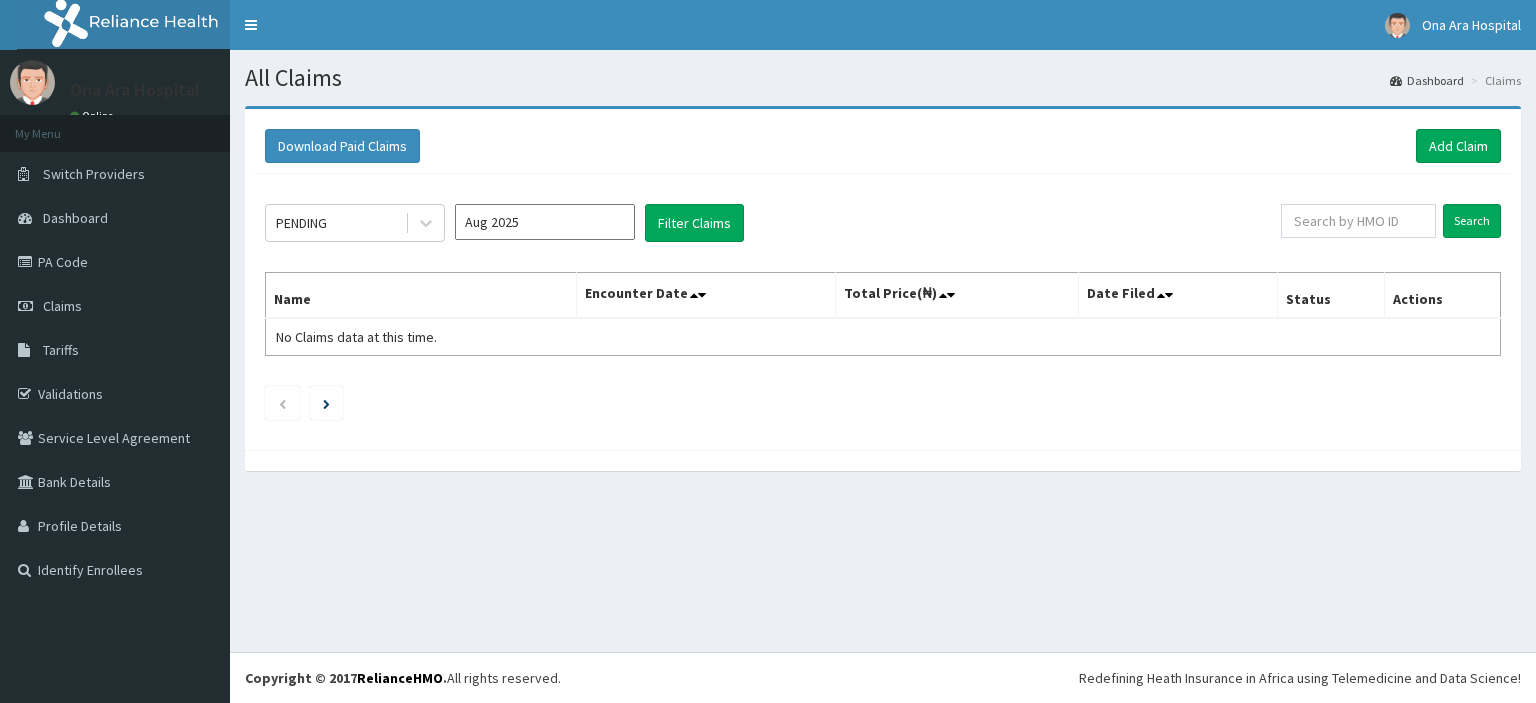 scroll, scrollTop: 0, scrollLeft: 0, axis: both 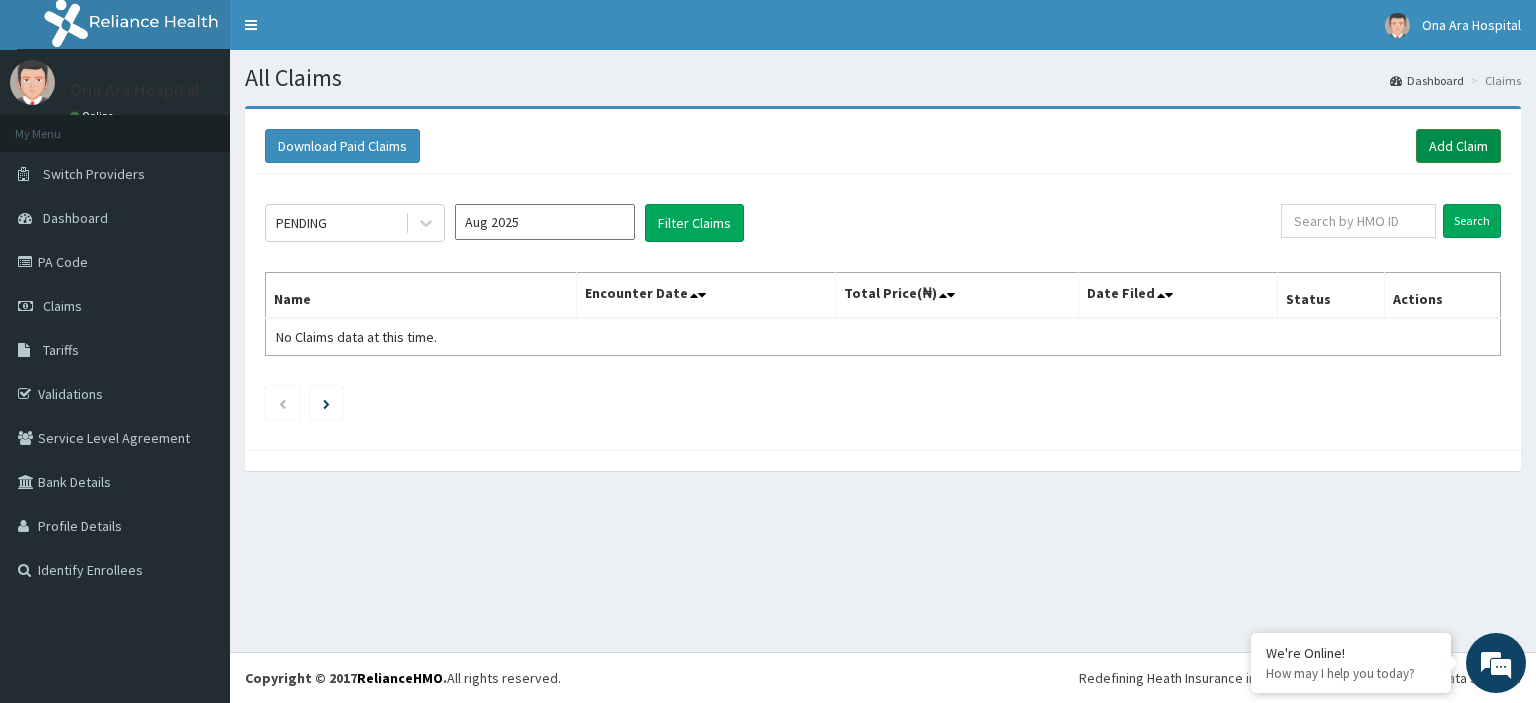 click on "Add Claim" at bounding box center (1458, 146) 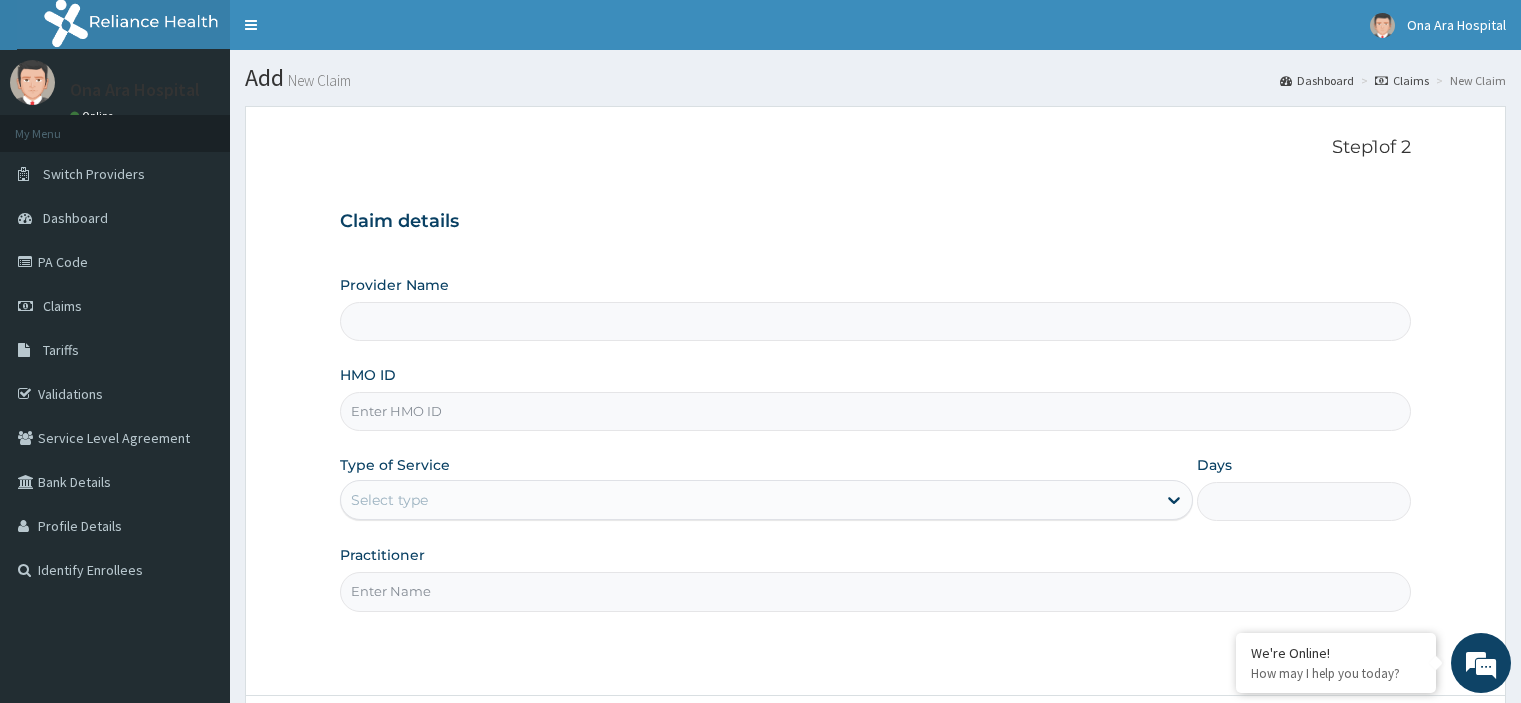 scroll, scrollTop: 0, scrollLeft: 0, axis: both 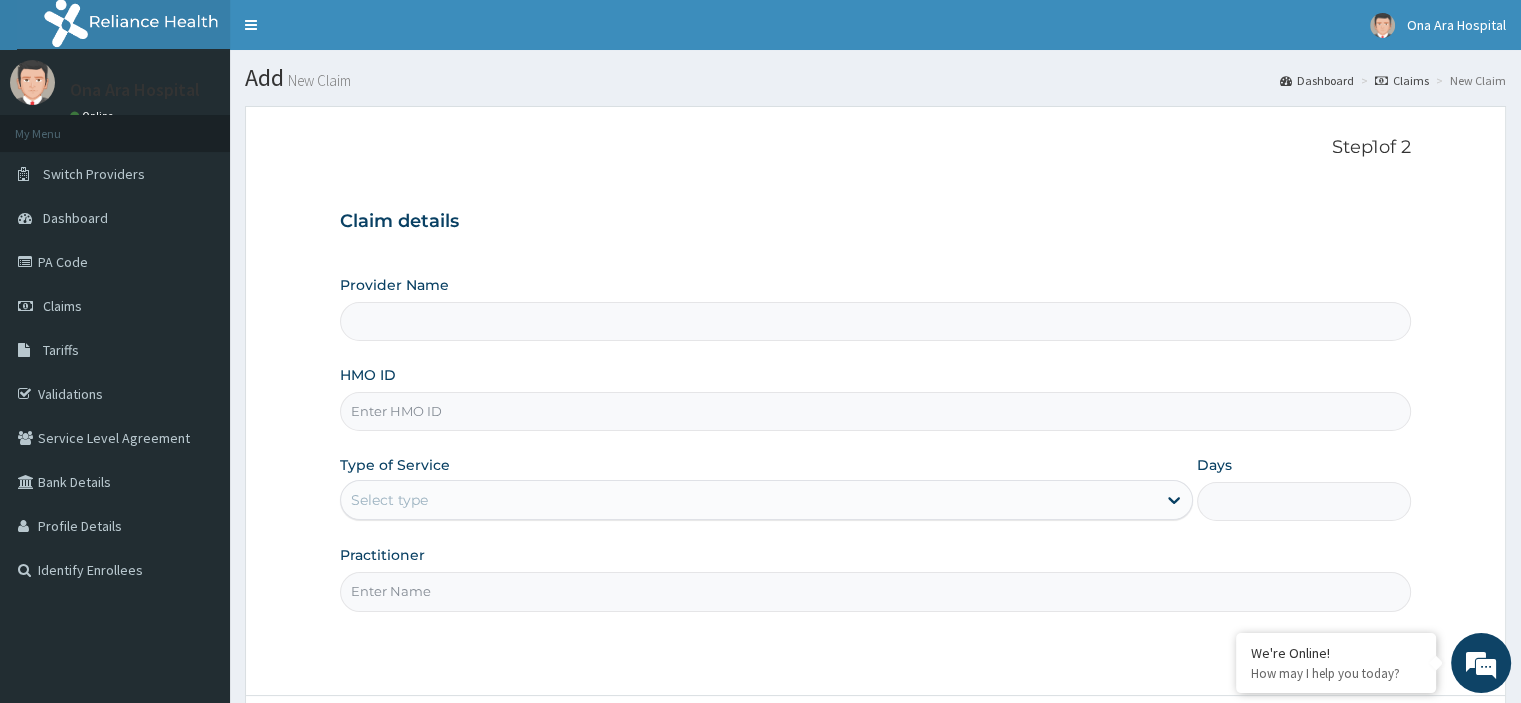 type on "Ona Ara Hospital" 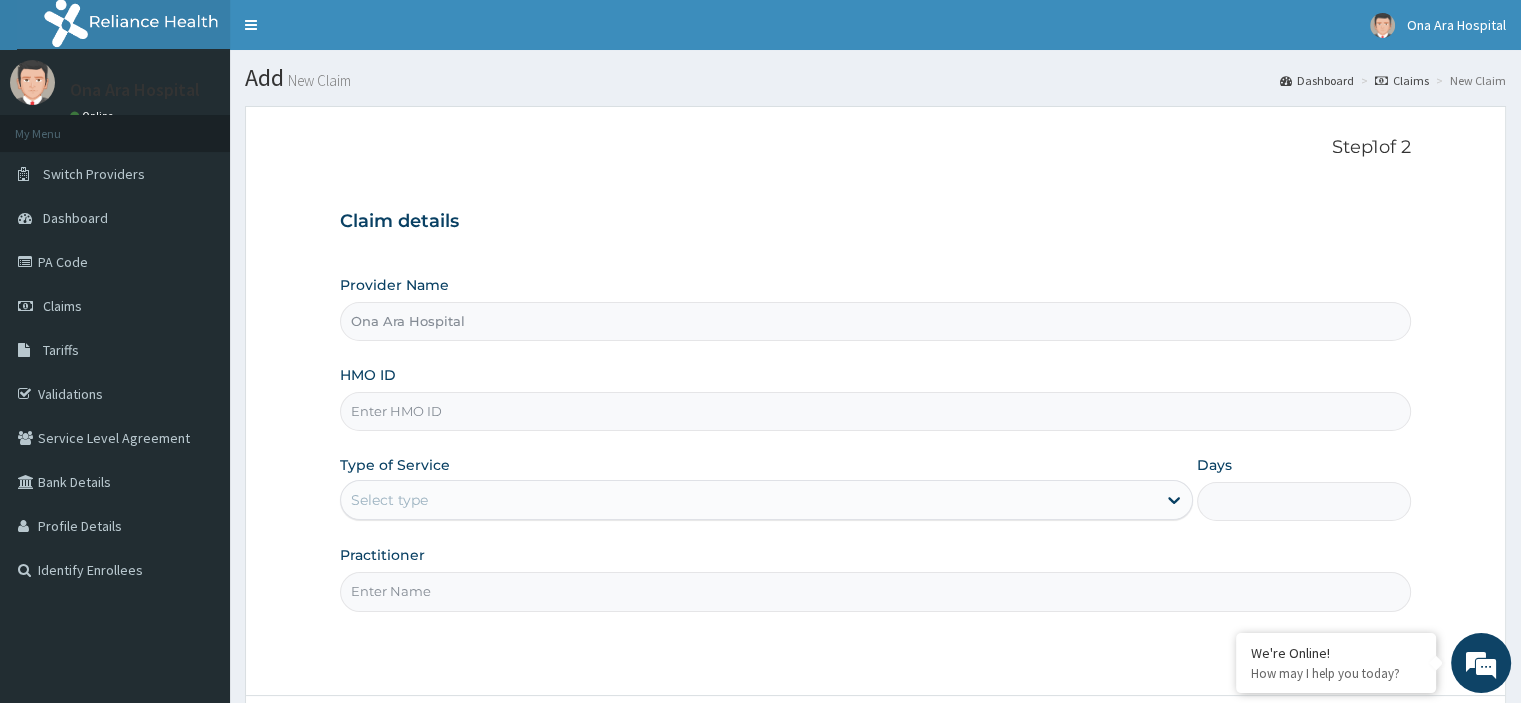scroll, scrollTop: 0, scrollLeft: 0, axis: both 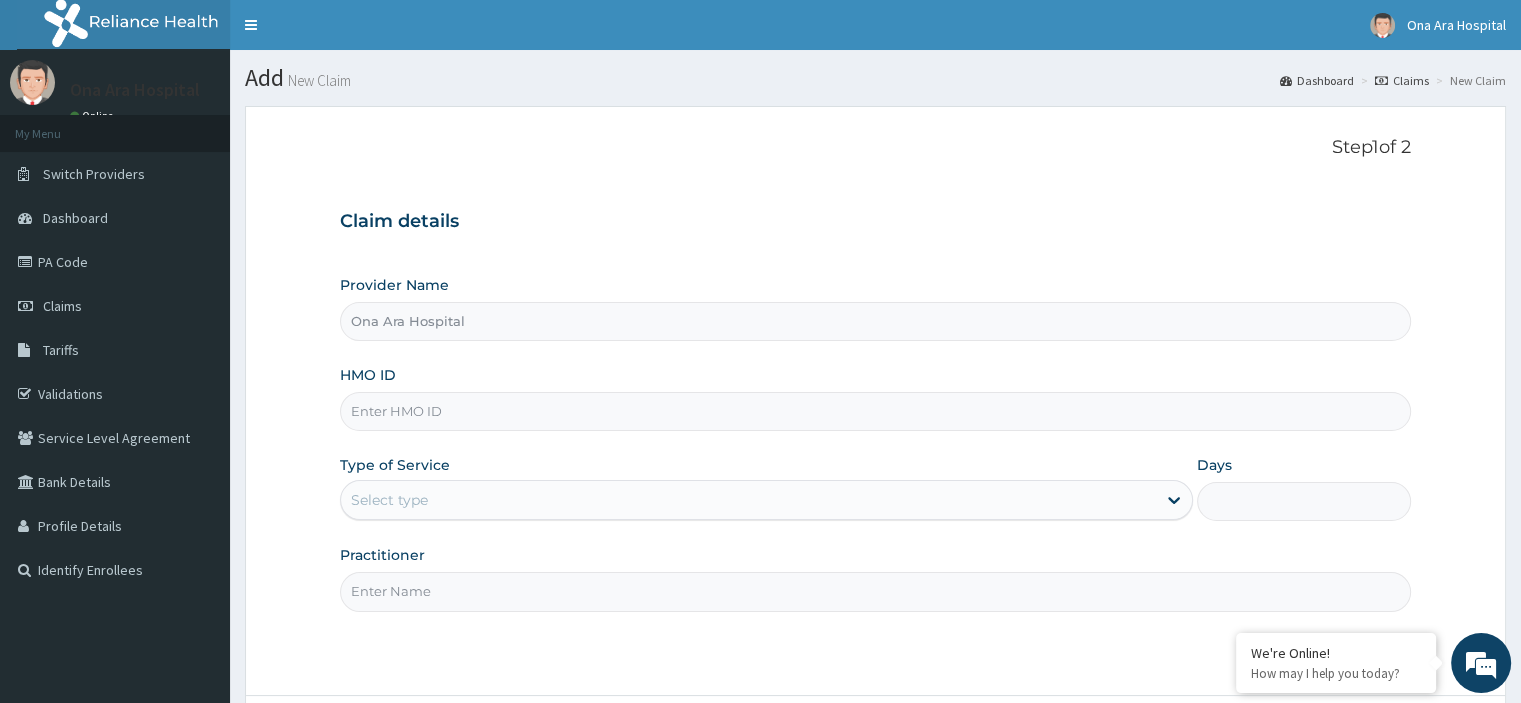 click on "HMO ID" at bounding box center [875, 411] 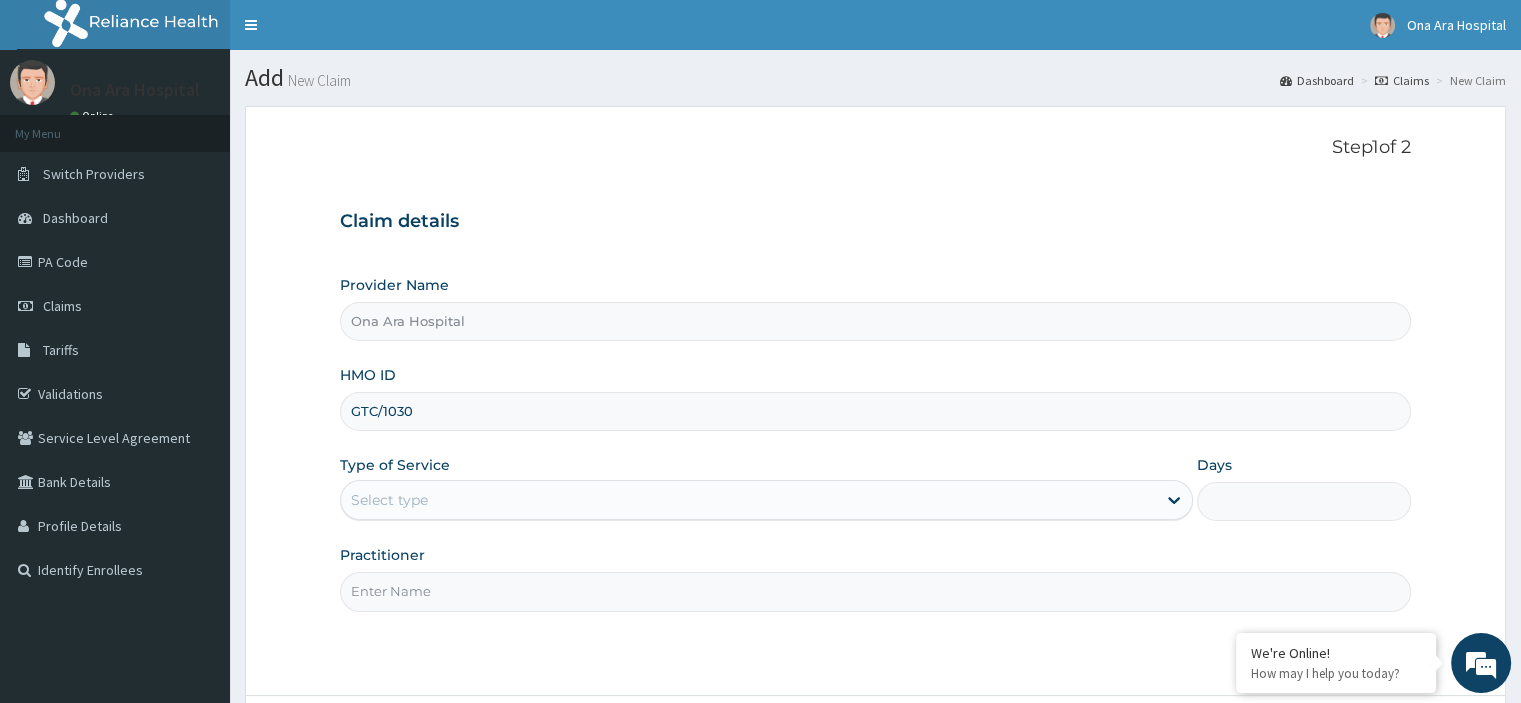 type on "GTC/10300/D" 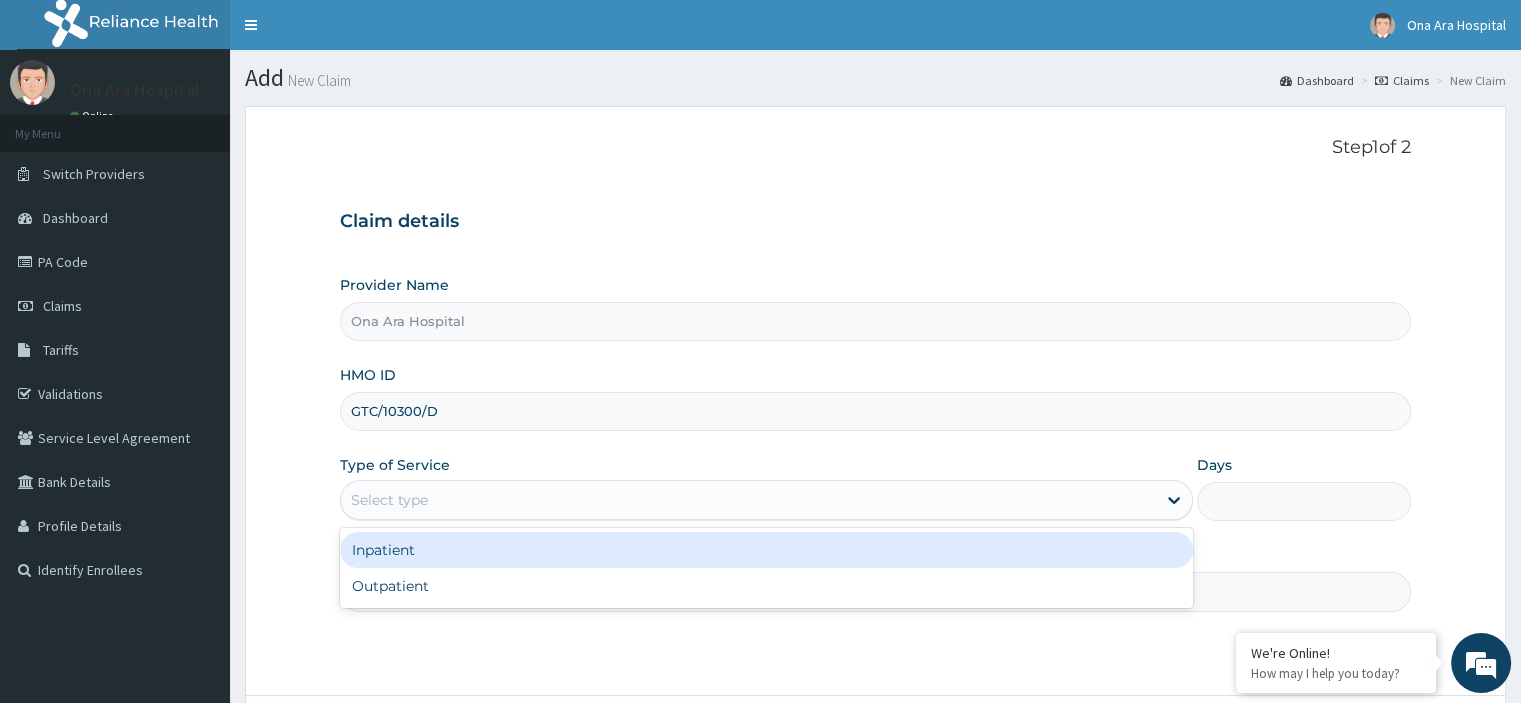 click on "Select type" at bounding box center [748, 500] 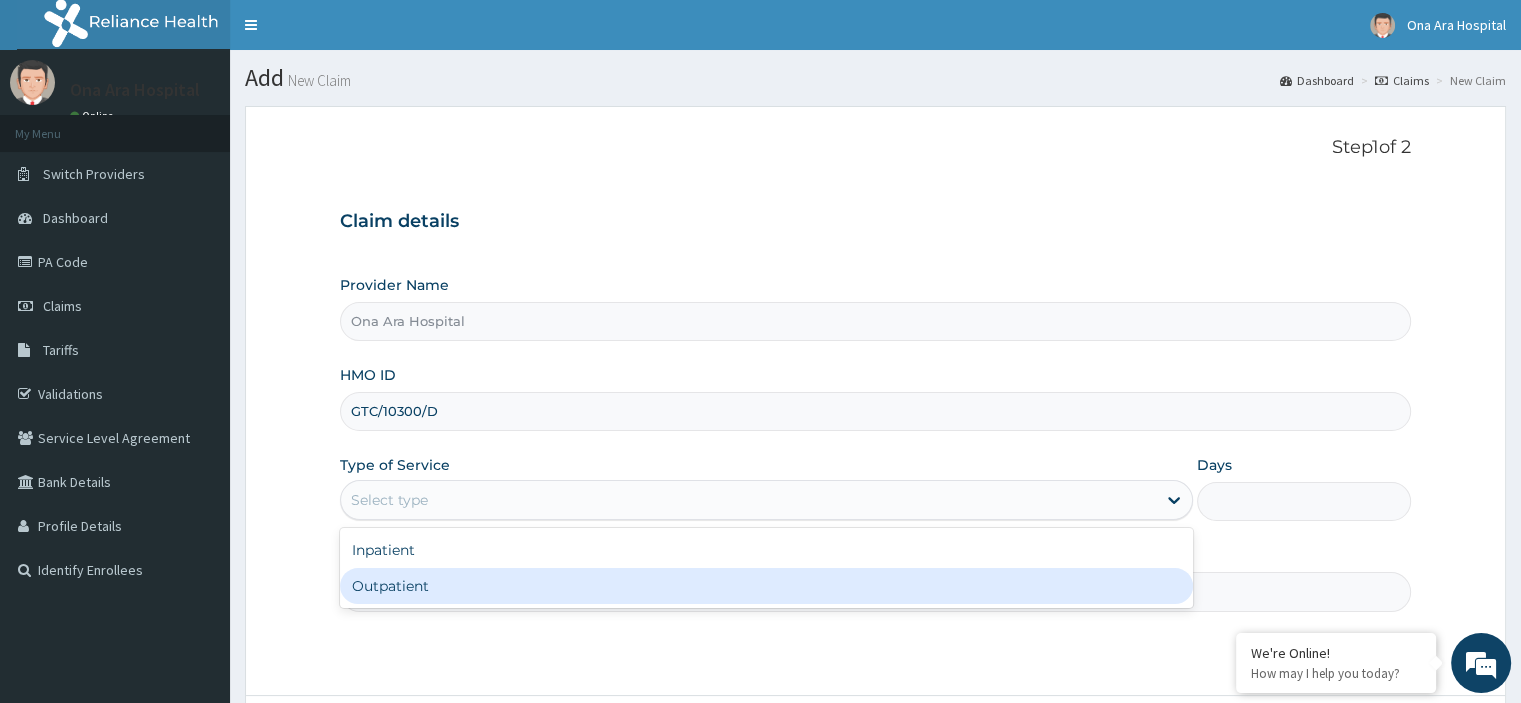 click on "Outpatient" at bounding box center (766, 586) 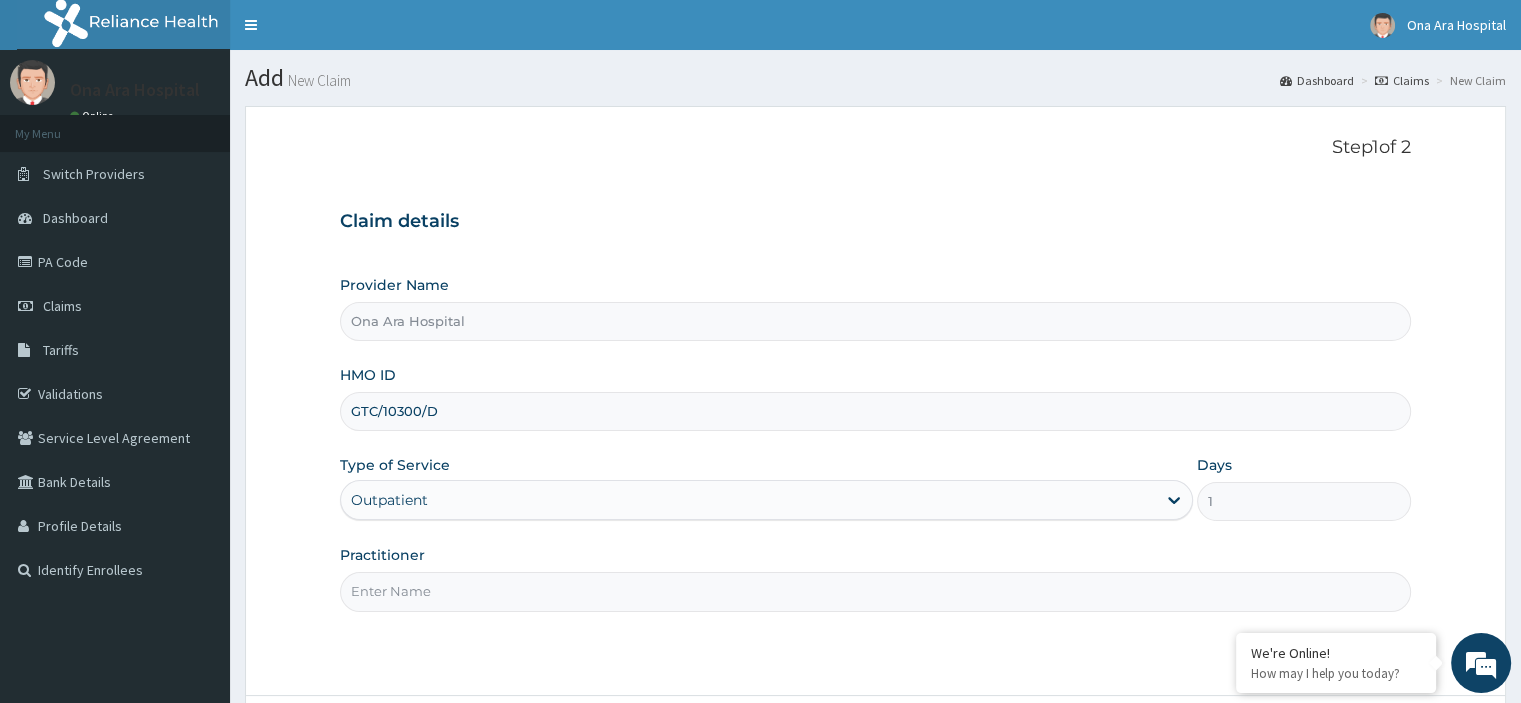 click on "Practitioner" at bounding box center (875, 591) 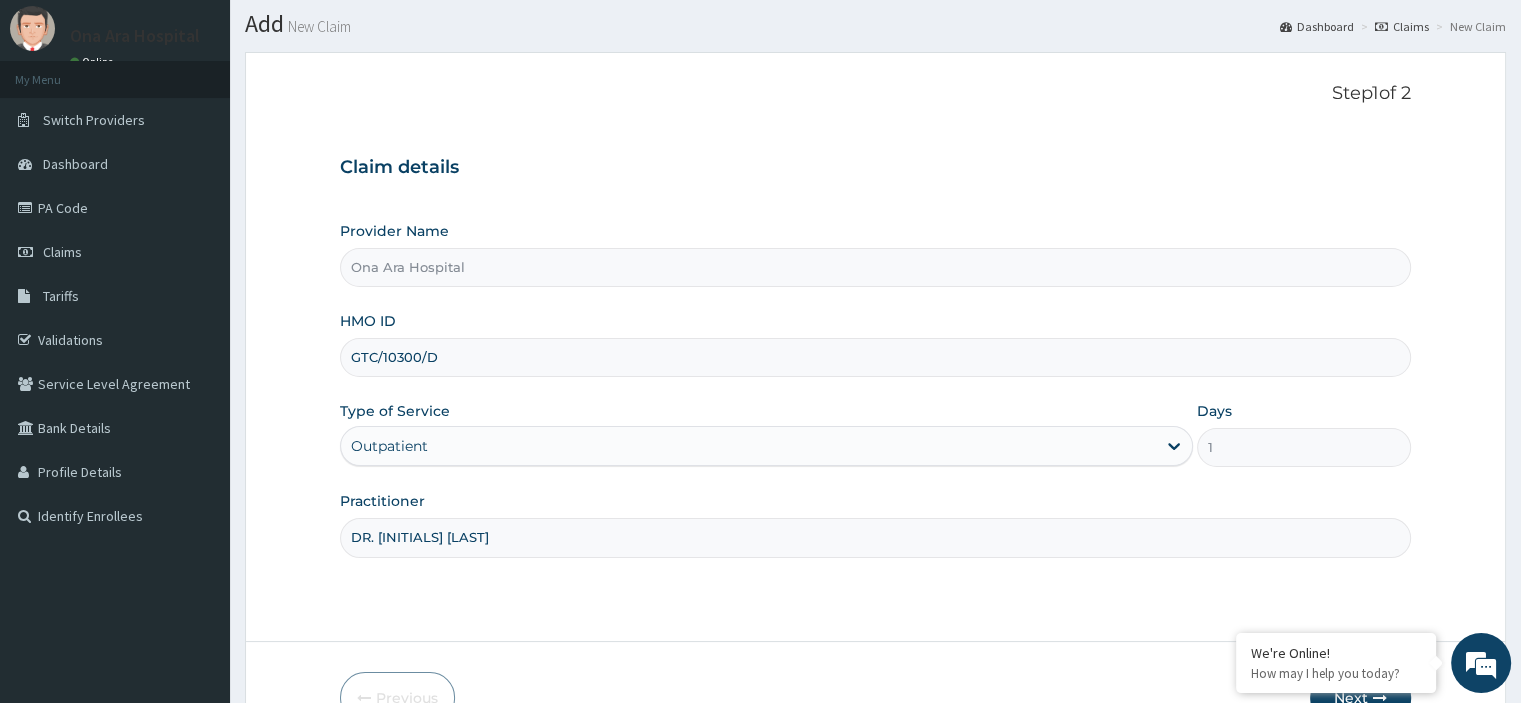 scroll, scrollTop: 171, scrollLeft: 0, axis: vertical 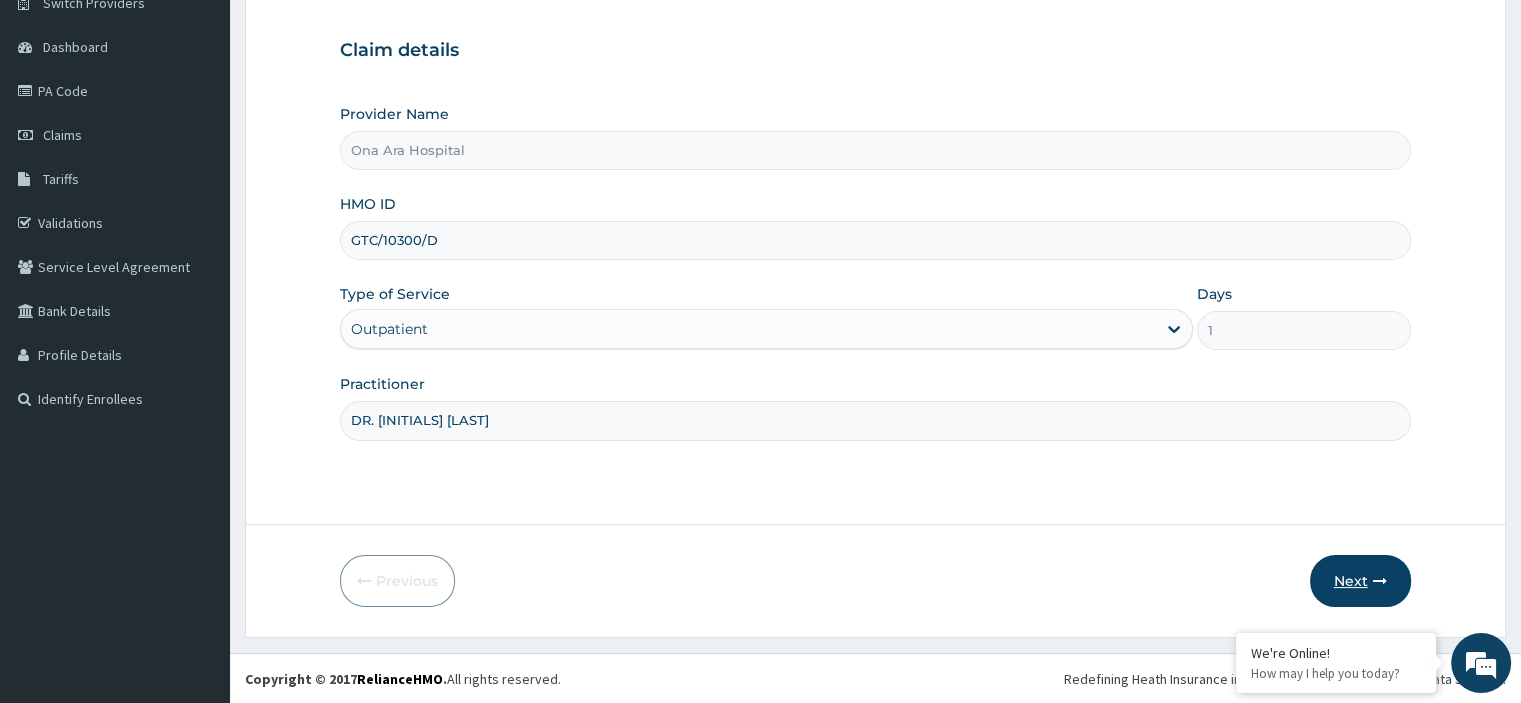 type on "DR. E.A OLADIPO" 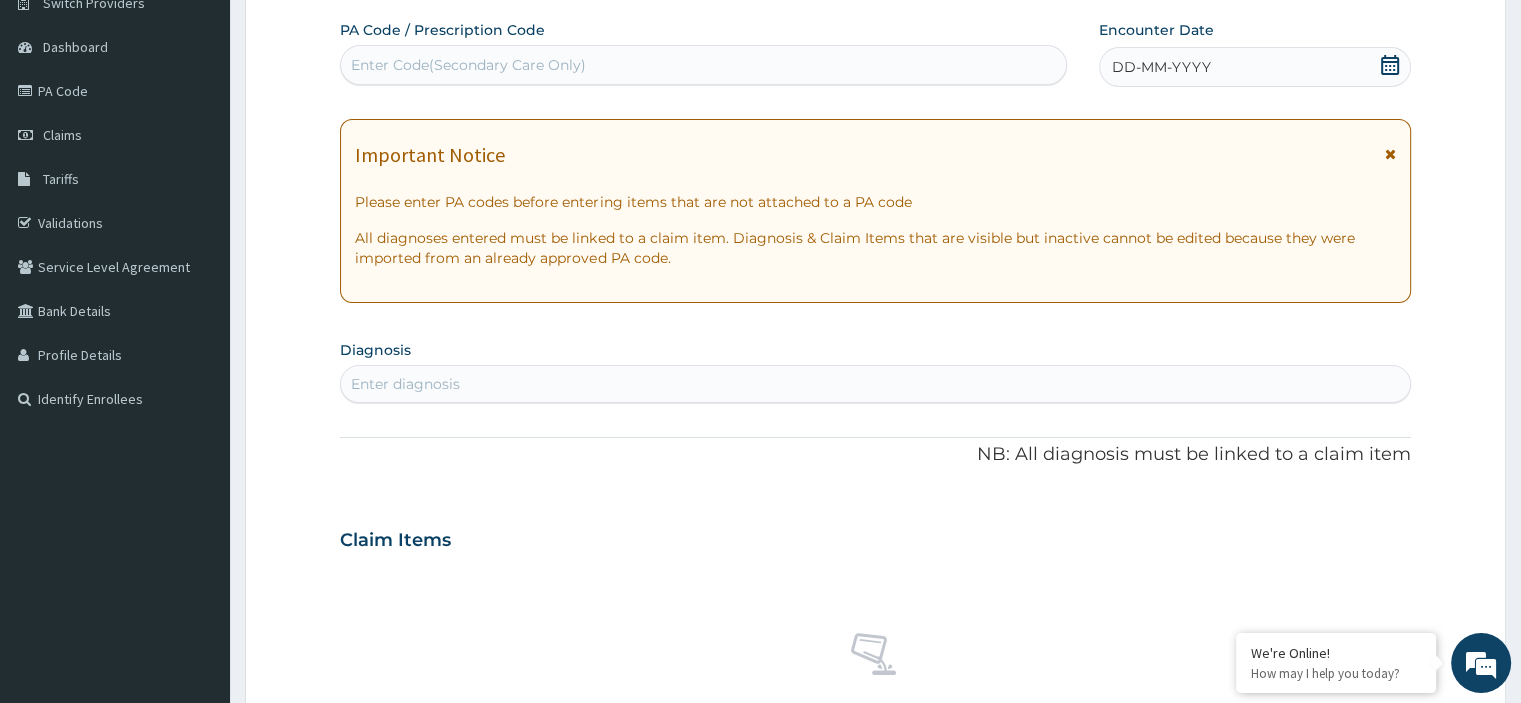 click 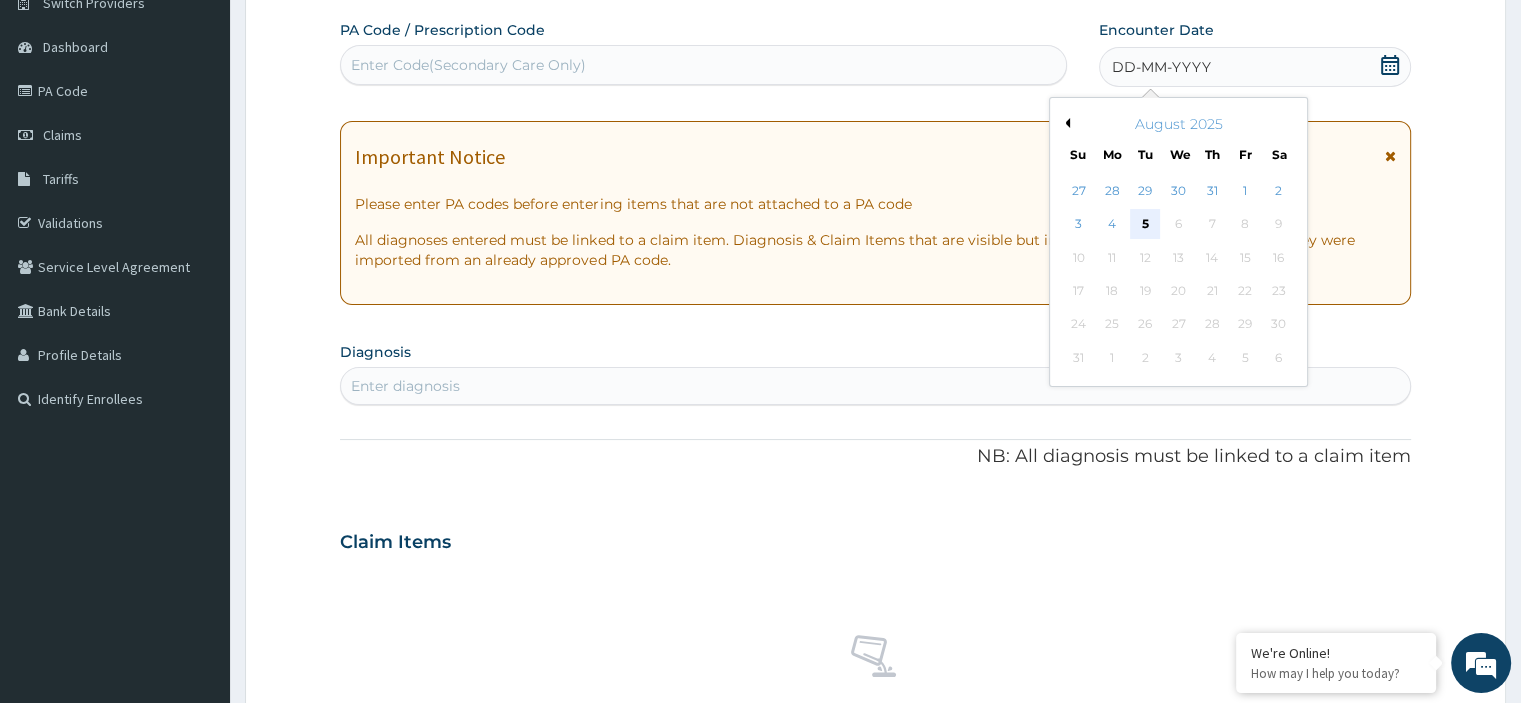 click on "5" at bounding box center (1145, 225) 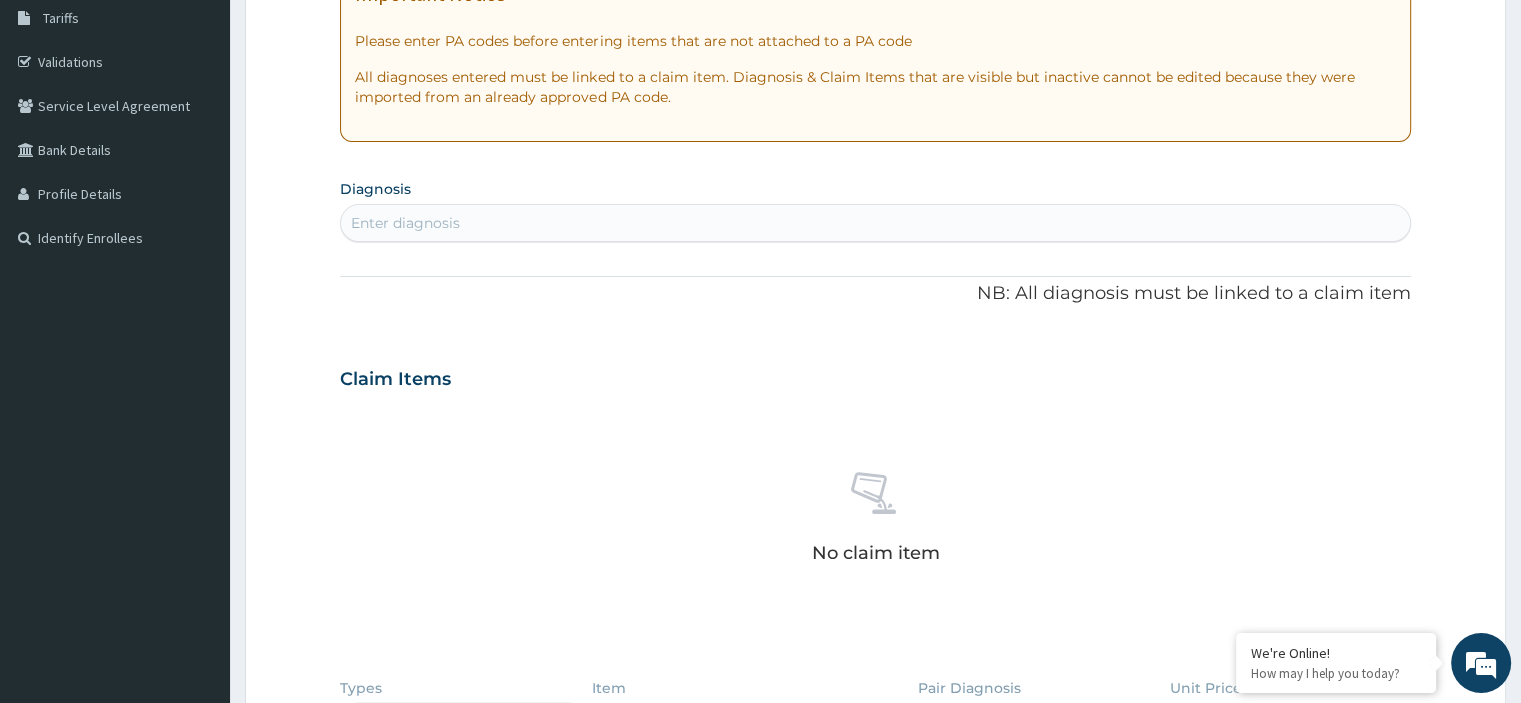 scroll, scrollTop: 331, scrollLeft: 0, axis: vertical 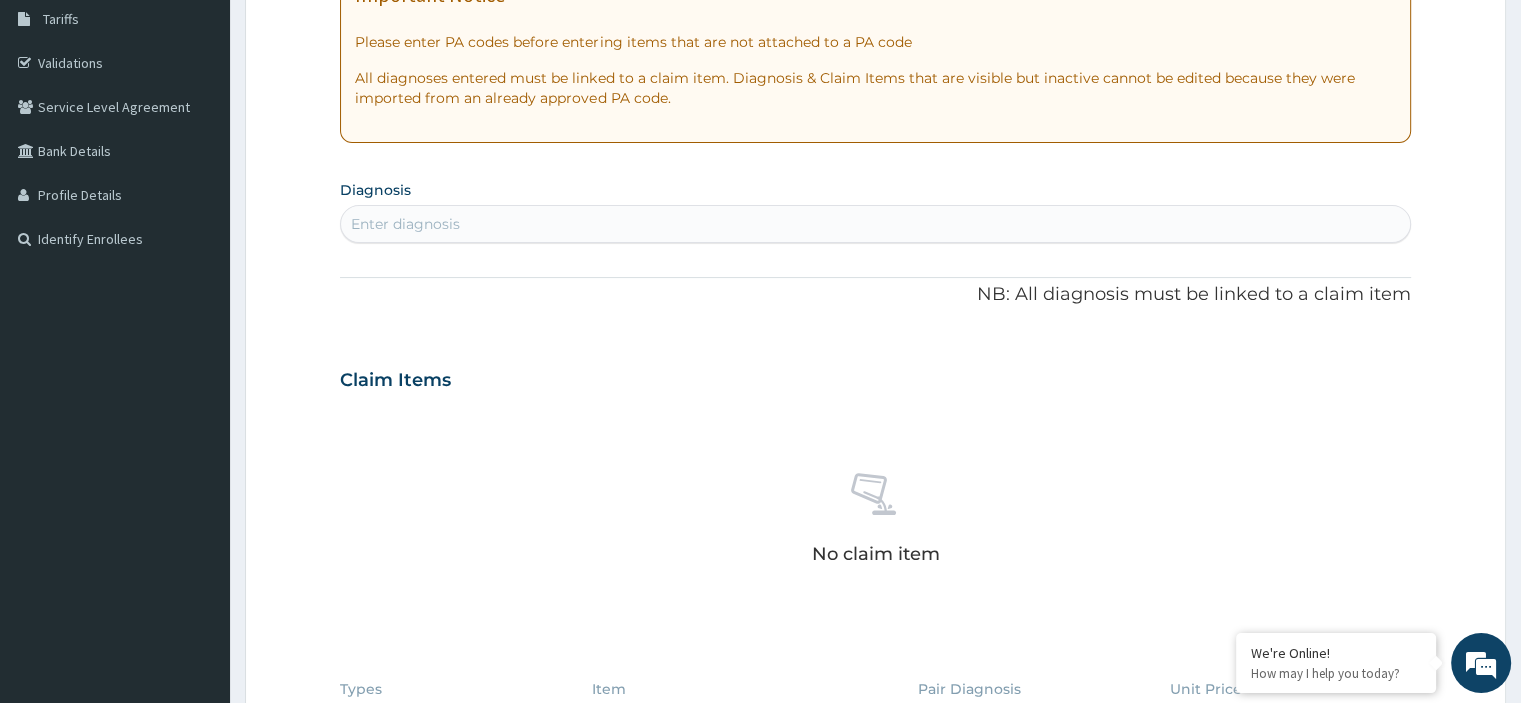 click on "Enter diagnosis" at bounding box center [875, 224] 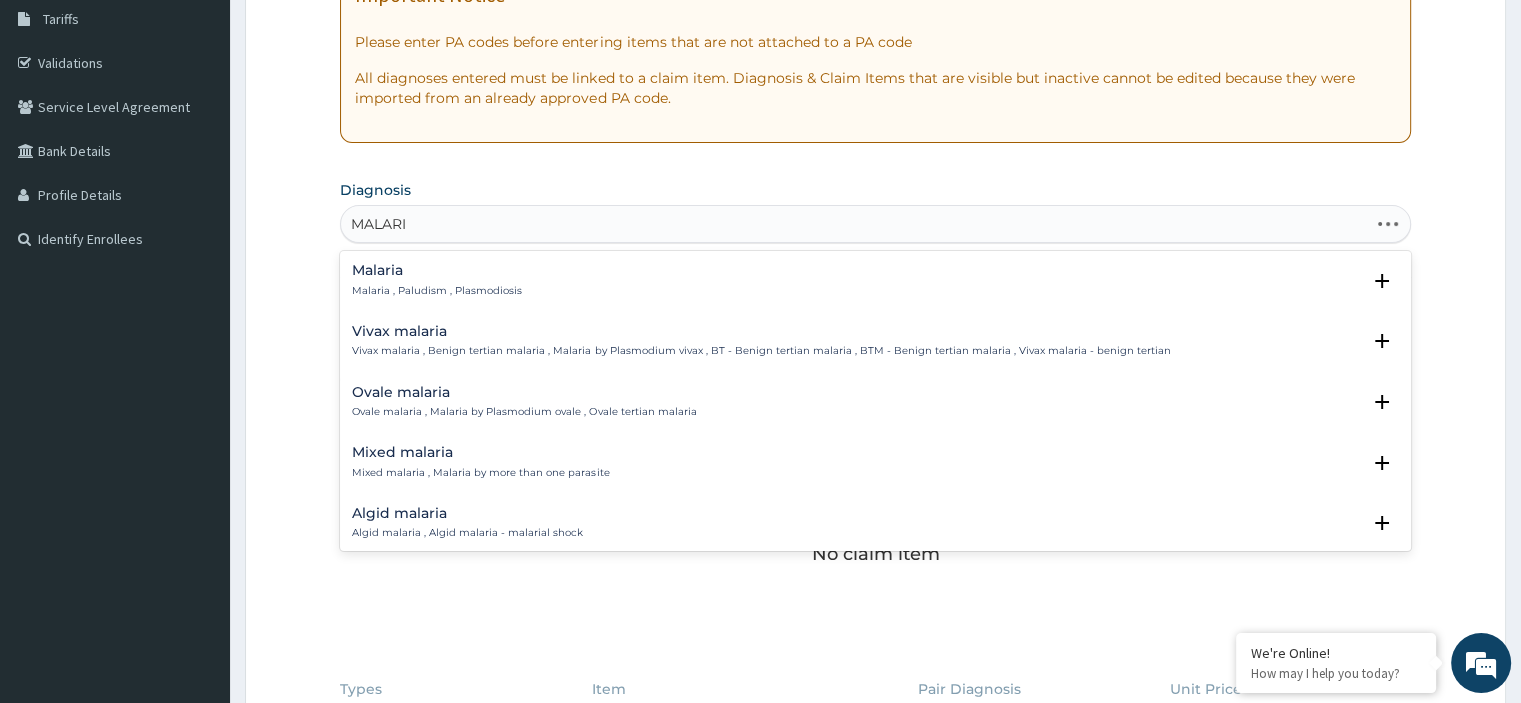 type on "MALARIA" 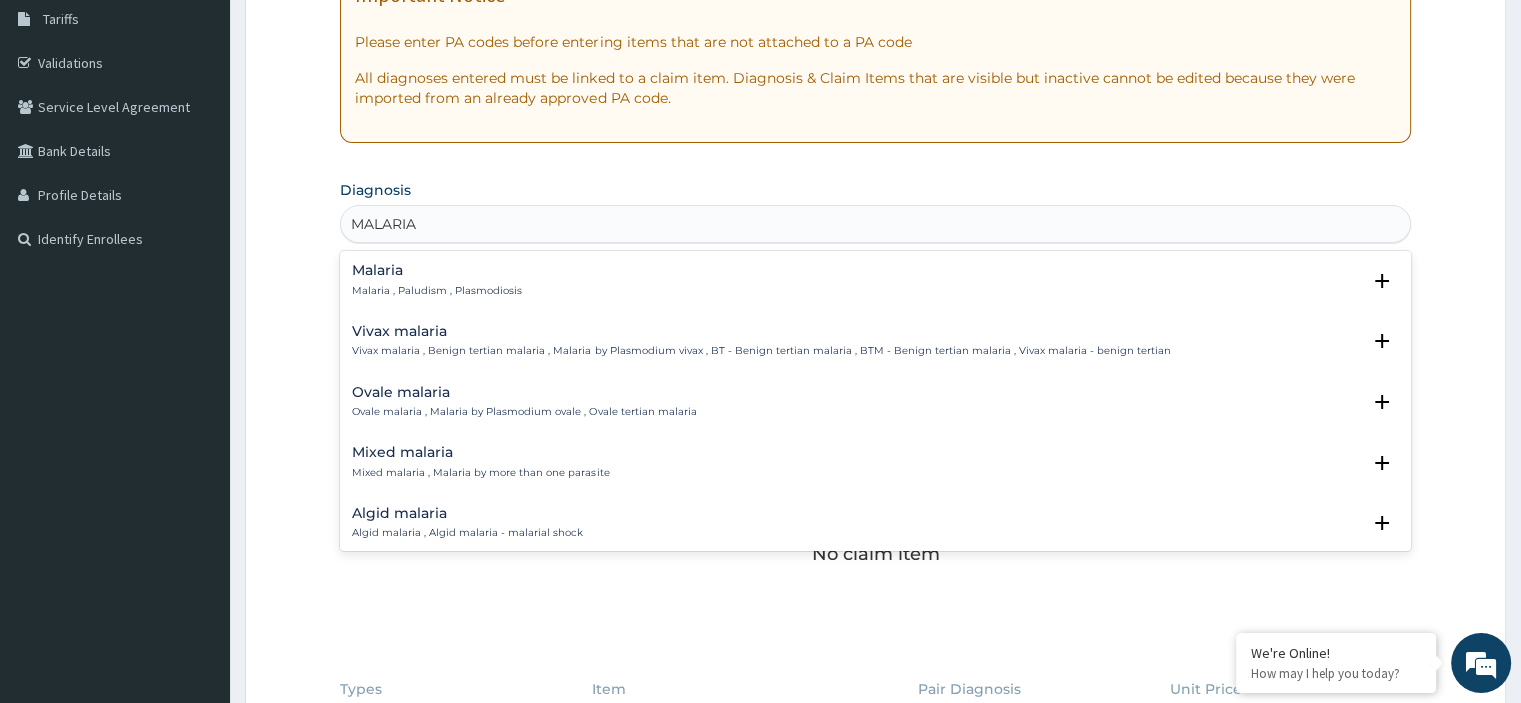 click on "Malaria" at bounding box center (437, 270) 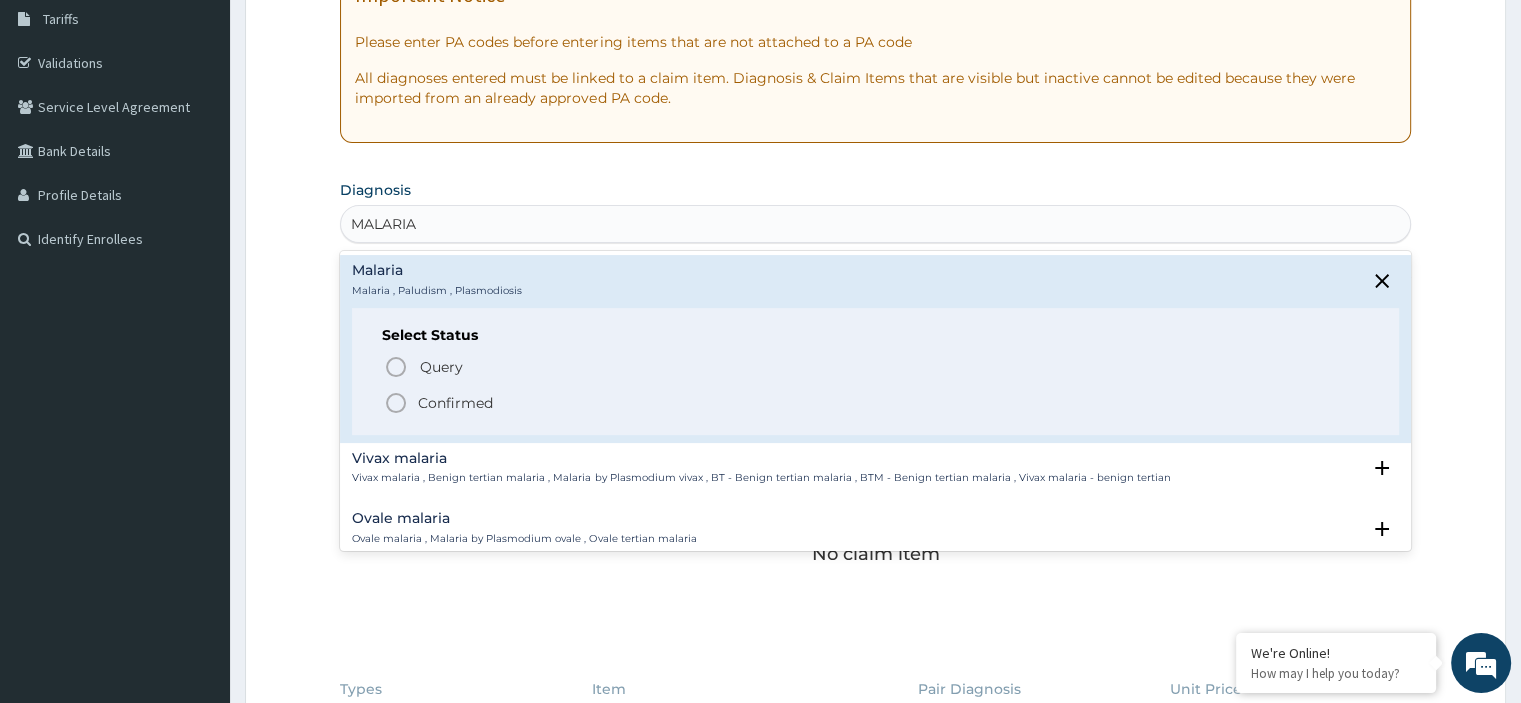click on "Confirmed" at bounding box center [455, 403] 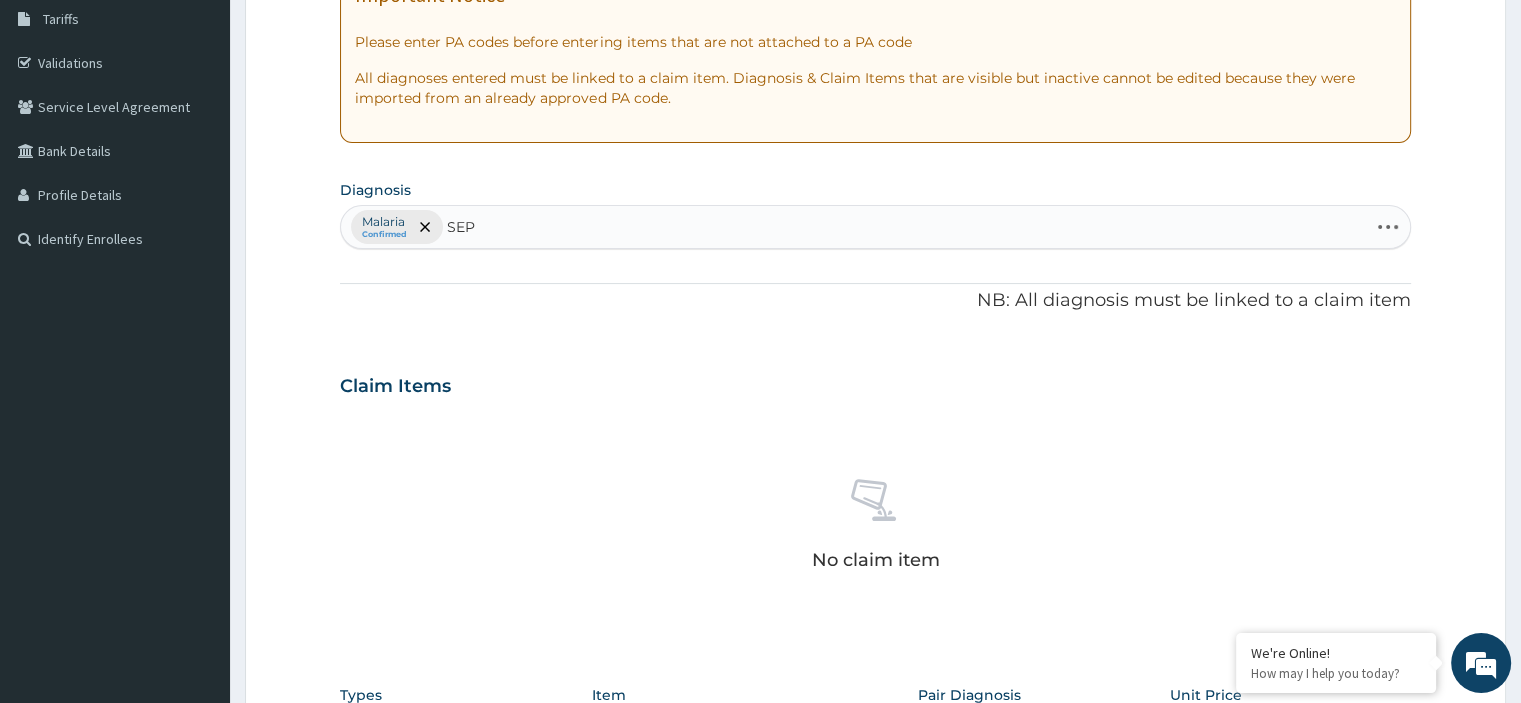 type on "SEPS" 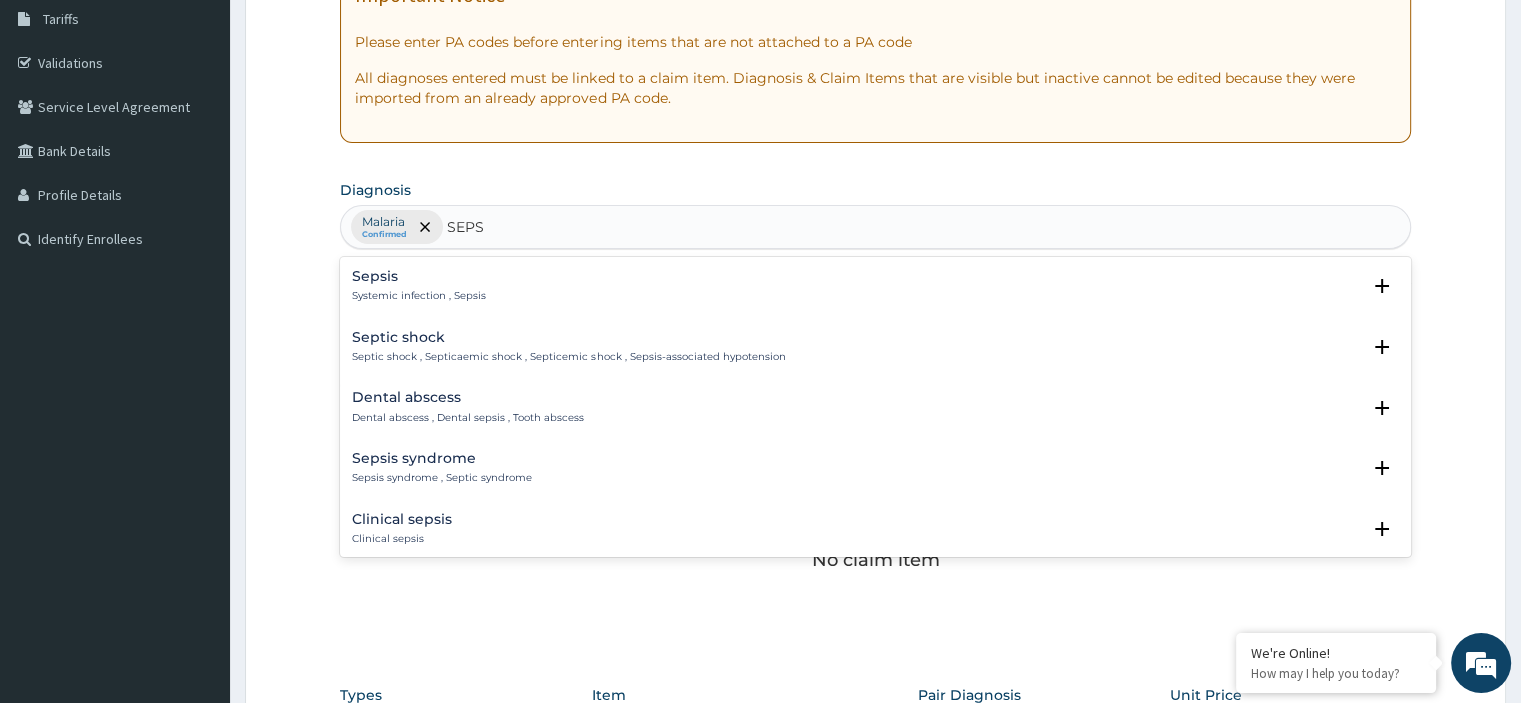 click on "Sepsis Systemic infection , Sepsis" at bounding box center (419, 286) 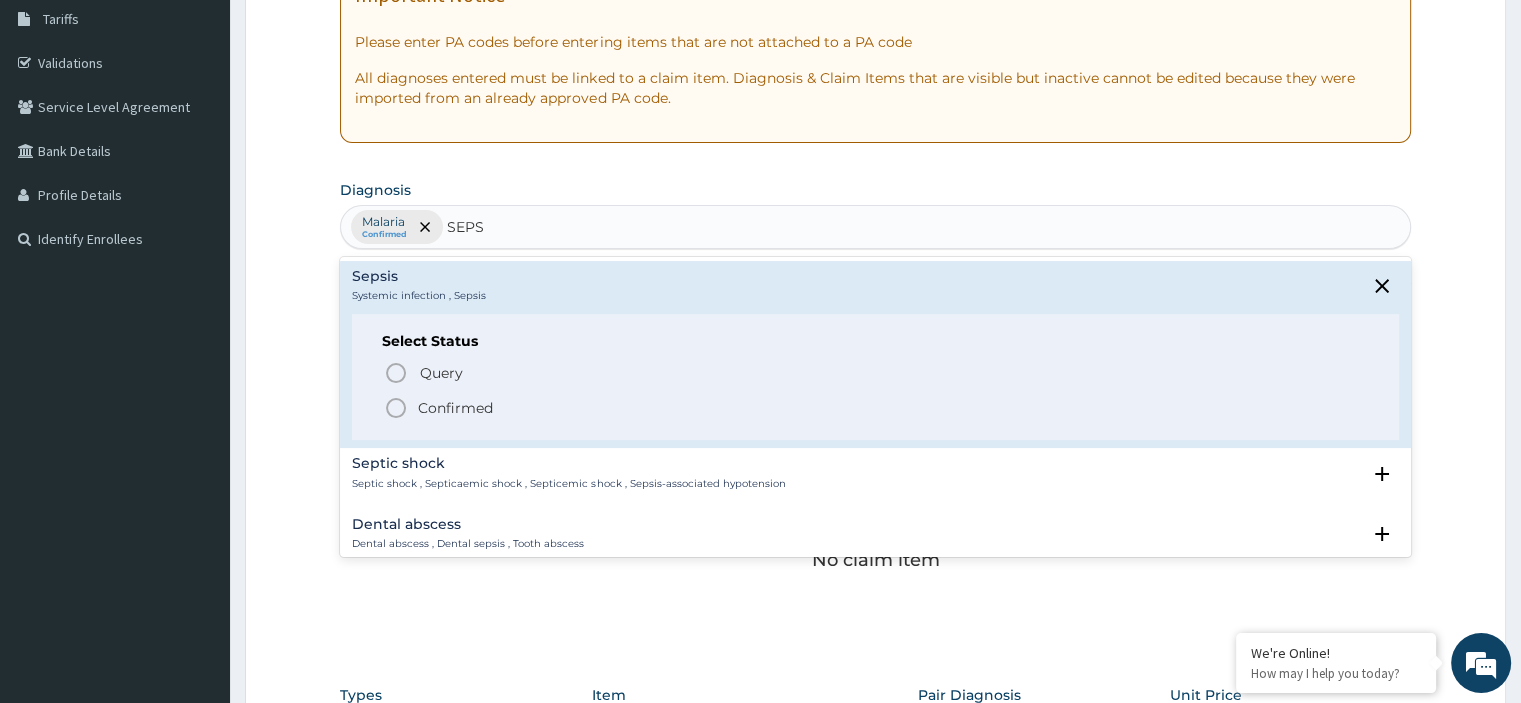 click on "Confirmed" at bounding box center [455, 408] 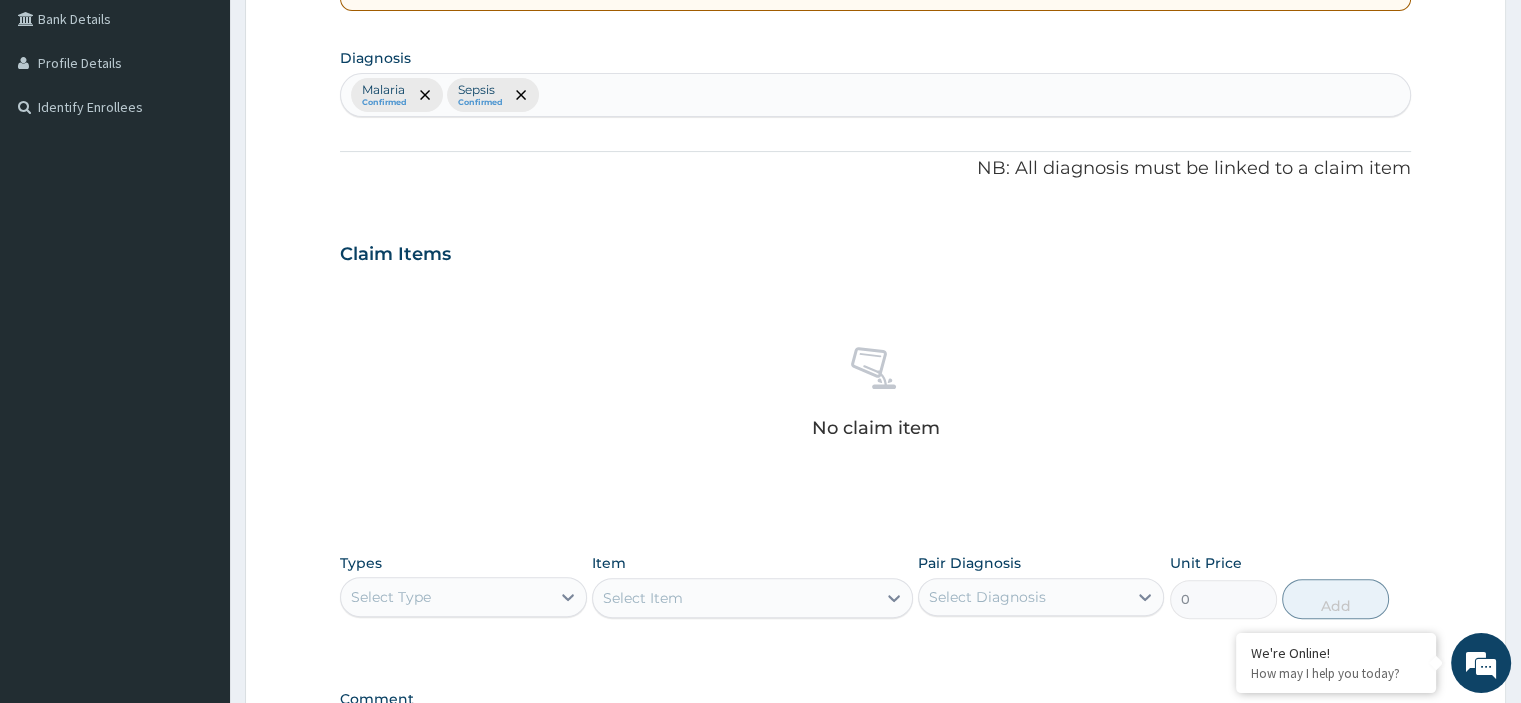 scroll, scrollTop: 731, scrollLeft: 0, axis: vertical 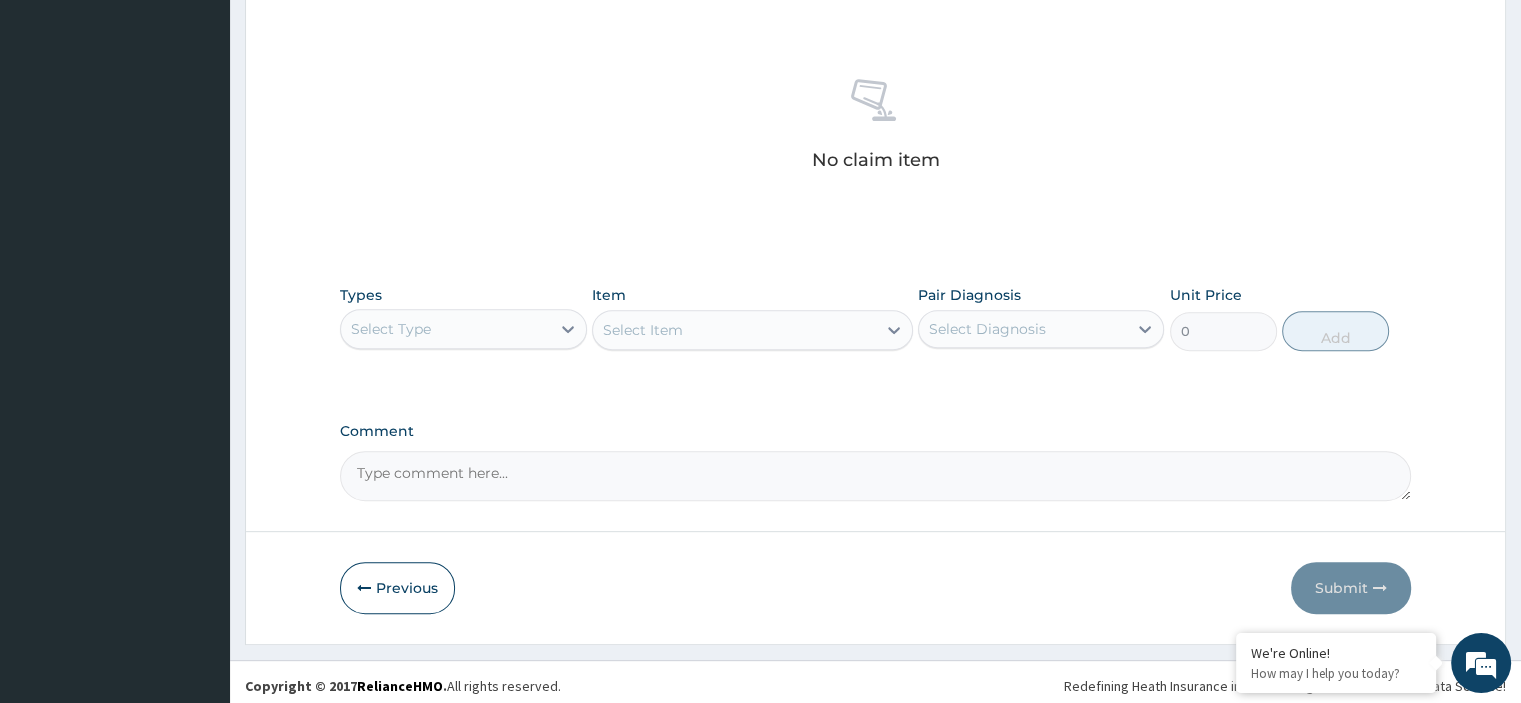 click on "Select Type" at bounding box center [445, 329] 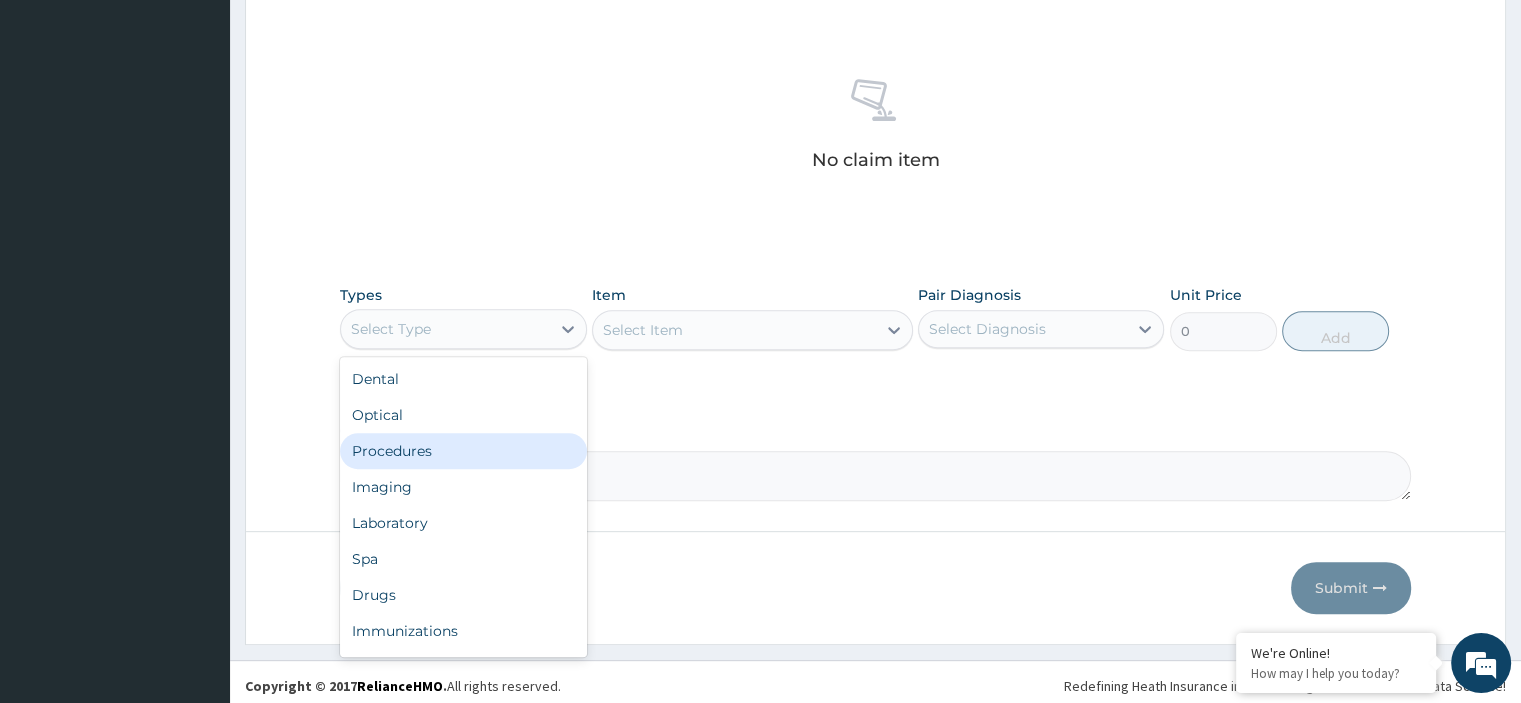 click on "Procedures" at bounding box center [463, 451] 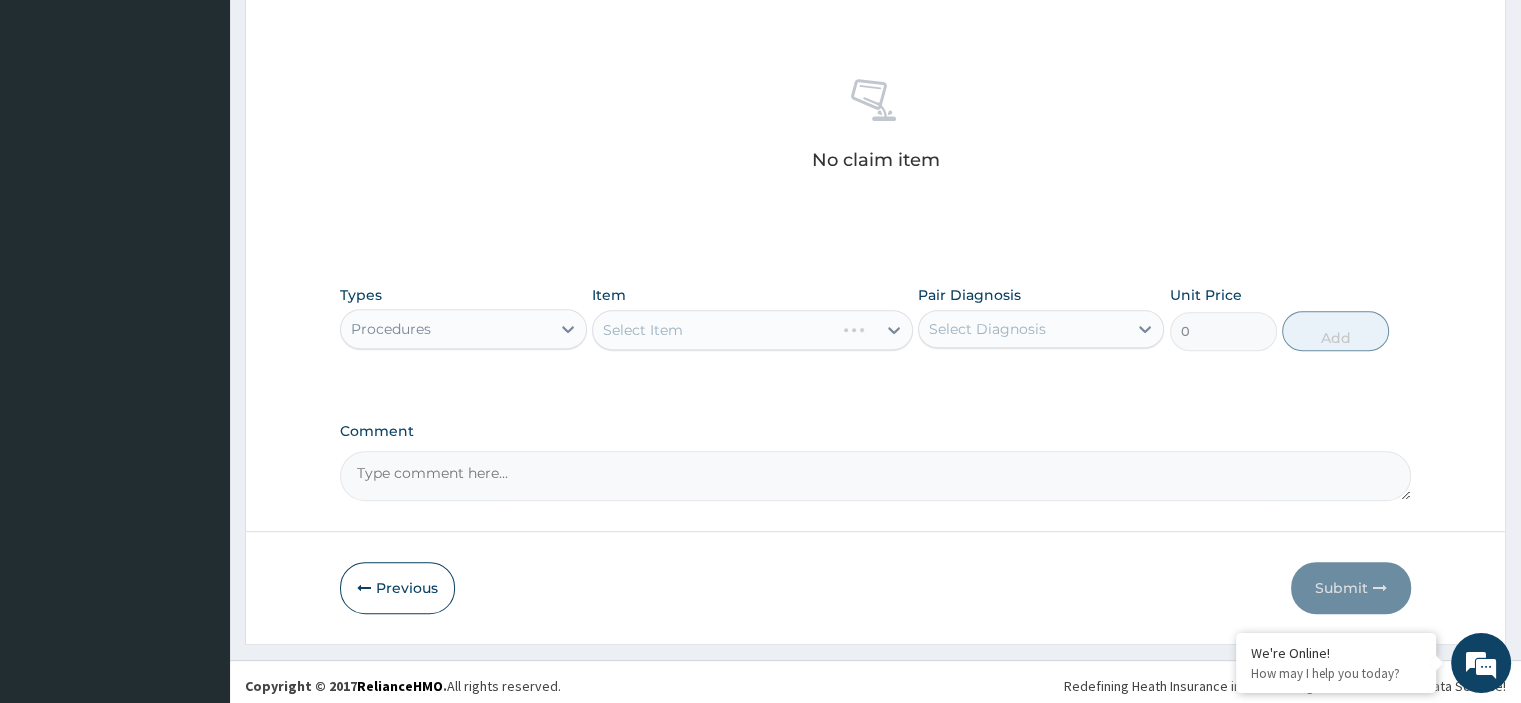 click on "Select Item" at bounding box center [752, 330] 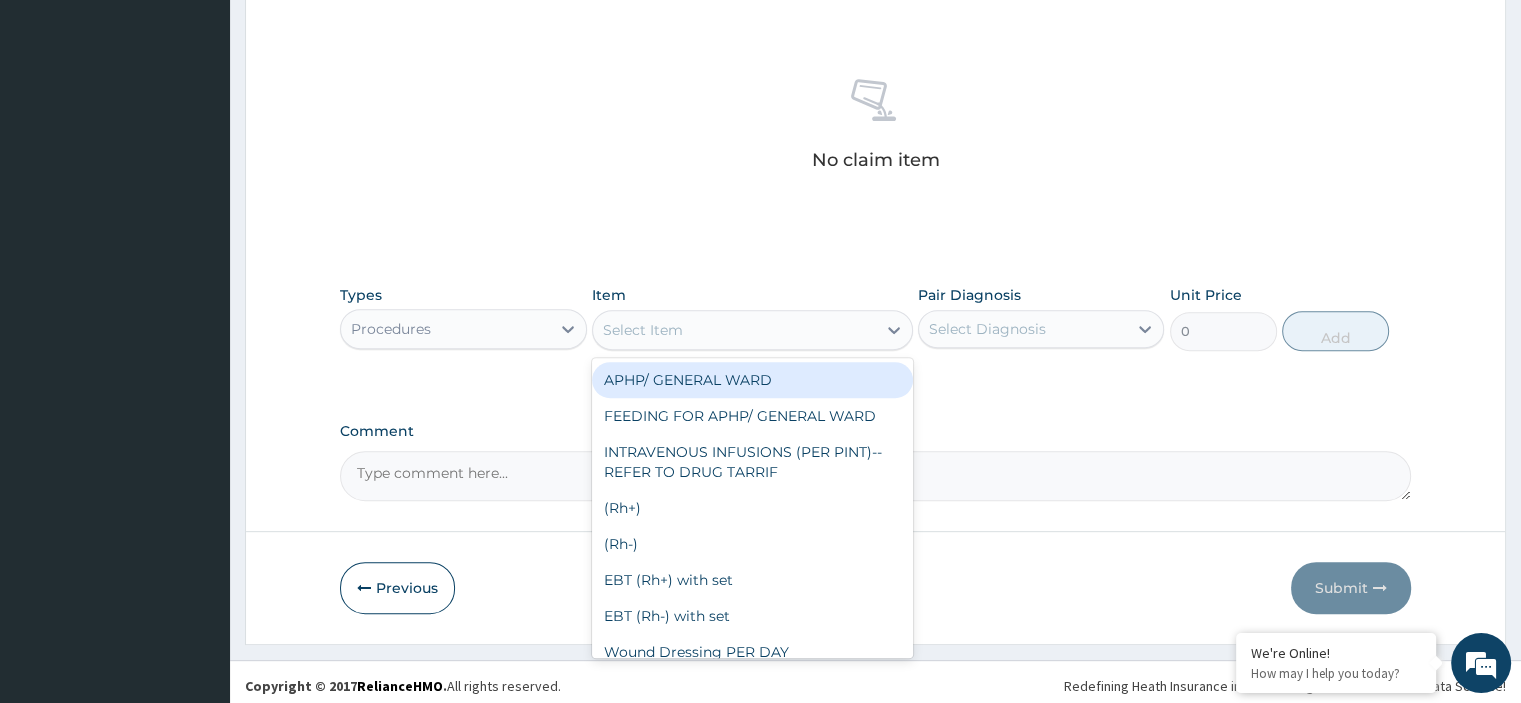 click on "Select Item" at bounding box center (643, 330) 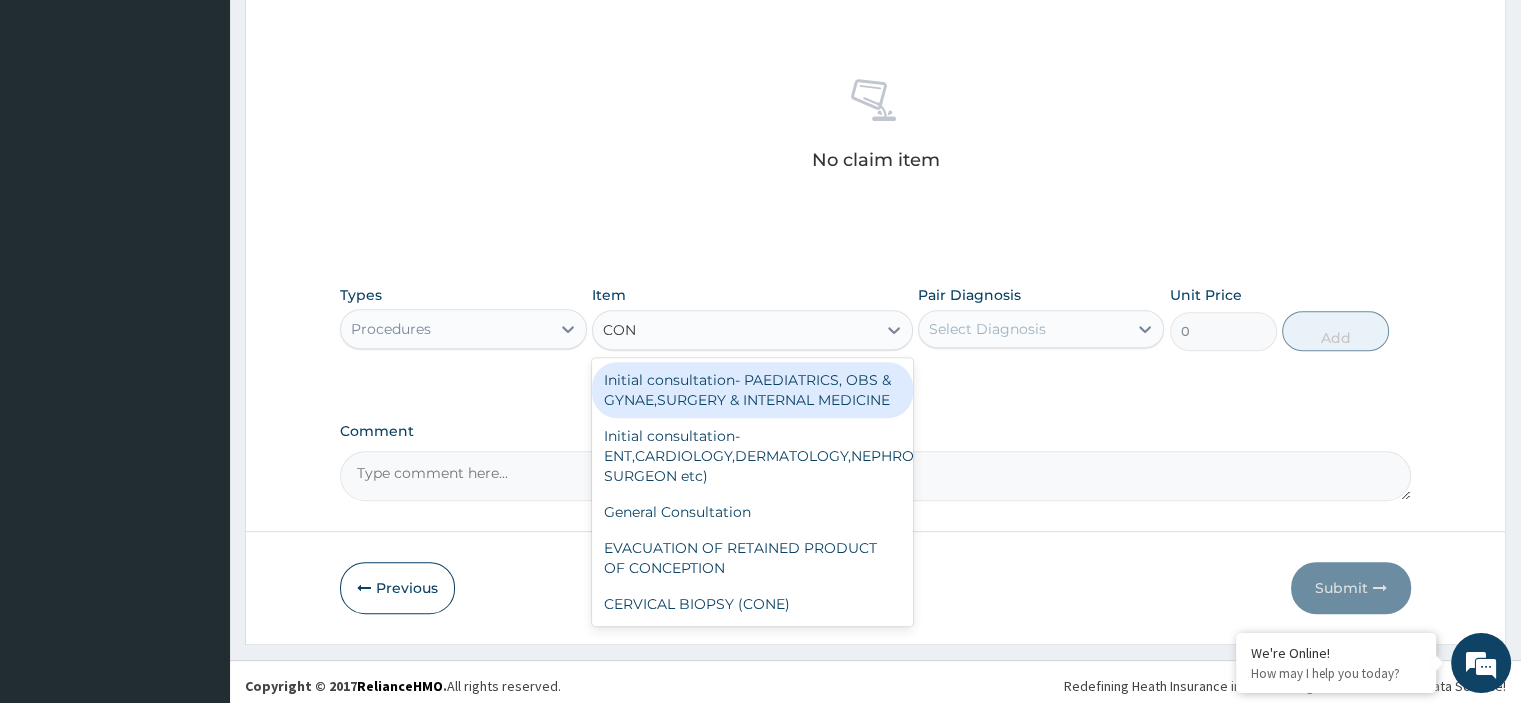 type on "CONS" 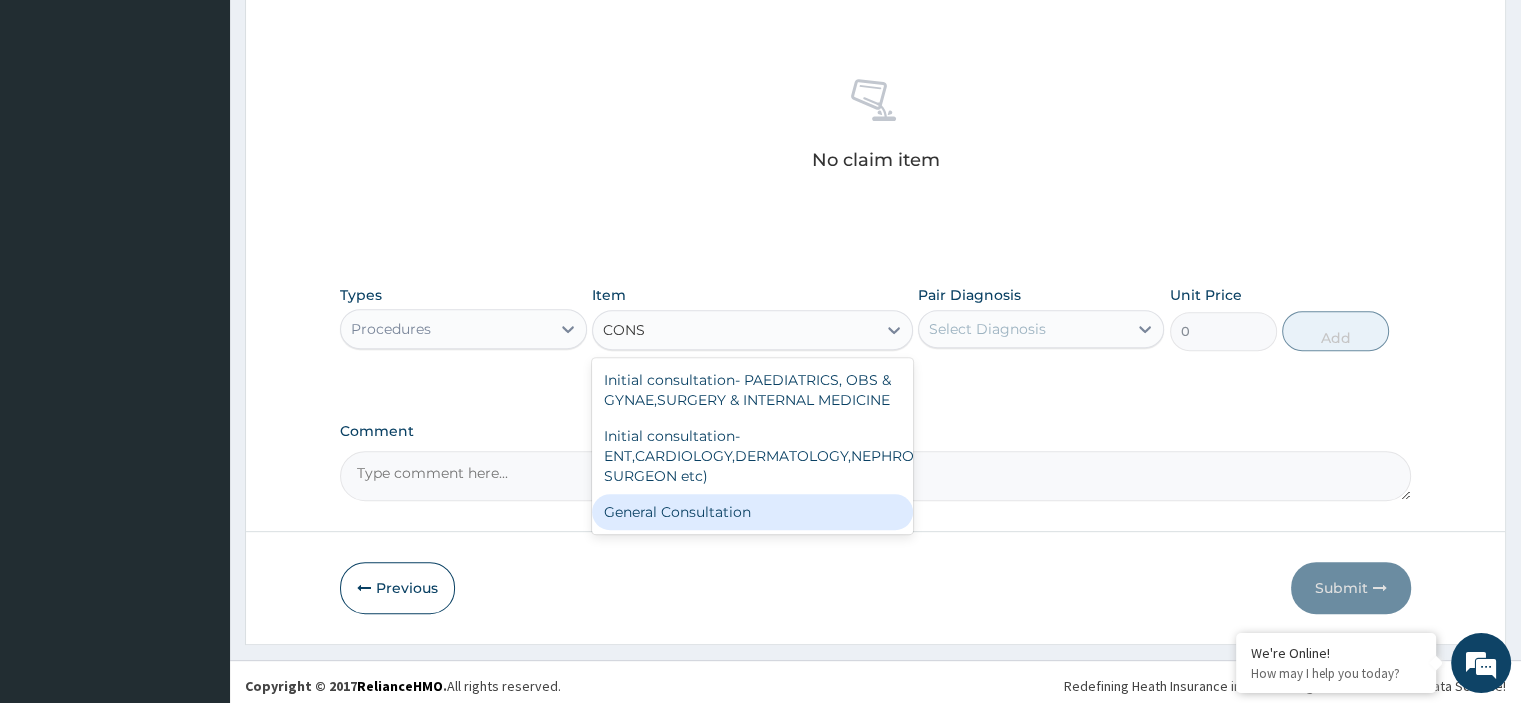 click on "General Consultation" at bounding box center (752, 512) 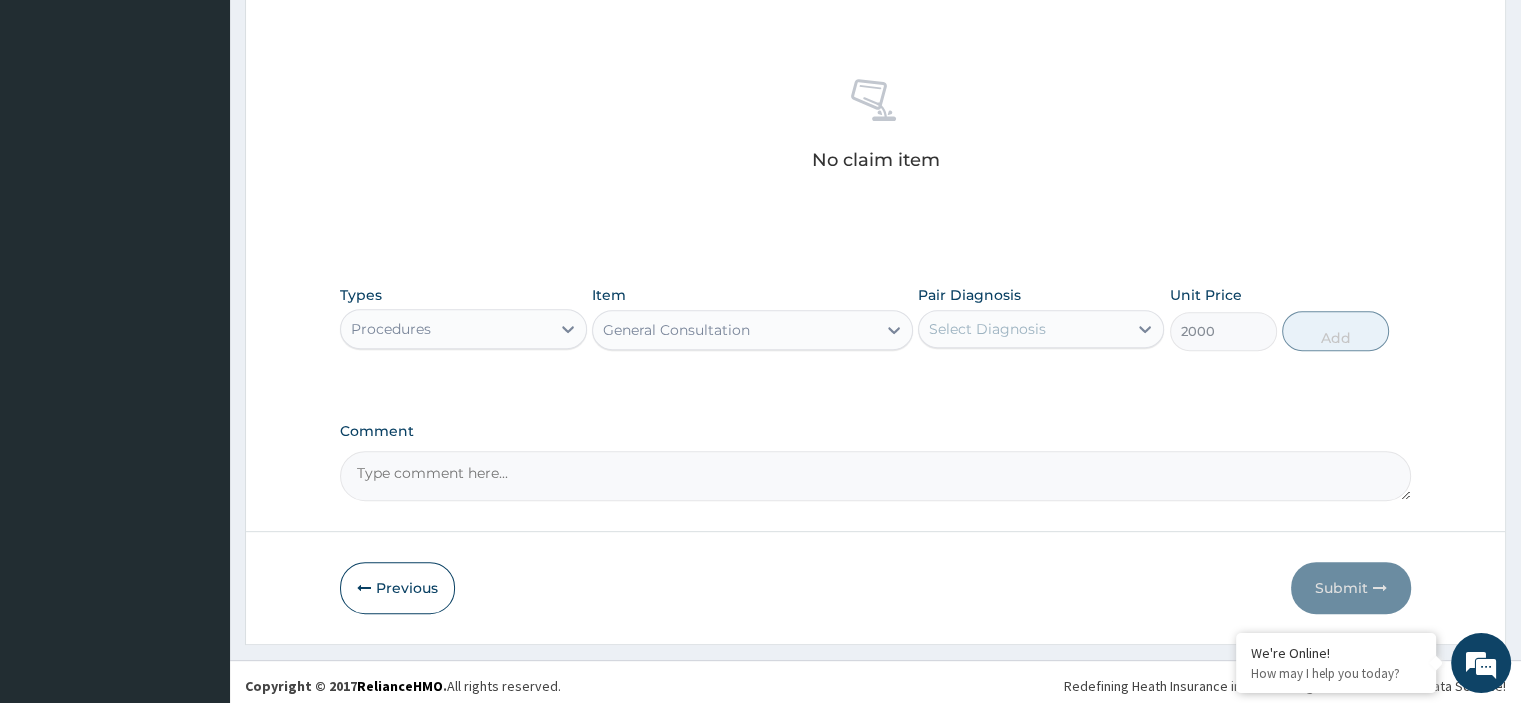 click on "Select Diagnosis" at bounding box center [987, 329] 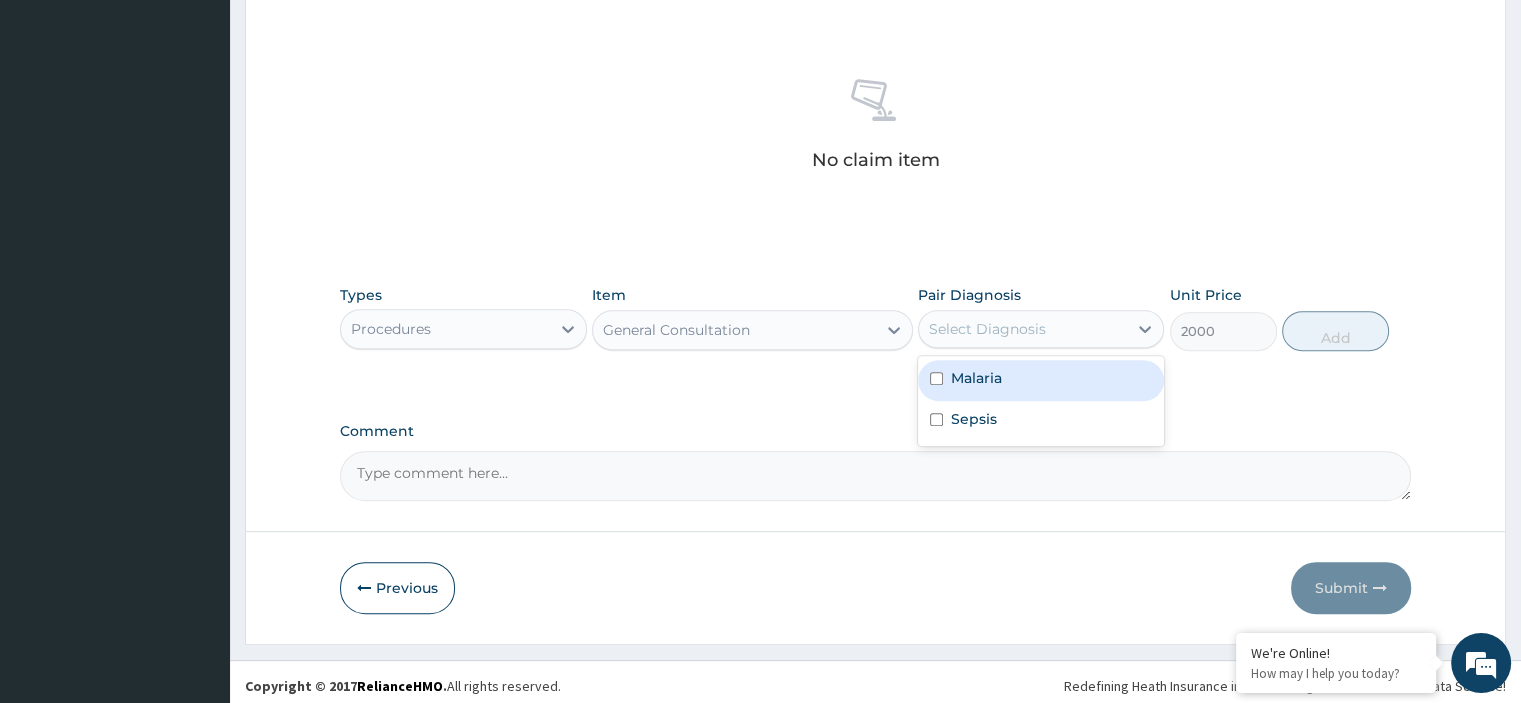 click on "Malaria" at bounding box center [976, 378] 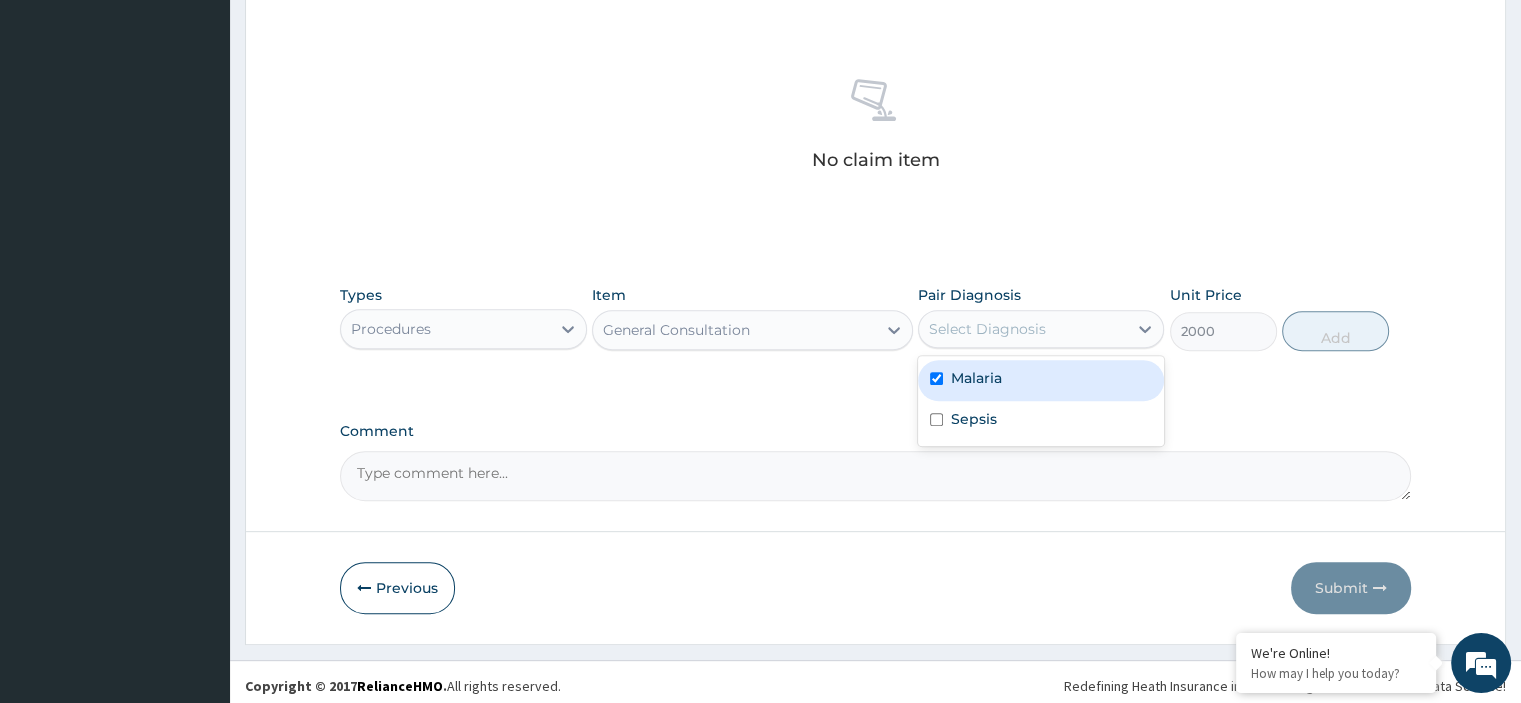 checkbox on "true" 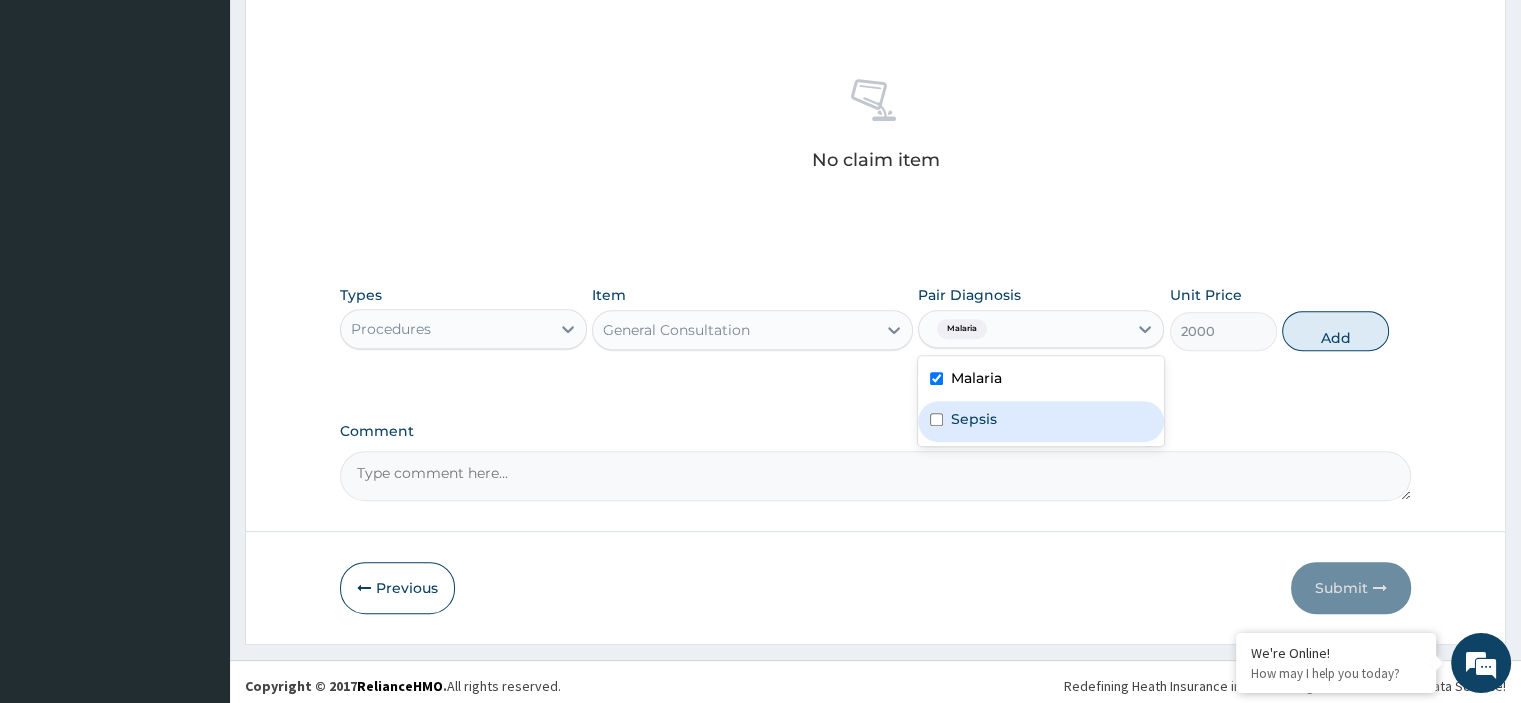 click on "Sepsis" at bounding box center [974, 419] 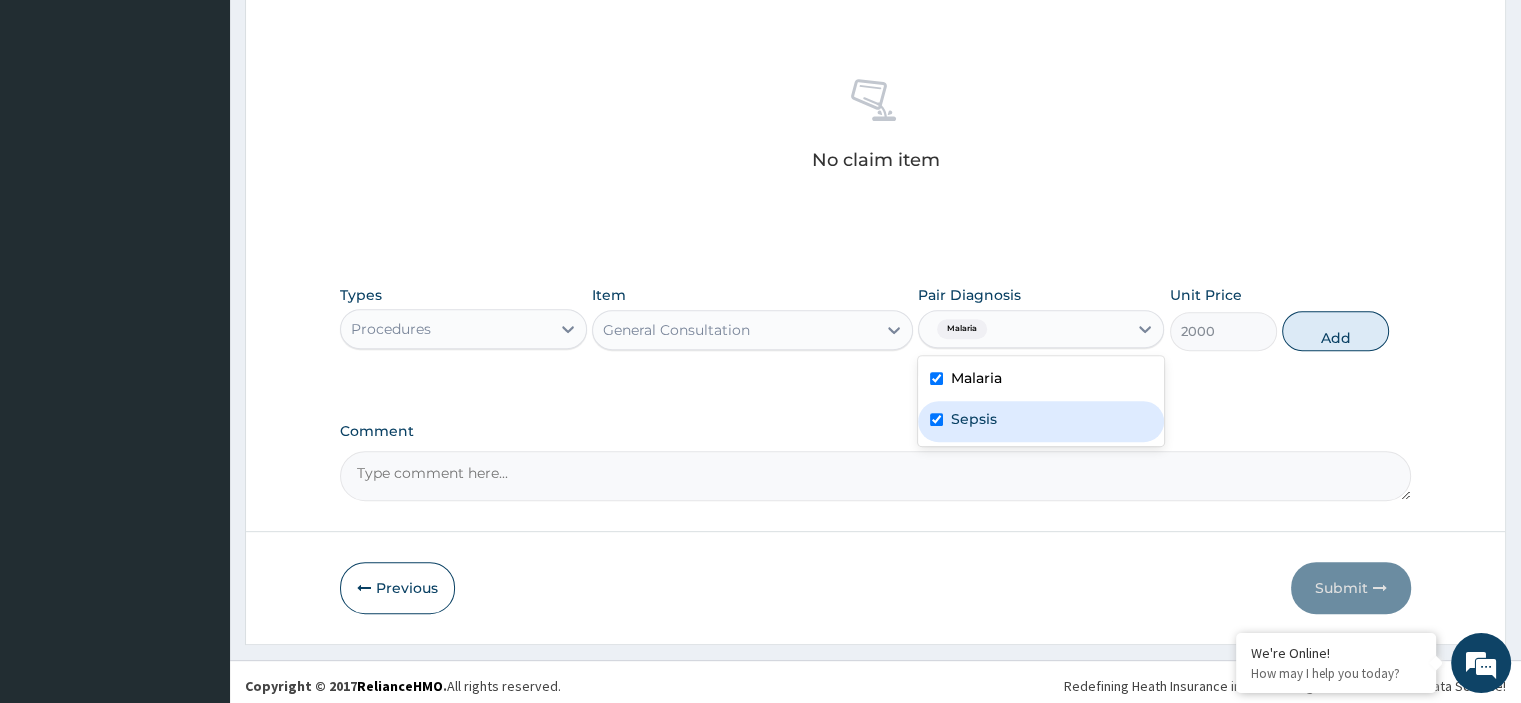 checkbox on "true" 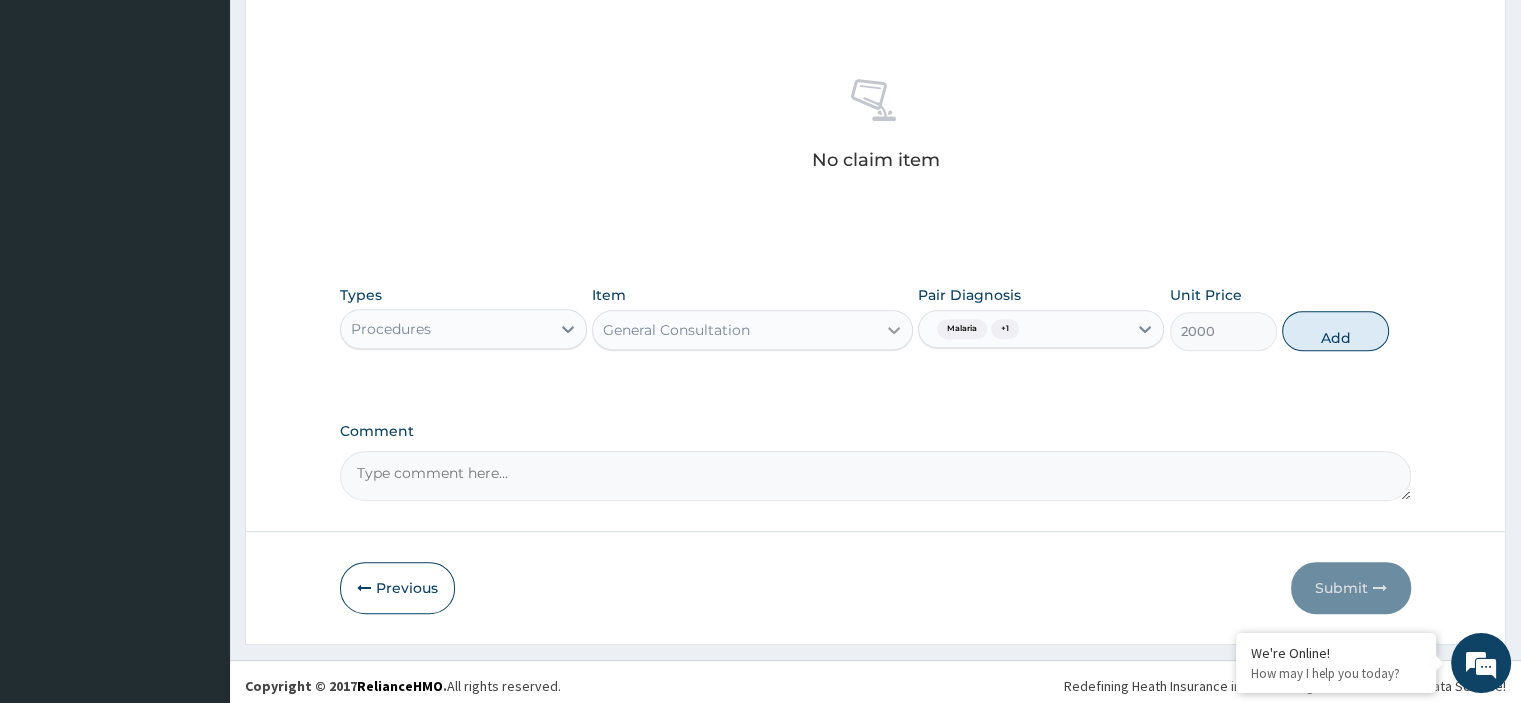 drag, startPoint x: 1337, startPoint y: 331, endPoint x: 893, endPoint y: 335, distance: 444.018 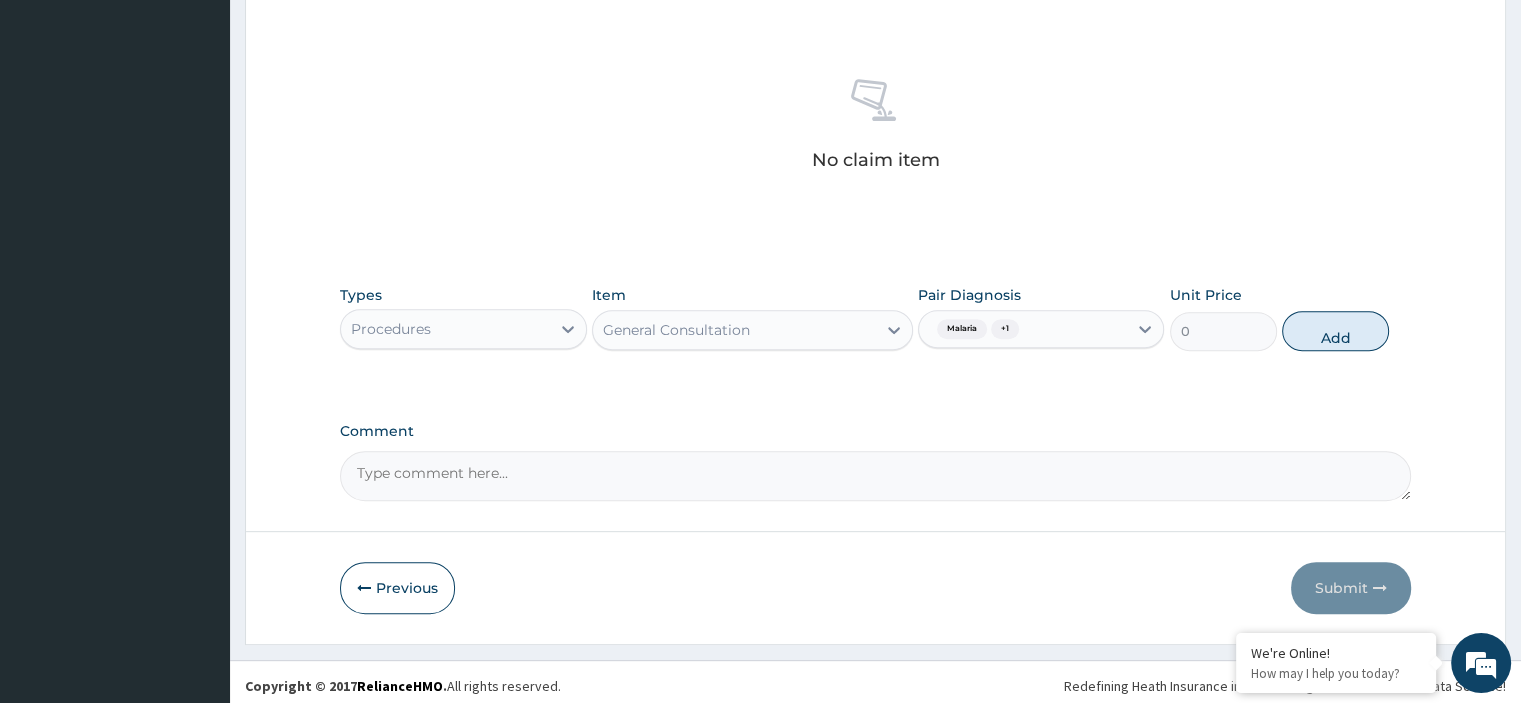 scroll, scrollTop: 640, scrollLeft: 0, axis: vertical 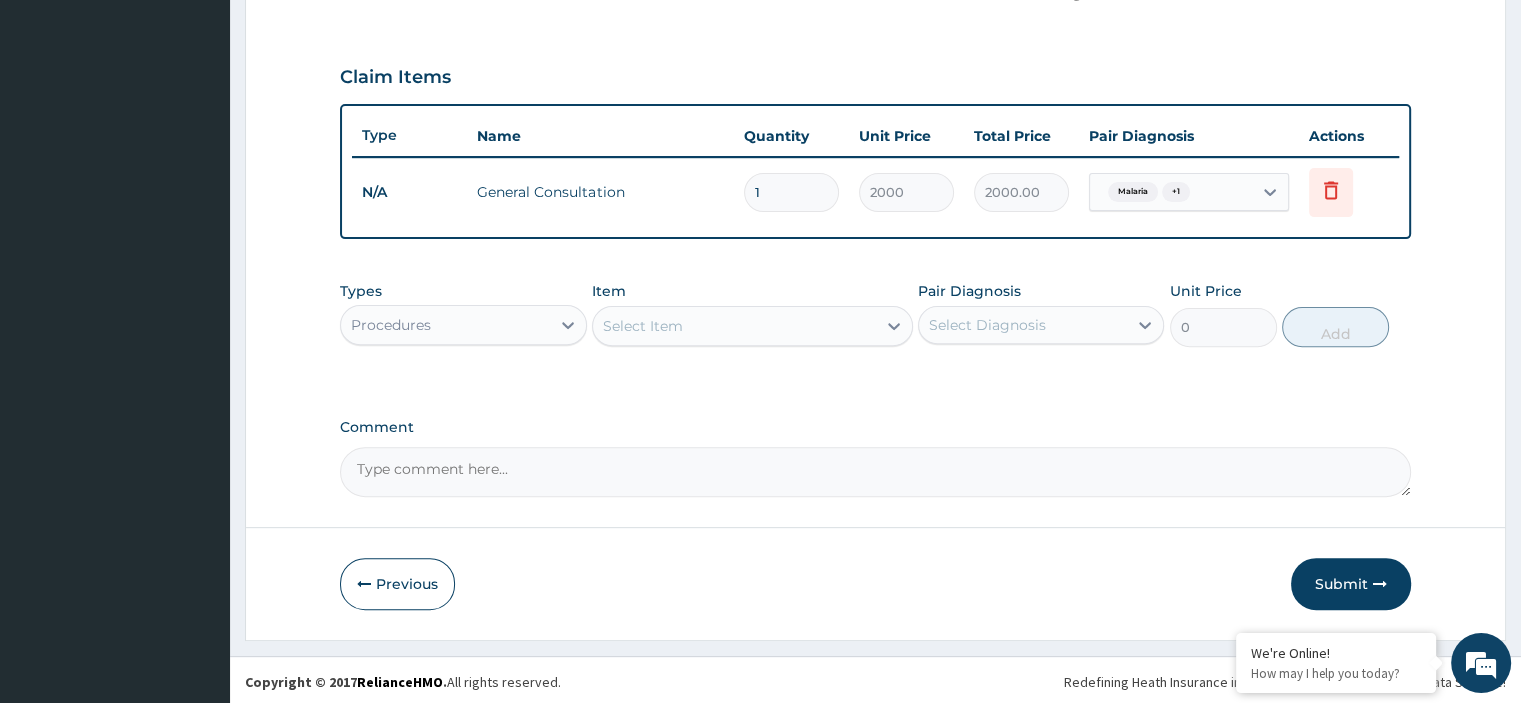 click on "Procedures" at bounding box center [445, 325] 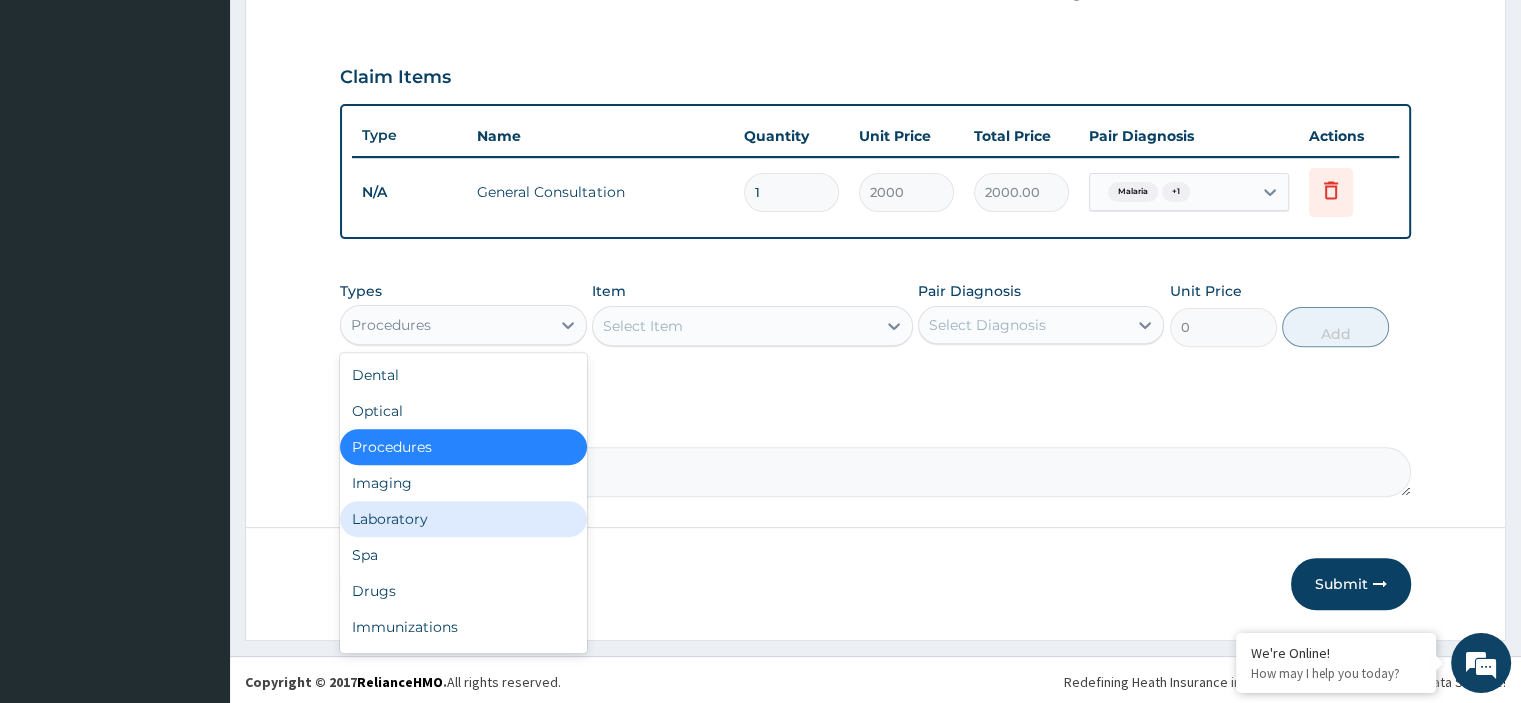 click on "Laboratory" at bounding box center (463, 519) 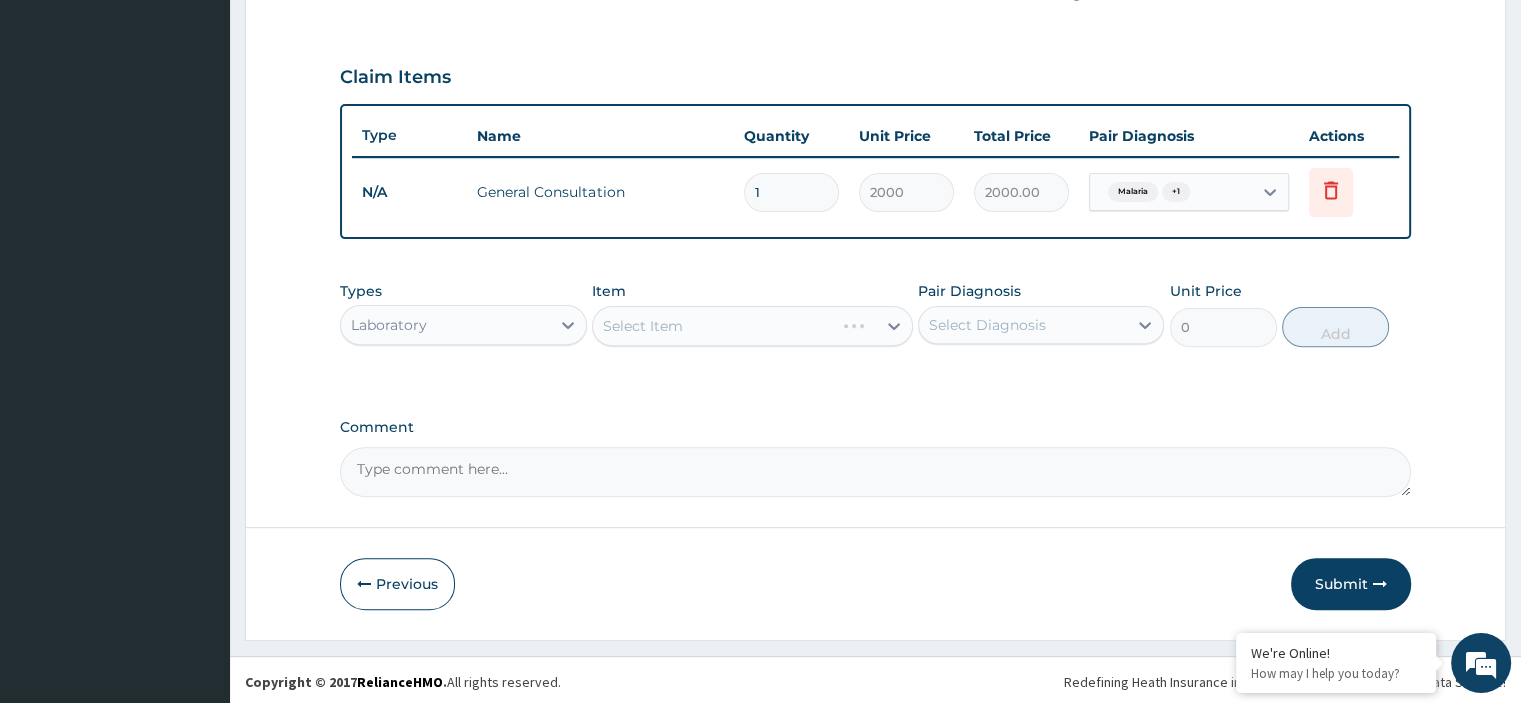 click on "Select Item" at bounding box center [752, 326] 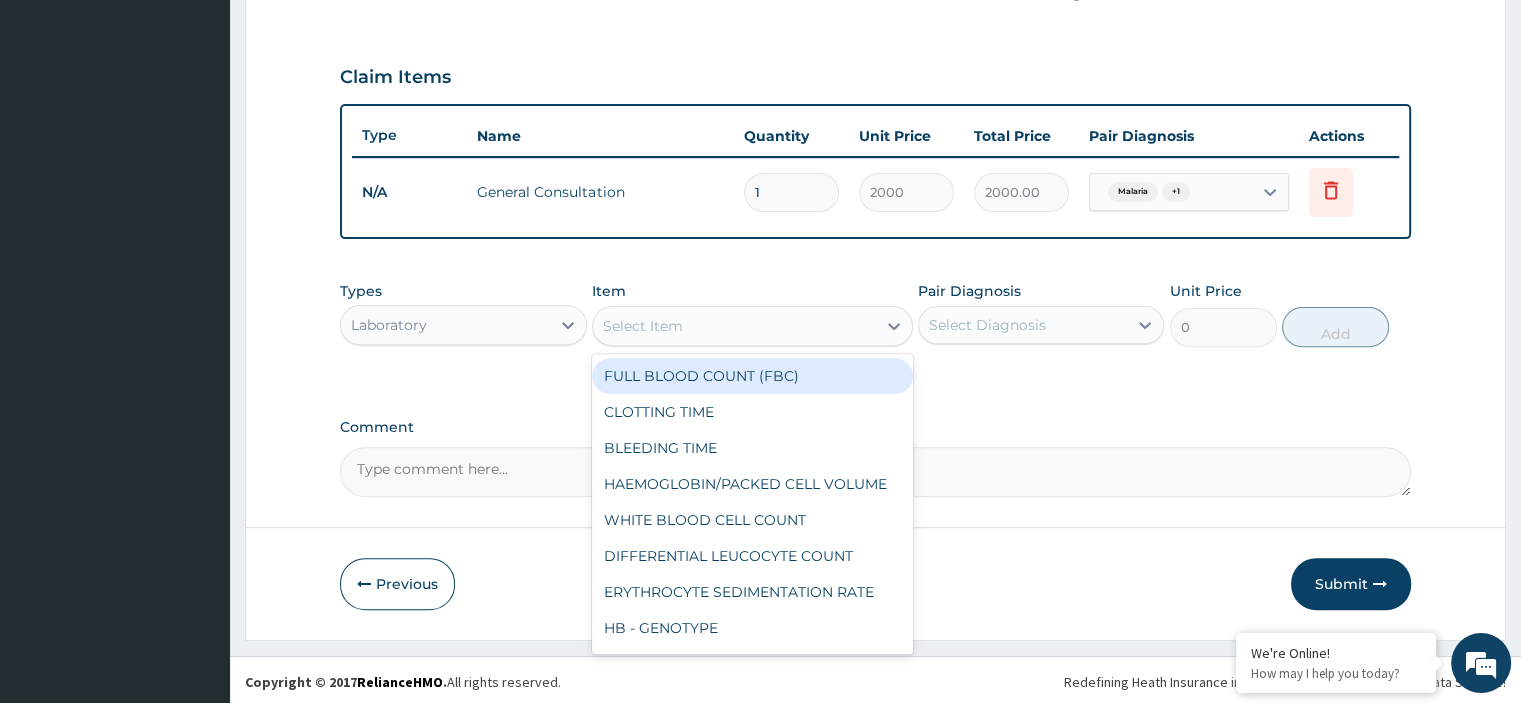 click on "Select Item" at bounding box center [734, 326] 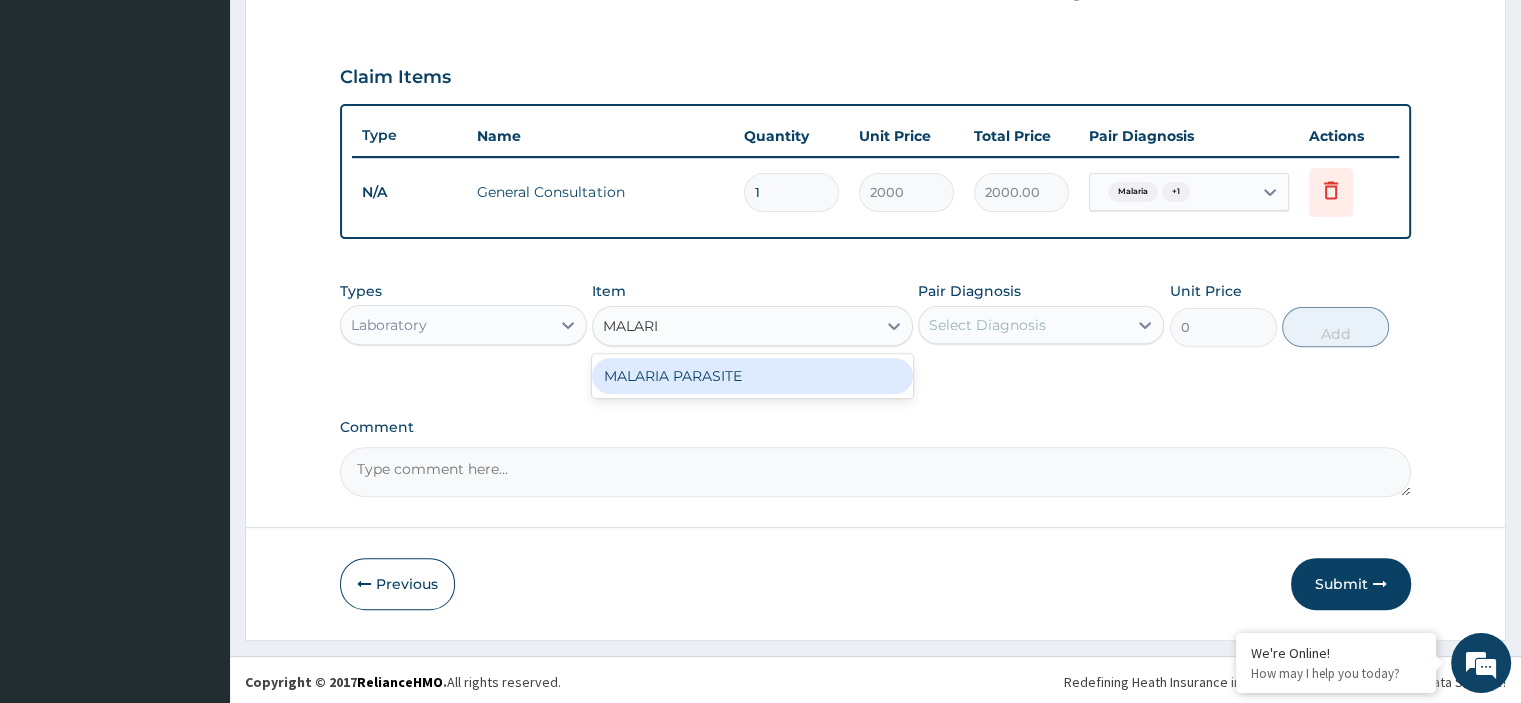 type on "MALARIA" 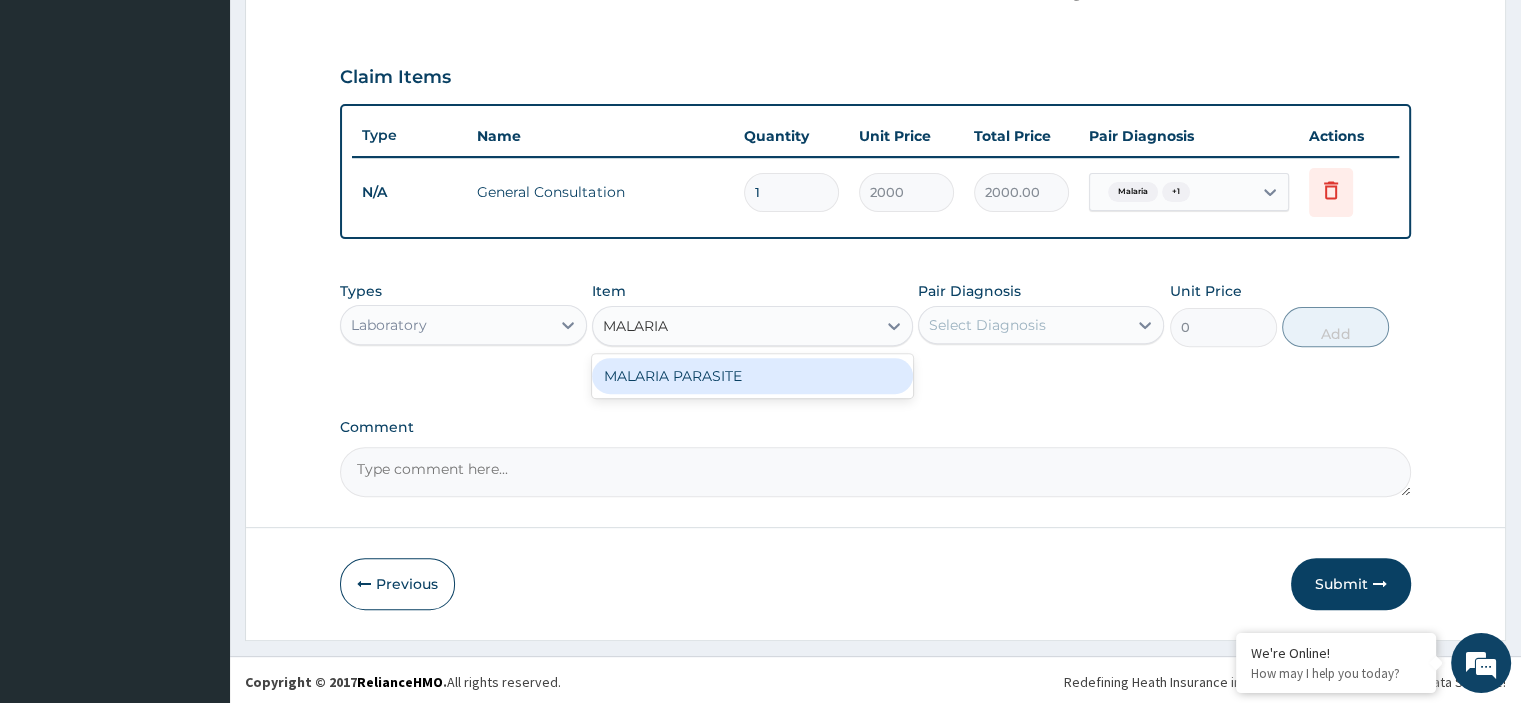 click on "MALARIA PARASITE" at bounding box center [752, 376] 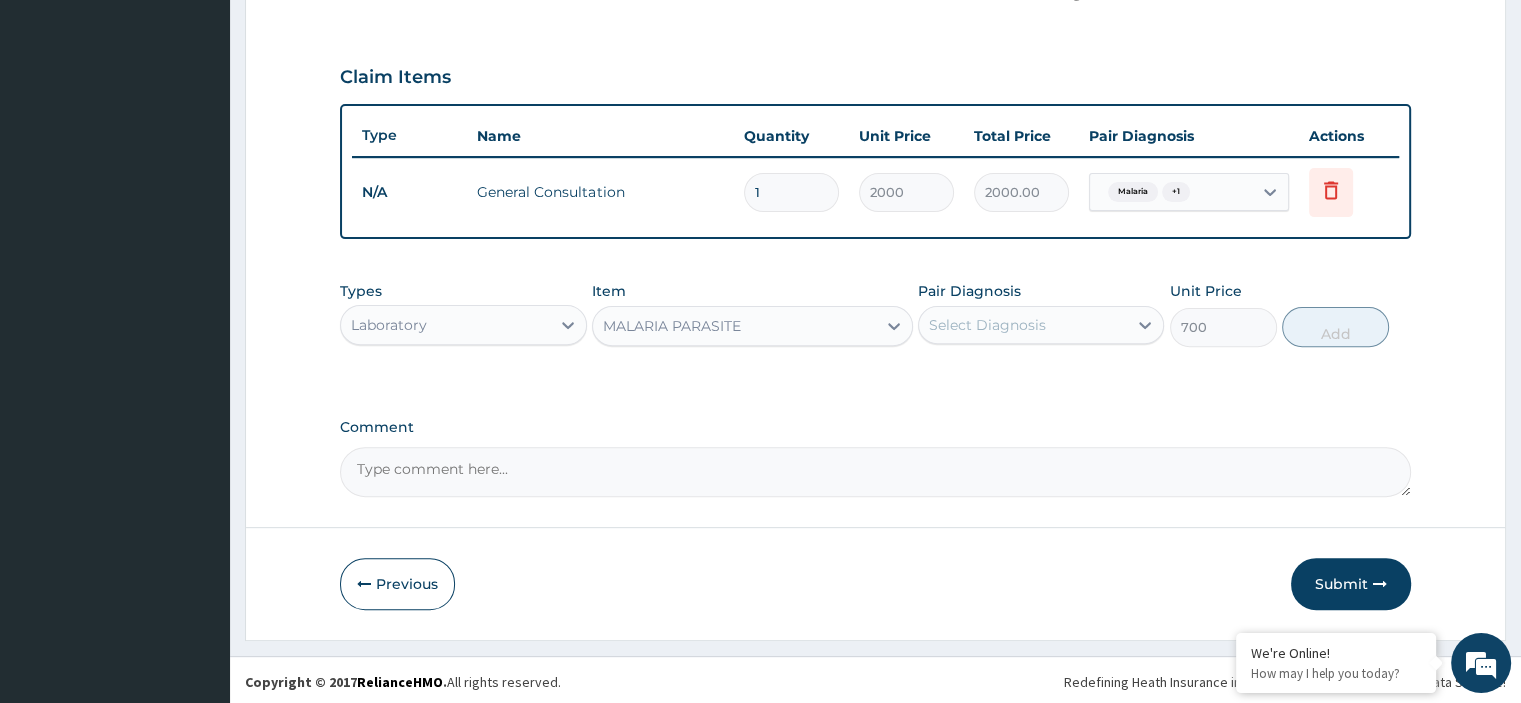 drag, startPoint x: 1117, startPoint y: 313, endPoint x: 1124, endPoint y: 325, distance: 13.892444 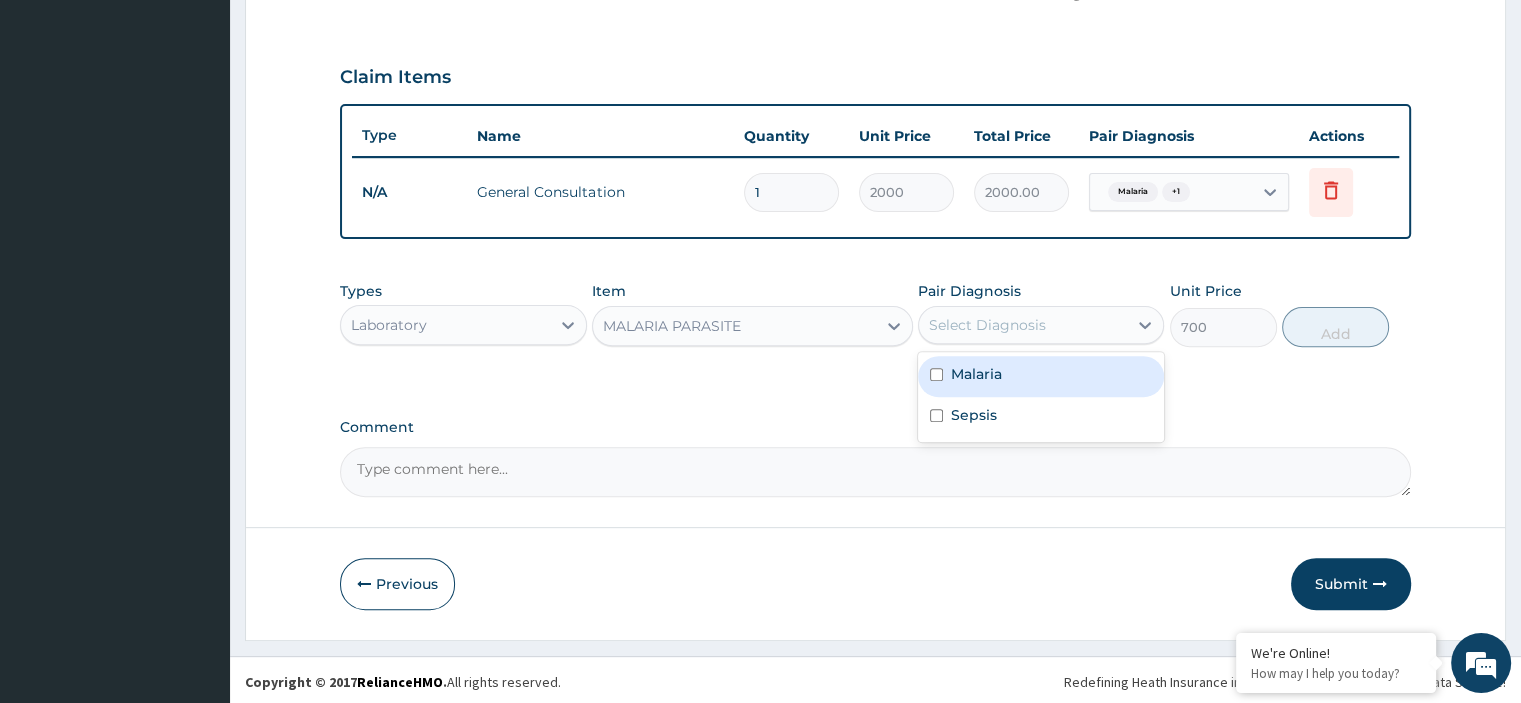 click on "Malaria" at bounding box center (1041, 376) 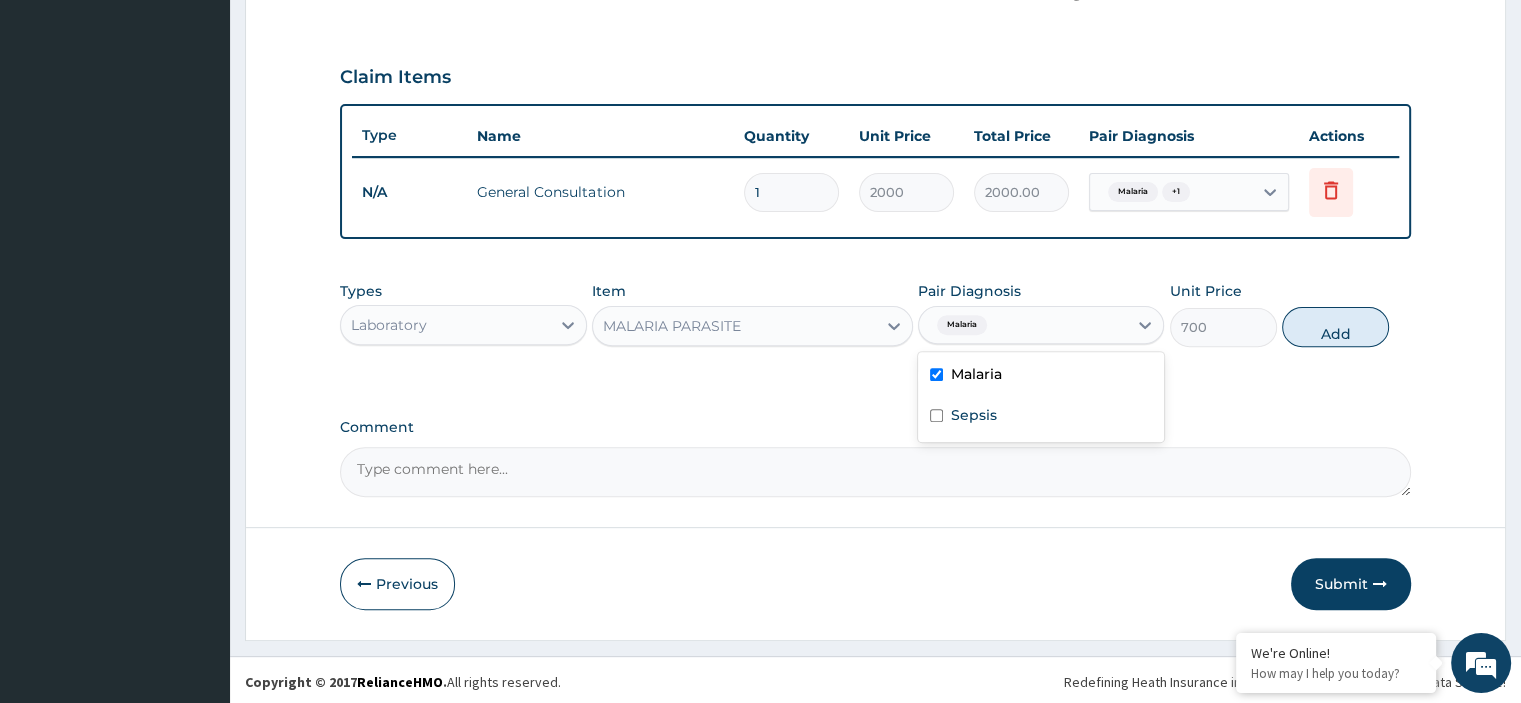 checkbox on "true" 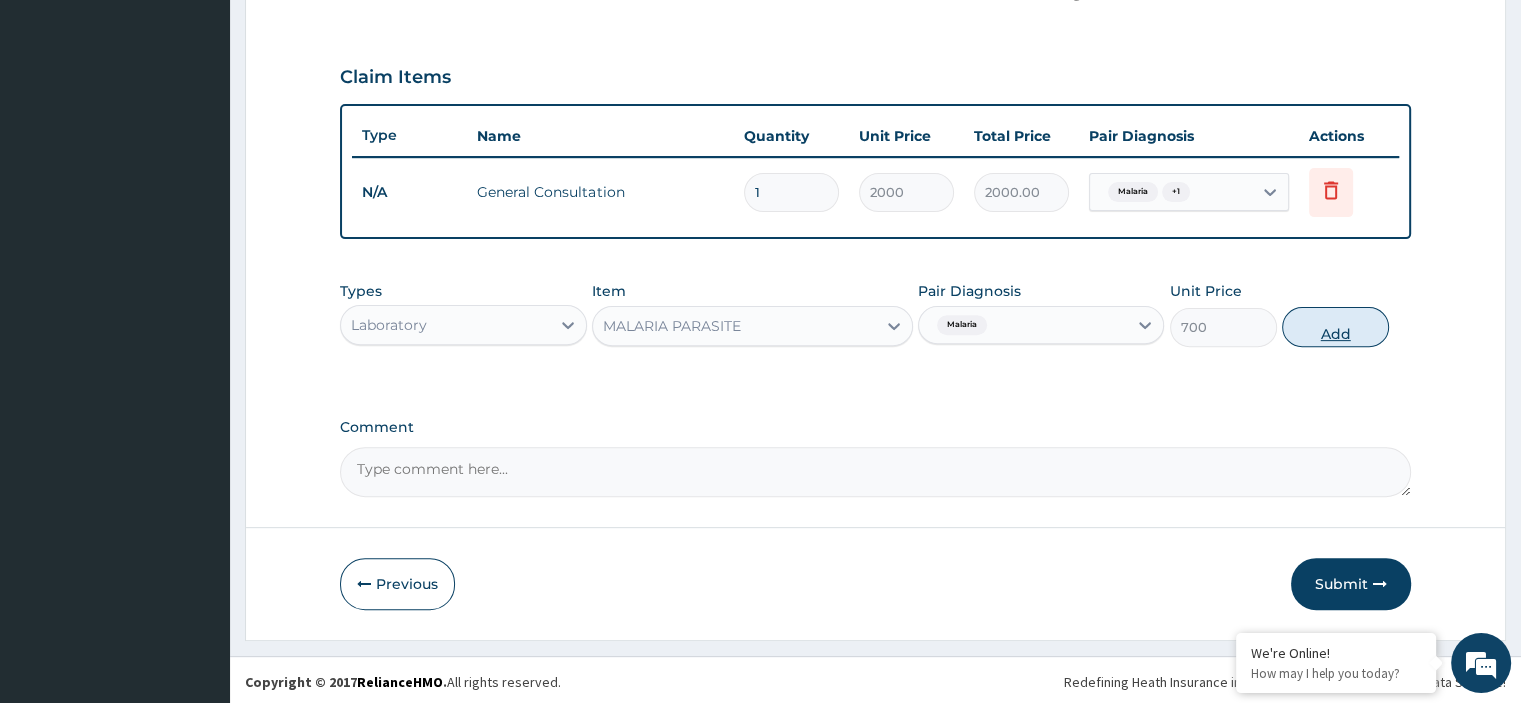 click on "Add" at bounding box center (1335, 327) 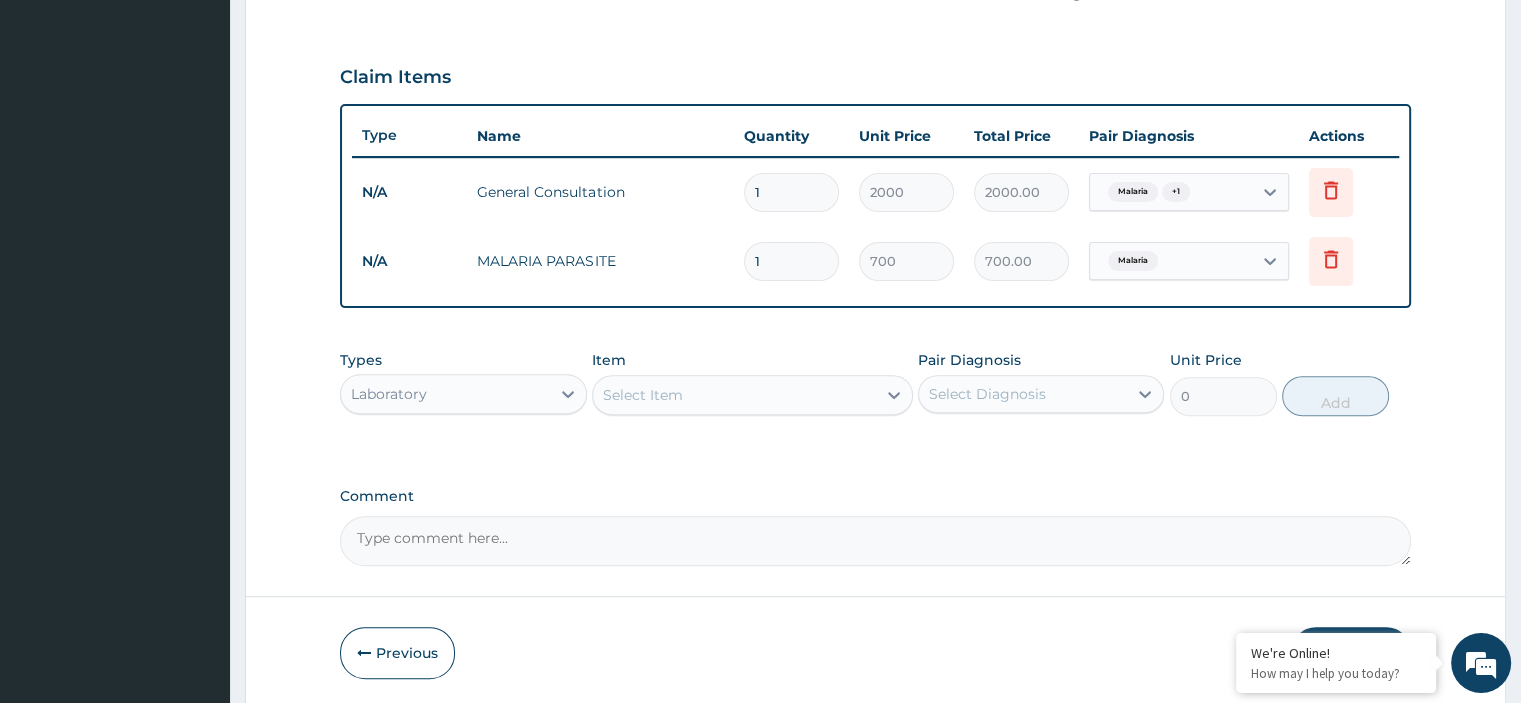 click on "Select Item" at bounding box center (734, 395) 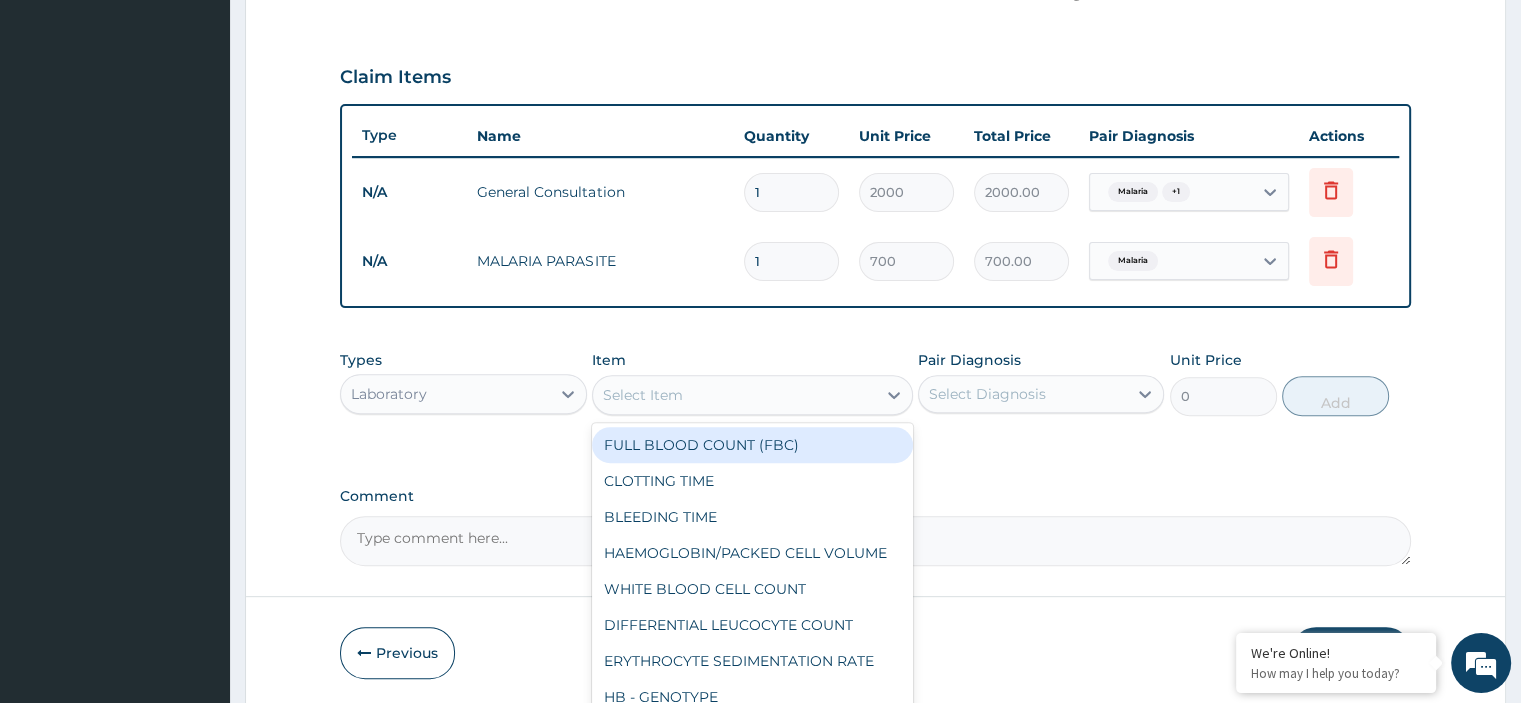 click on "FULL BLOOD COUNT (FBC)" at bounding box center (752, 445) 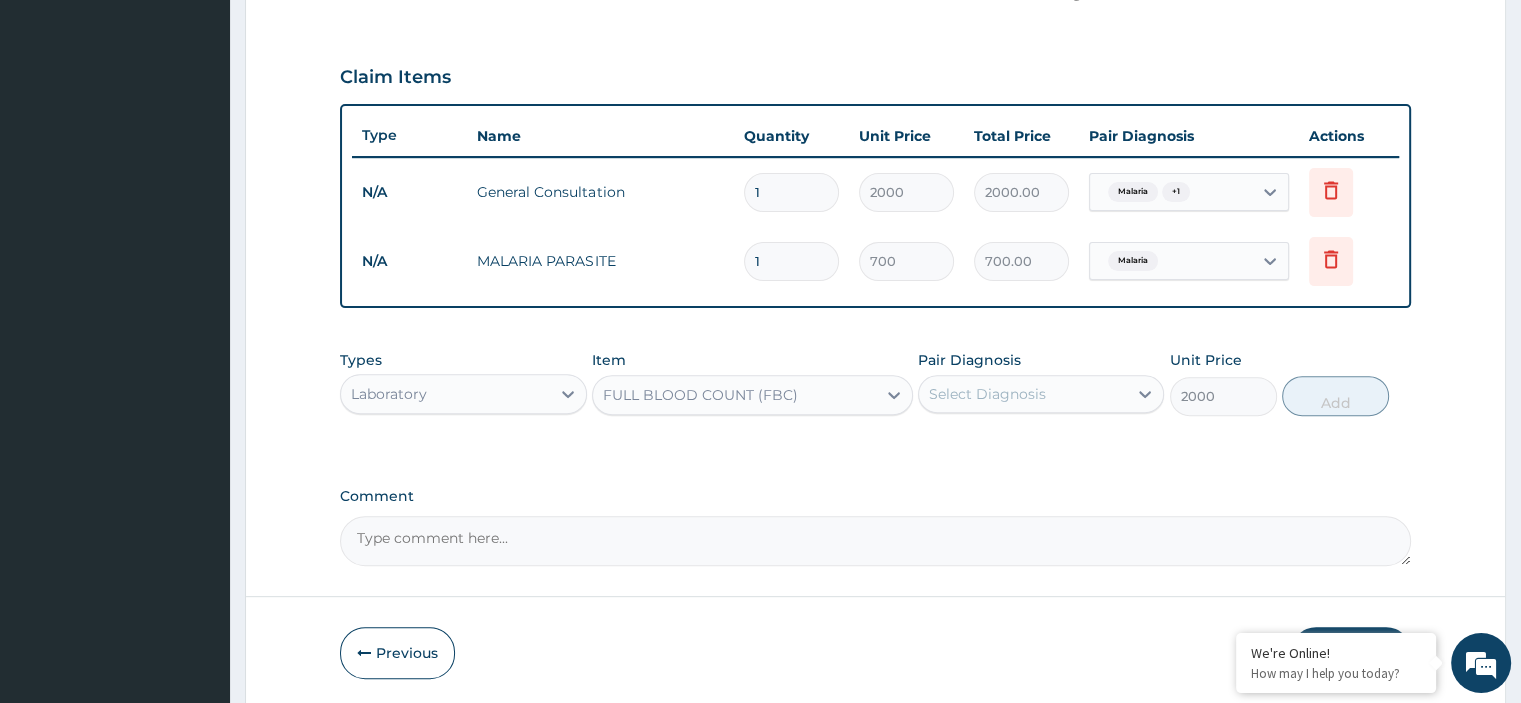 click on "Select Diagnosis" at bounding box center (987, 394) 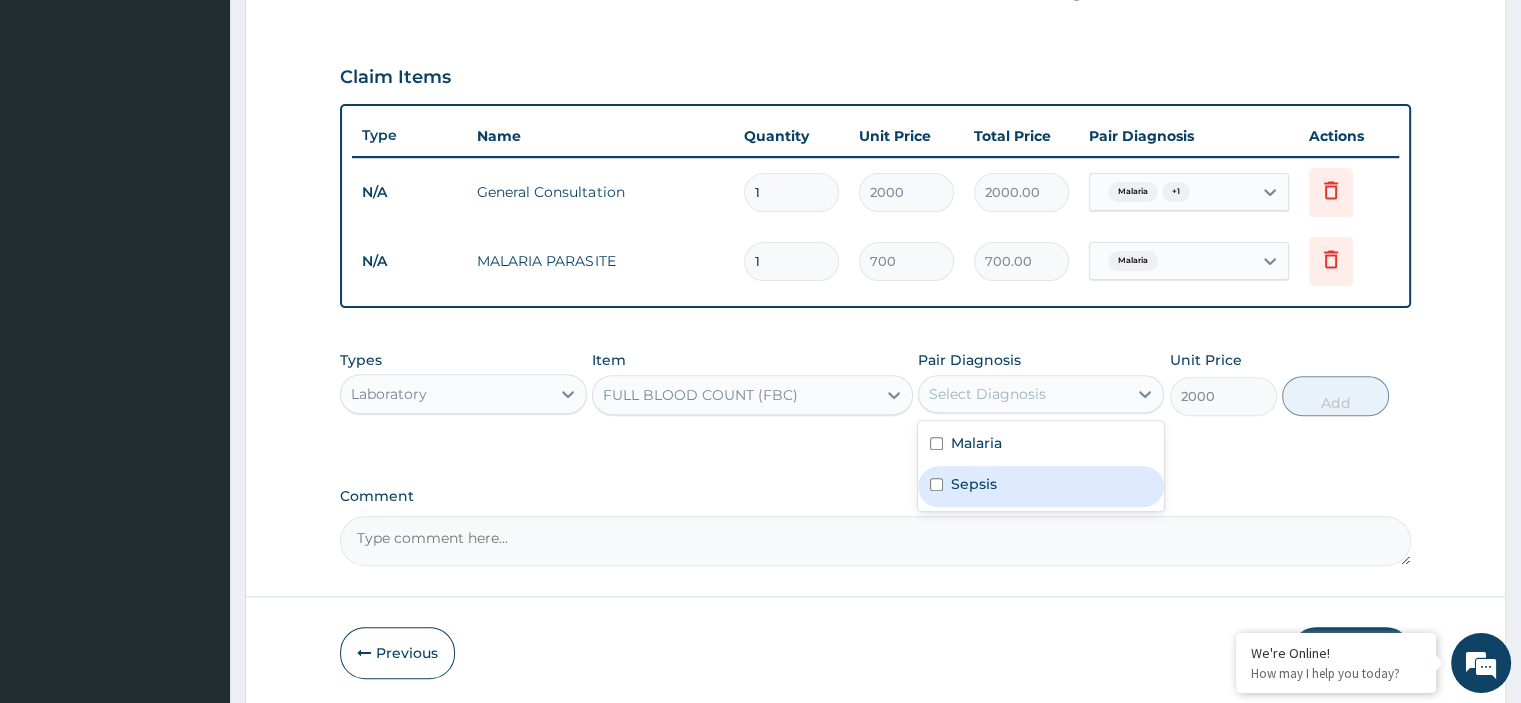 click on "Sepsis" at bounding box center (1041, 486) 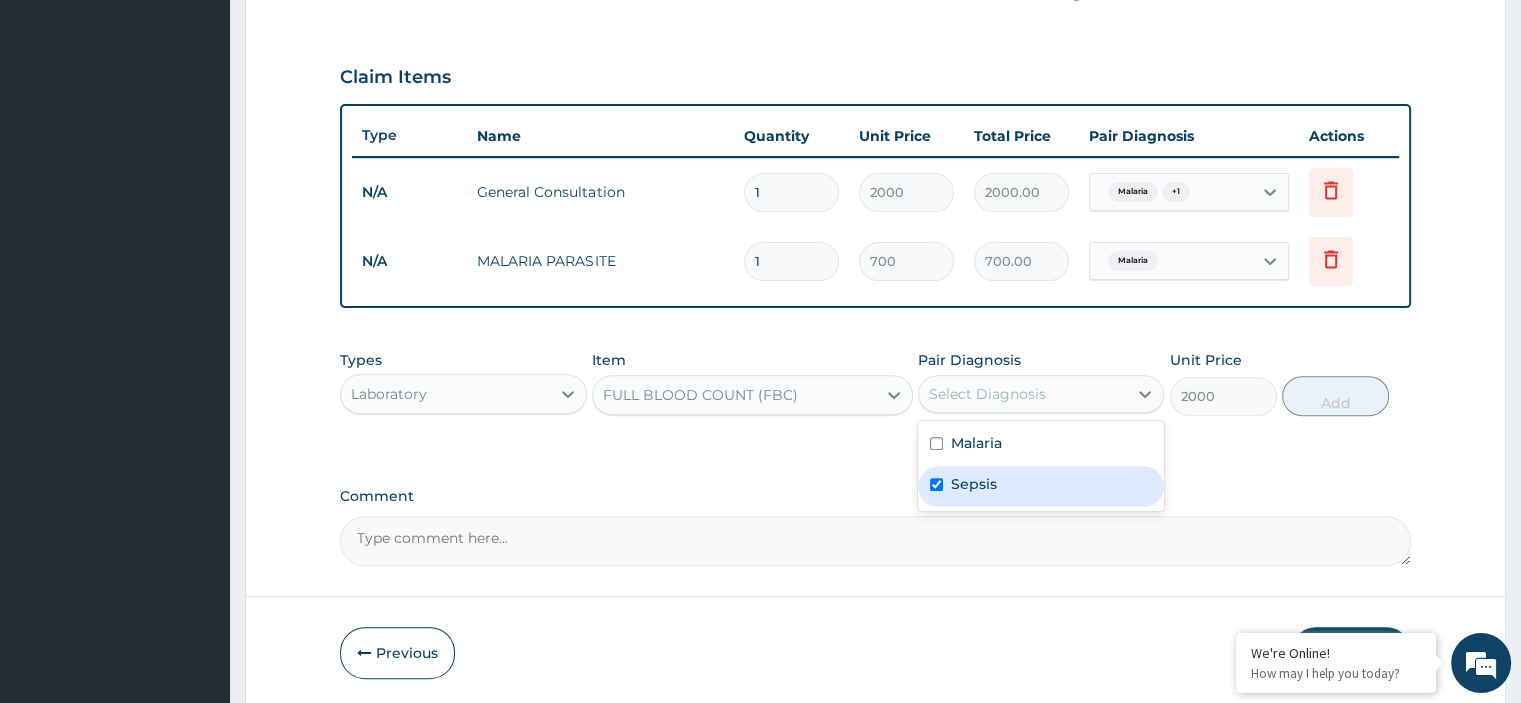 checkbox on "true" 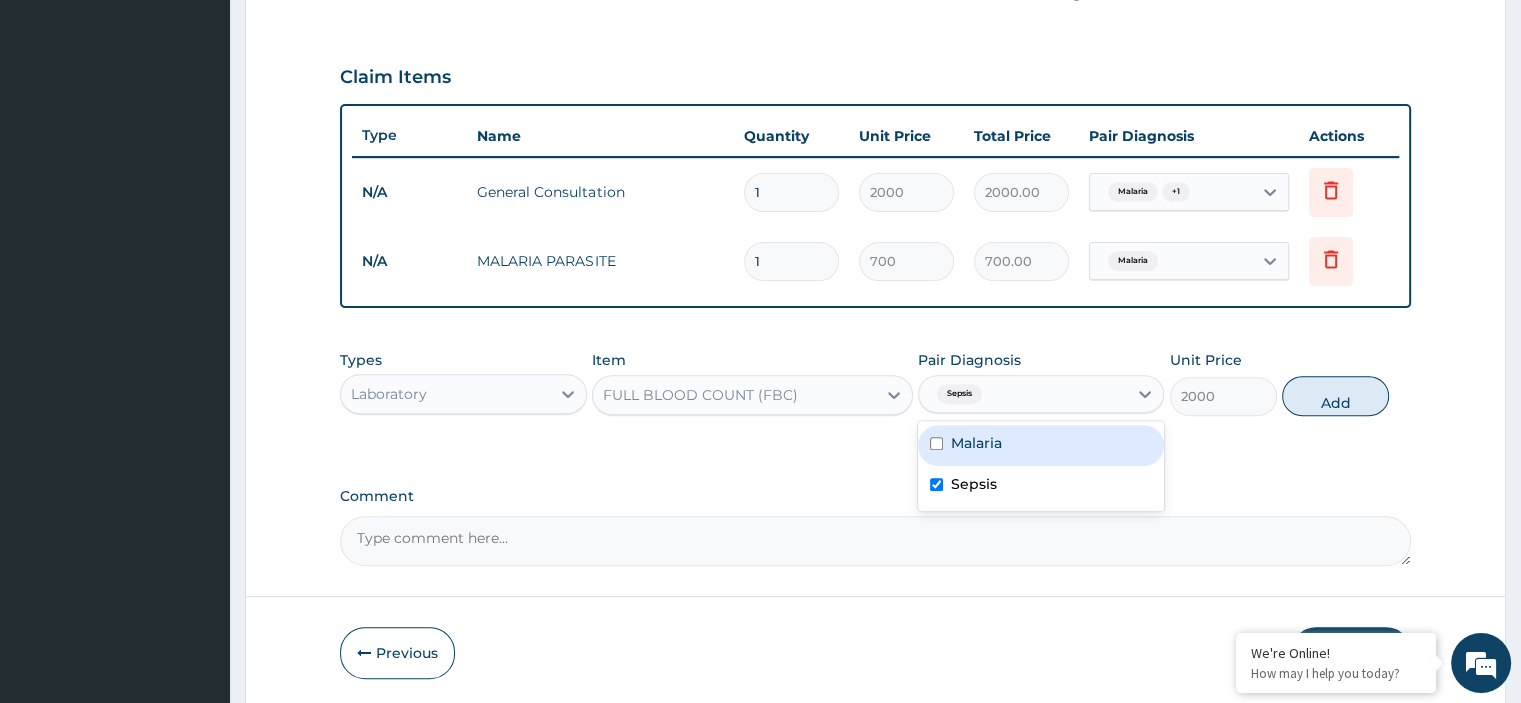 click on "Malaria" at bounding box center (1041, 445) 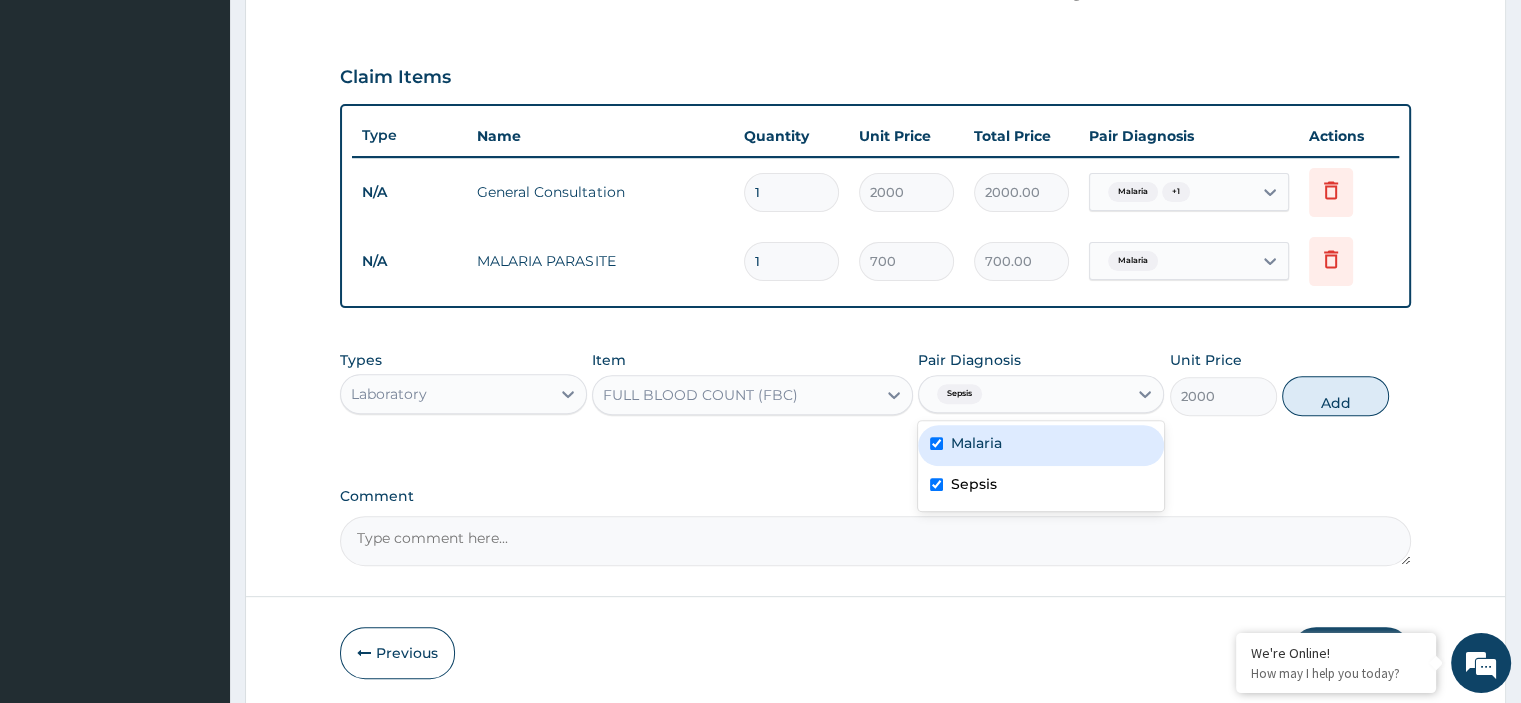 checkbox on "true" 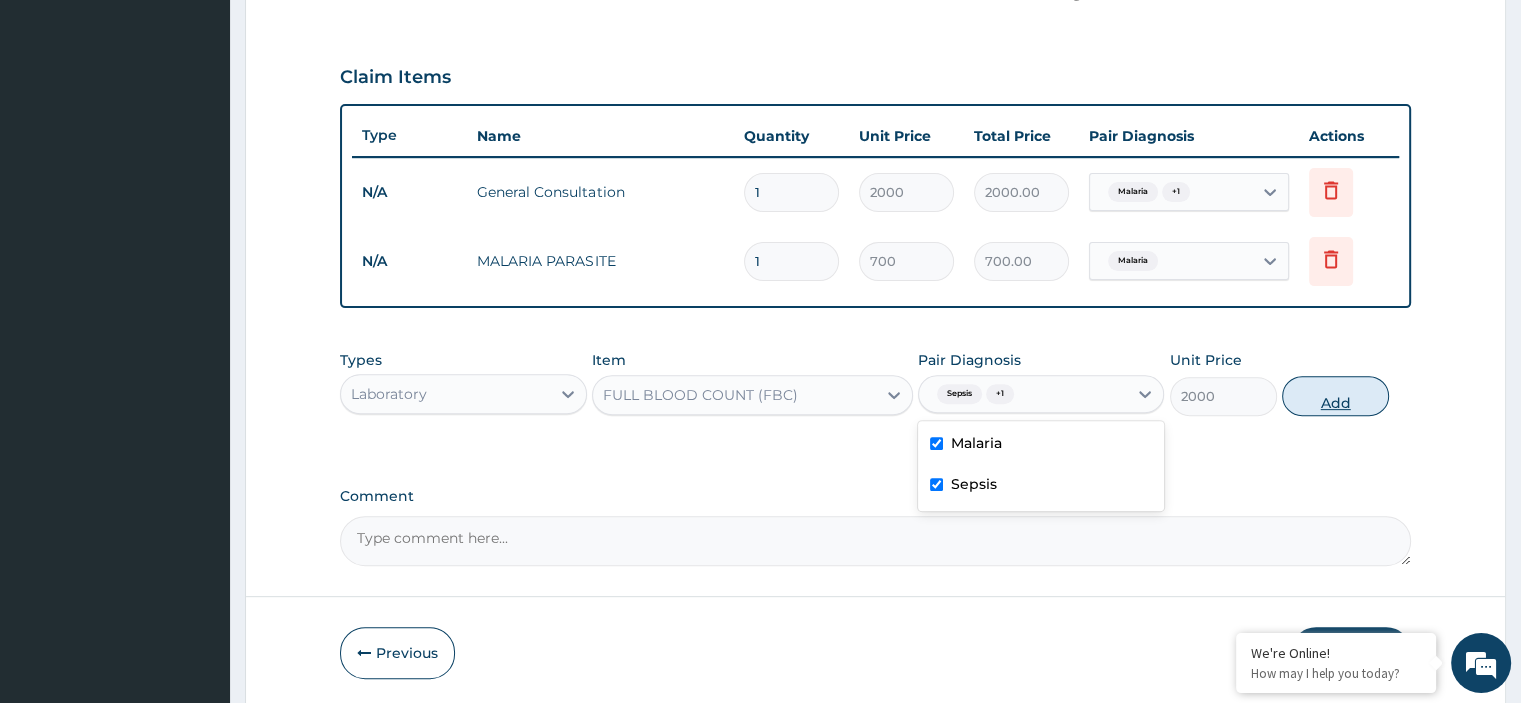 click on "Add" at bounding box center [1335, 396] 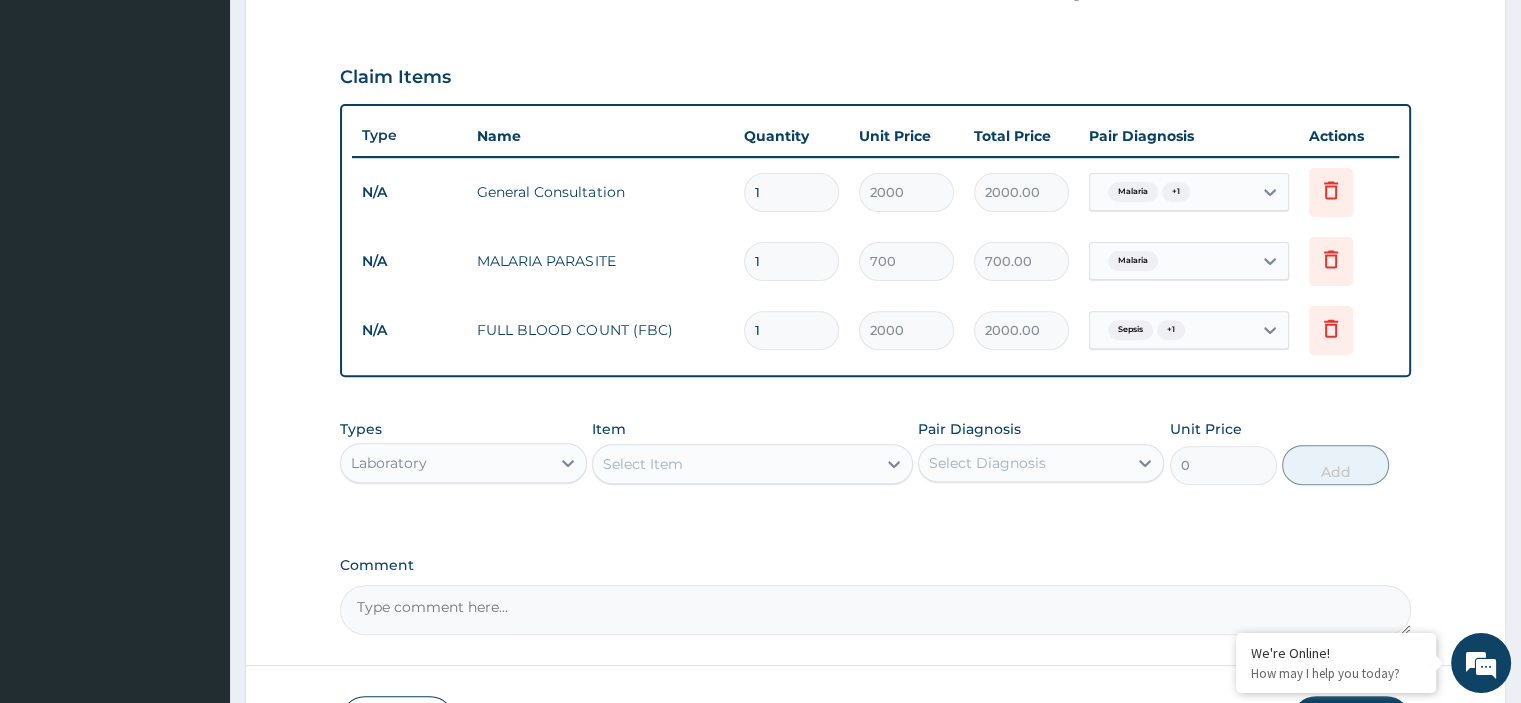 click on "Types Laboratory" at bounding box center (463, 452) 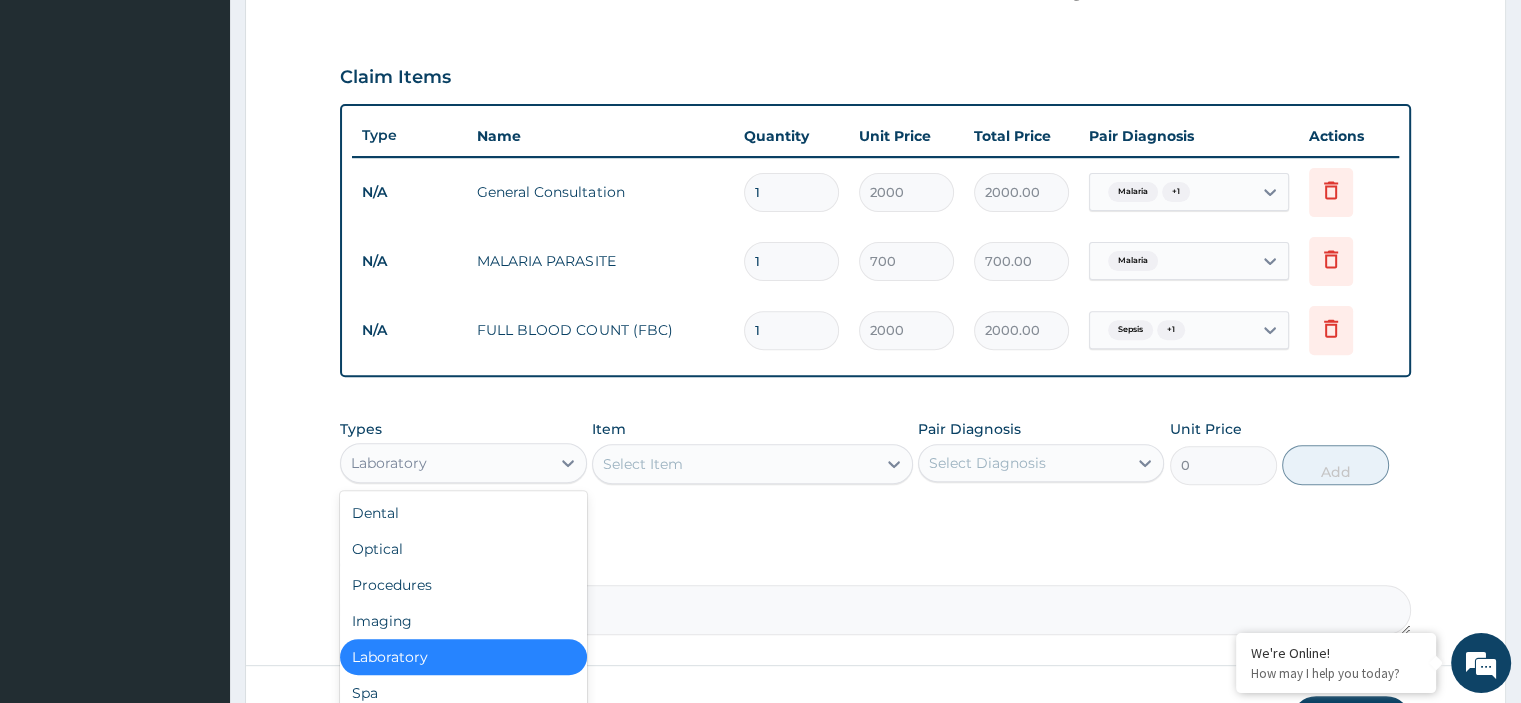 scroll, scrollTop: 68, scrollLeft: 0, axis: vertical 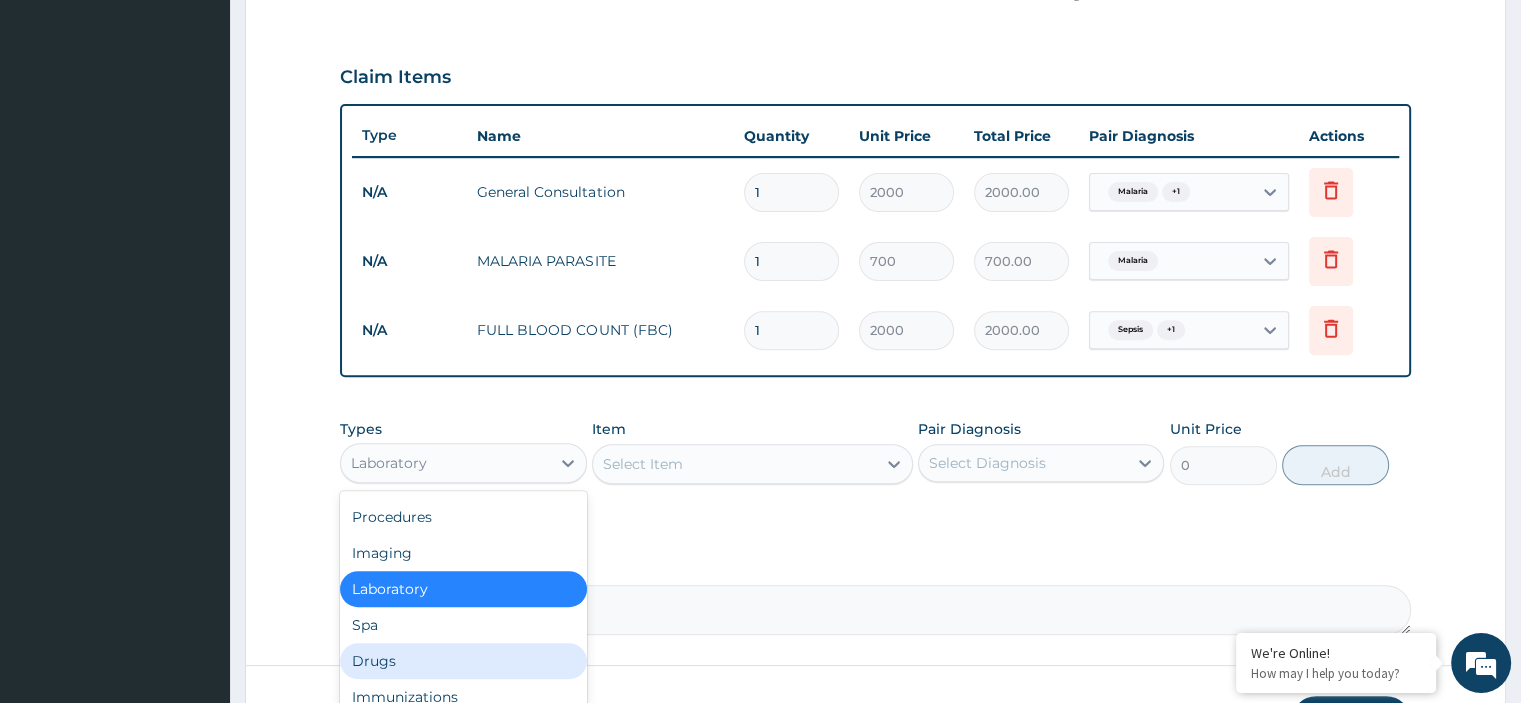 click on "Drugs" at bounding box center [463, 661] 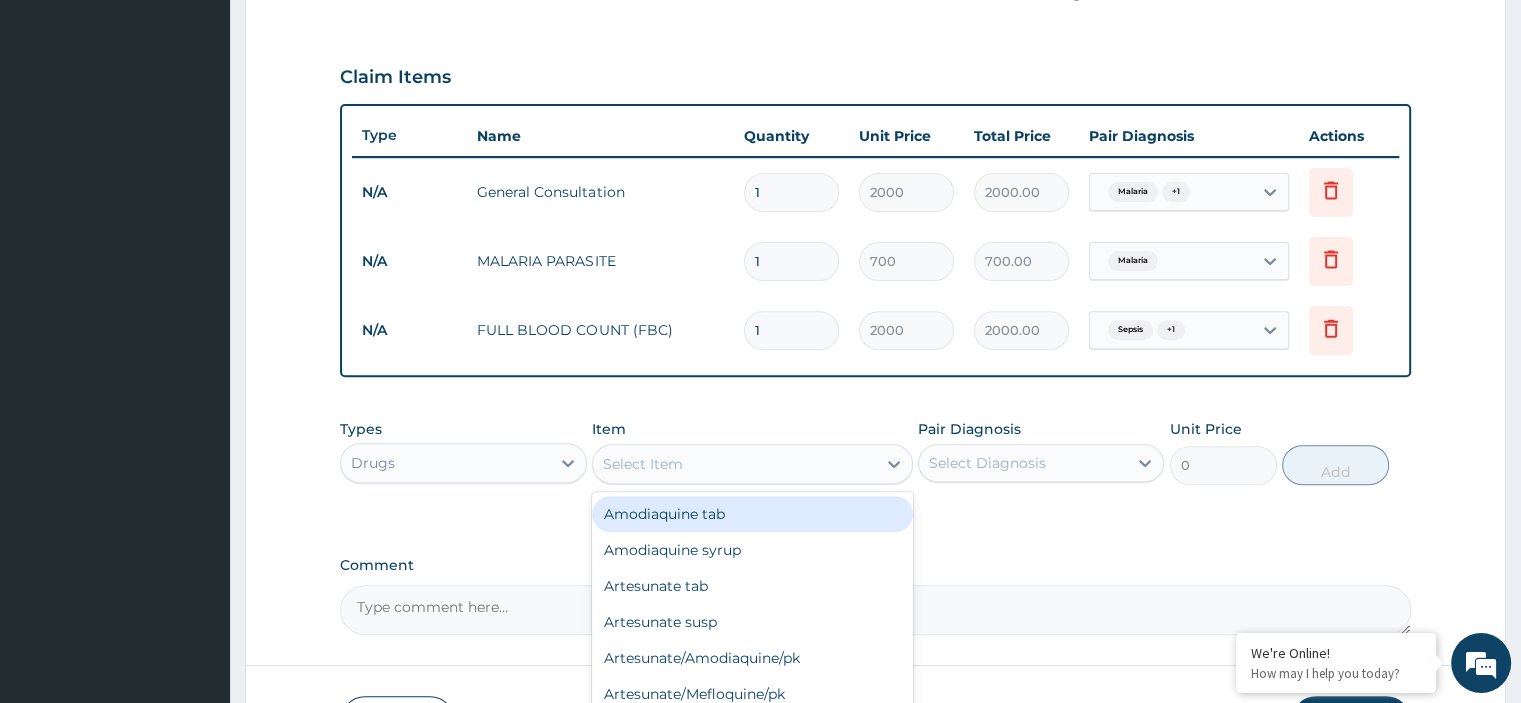 click on "Select Item" at bounding box center [734, 464] 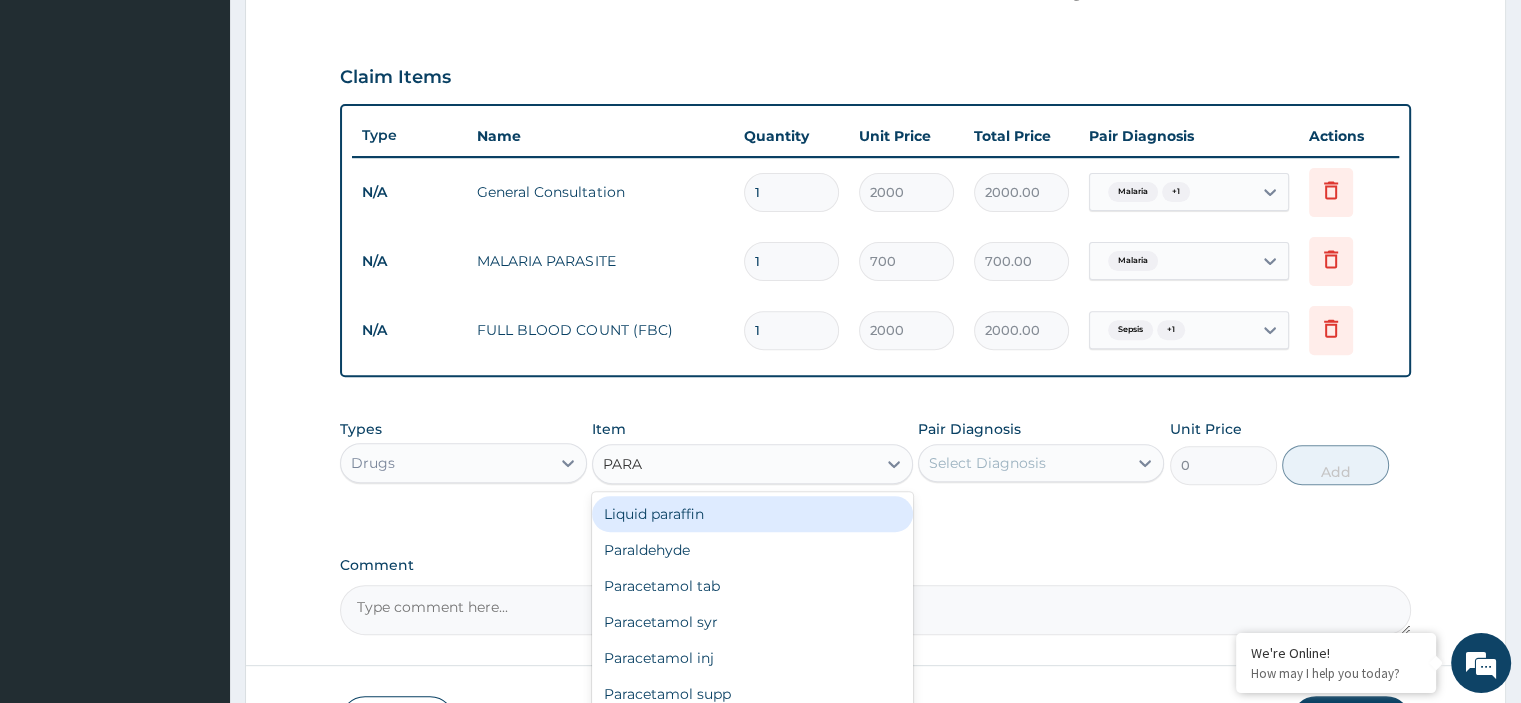 type on "PARAC" 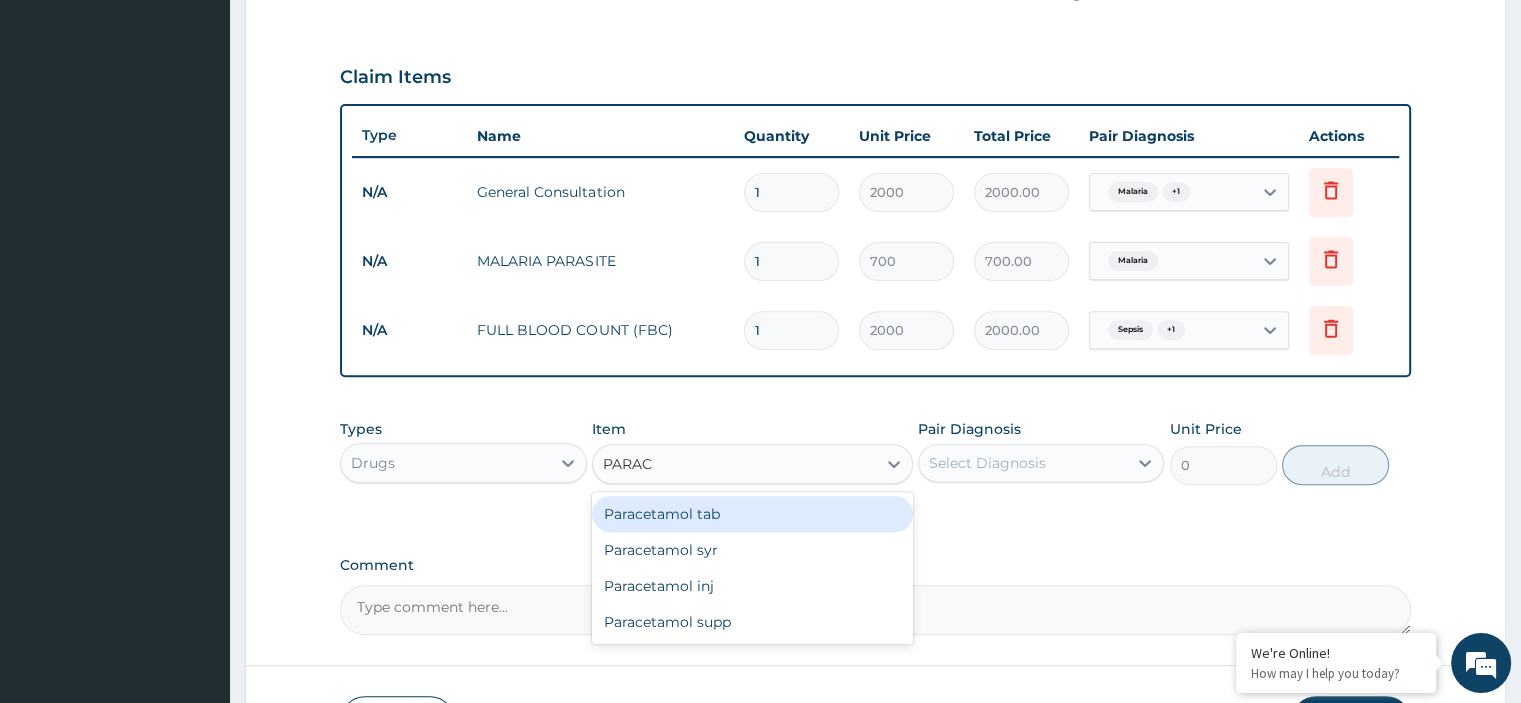 click on "Paracetamol tab" at bounding box center (752, 514) 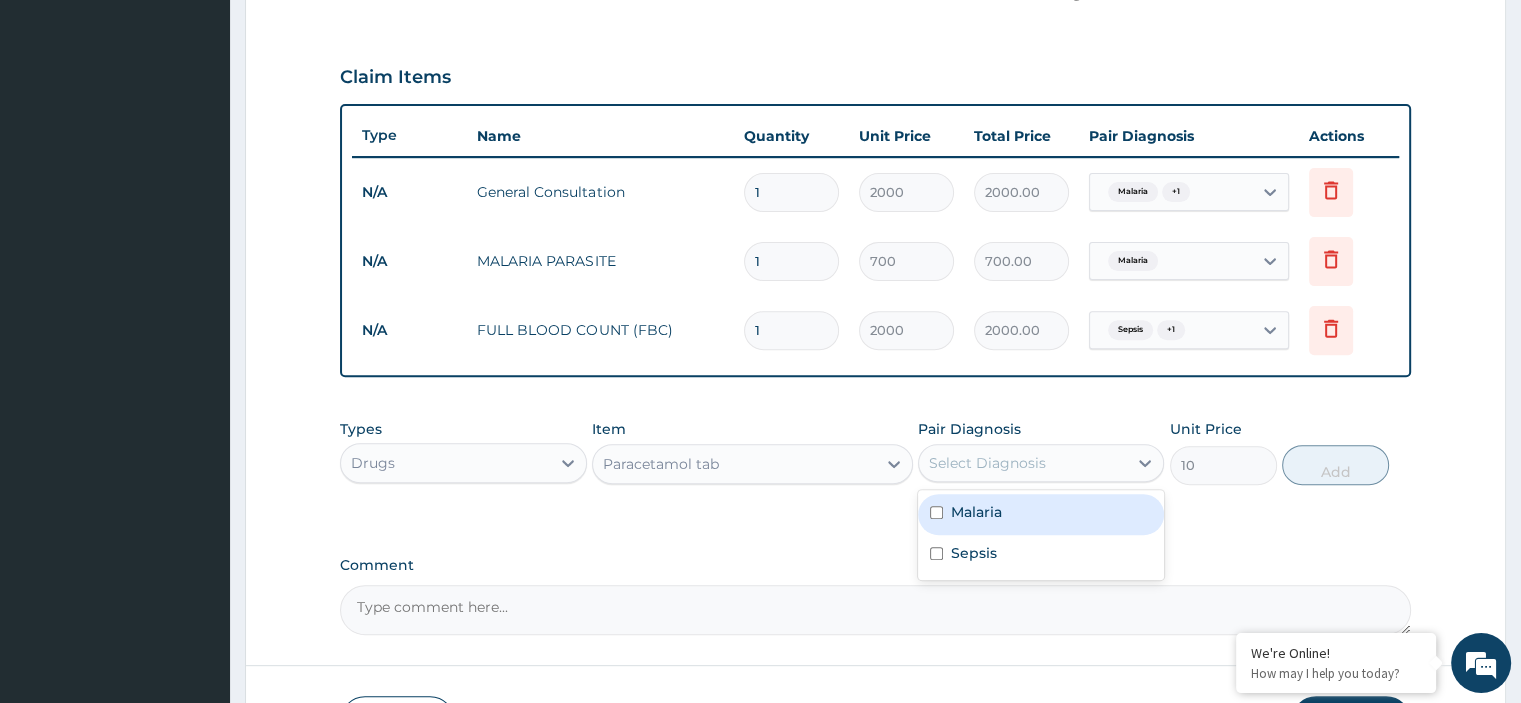 click on "Select Diagnosis" at bounding box center (987, 463) 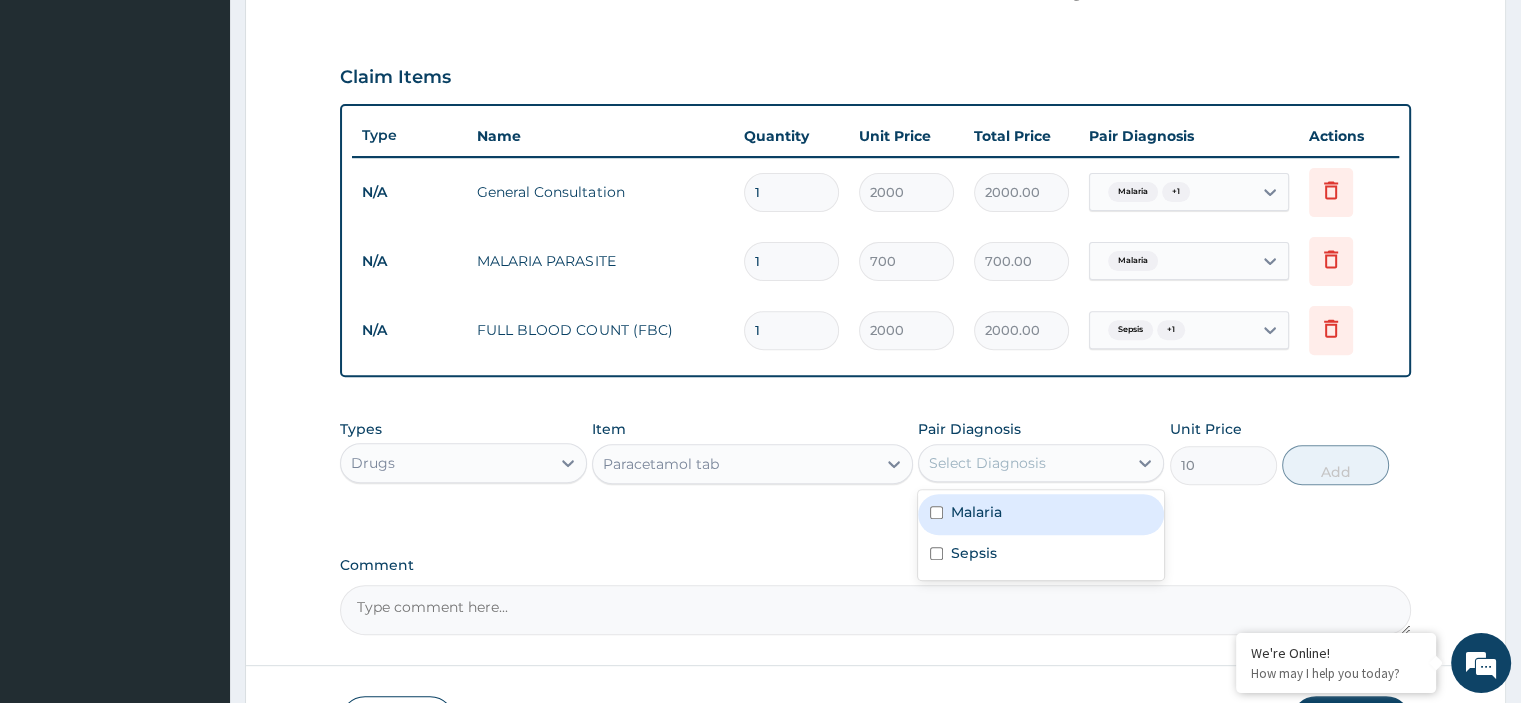 click on "Malaria" at bounding box center (1041, 514) 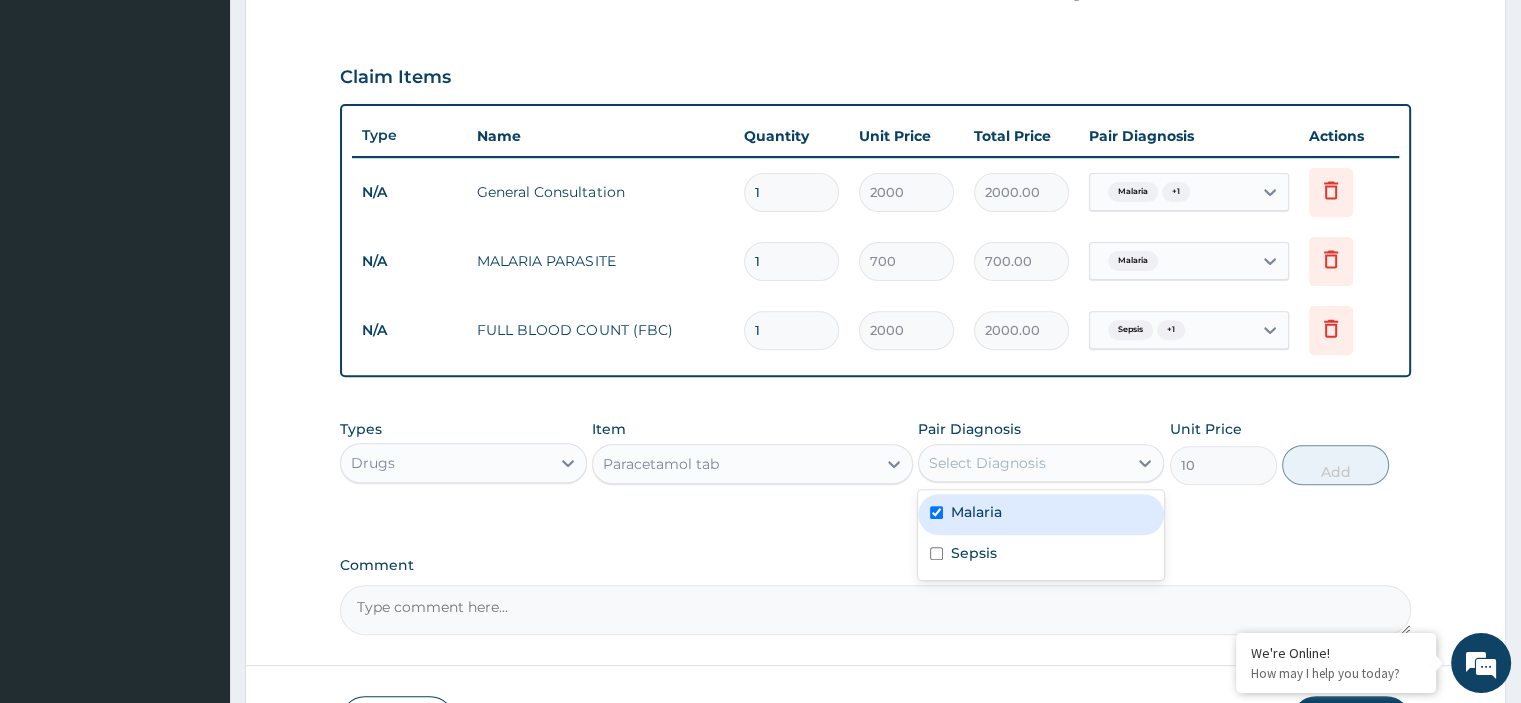 checkbox on "true" 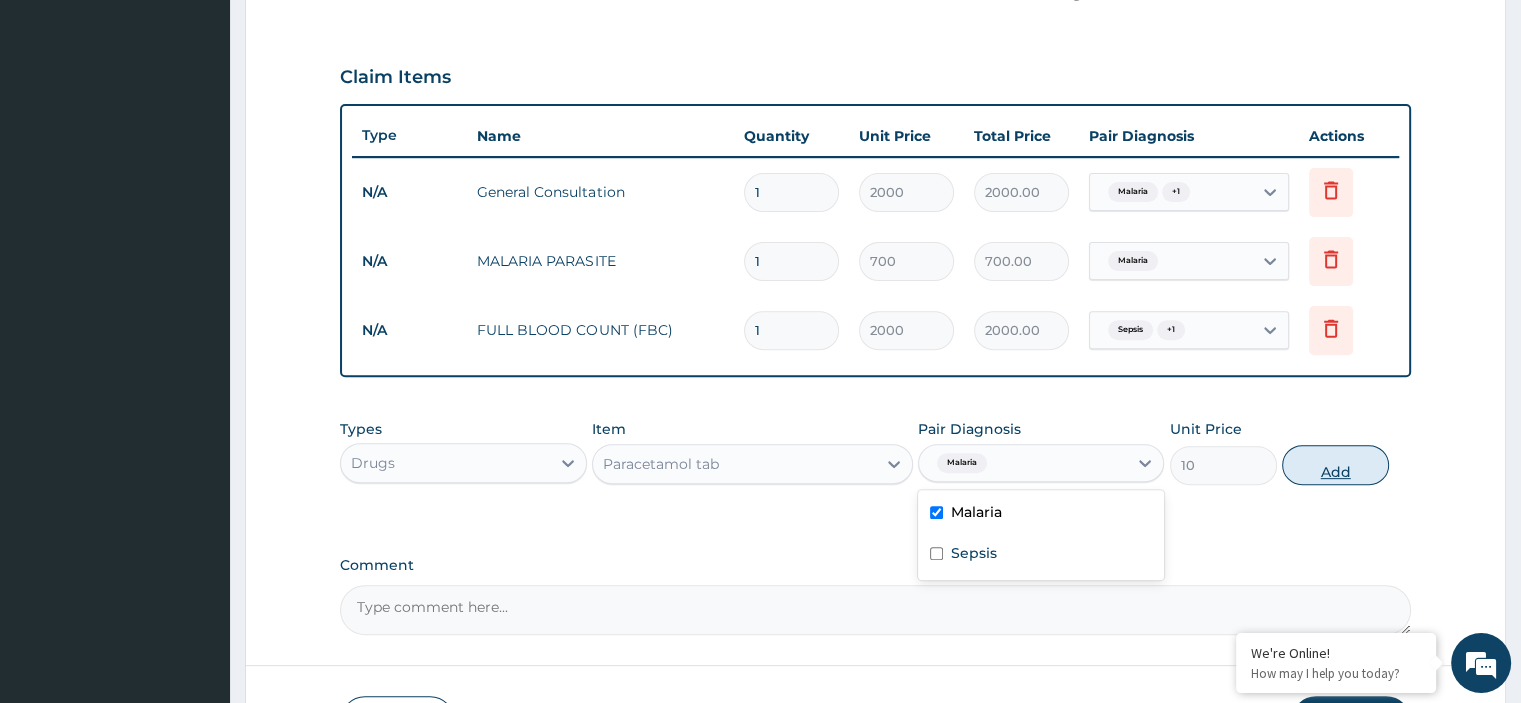 click on "Add" at bounding box center [1335, 465] 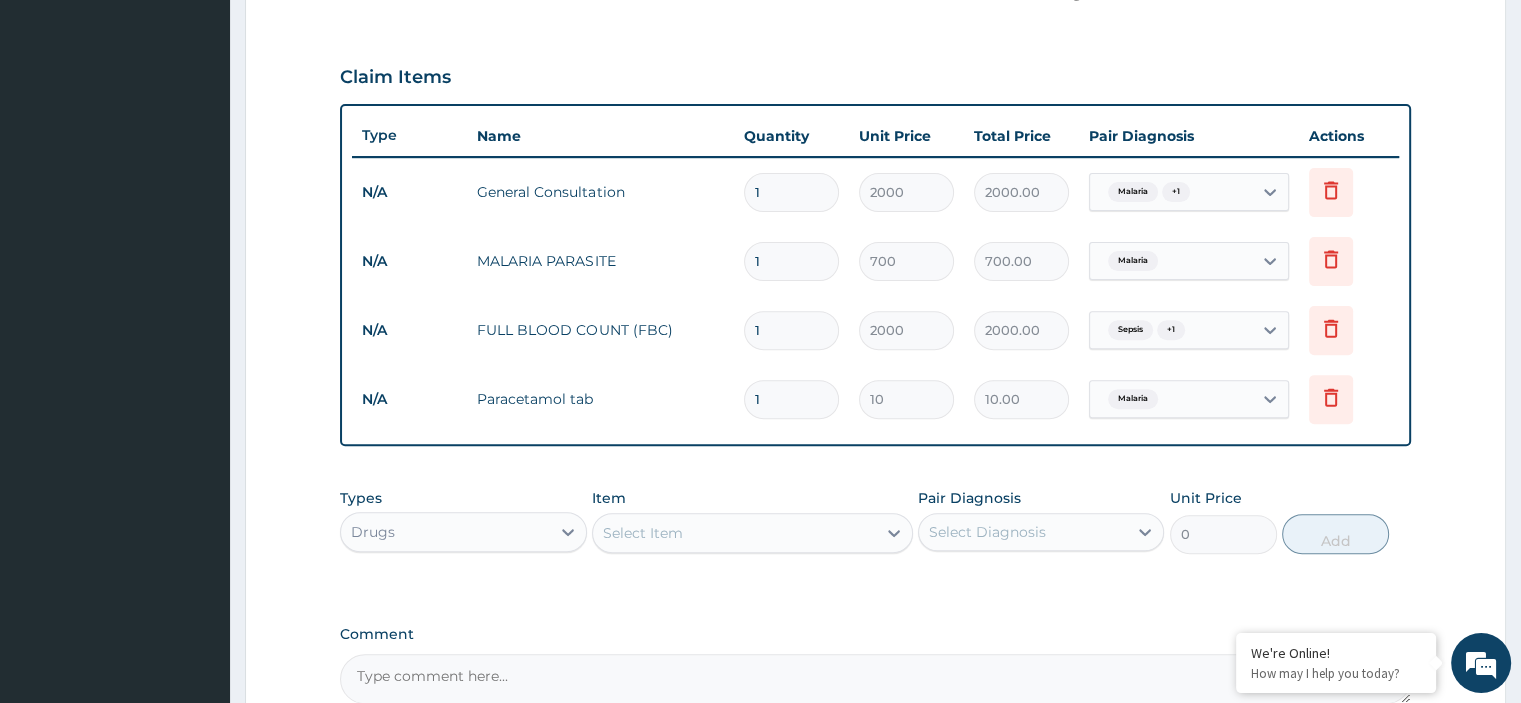 click on "Item Select Item" at bounding box center [752, 521] 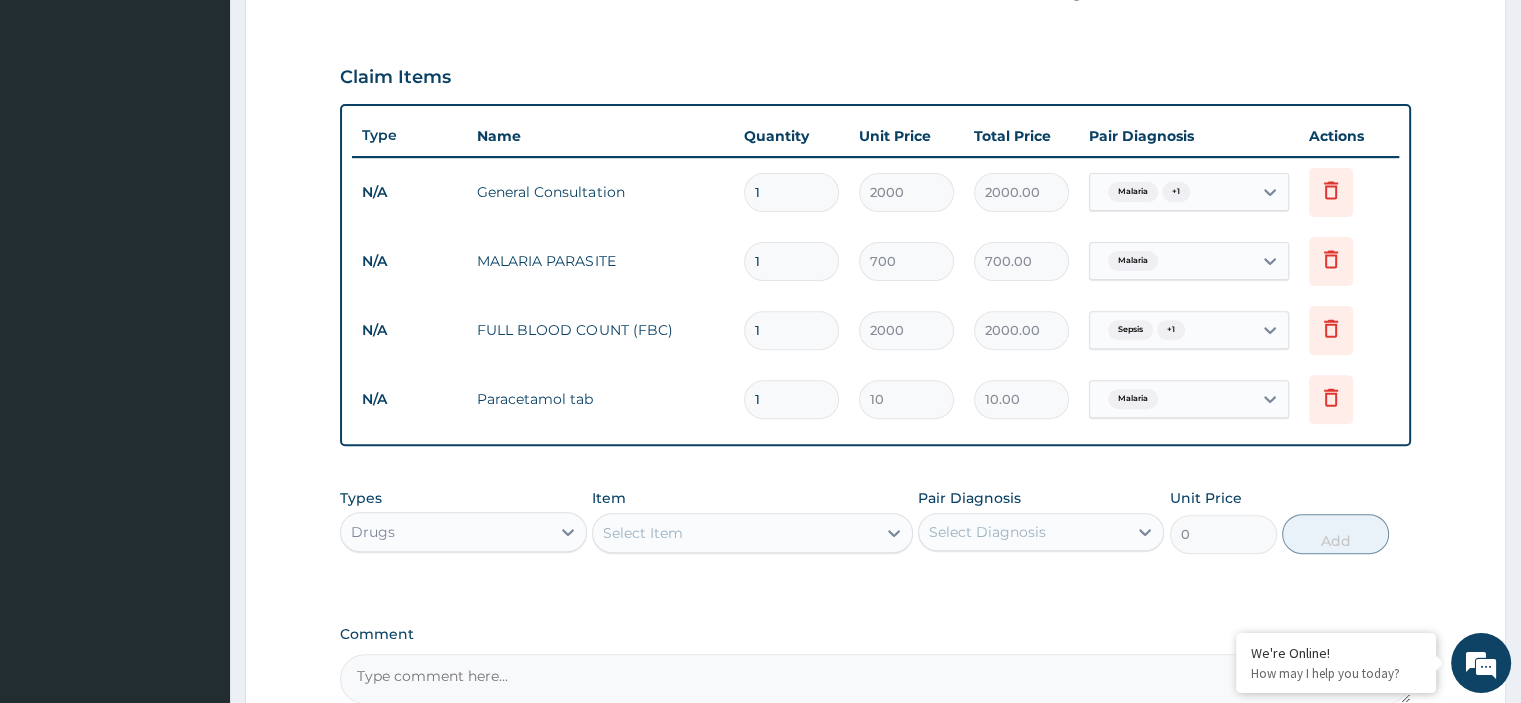 click on "Select Item" at bounding box center (734, 533) 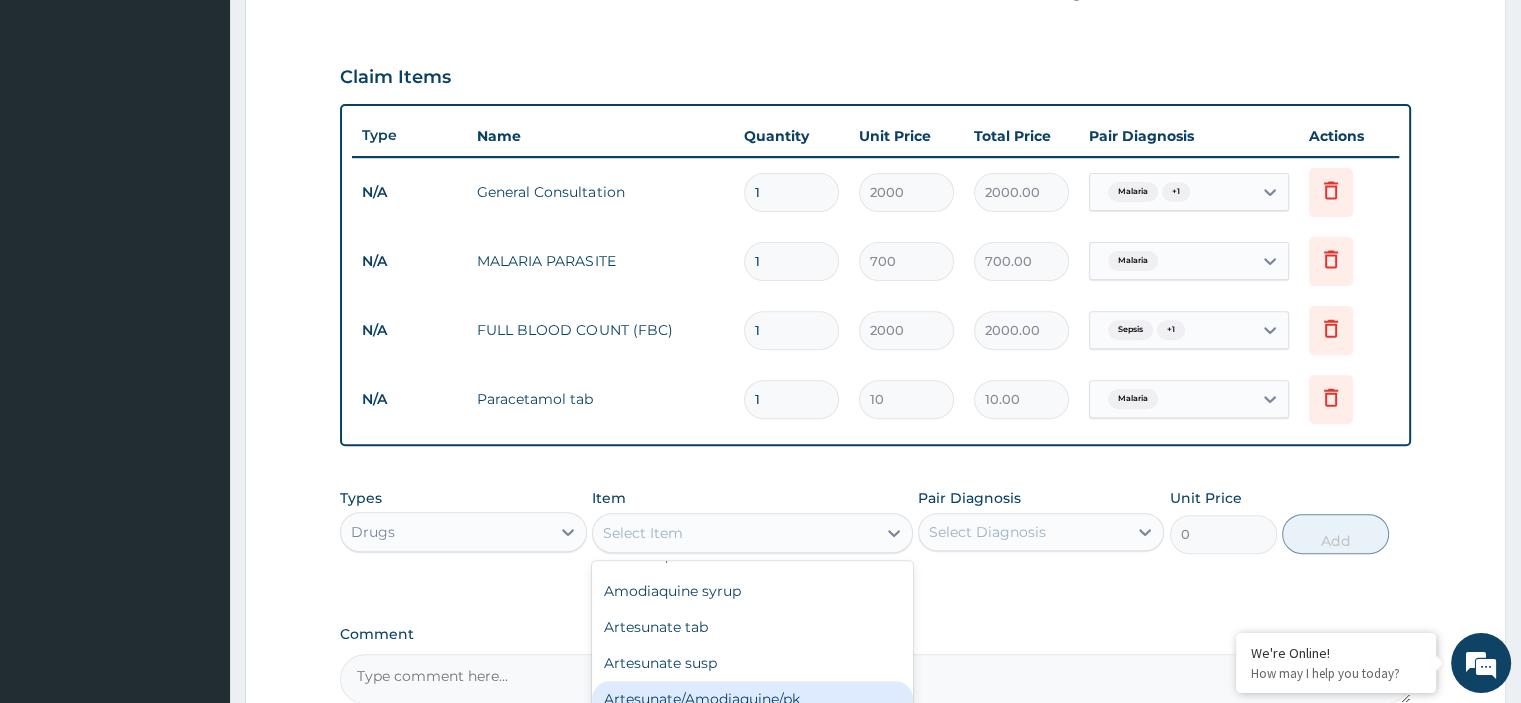 scroll, scrollTop: 0, scrollLeft: 0, axis: both 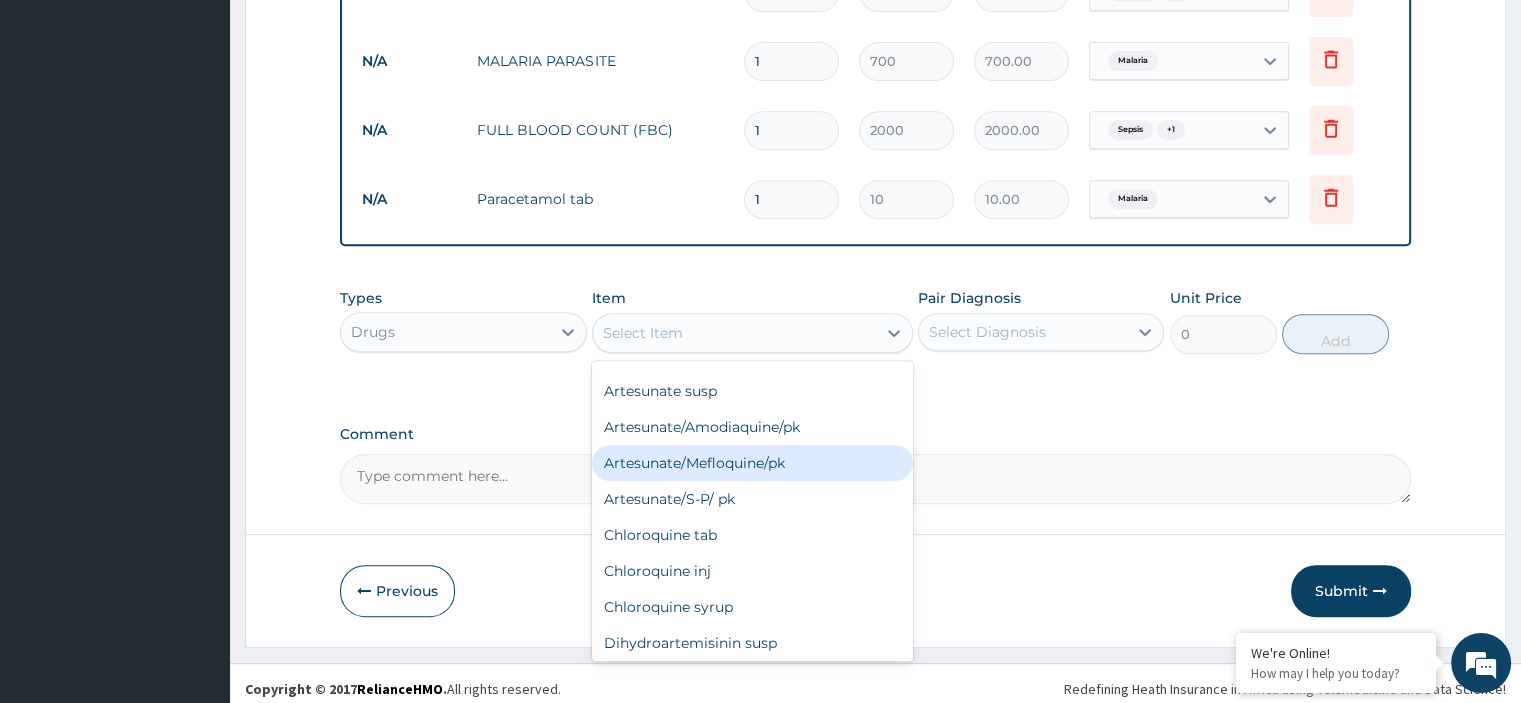 click on "Artesunate/Mefloquine/pk" at bounding box center [752, 463] 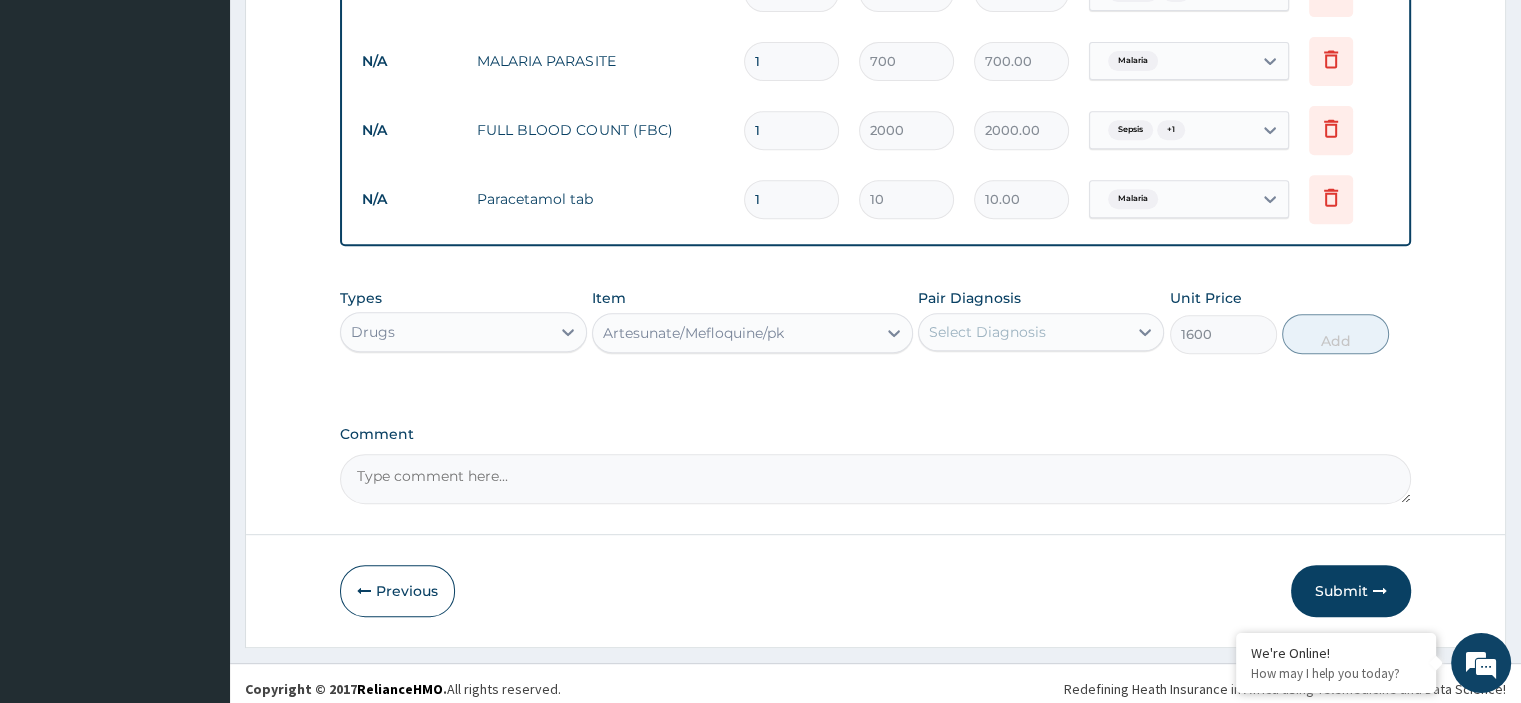 click on "Pair Diagnosis Select Diagnosis" at bounding box center (1041, 321) 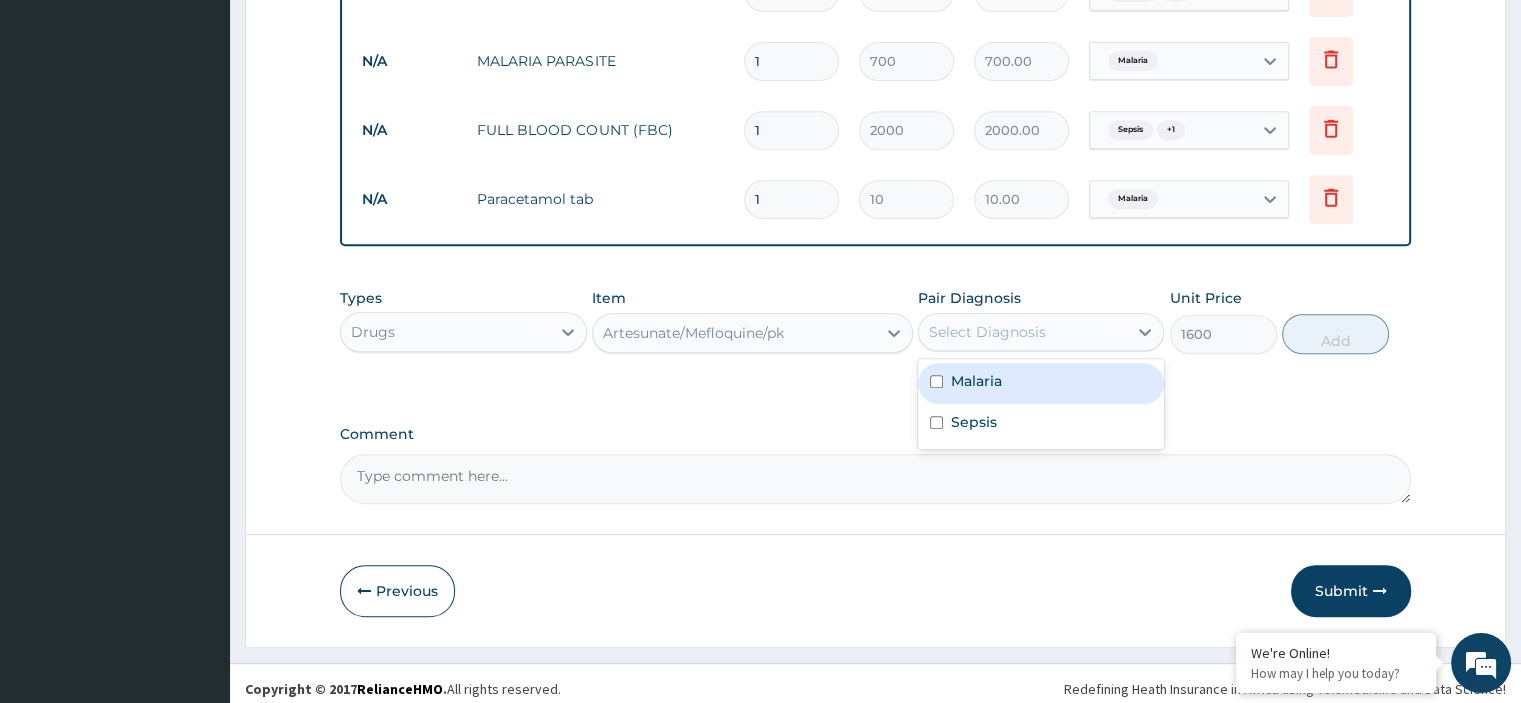 click on "Malaria" at bounding box center (976, 381) 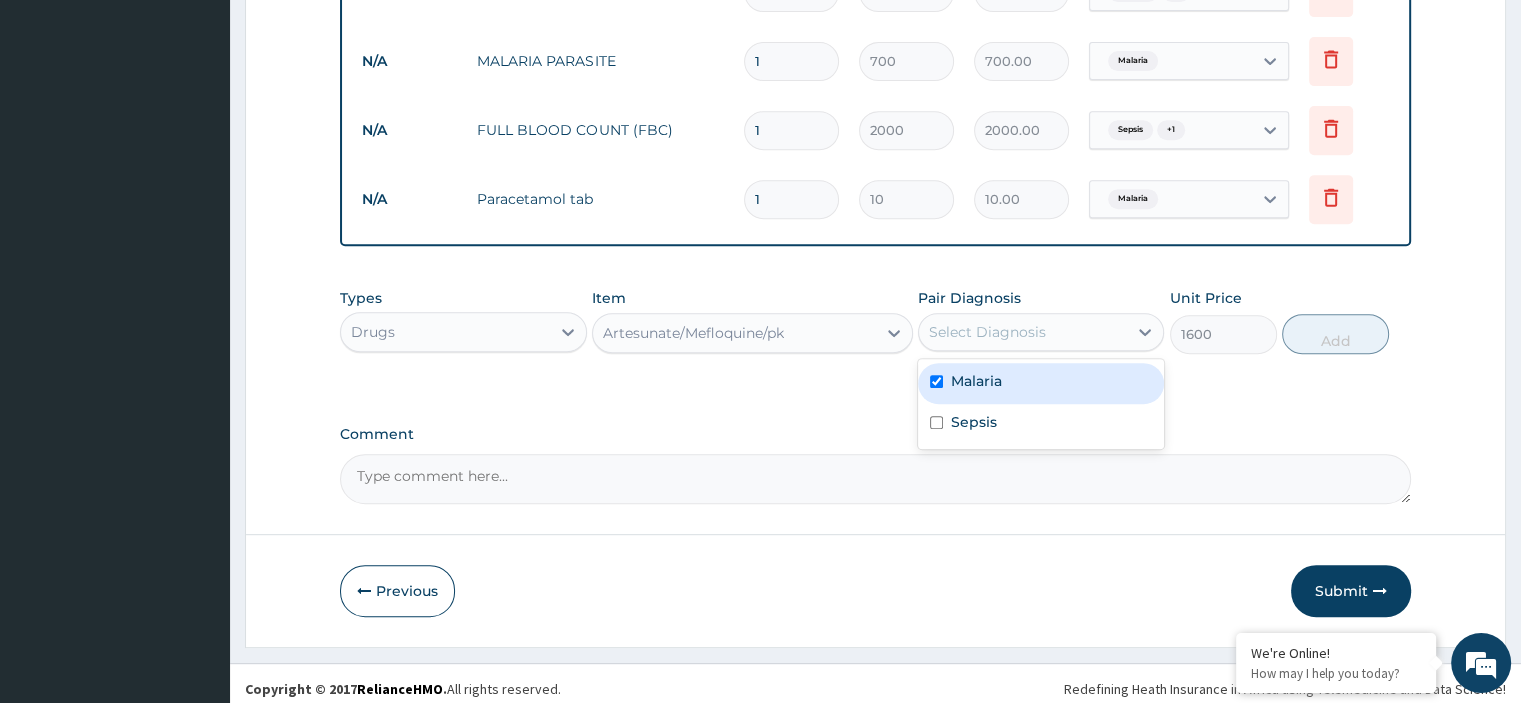 checkbox on "true" 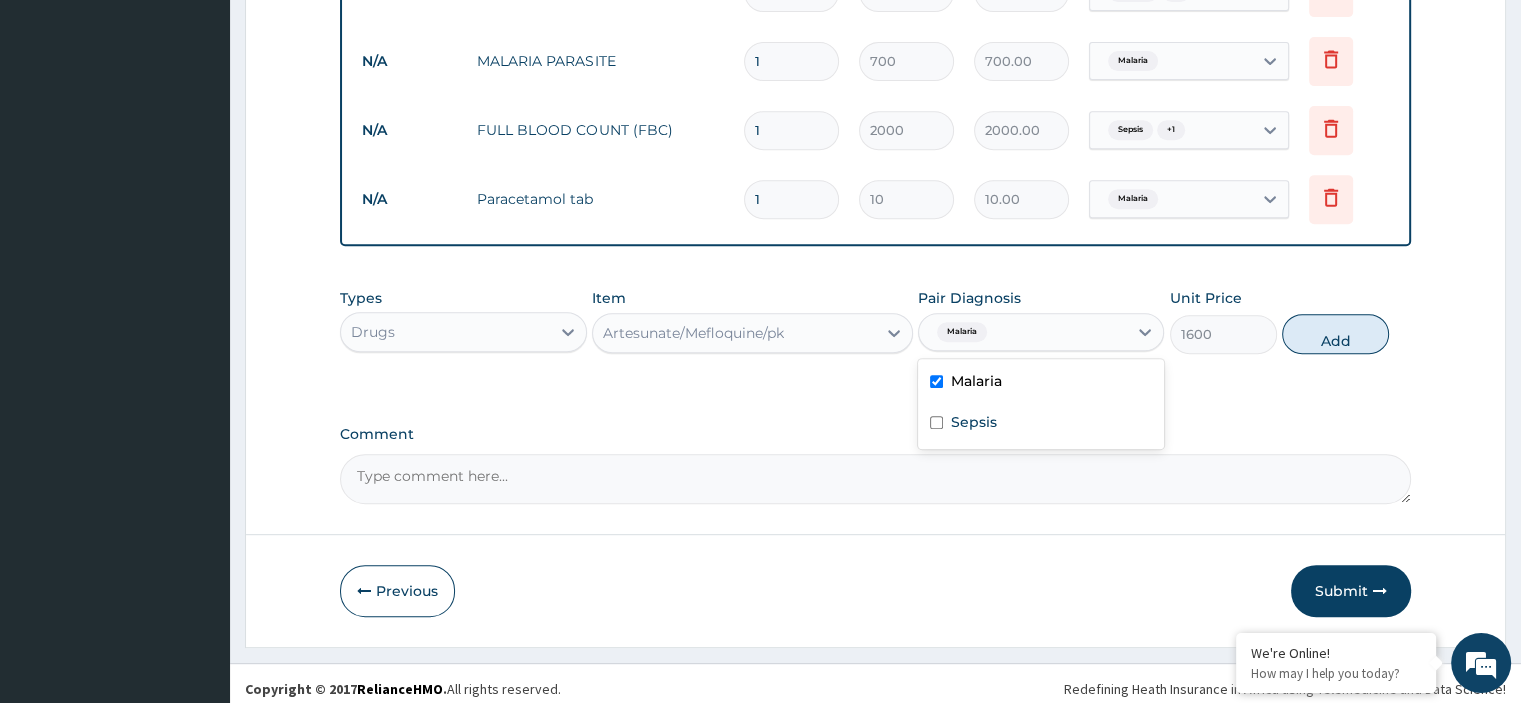 click on "Add" at bounding box center [1335, 334] 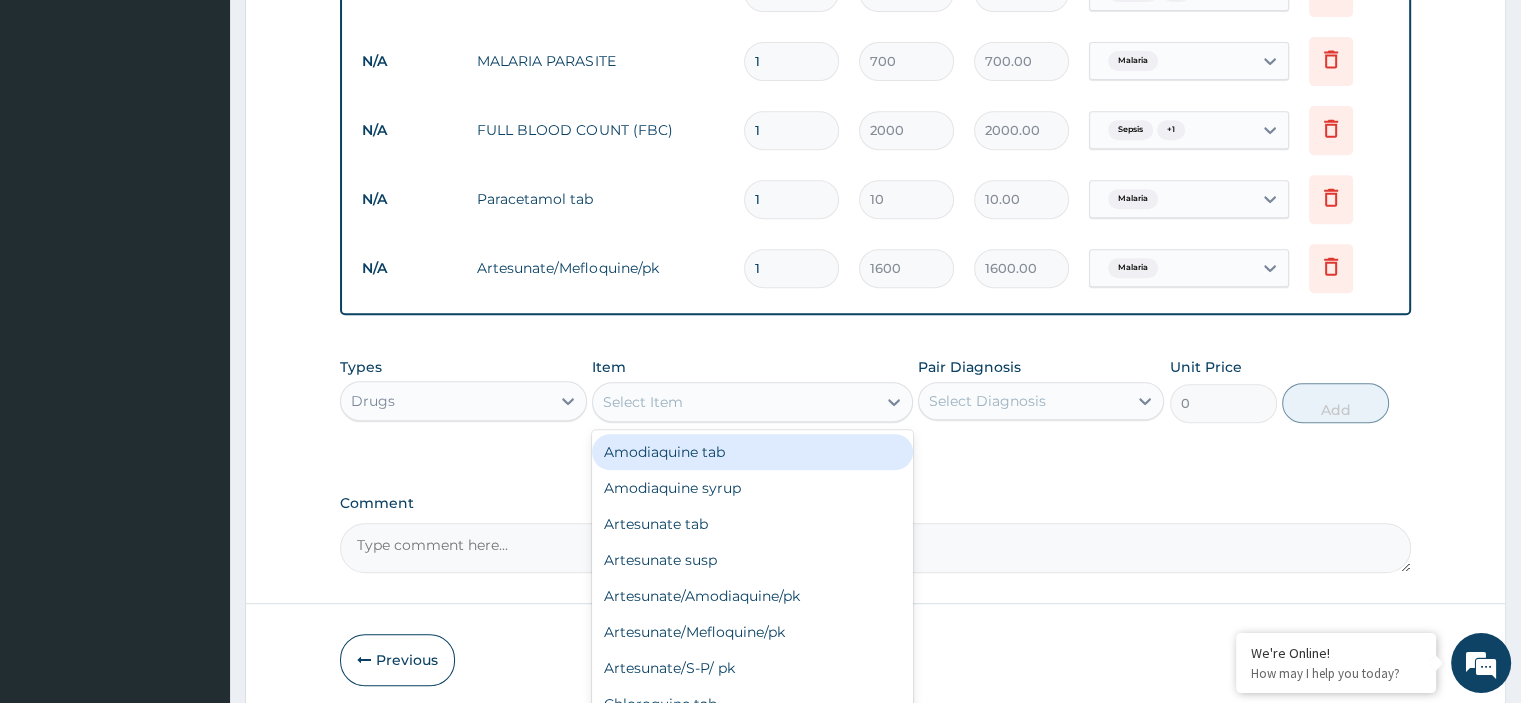 click on "Select Item" at bounding box center (734, 402) 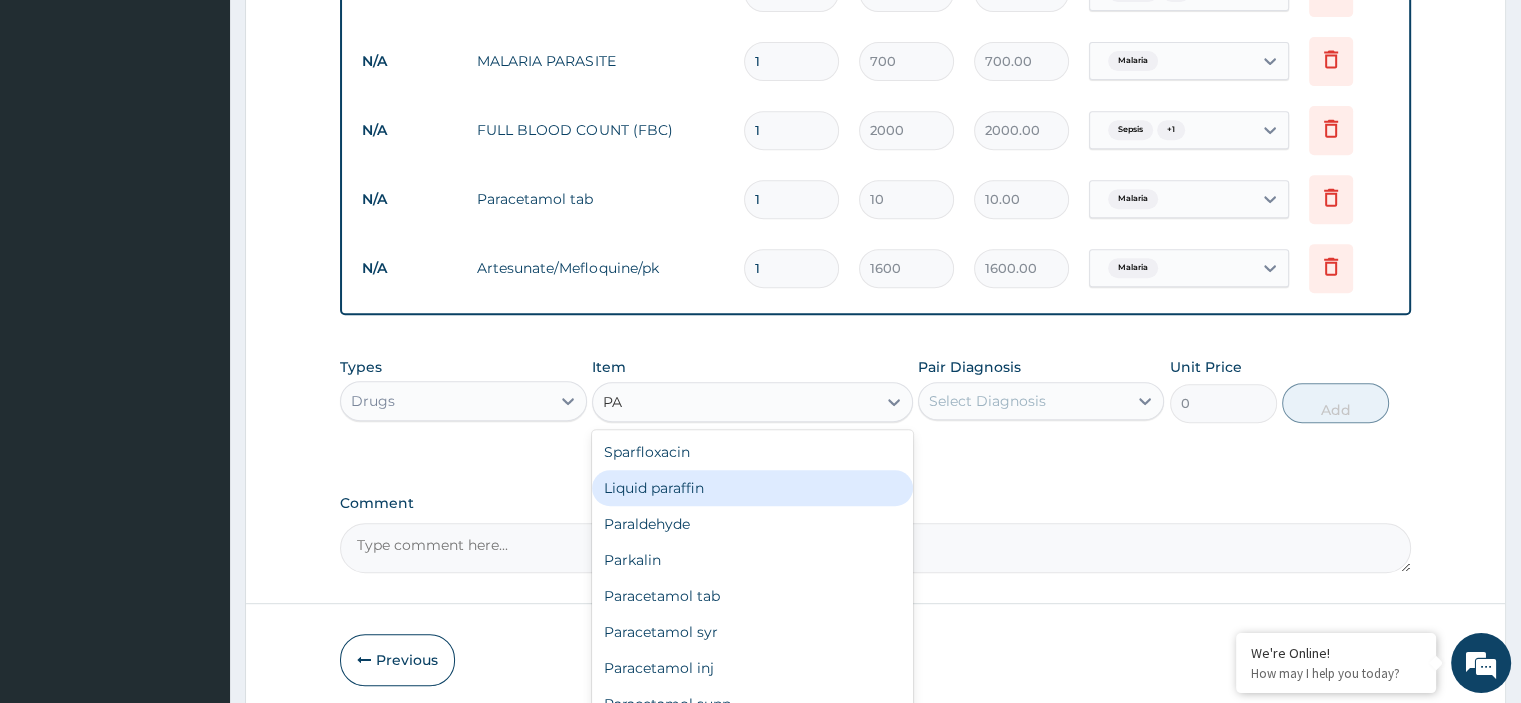 type on "P" 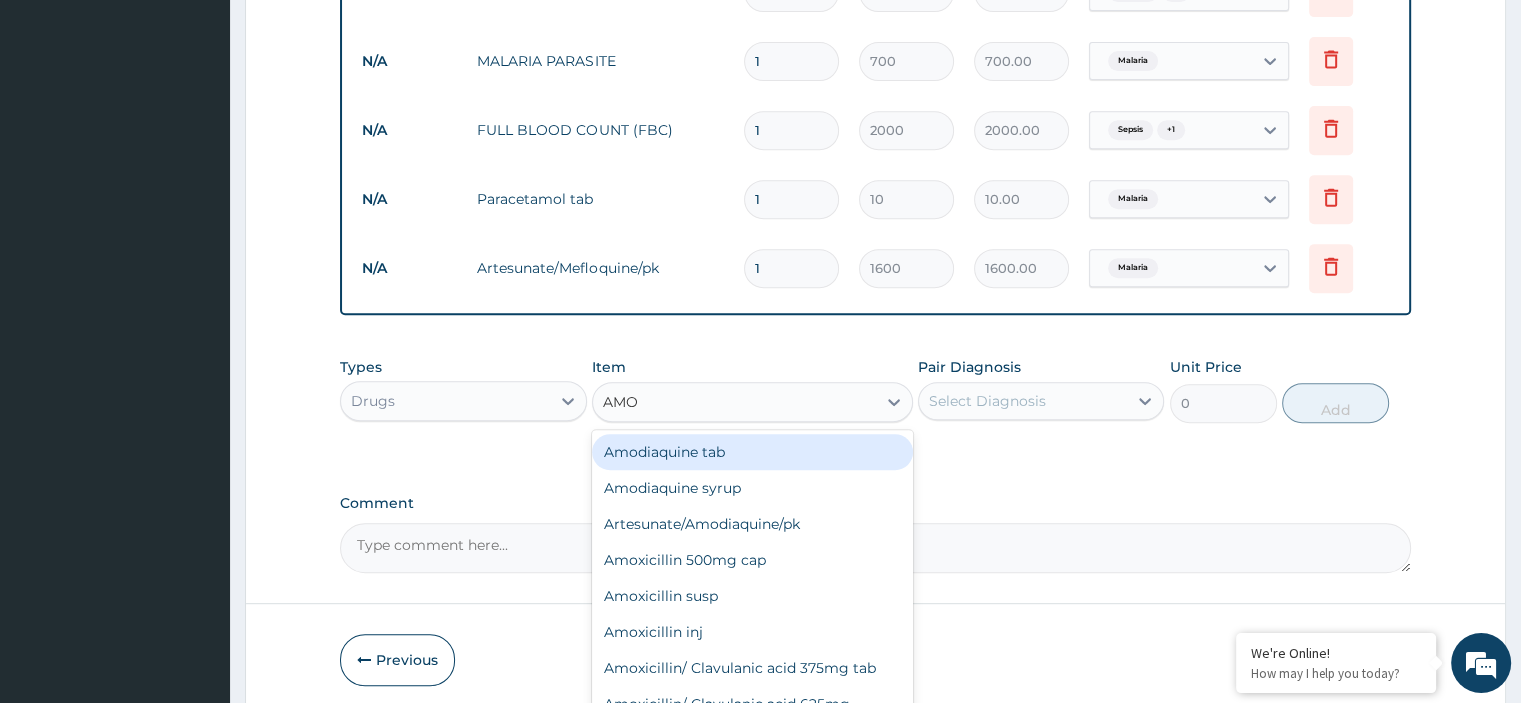 type on "AMOX" 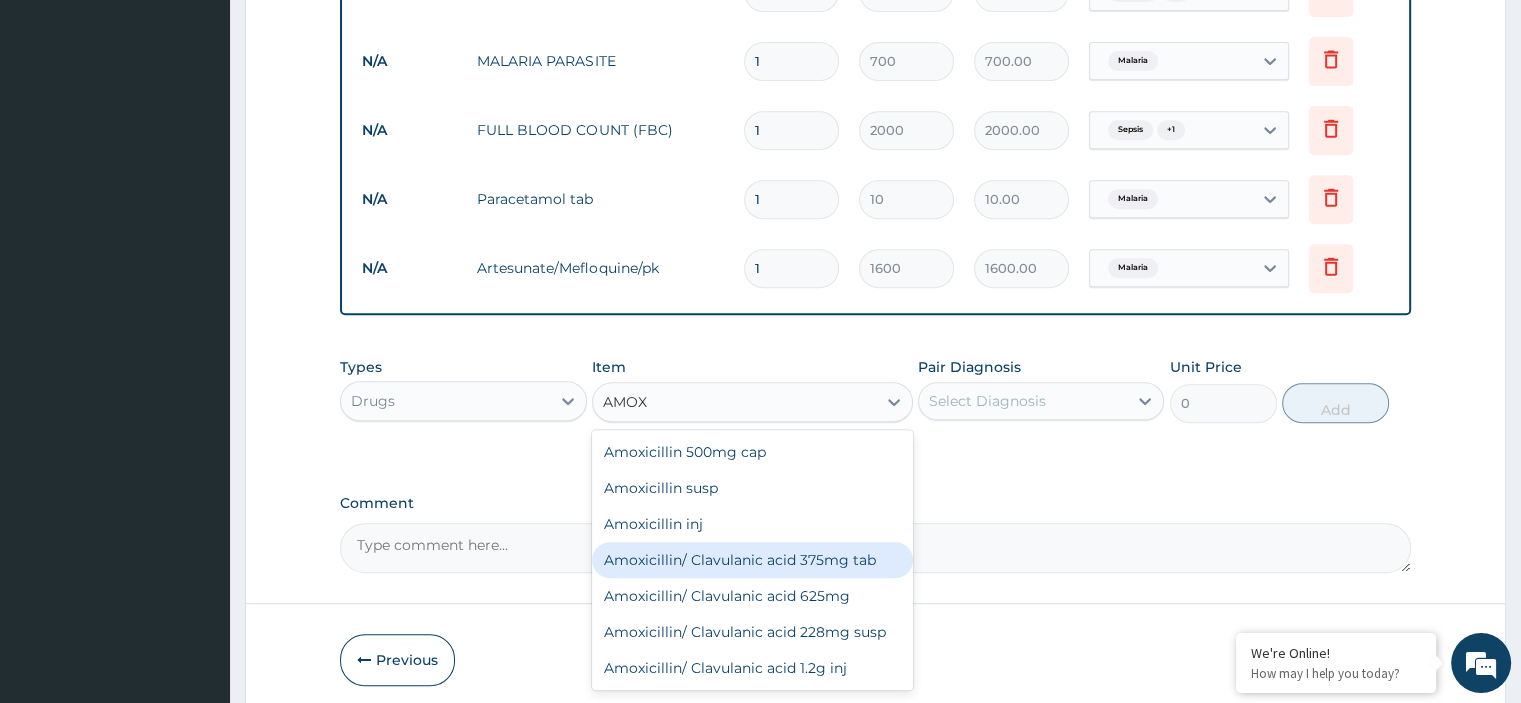 click on "Amoxicillin/ Clavulanic acid 375mg tab" at bounding box center [752, 560] 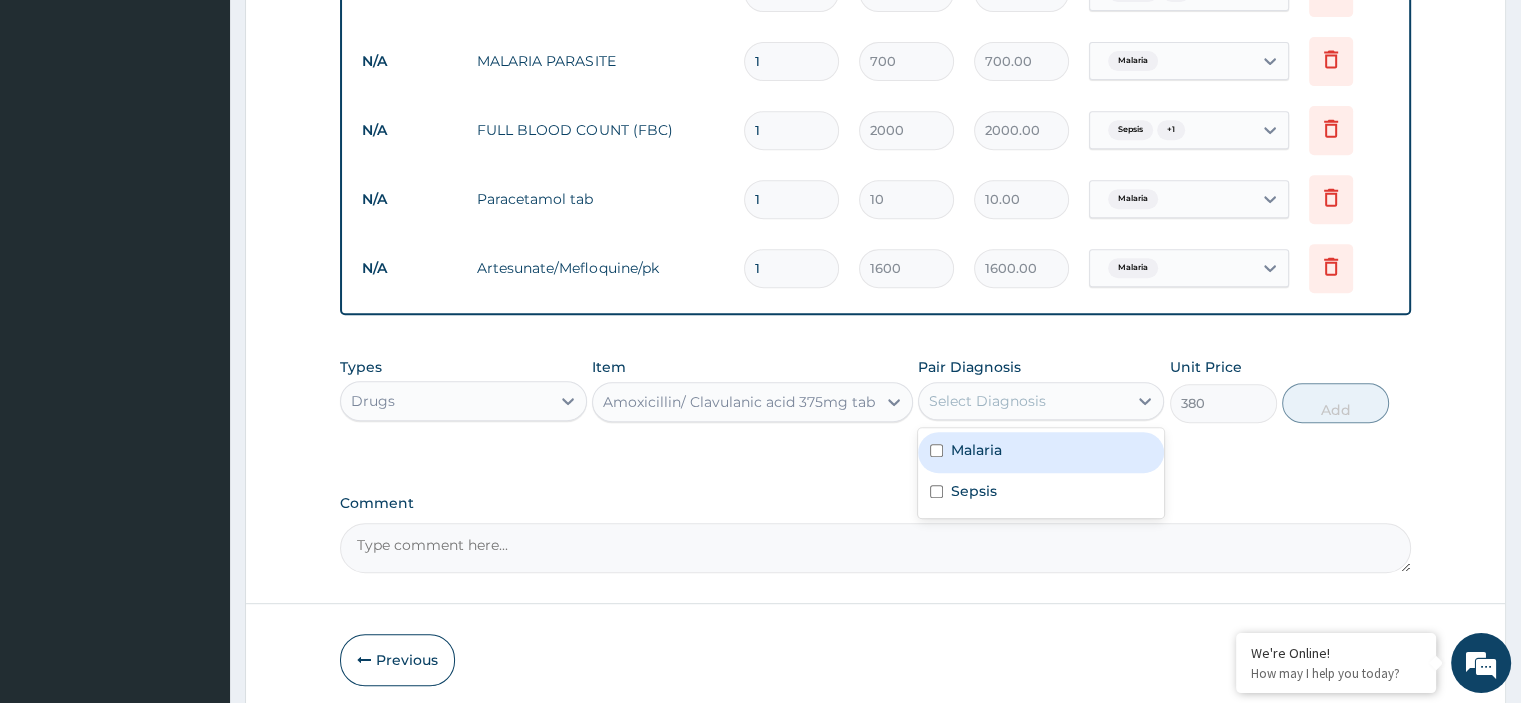 click on "Select Diagnosis" at bounding box center [987, 401] 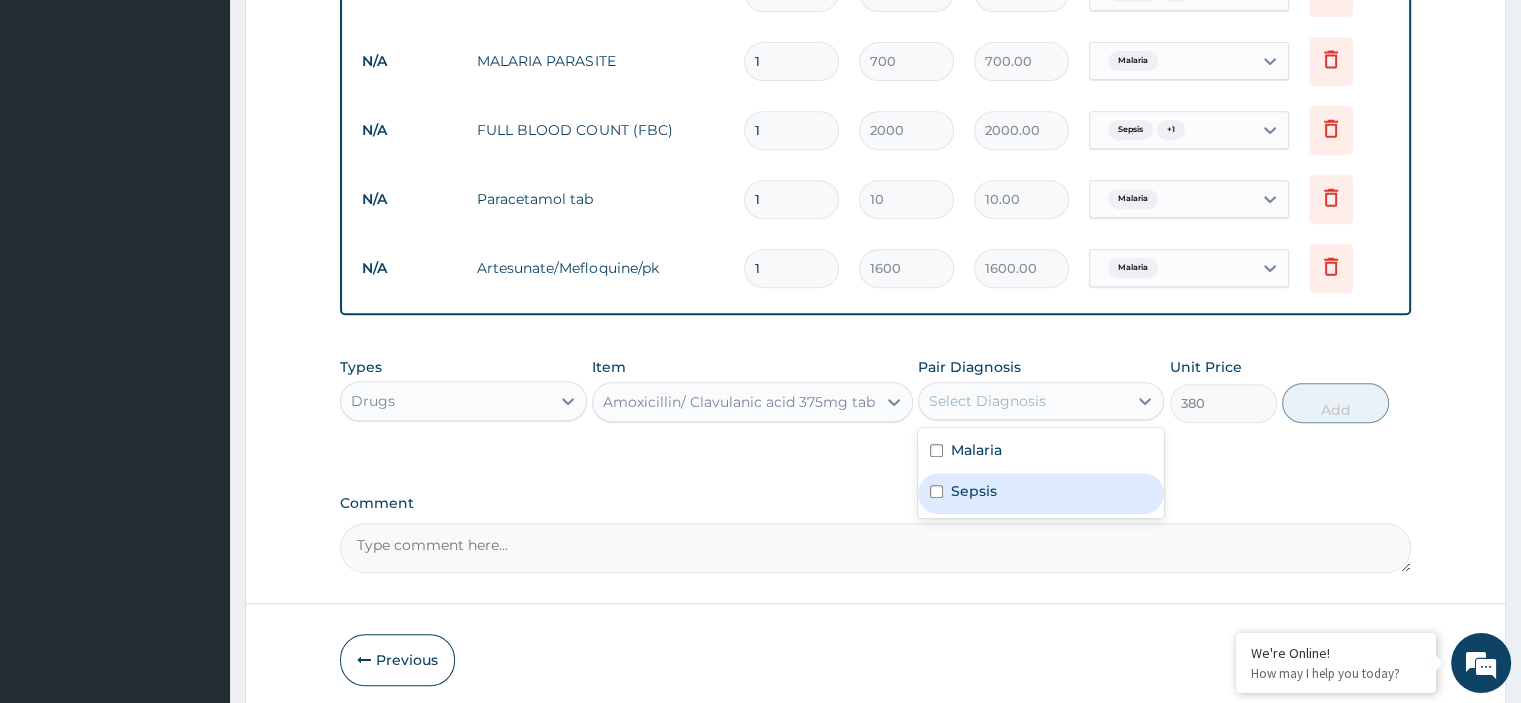 click on "Sepsis" at bounding box center [1041, 493] 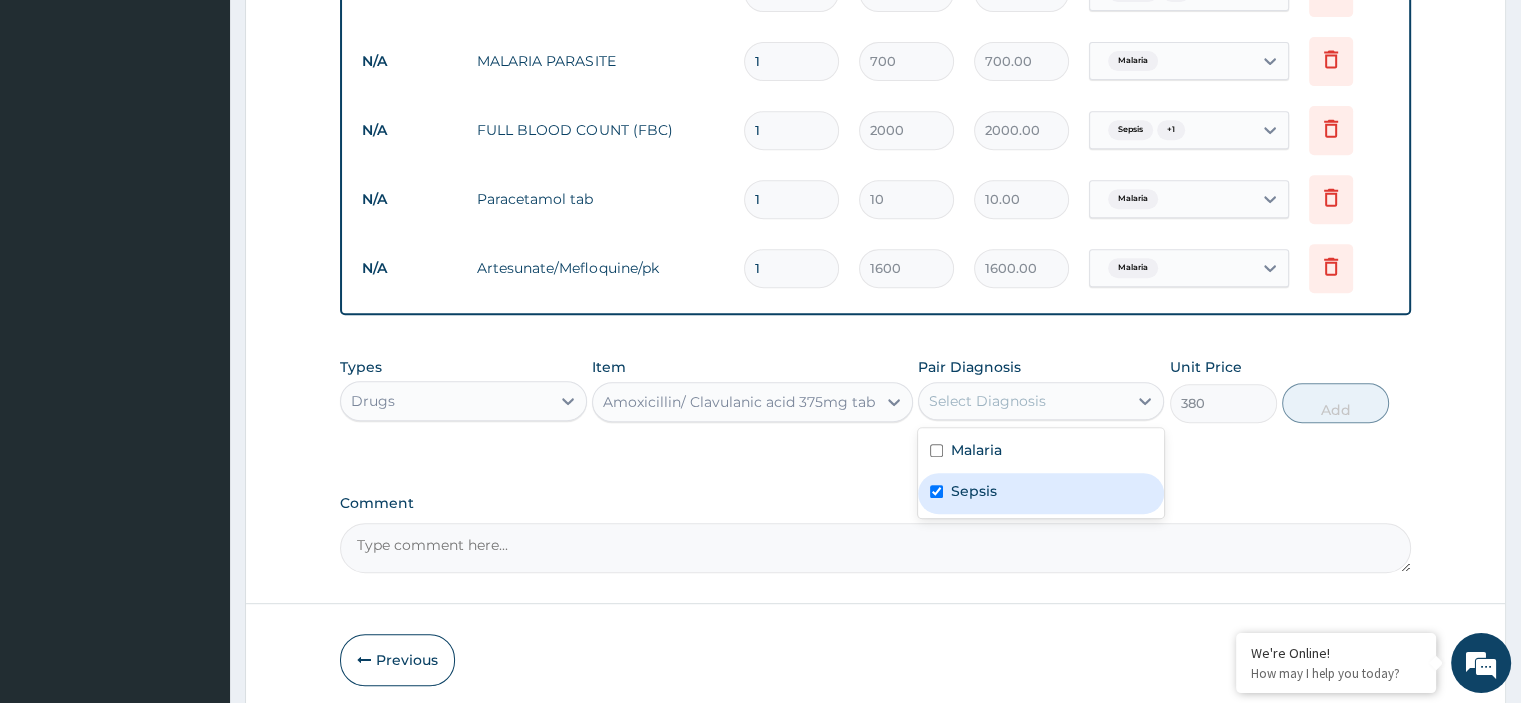 checkbox on "true" 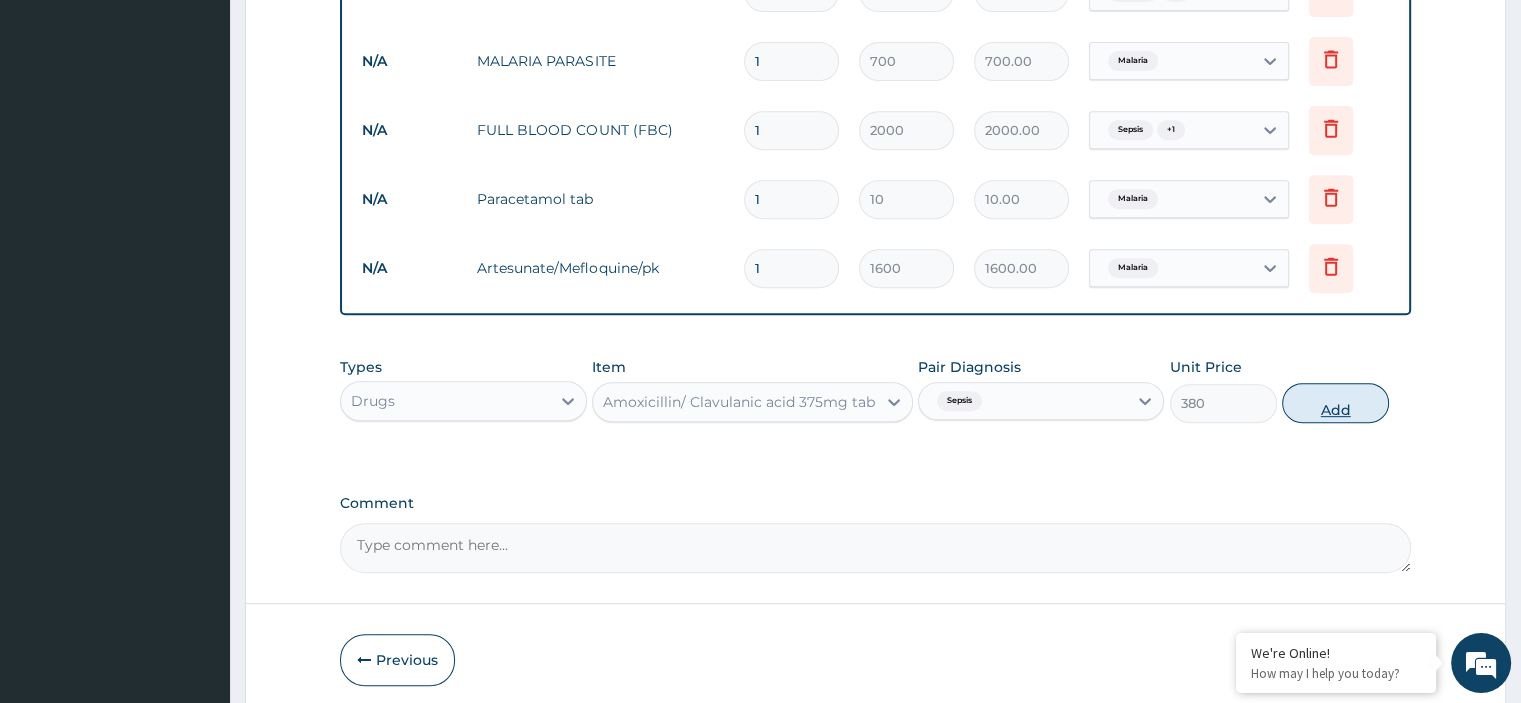 click on "Add" at bounding box center [1335, 403] 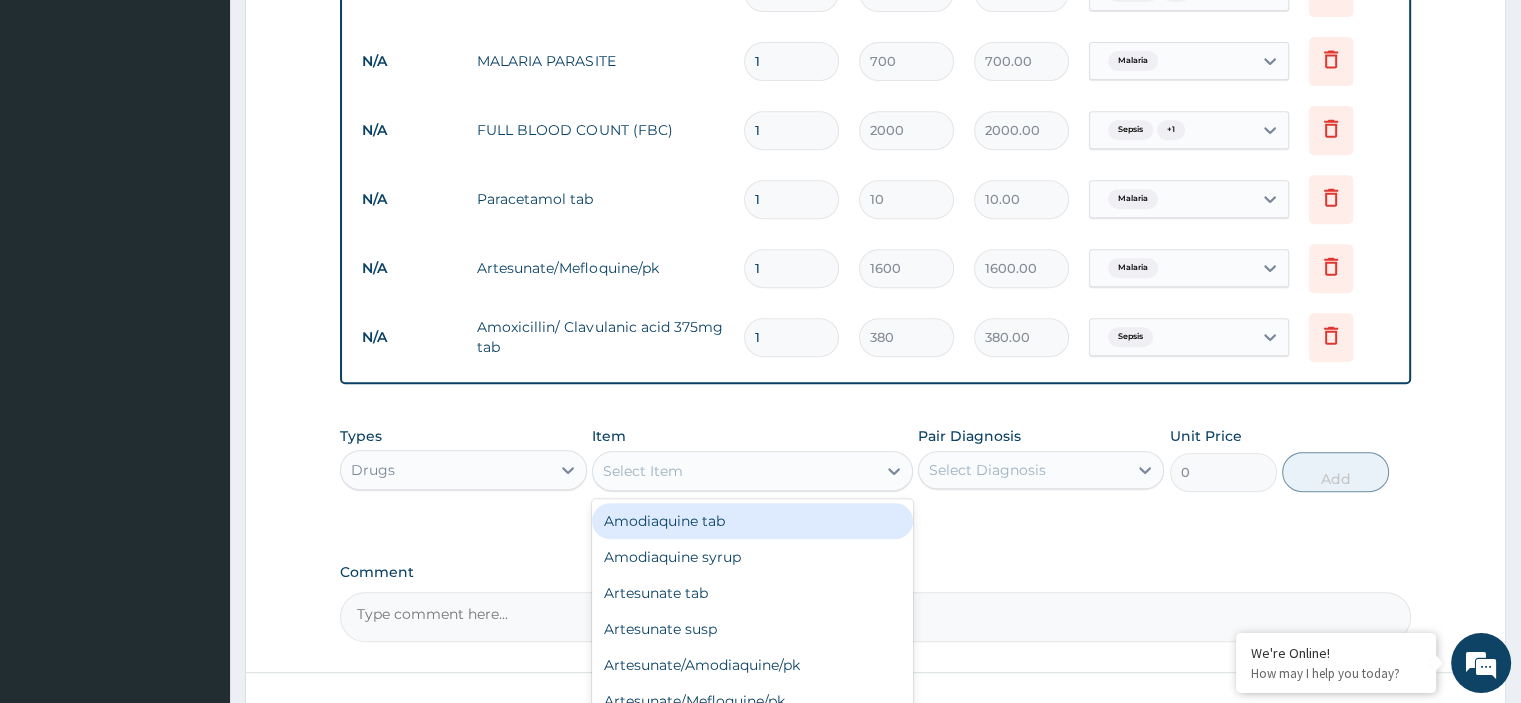 click on "Select Item" at bounding box center [734, 471] 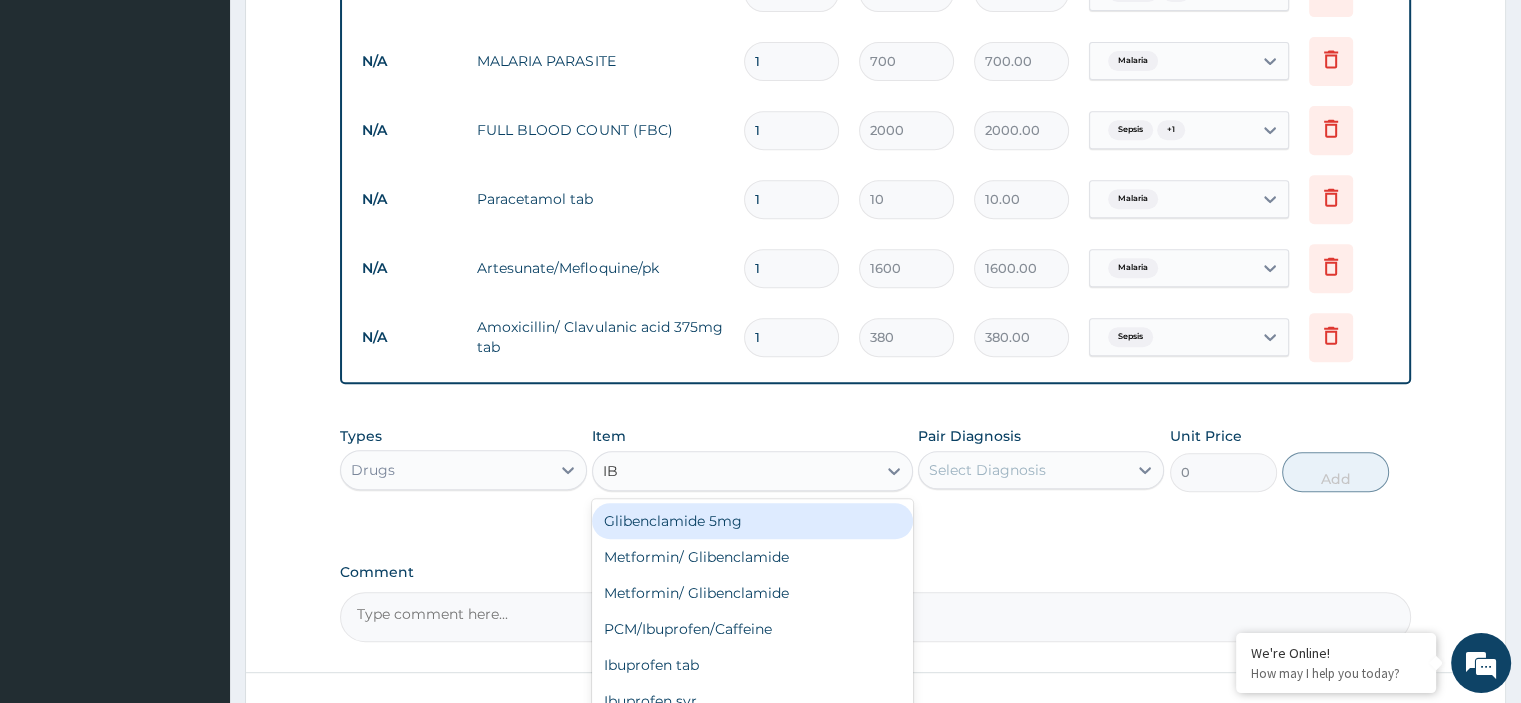 type on "IBU" 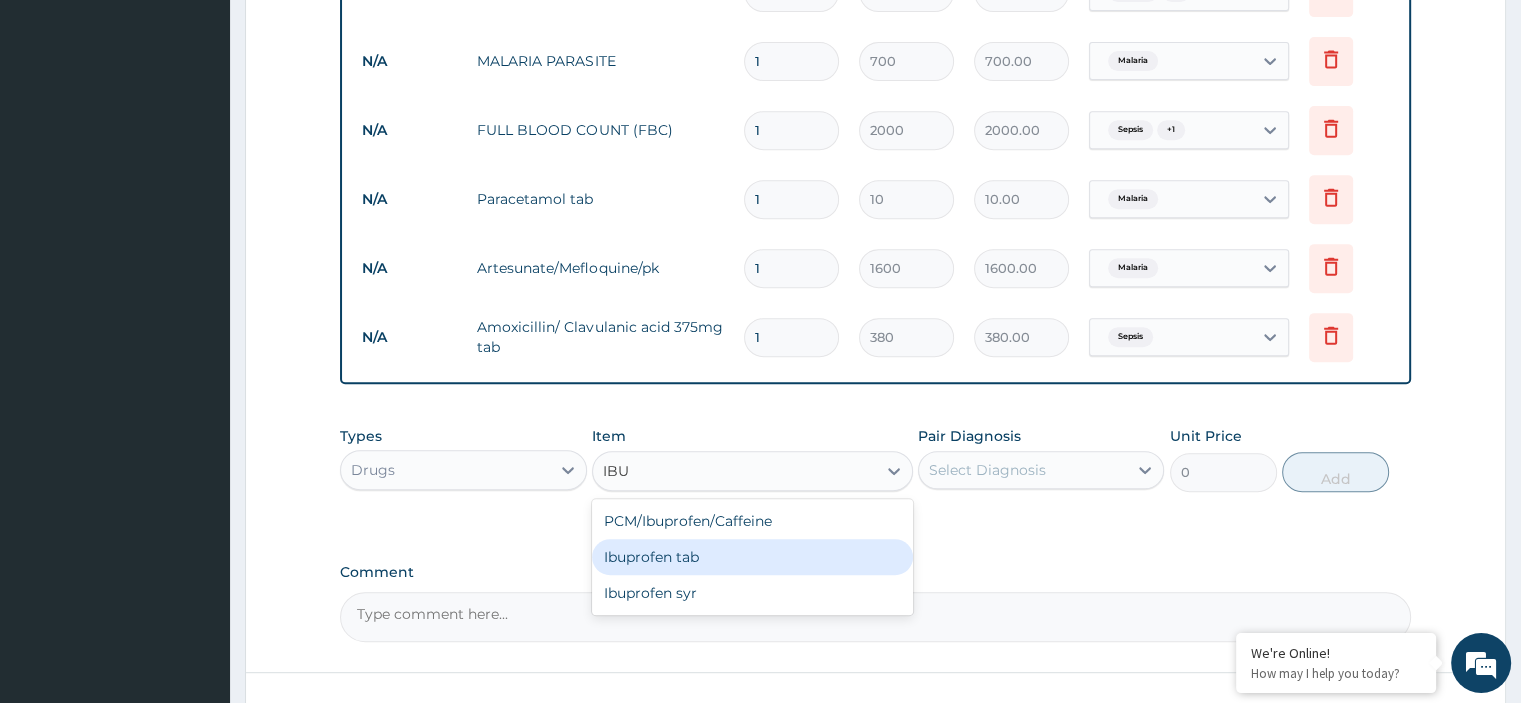 click on "Ibuprofen tab" at bounding box center (752, 557) 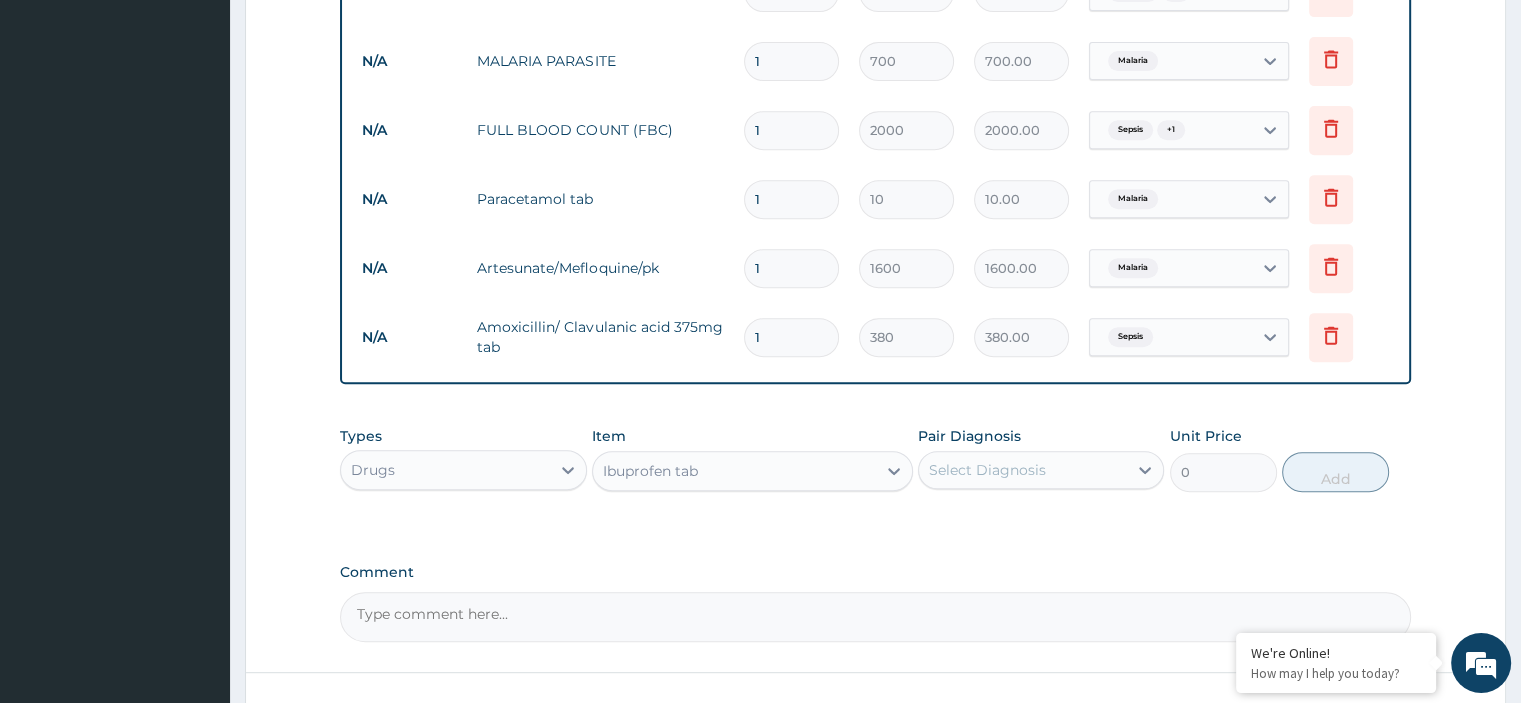type 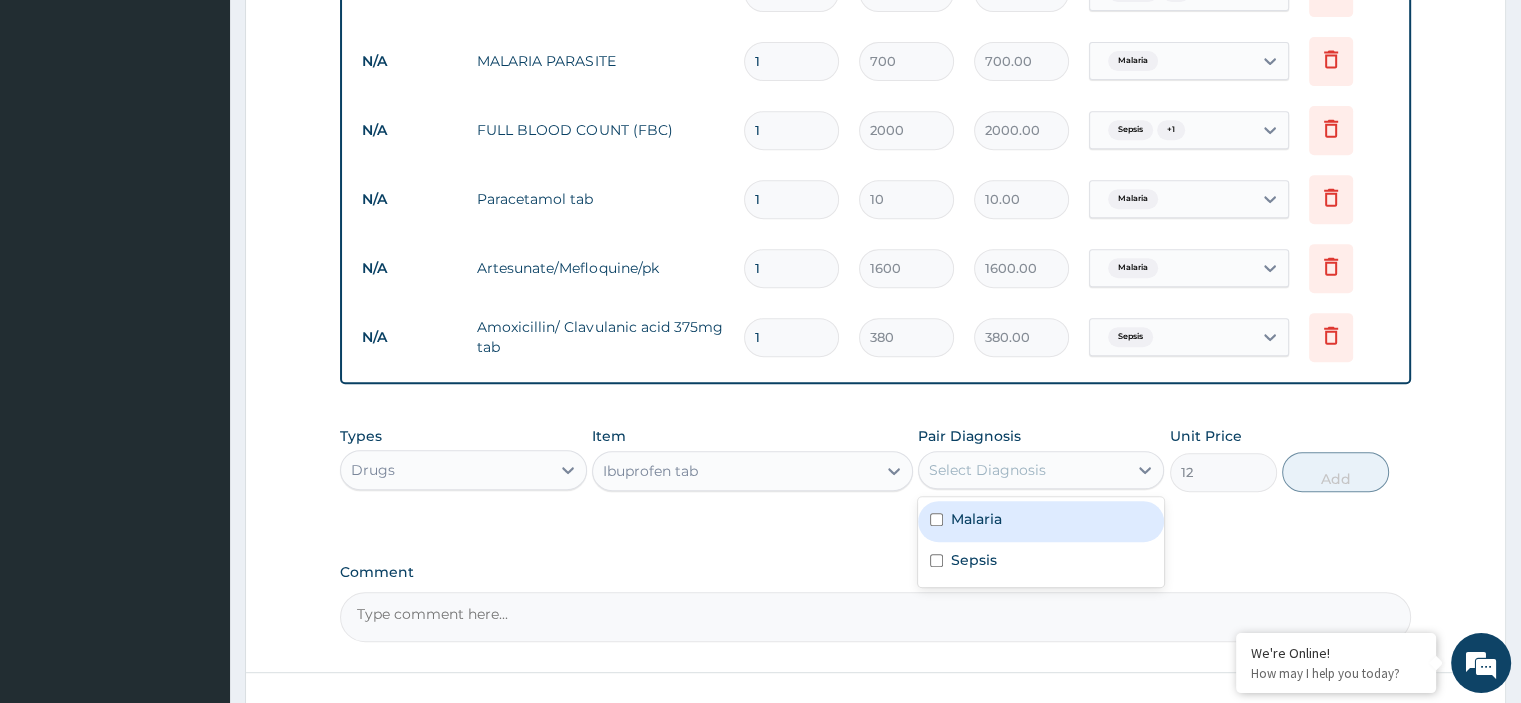 click on "Select Diagnosis" at bounding box center (987, 470) 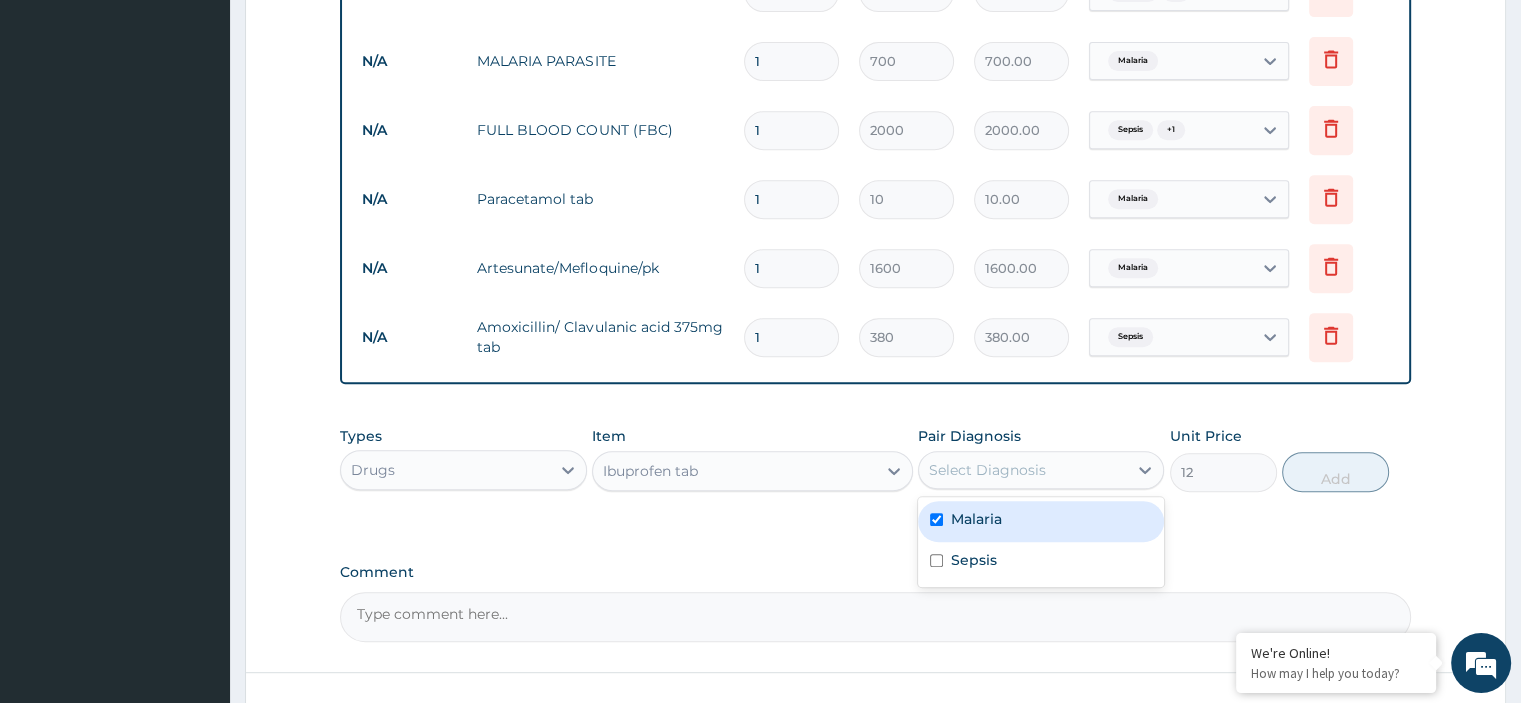checkbox on "true" 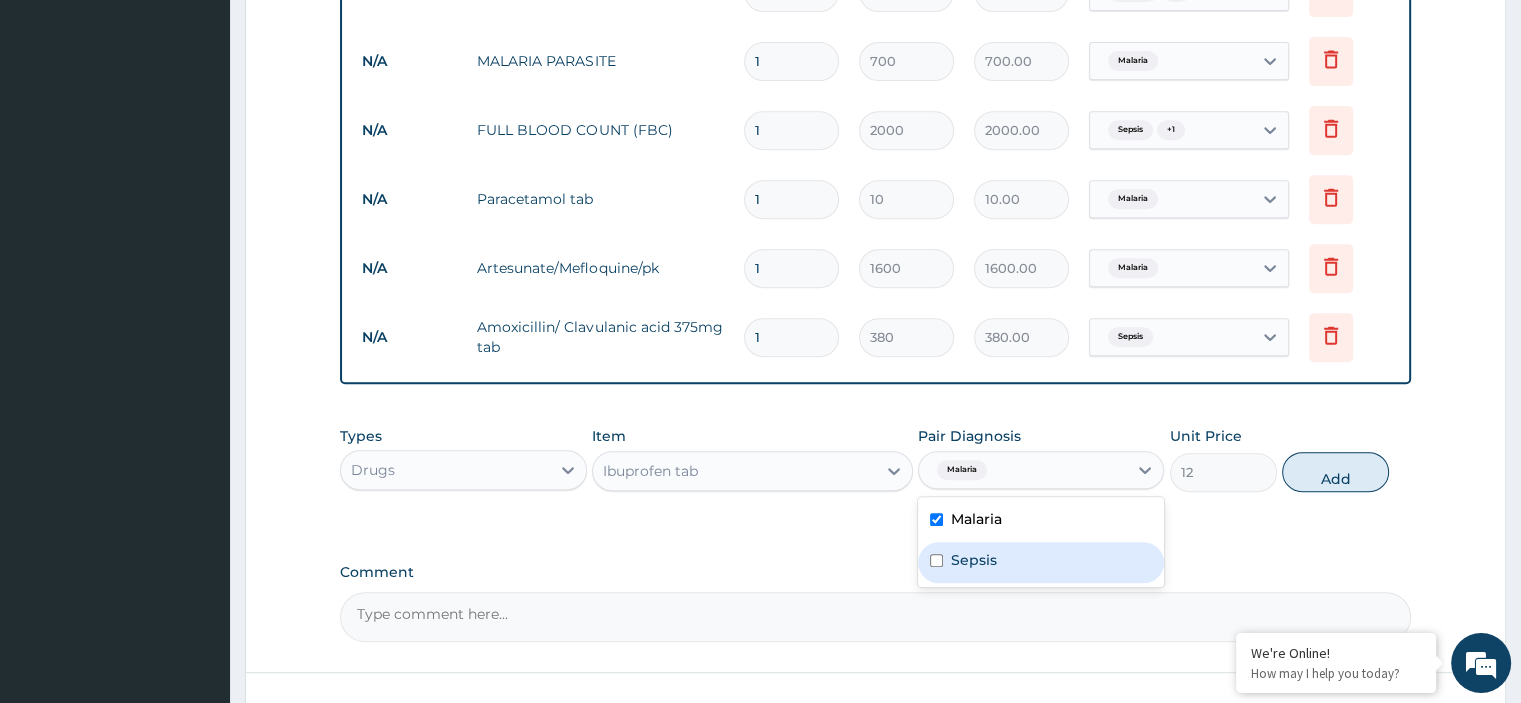 click on "Sepsis" at bounding box center [974, 560] 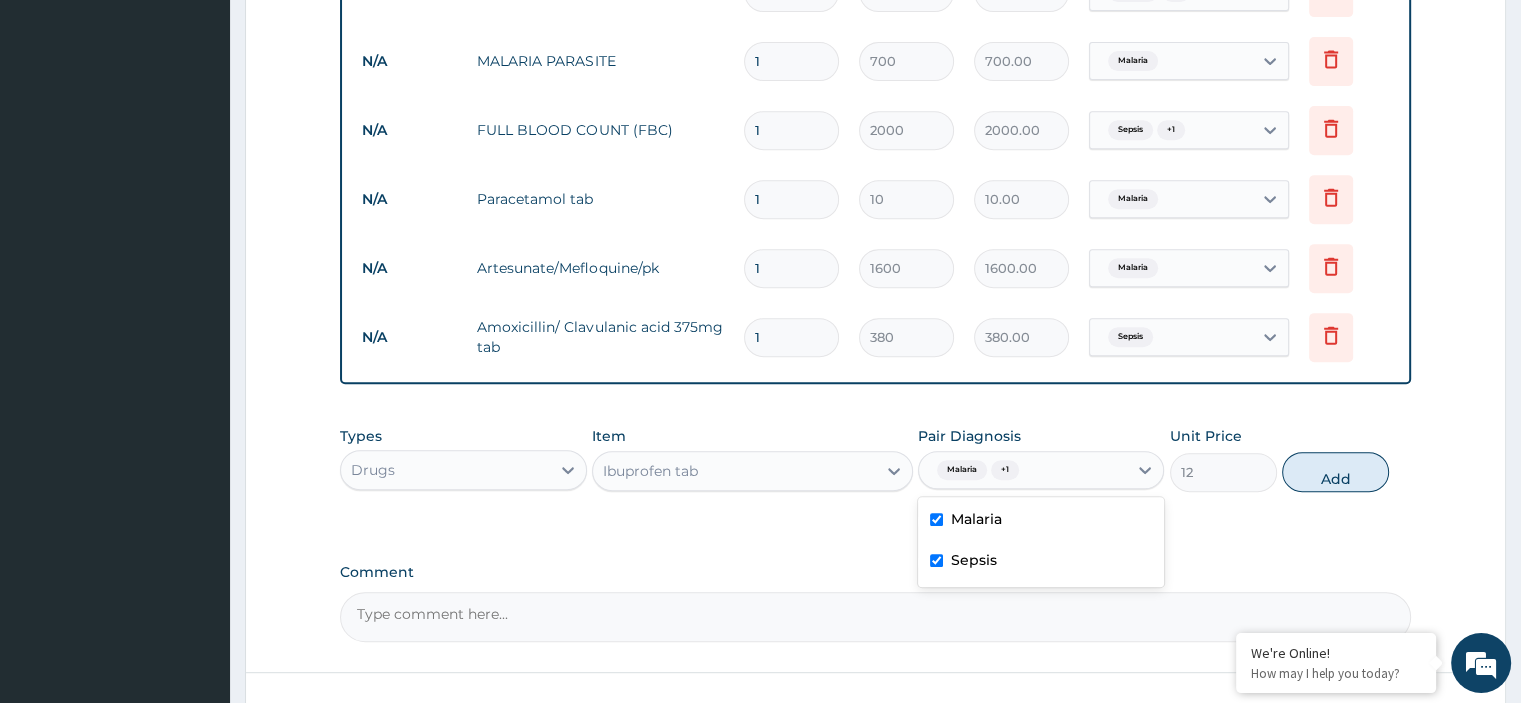 click on "Sepsis" at bounding box center [974, 560] 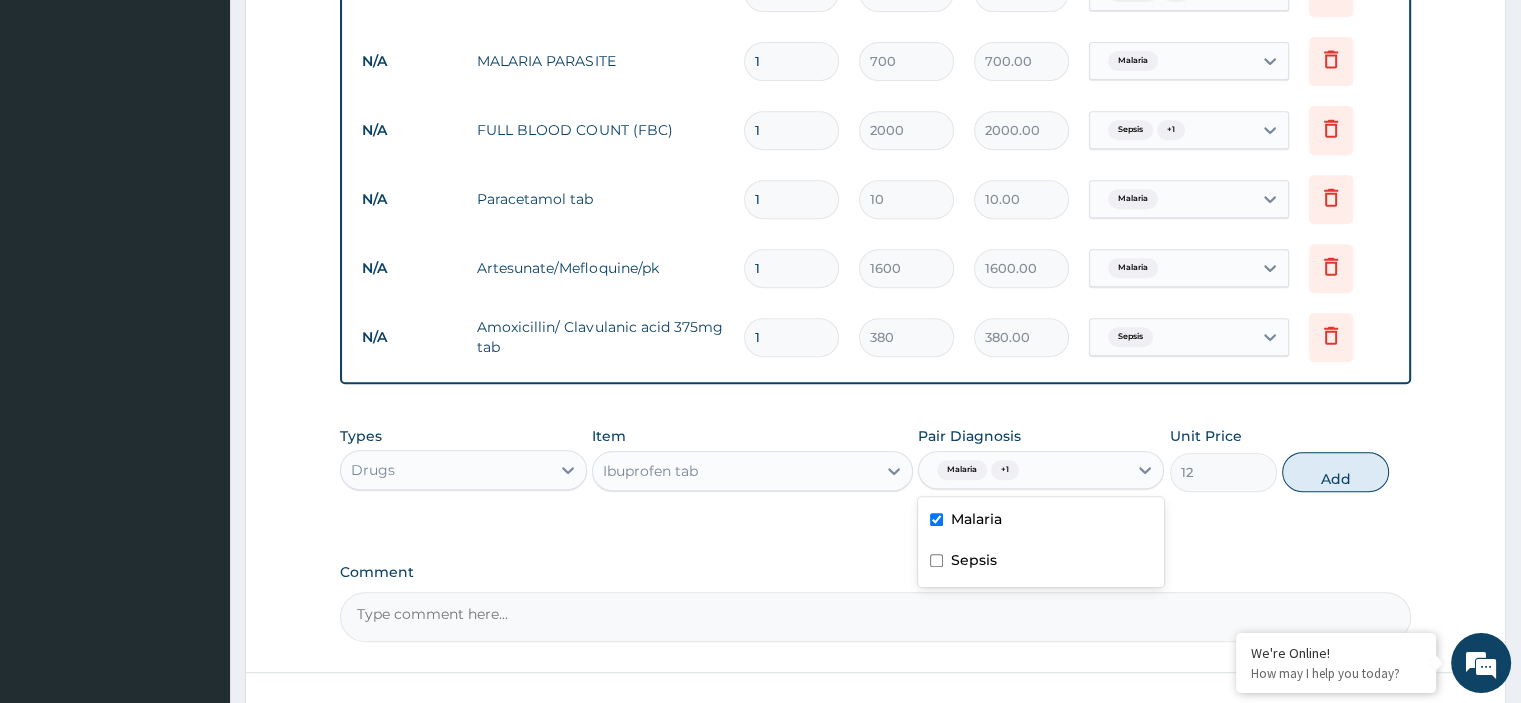 checkbox on "false" 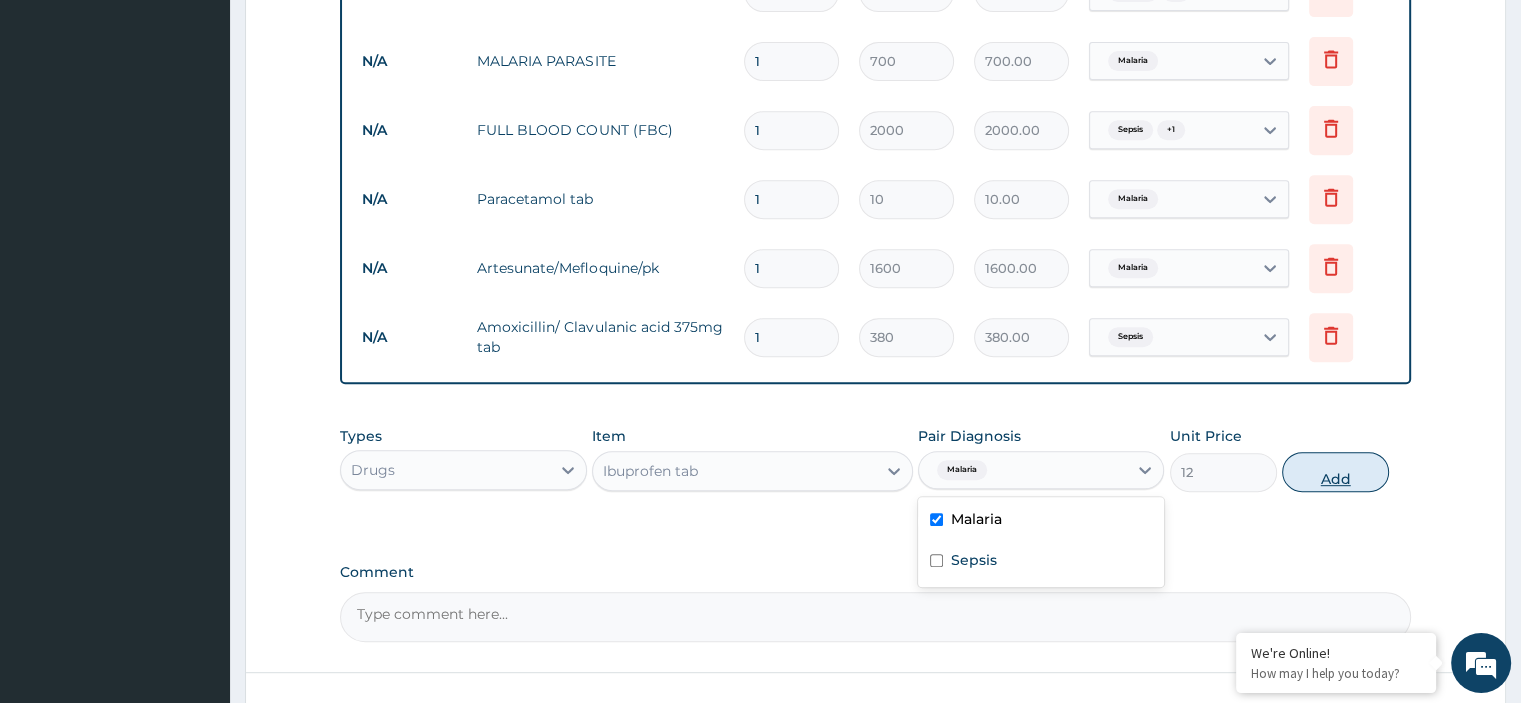 click on "Add" at bounding box center [1335, 472] 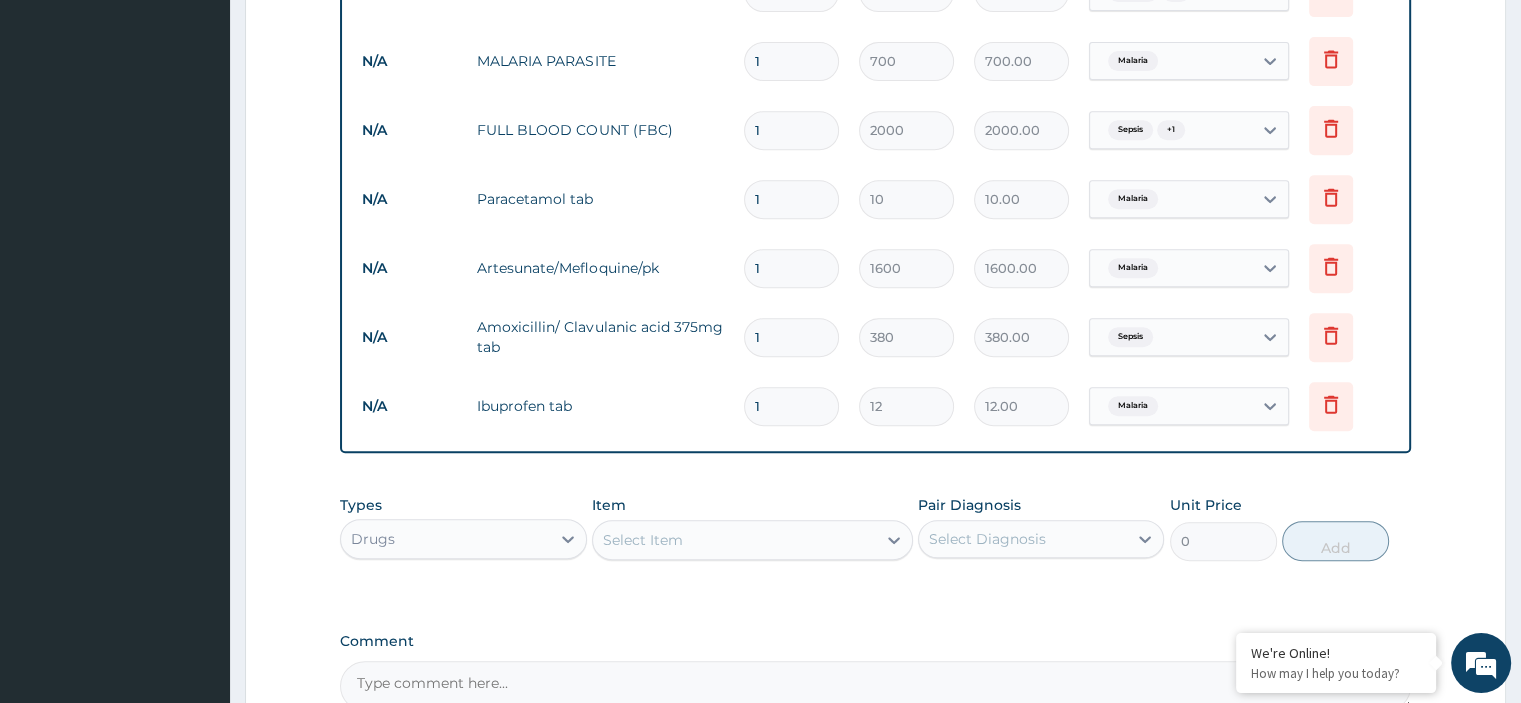click on "Select Item" at bounding box center (734, 540) 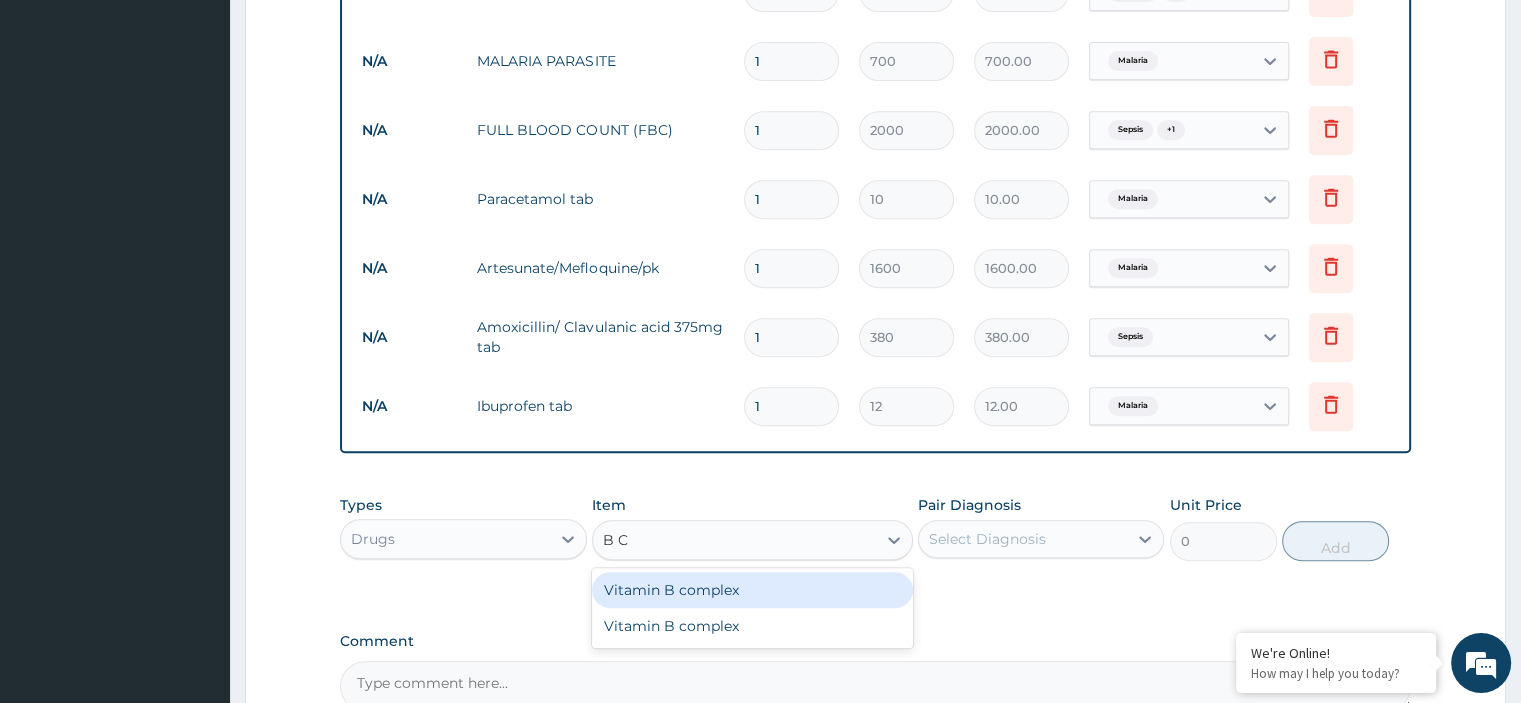 type on "B CO" 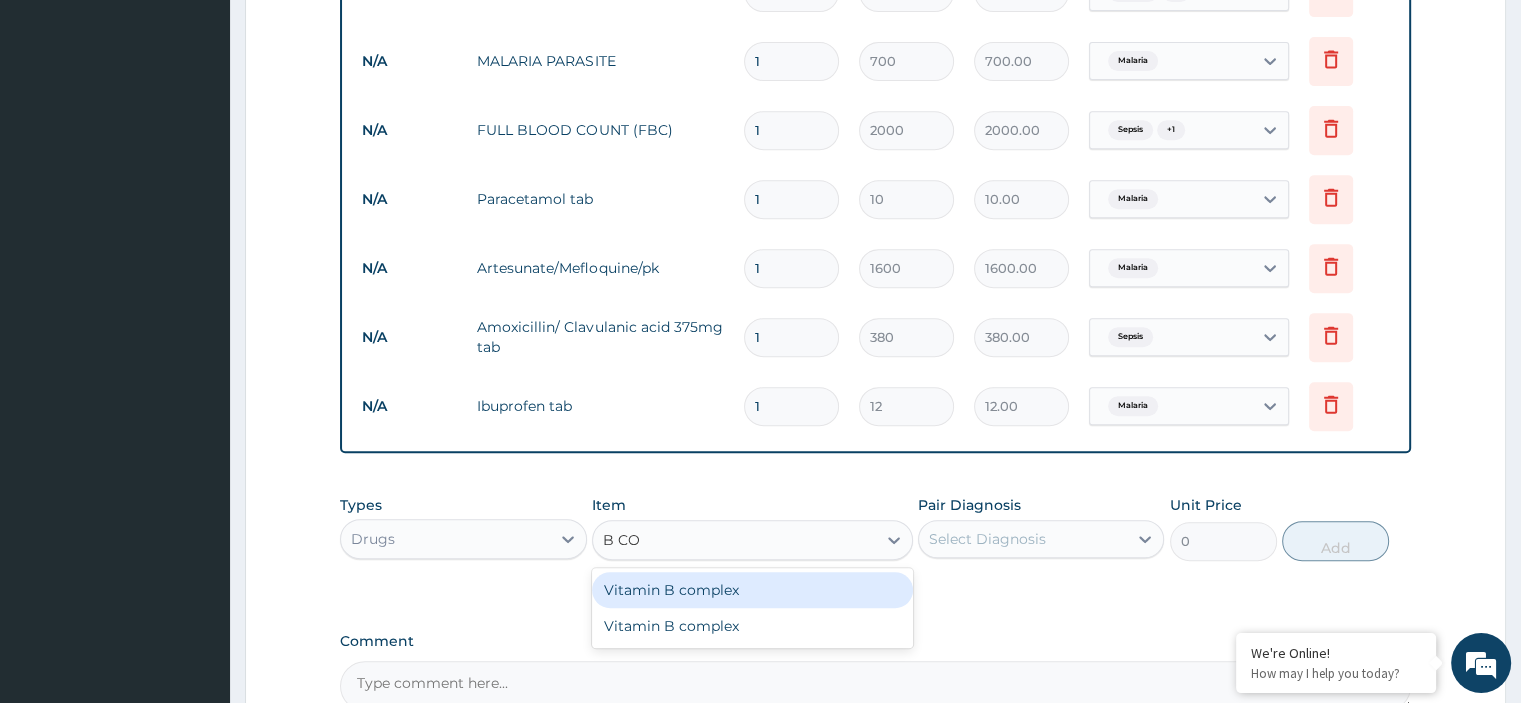 click on "Vitamin B complex" at bounding box center (752, 590) 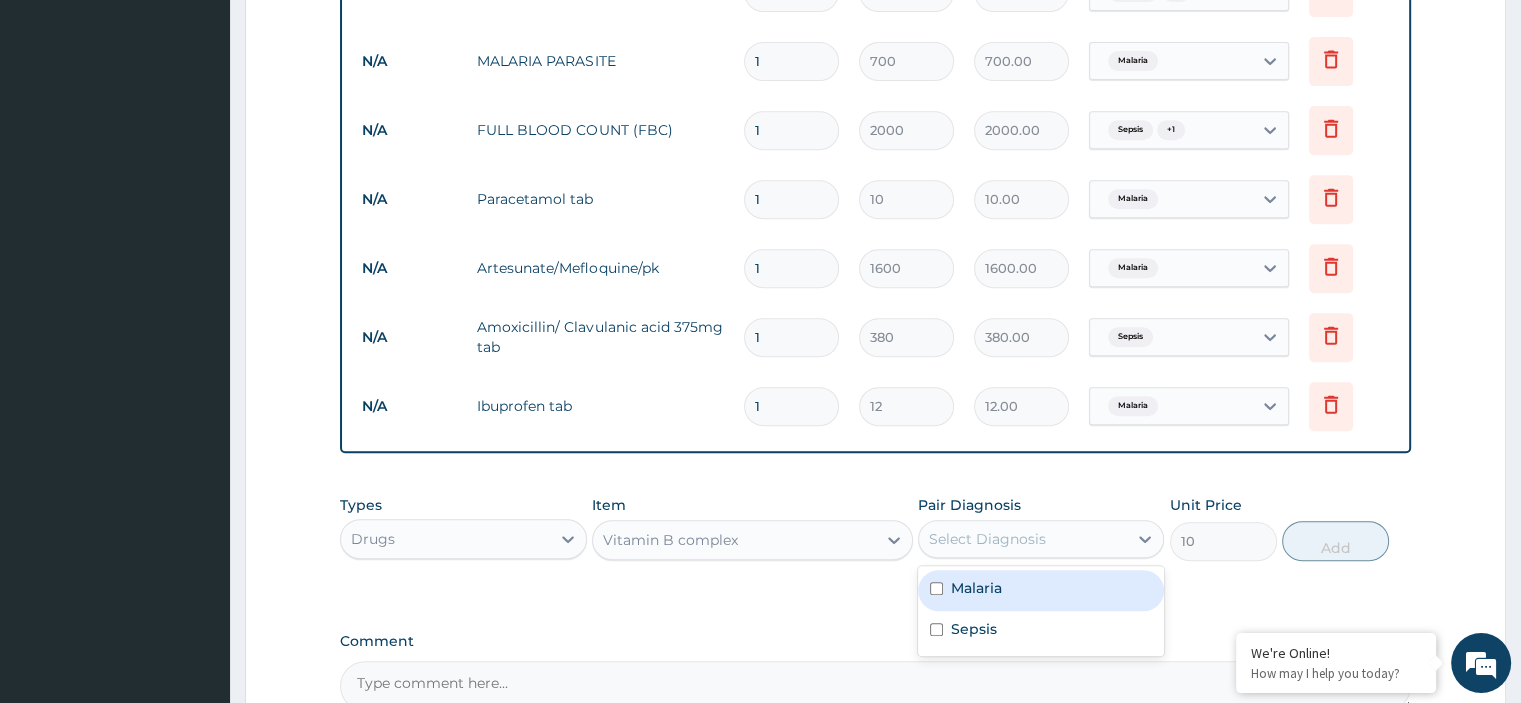 click on "Select Diagnosis" at bounding box center [987, 539] 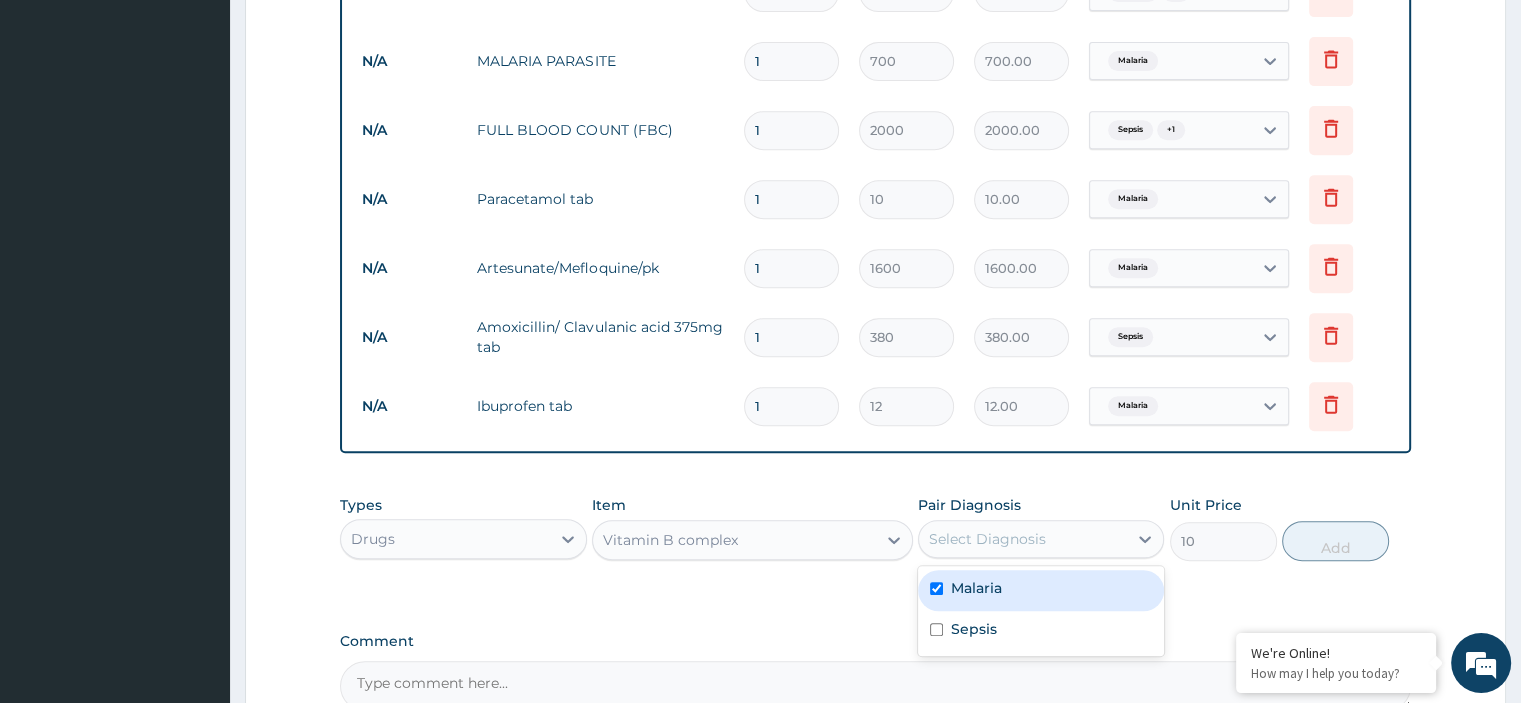 checkbox on "true" 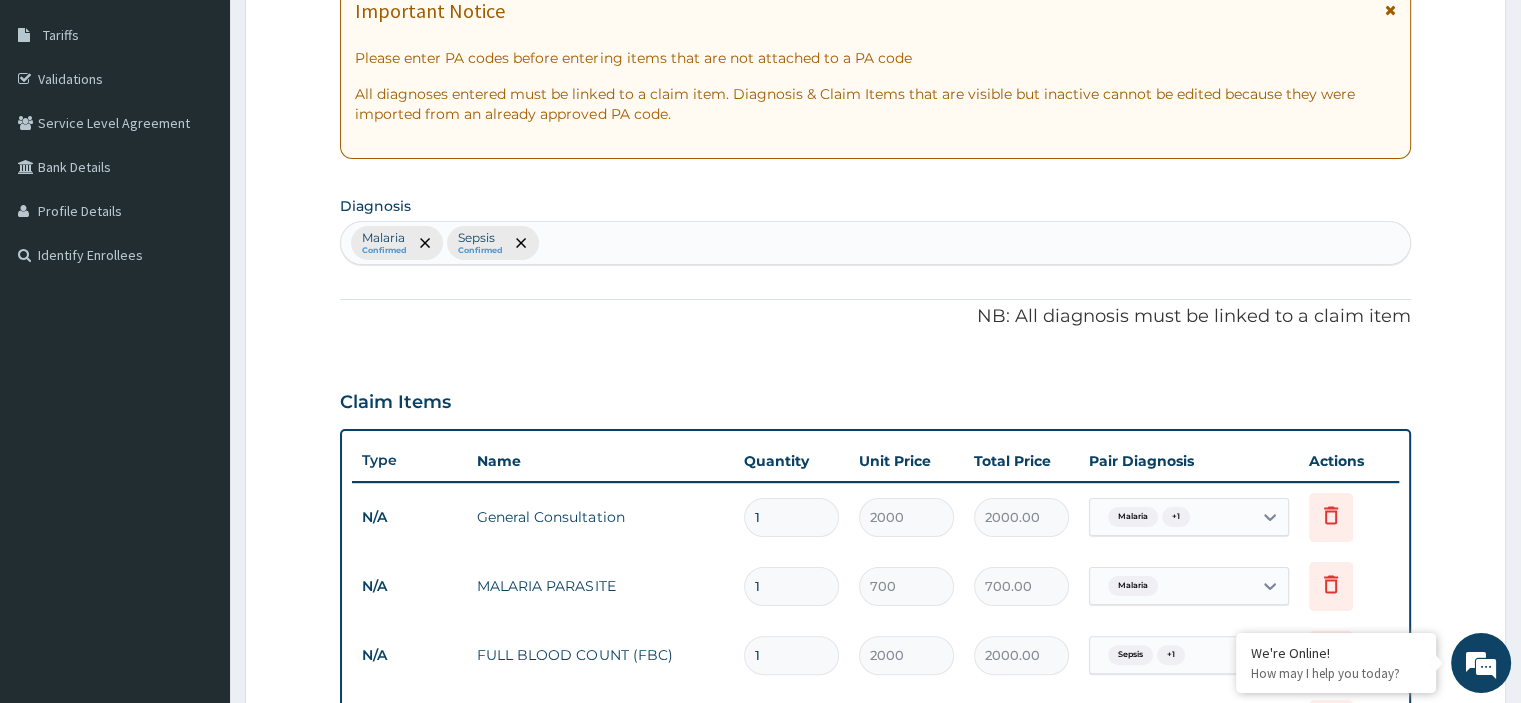 scroll, scrollTop: 140, scrollLeft: 0, axis: vertical 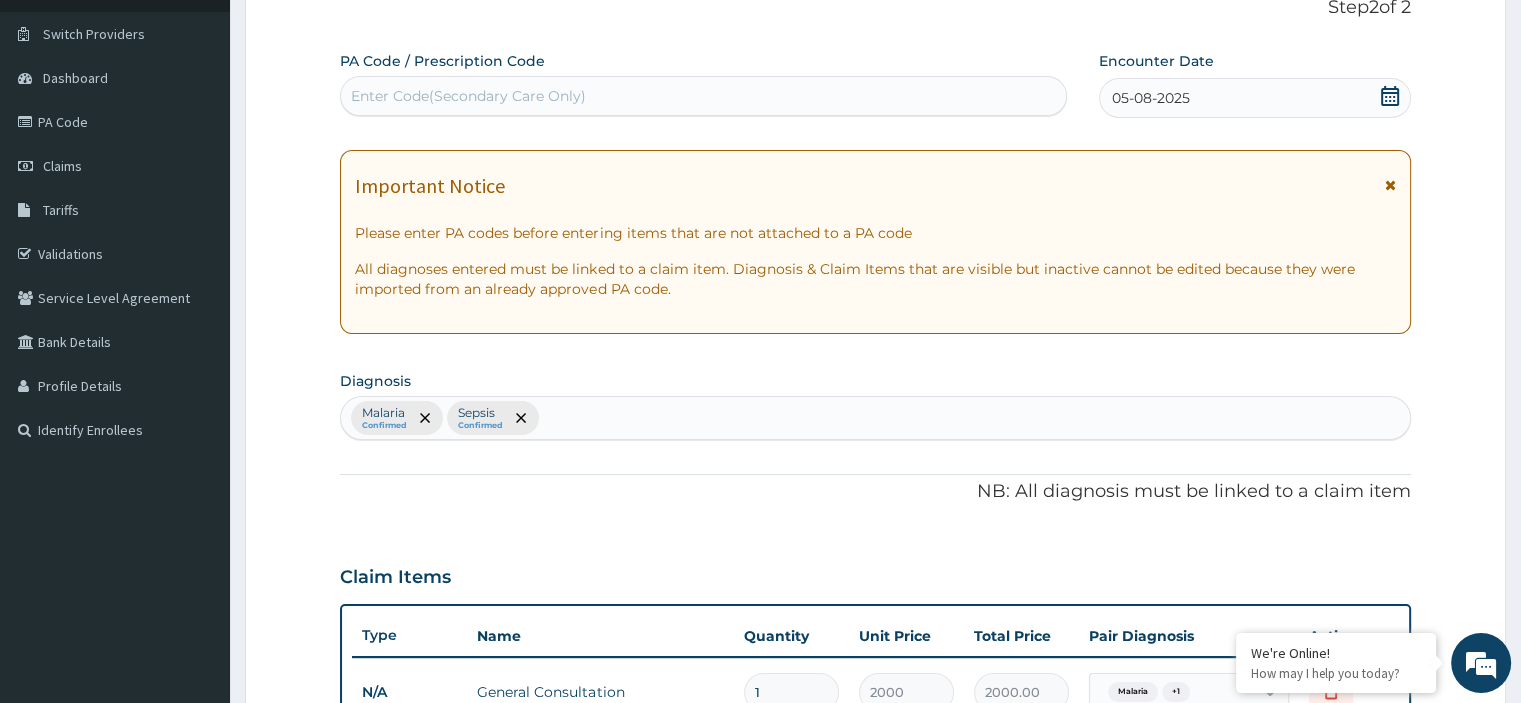 click on "Malaria Confirmed Sepsis Confirmed" at bounding box center (875, 418) 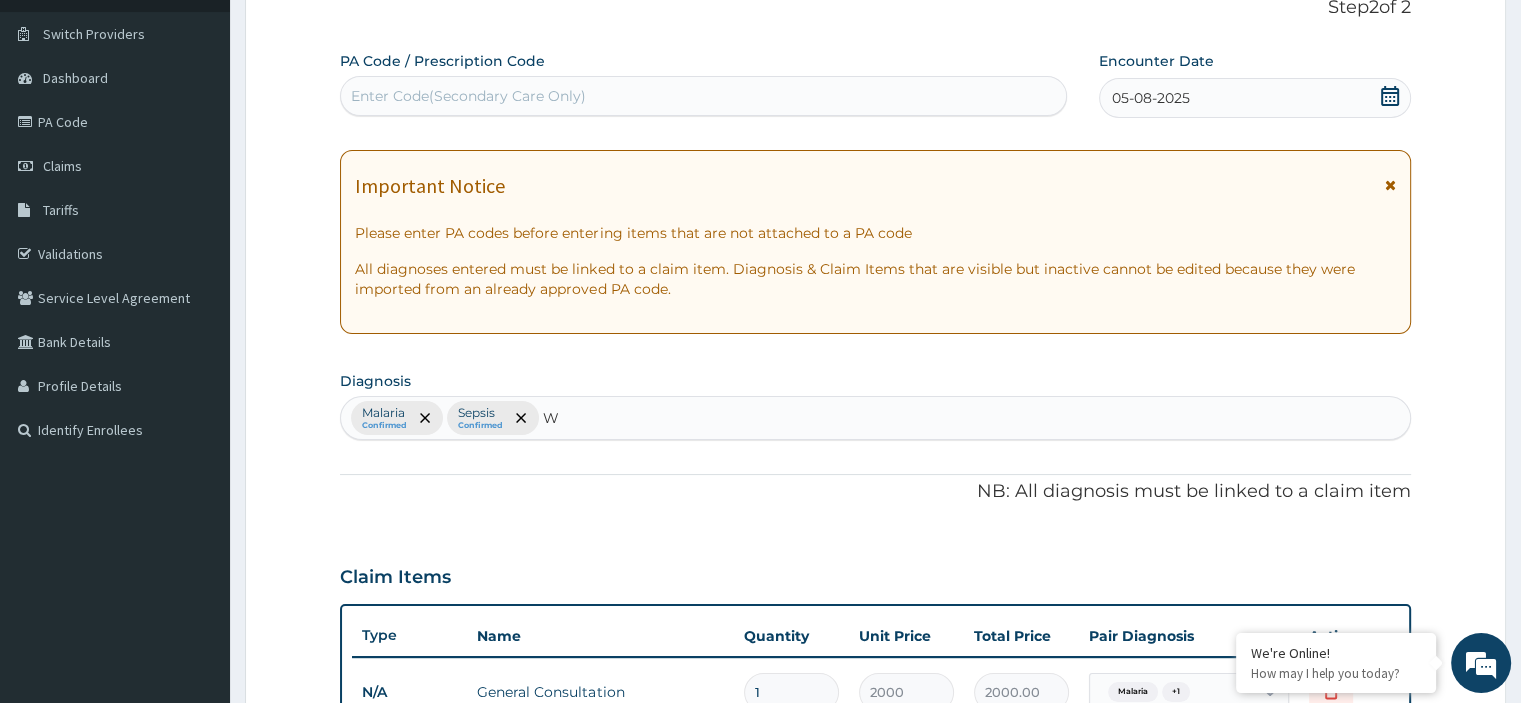 type 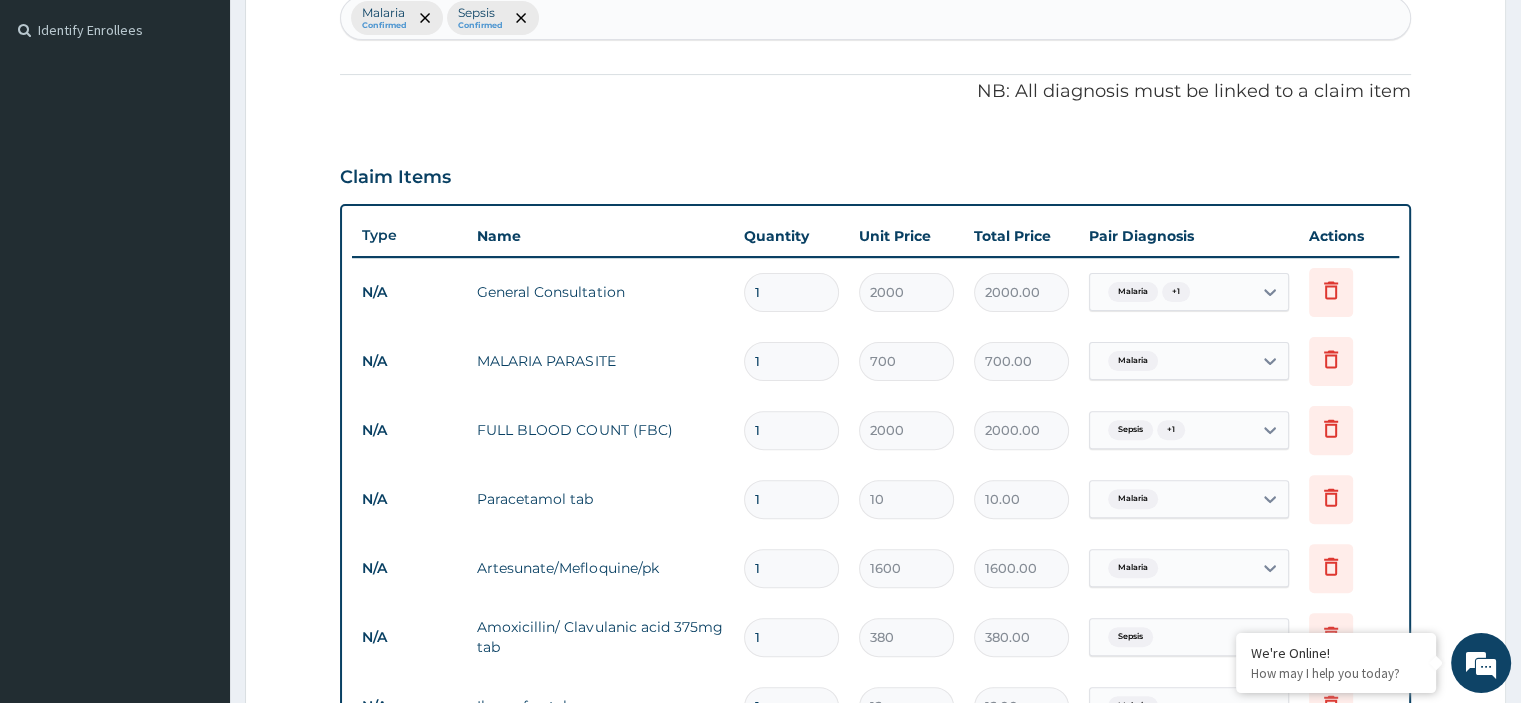 scroll, scrollTop: 1040, scrollLeft: 0, axis: vertical 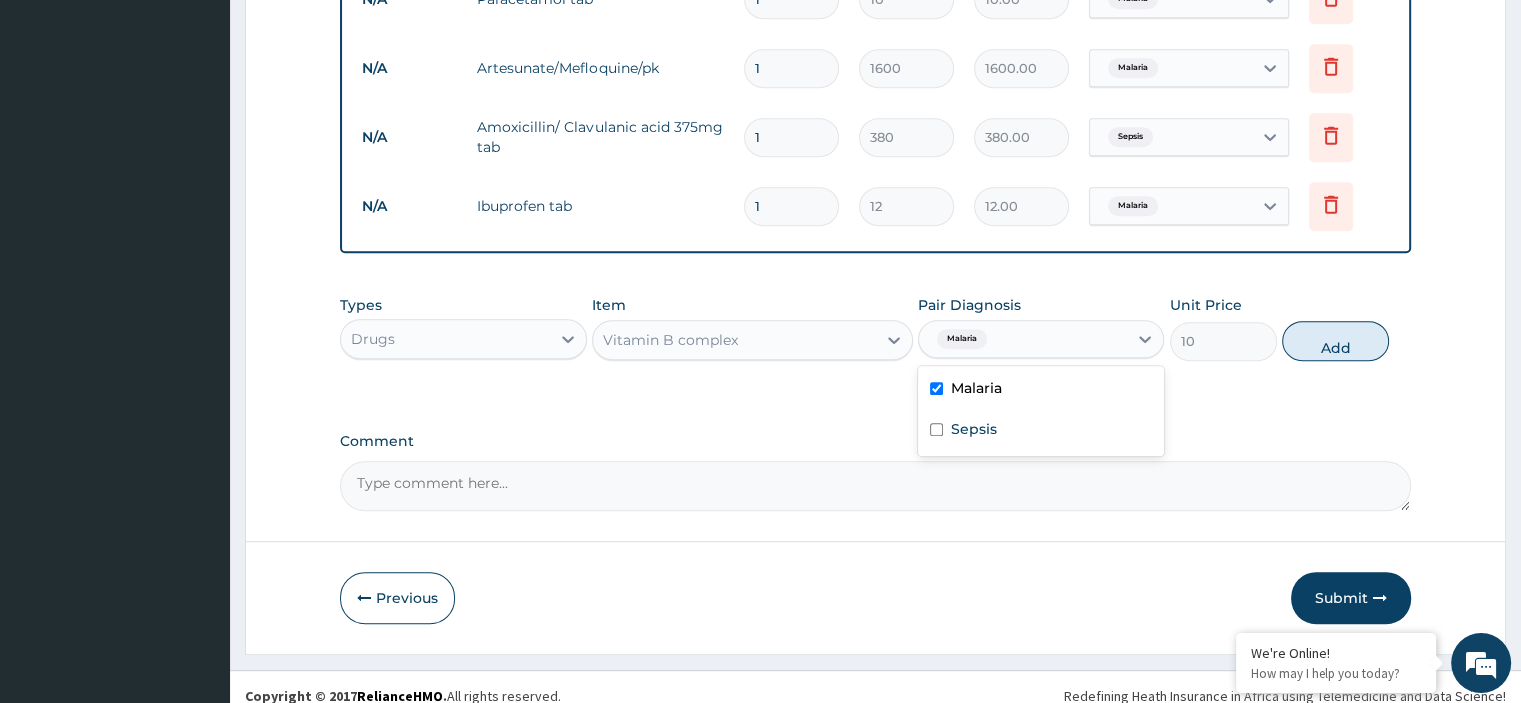 click on "Malaria" at bounding box center [1023, 339] 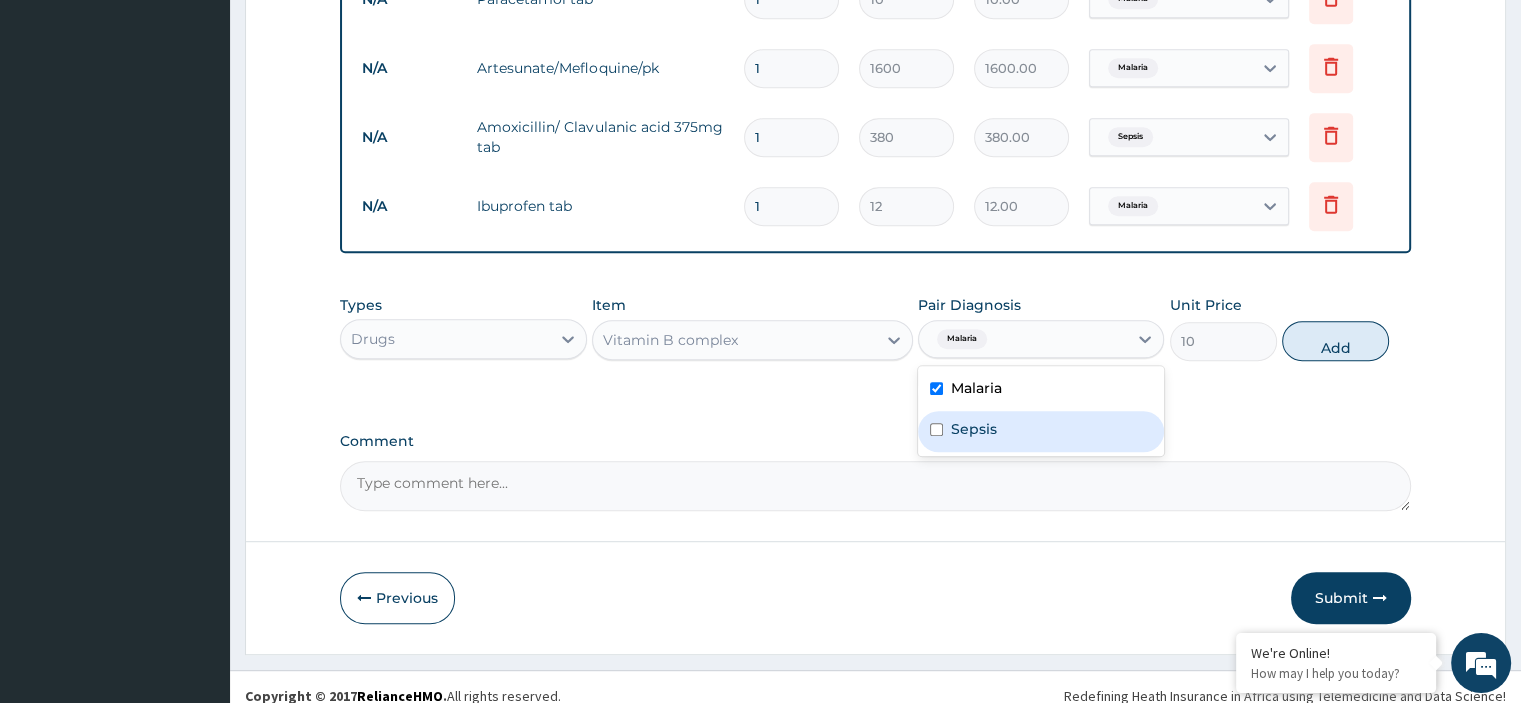 click on "Sepsis" at bounding box center [1041, 431] 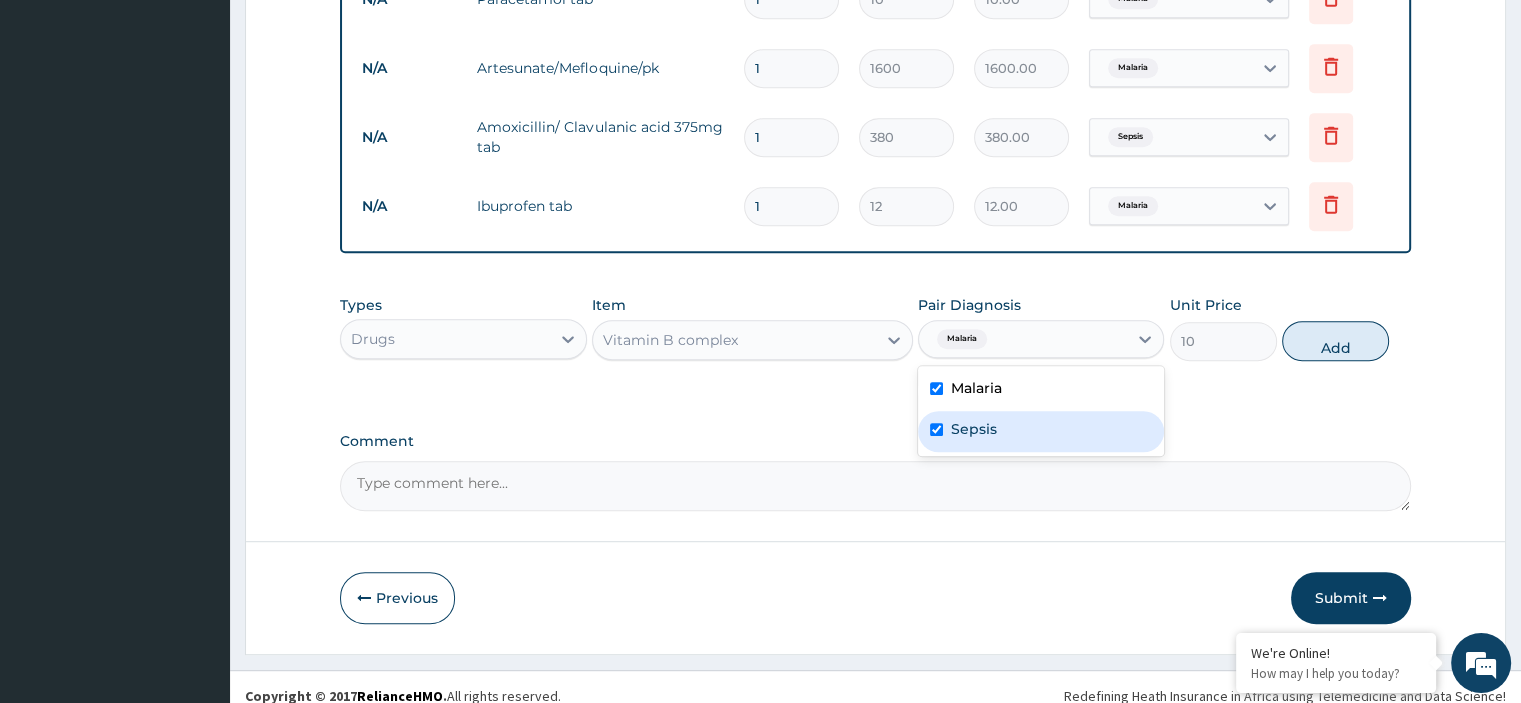 checkbox on "true" 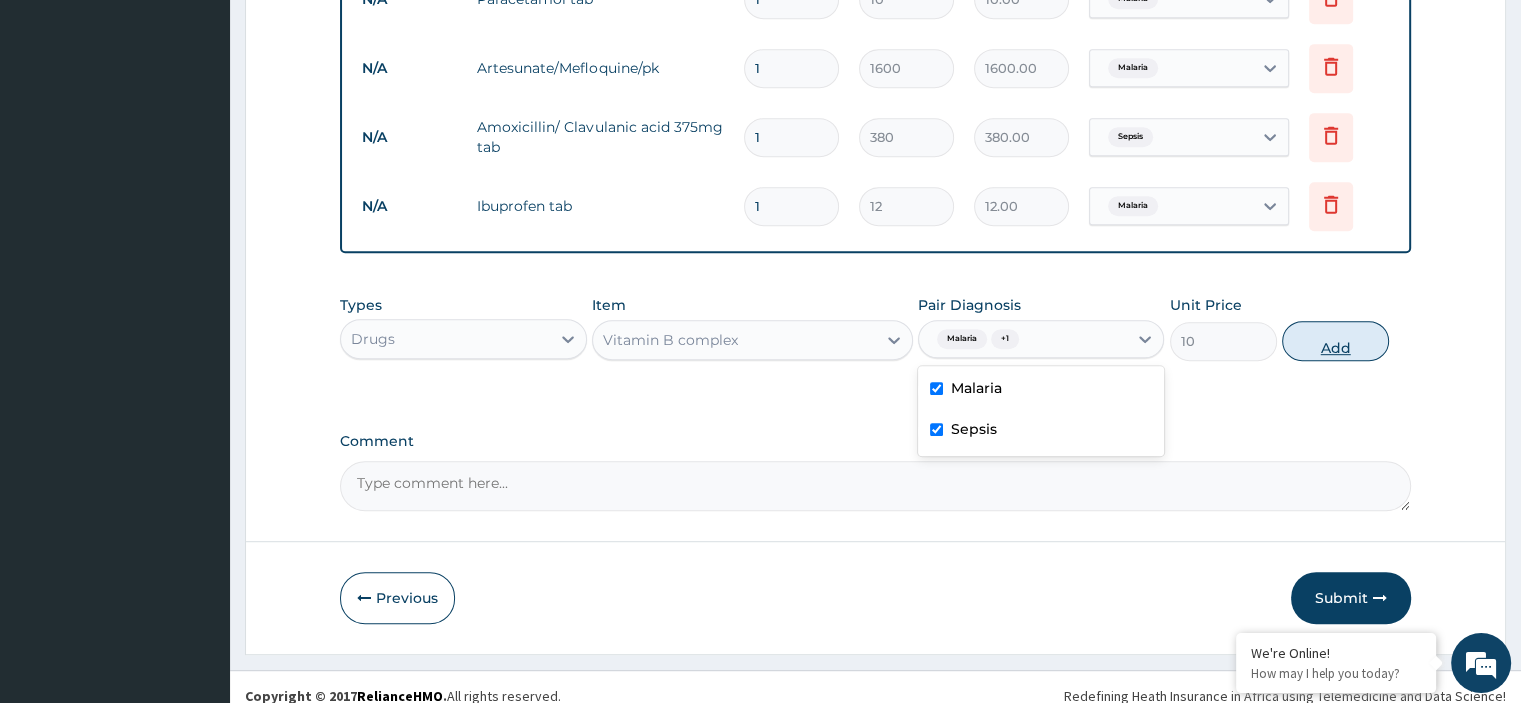 click on "Add" at bounding box center (1335, 341) 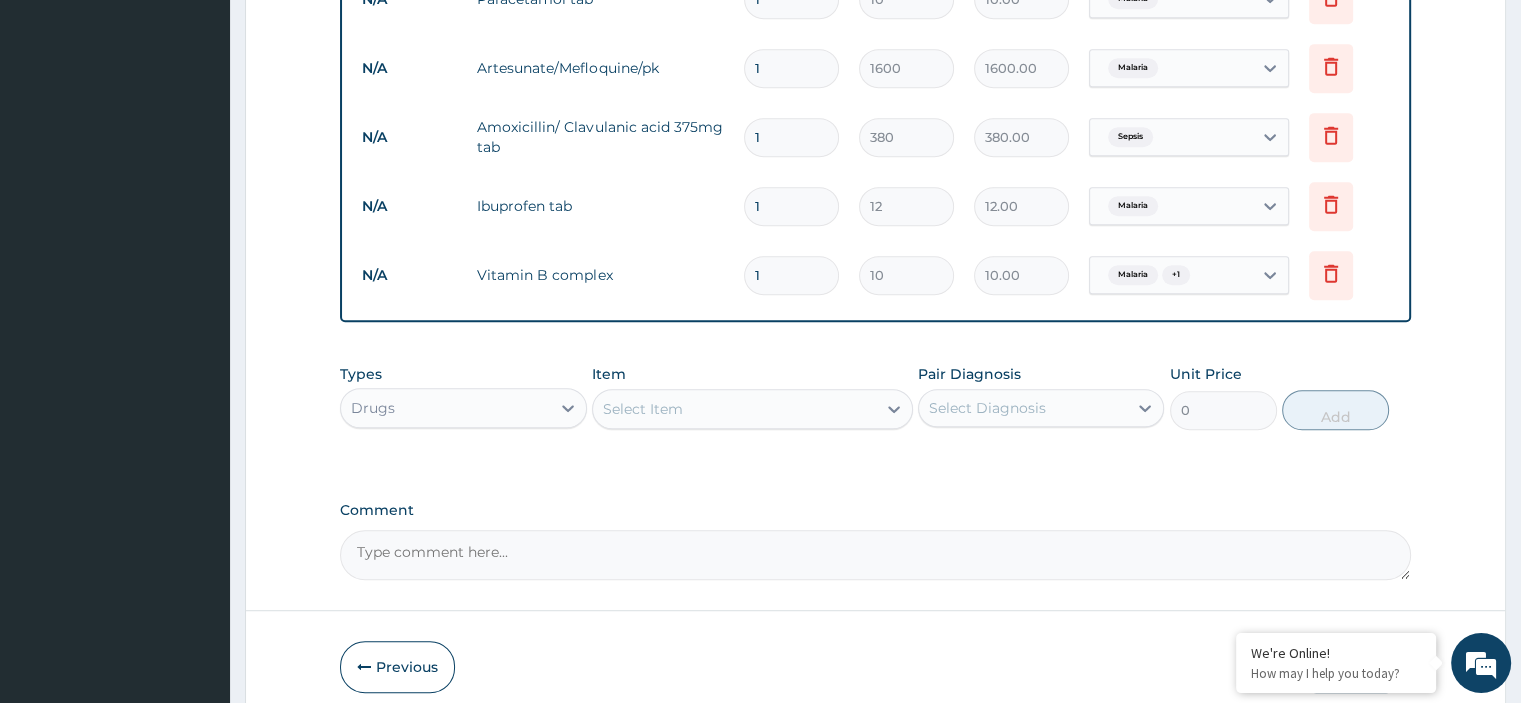 drag, startPoint x: 756, startPoint y: 275, endPoint x: 772, endPoint y: 277, distance: 16.124516 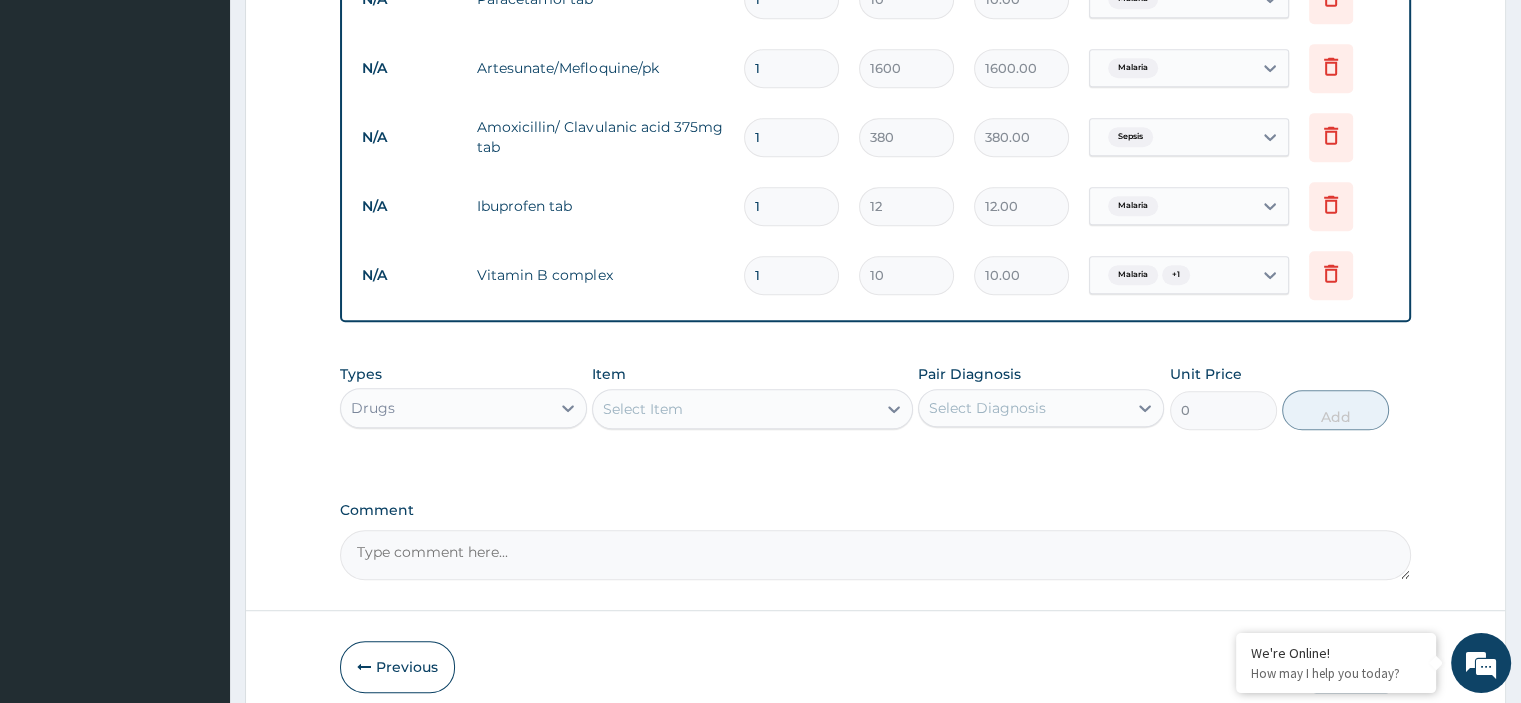 click on "1" at bounding box center (791, 275) 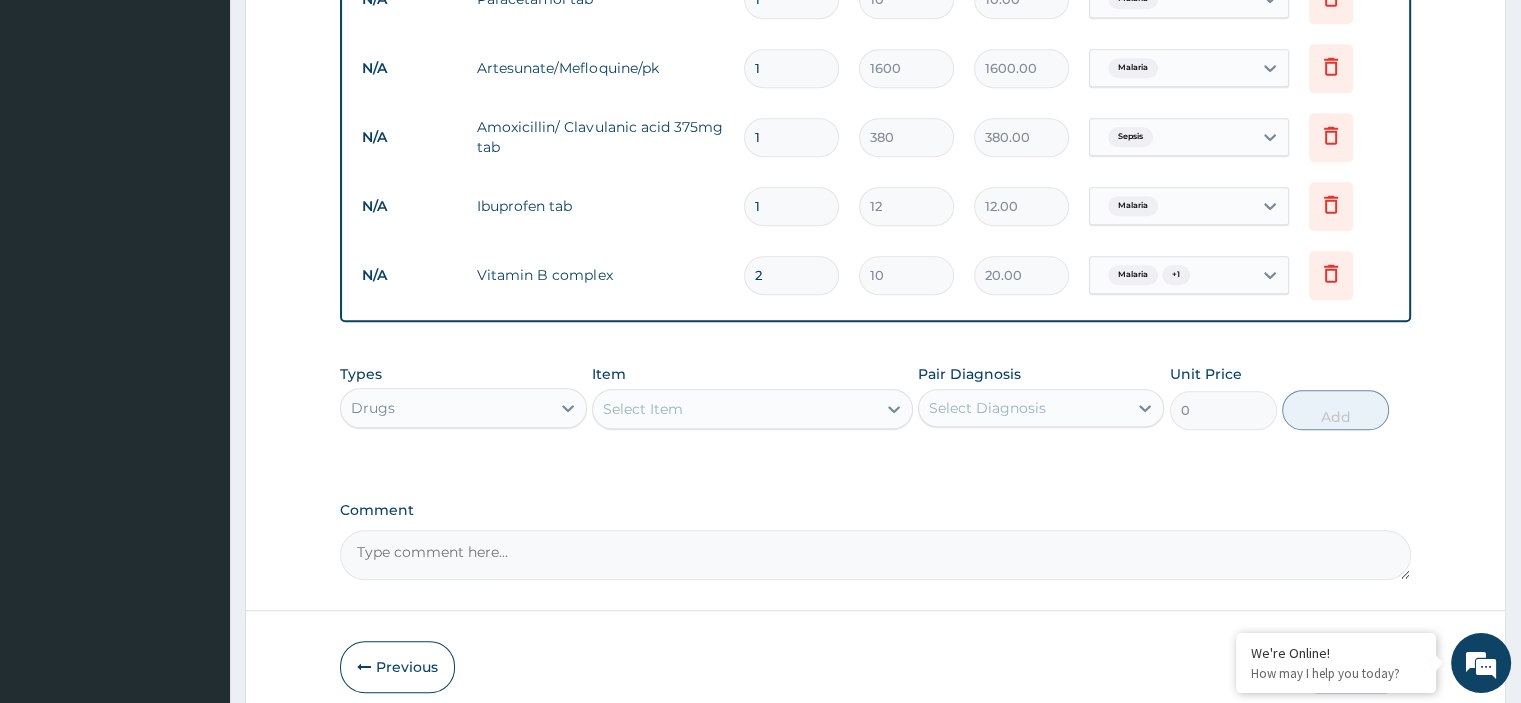 type on "20" 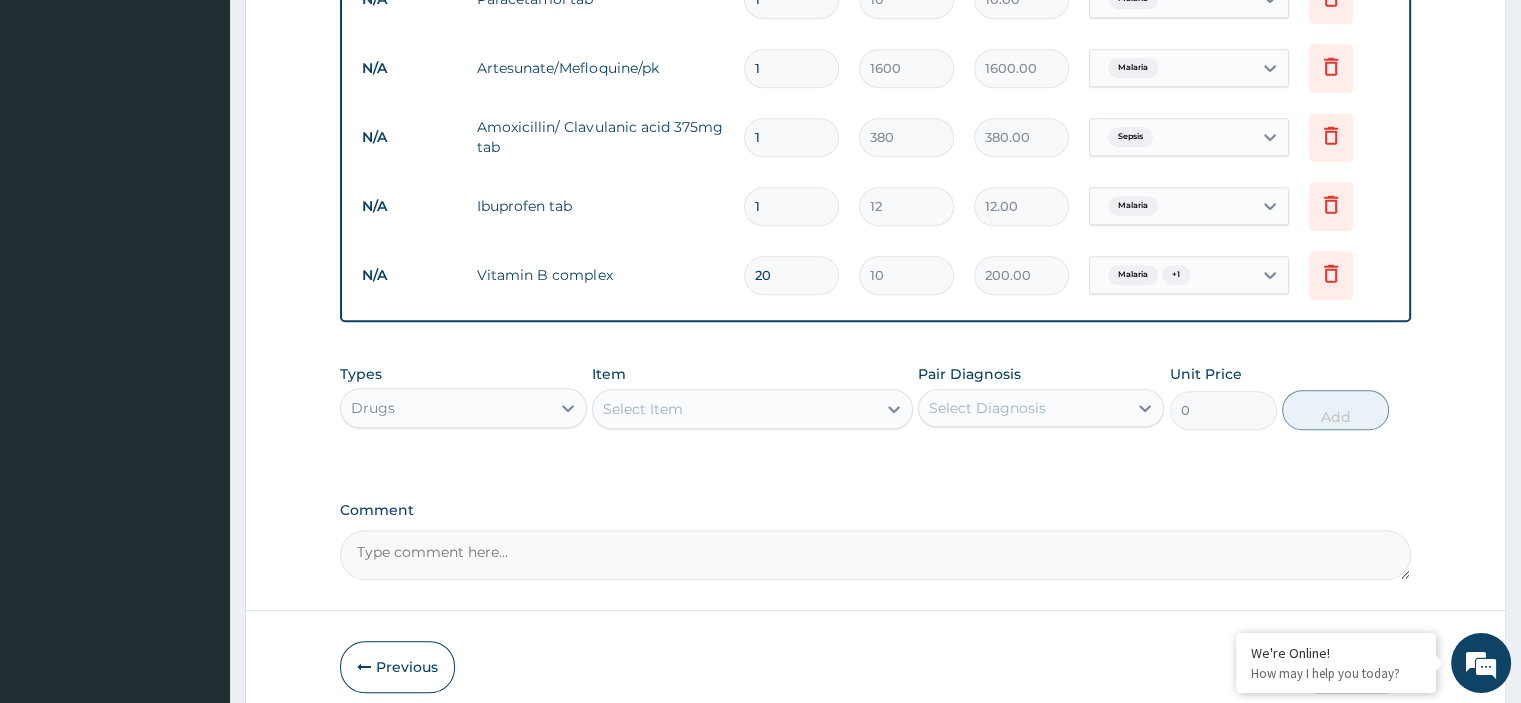 type on "20" 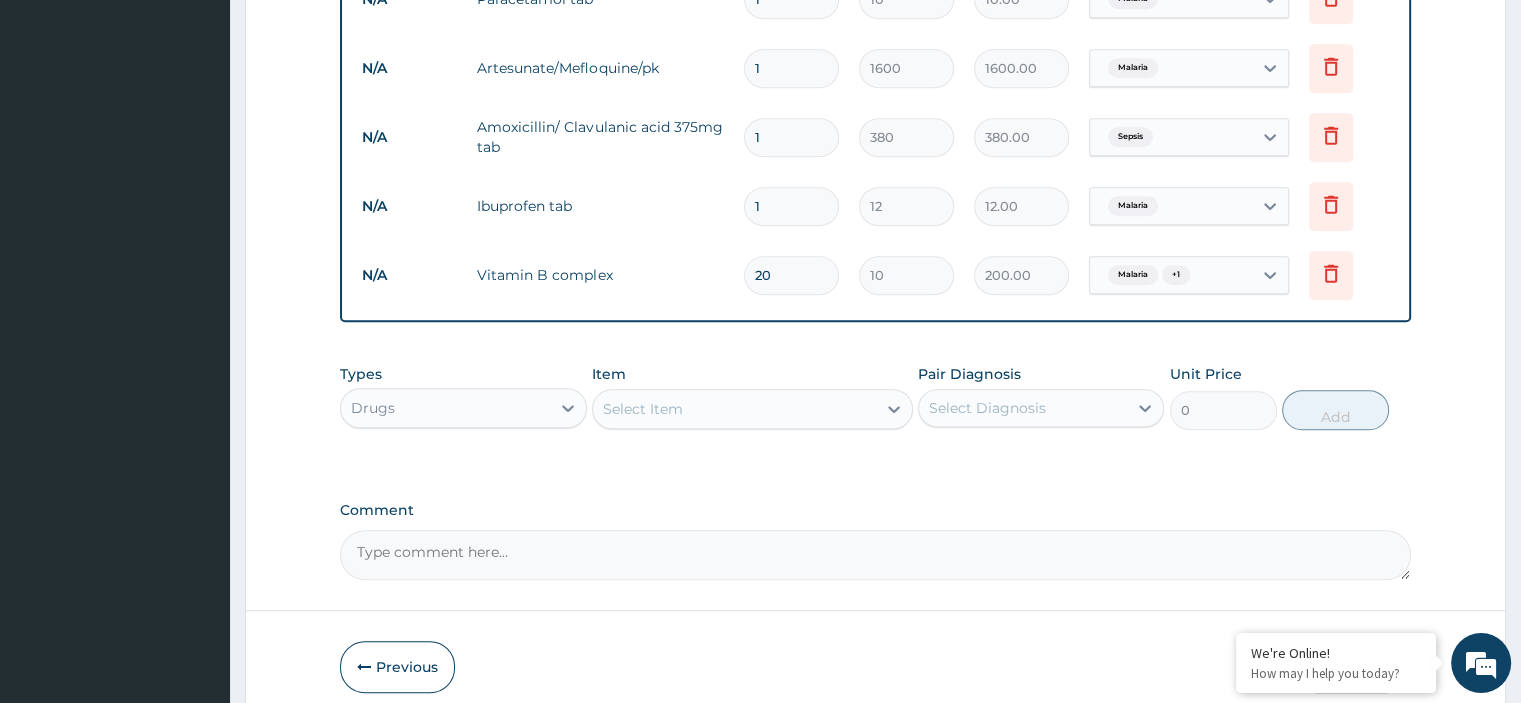 type on "2" 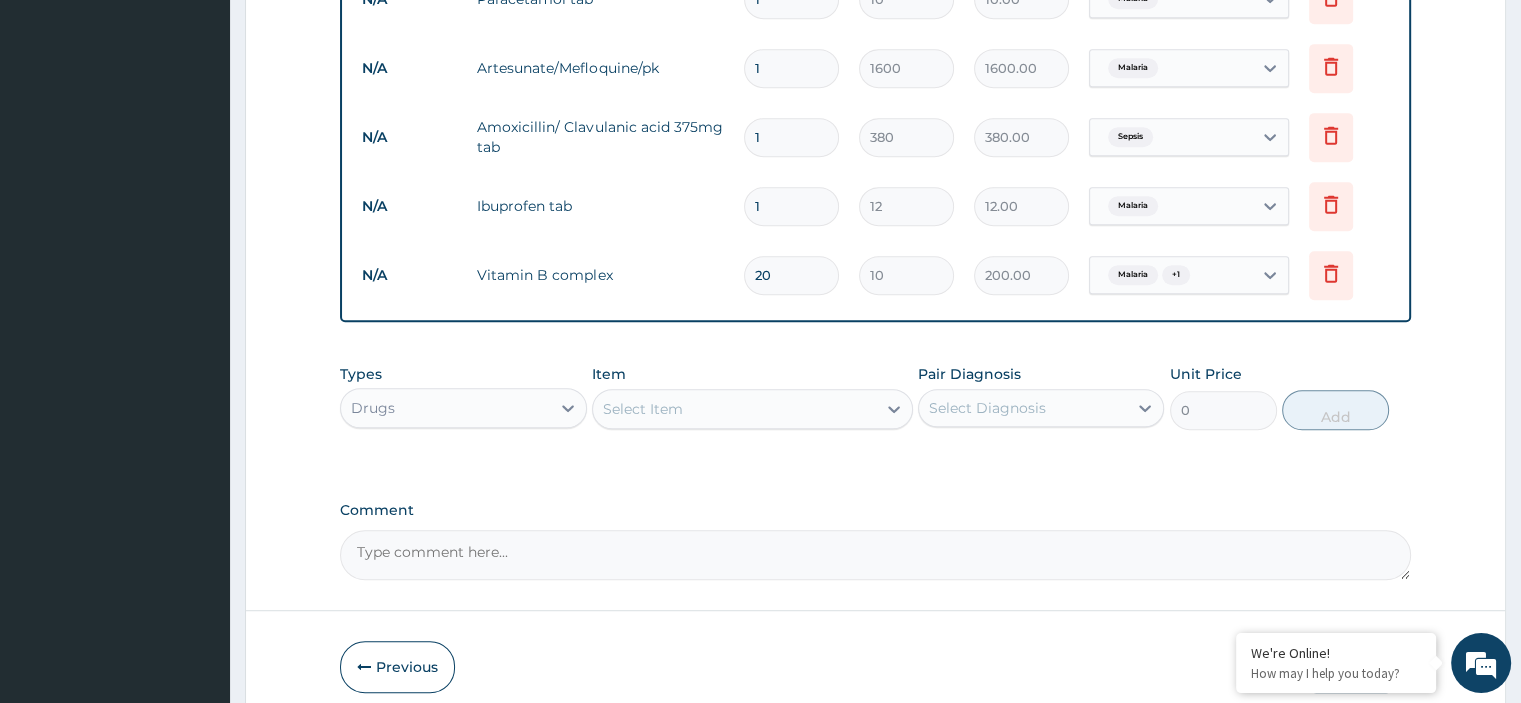 type on "24.00" 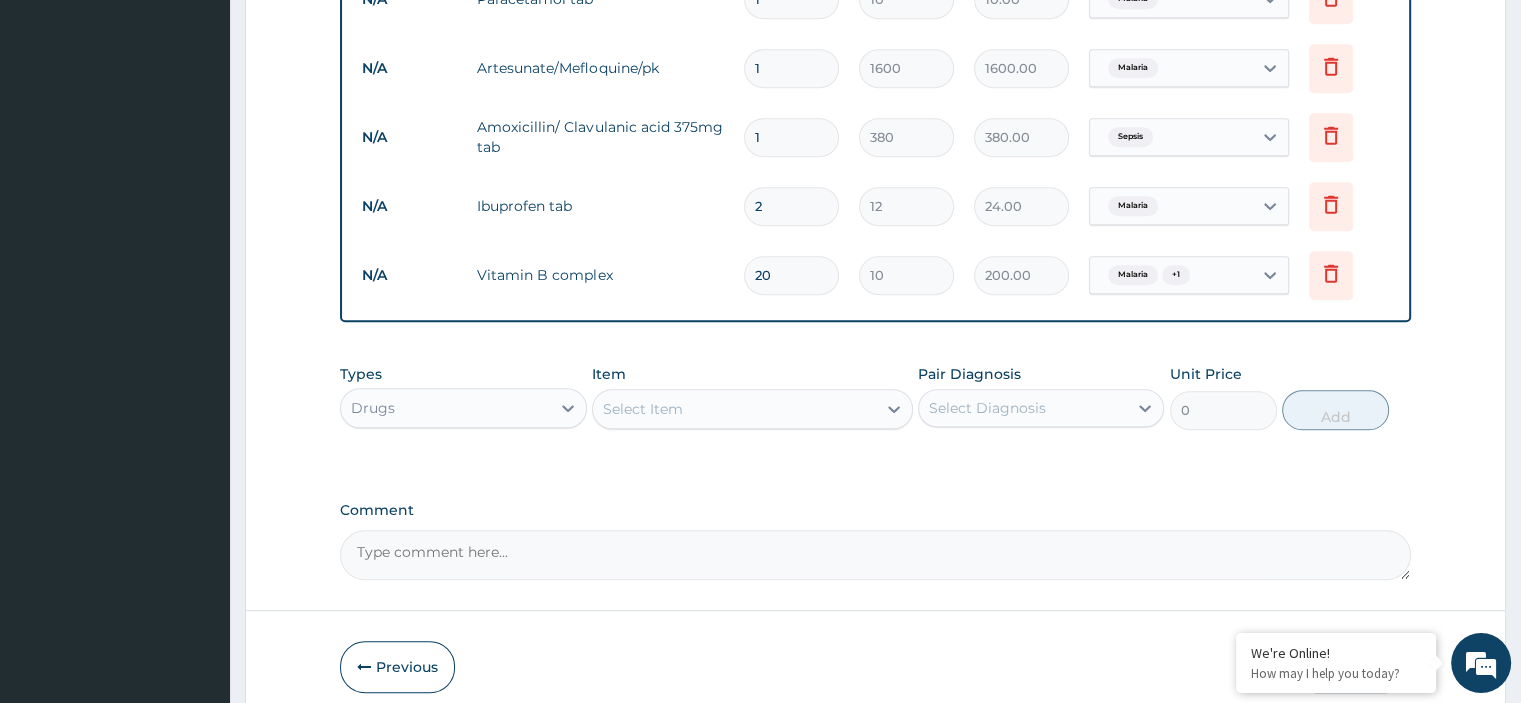 type on "20" 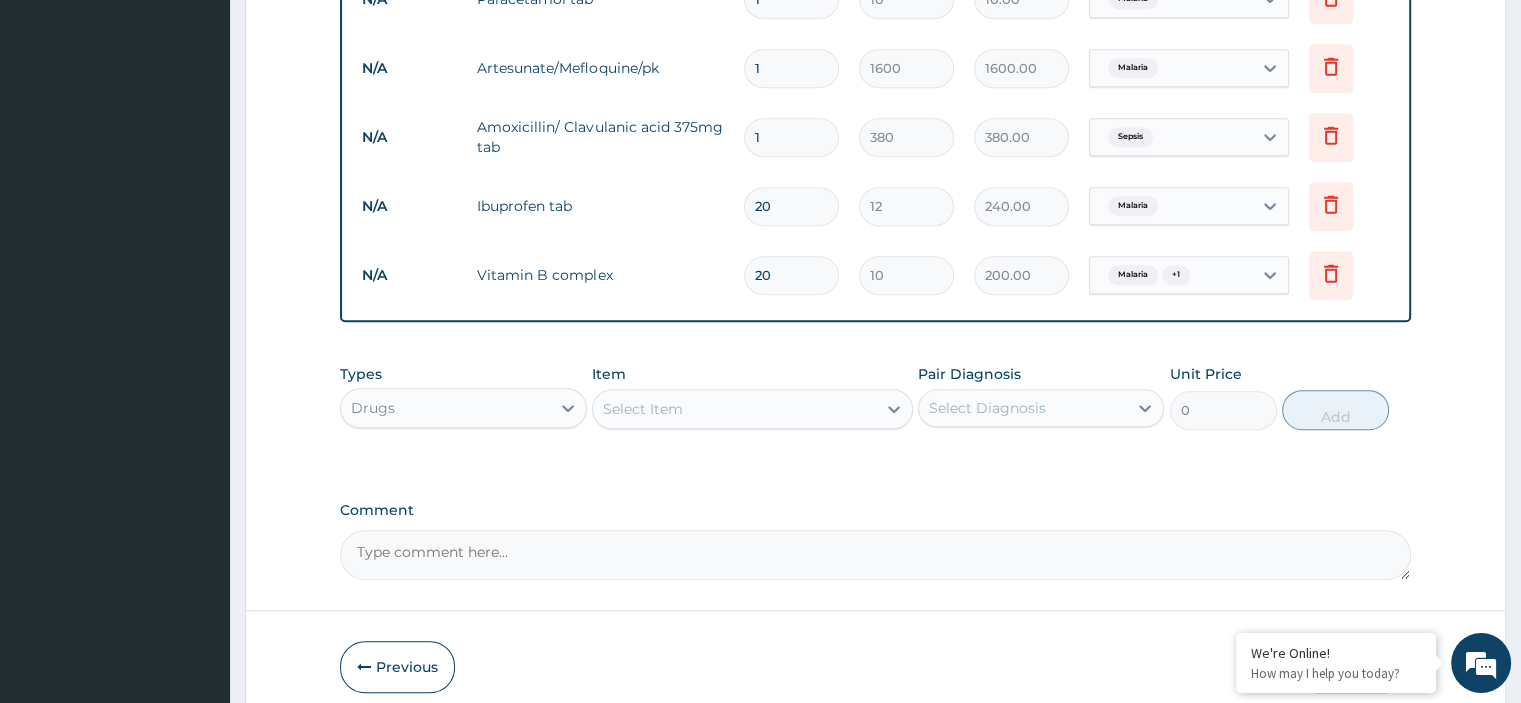 type on "20" 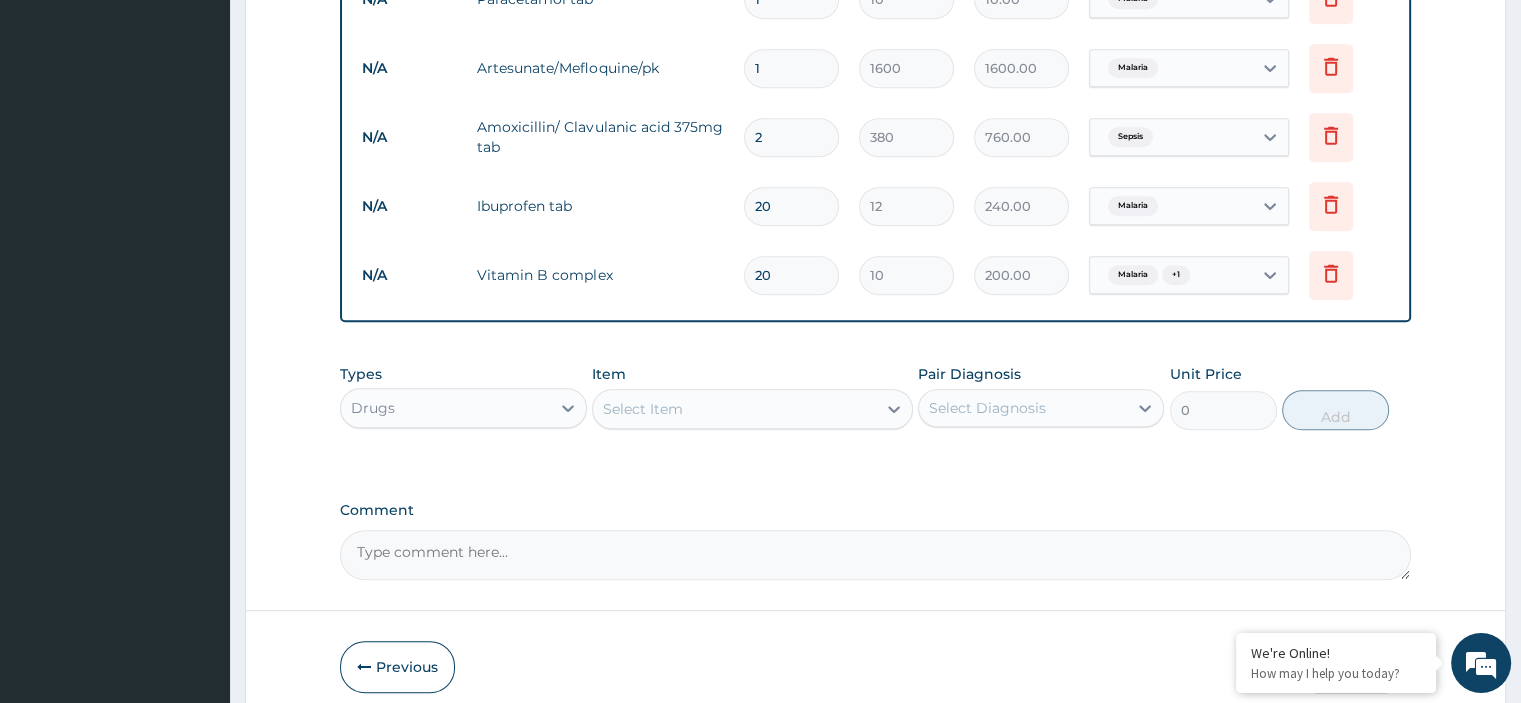 type on "20" 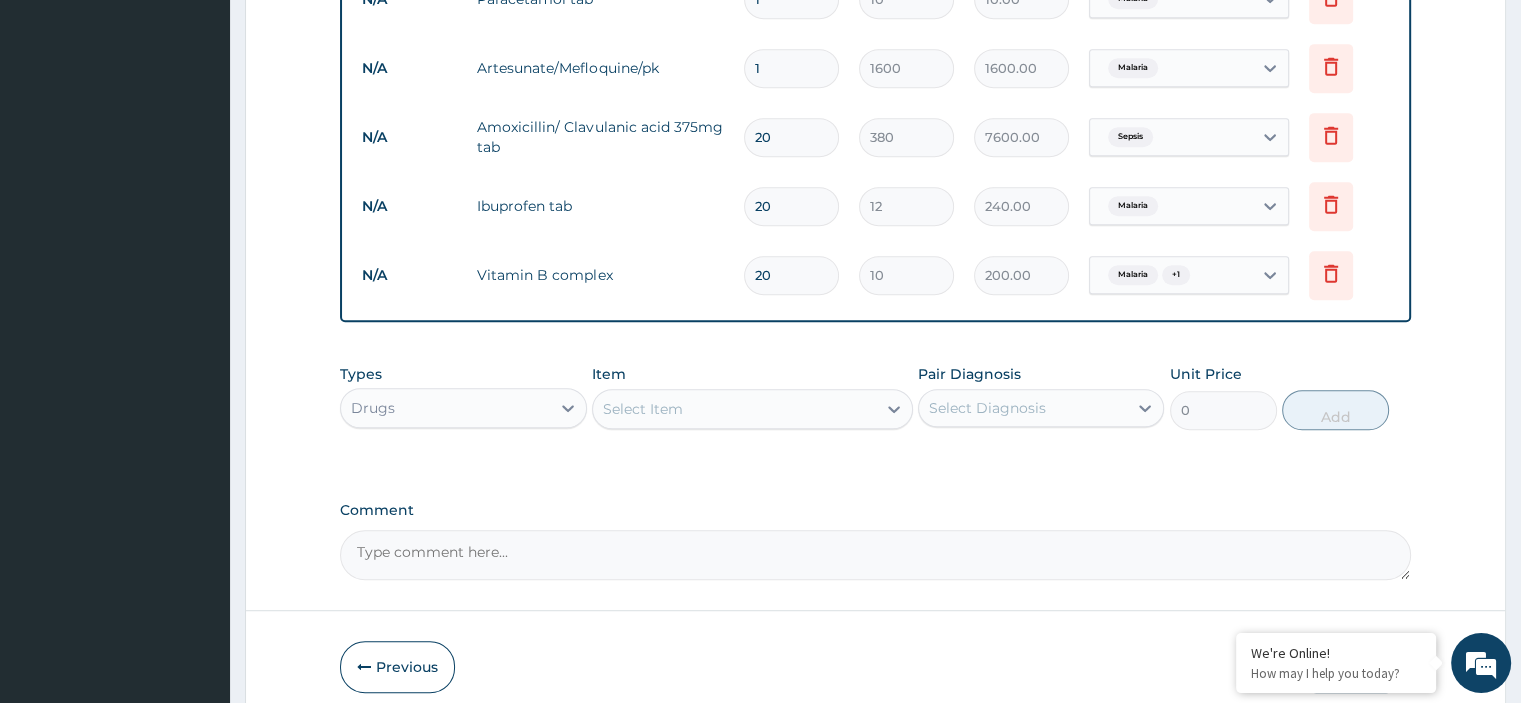 type on "20" 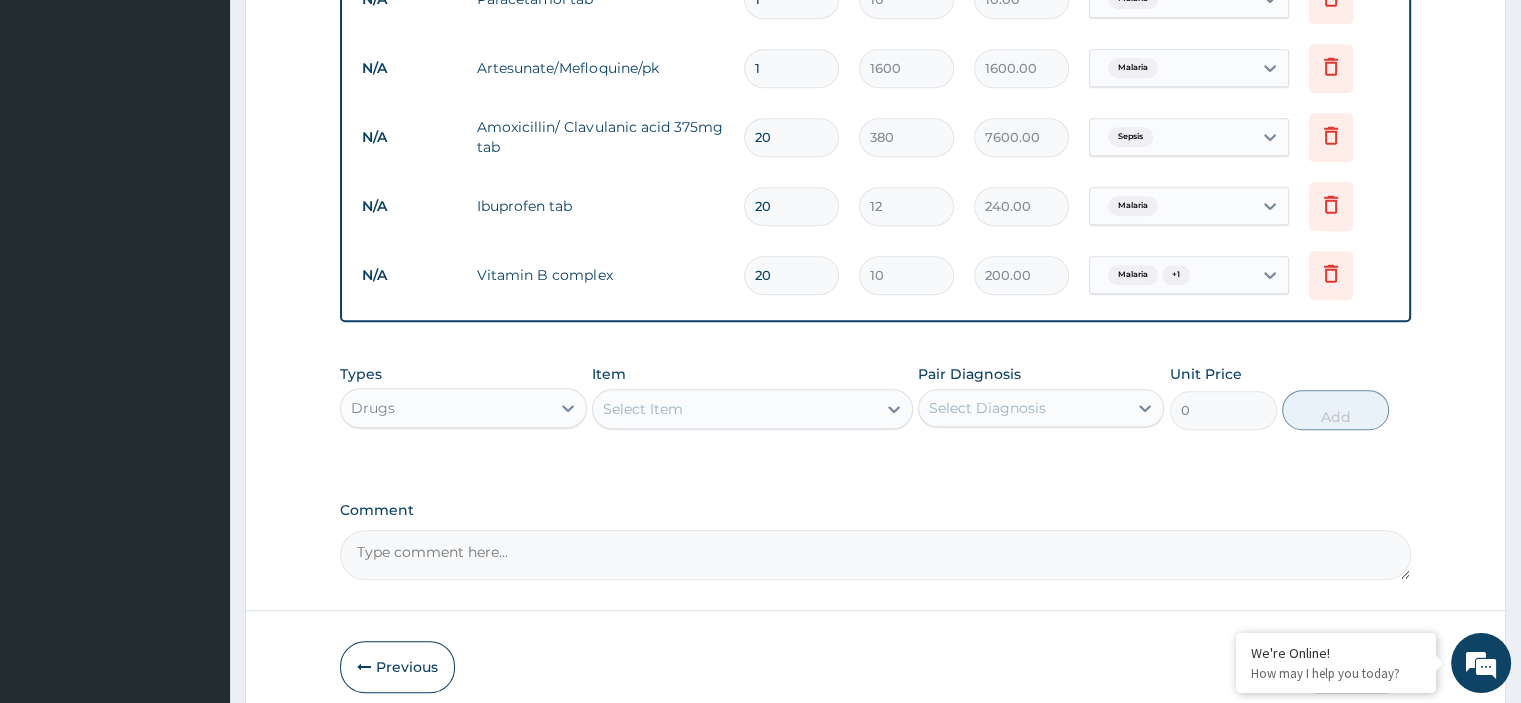 click on "1" at bounding box center [791, 68] 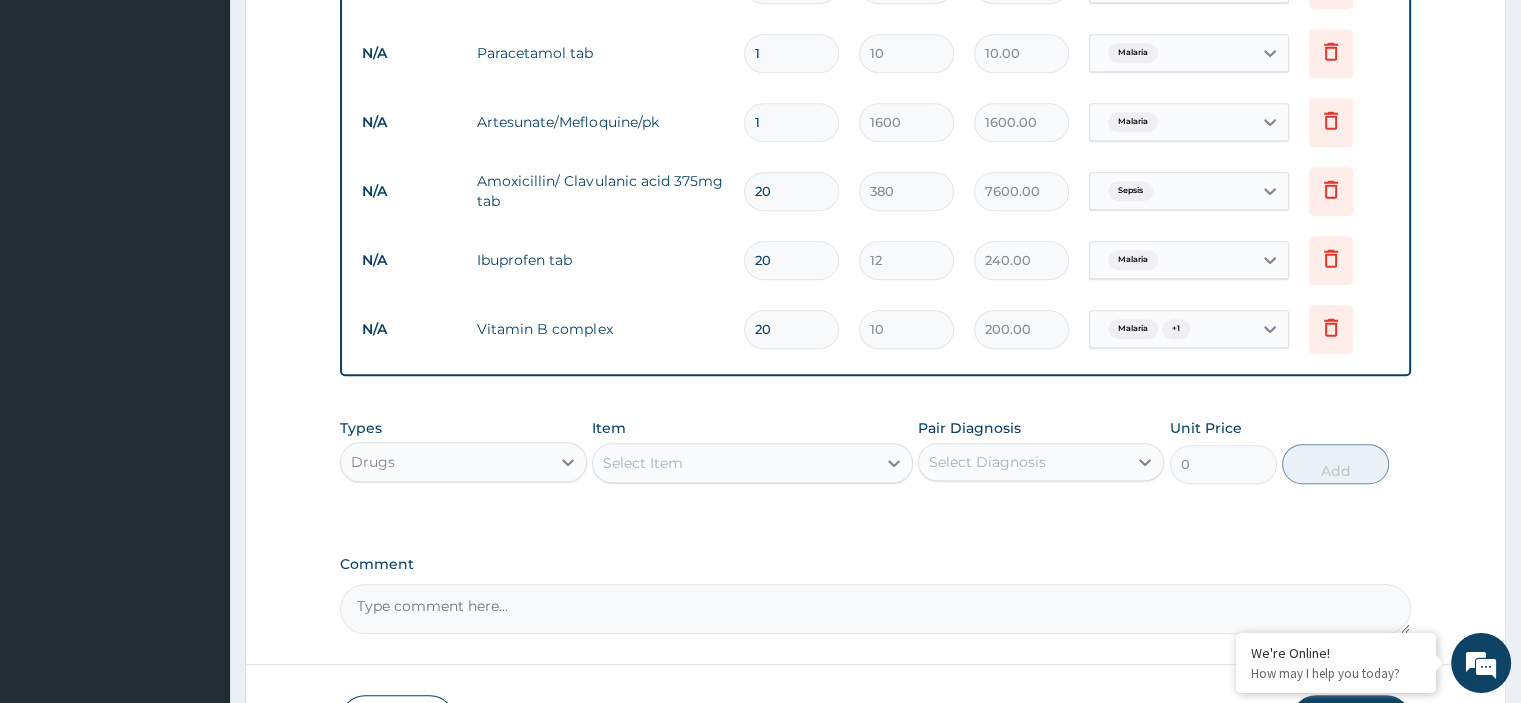 scroll, scrollTop: 940, scrollLeft: 0, axis: vertical 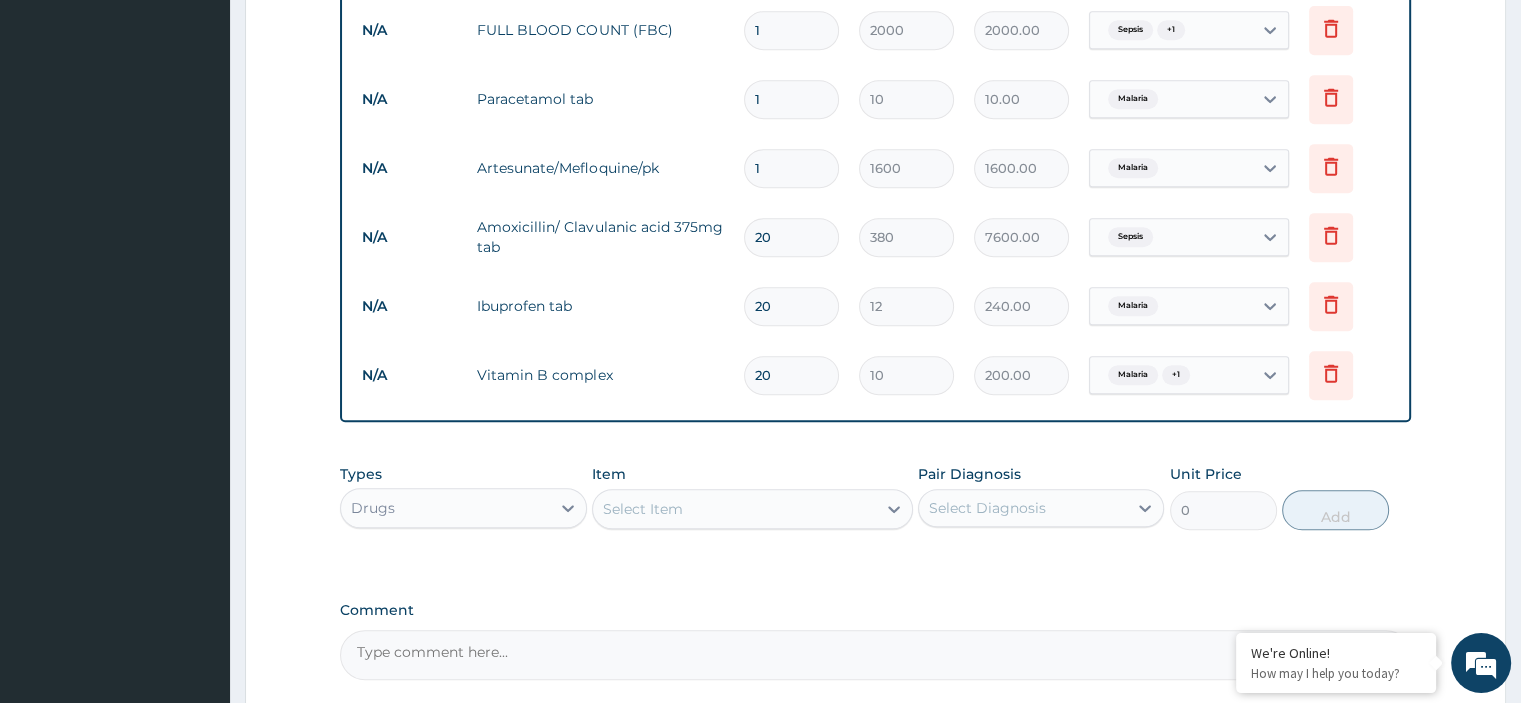 drag, startPoint x: 753, startPoint y: 96, endPoint x: 707, endPoint y: 96, distance: 46 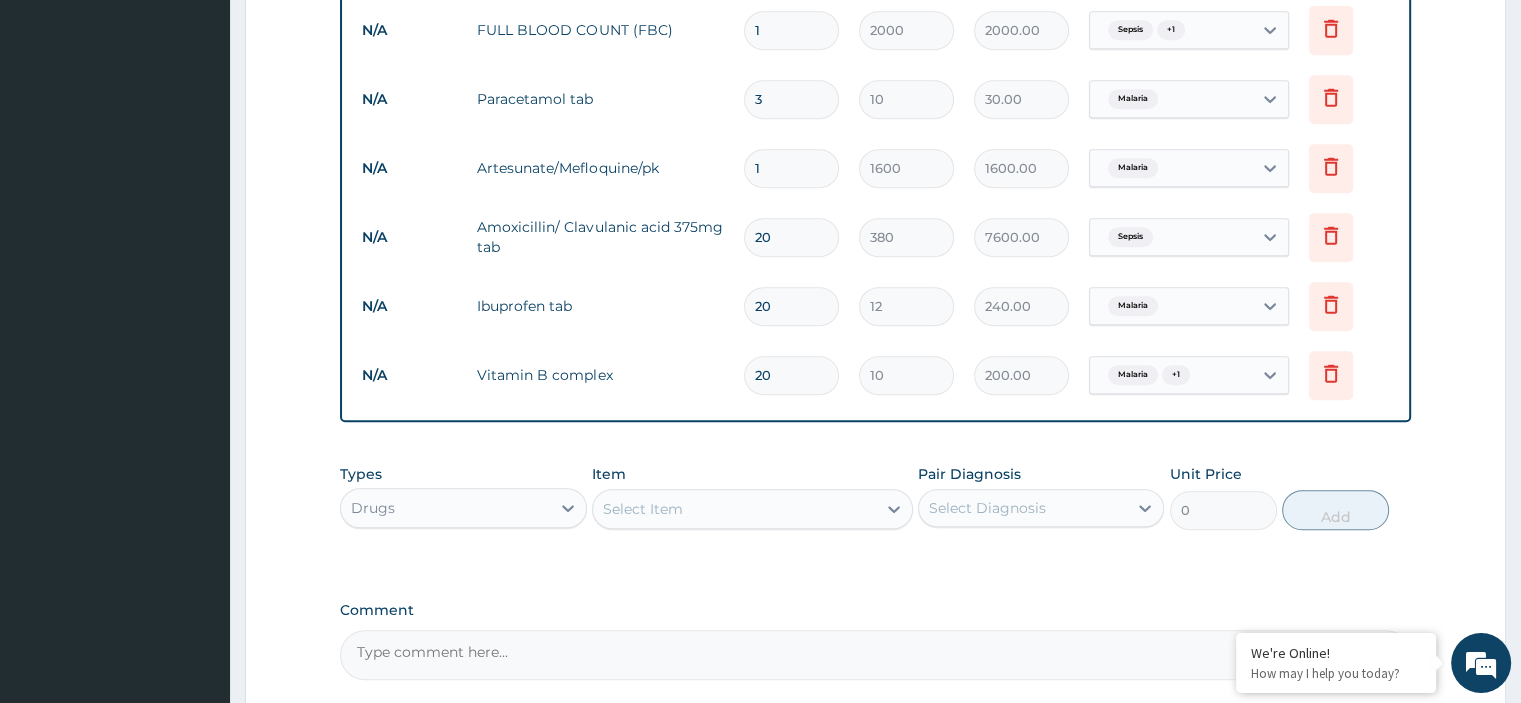 type on "30" 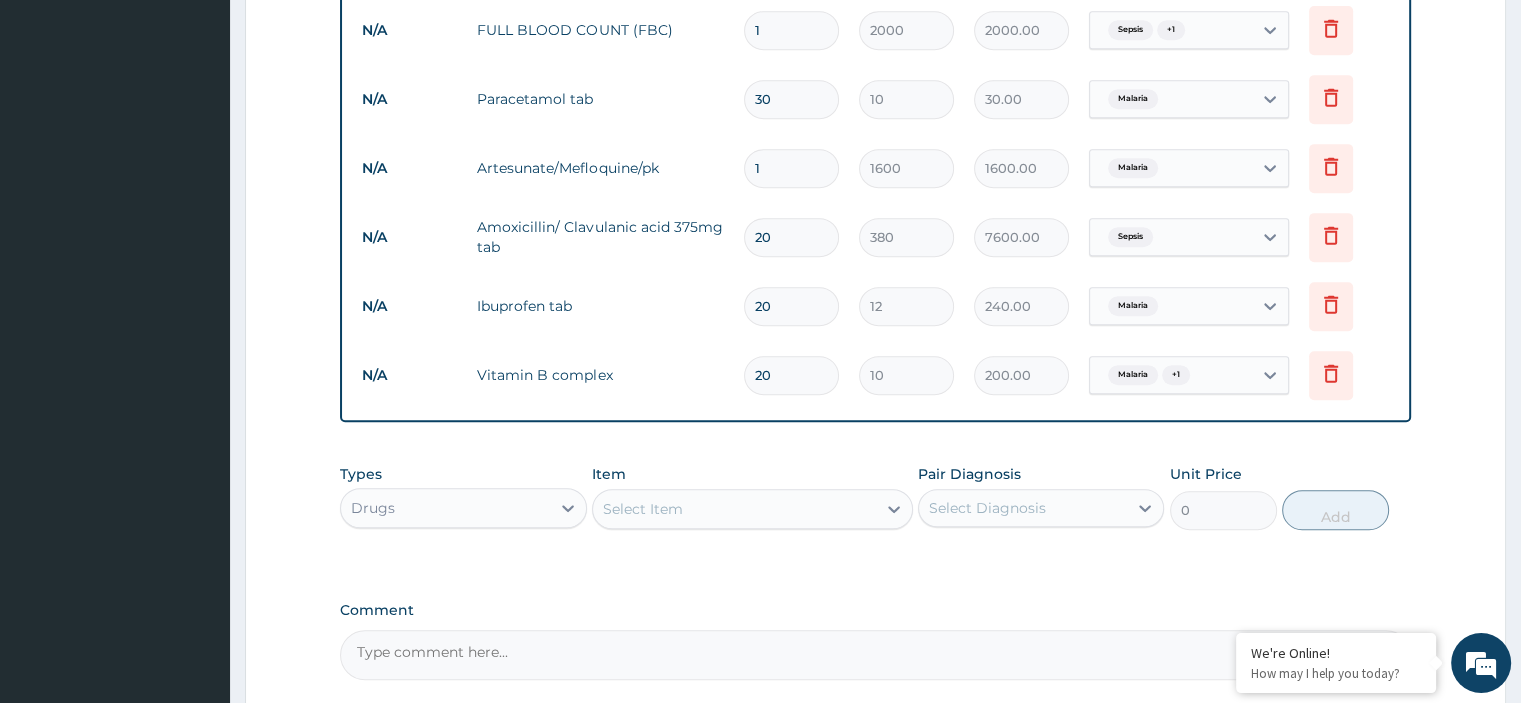 type on "300.00" 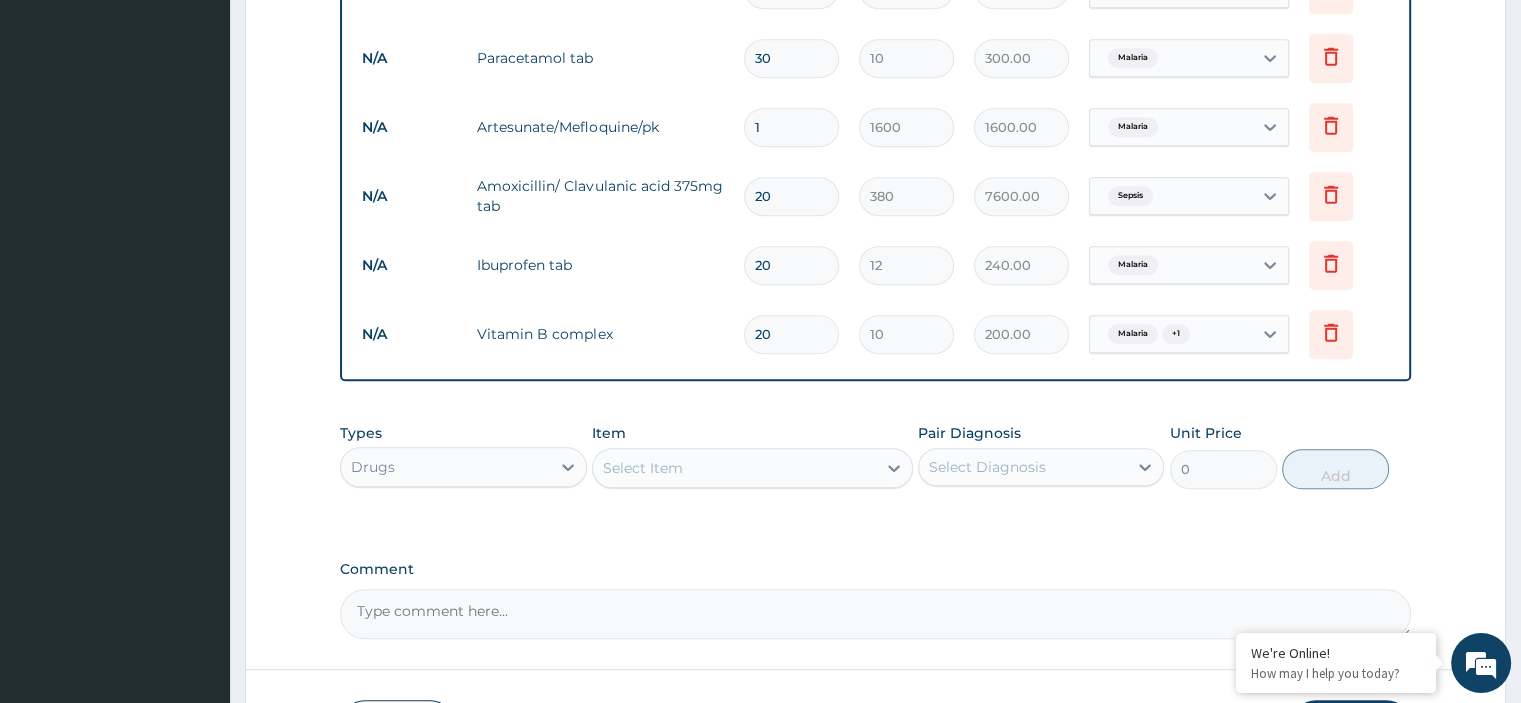scroll, scrollTop: 1122, scrollLeft: 0, axis: vertical 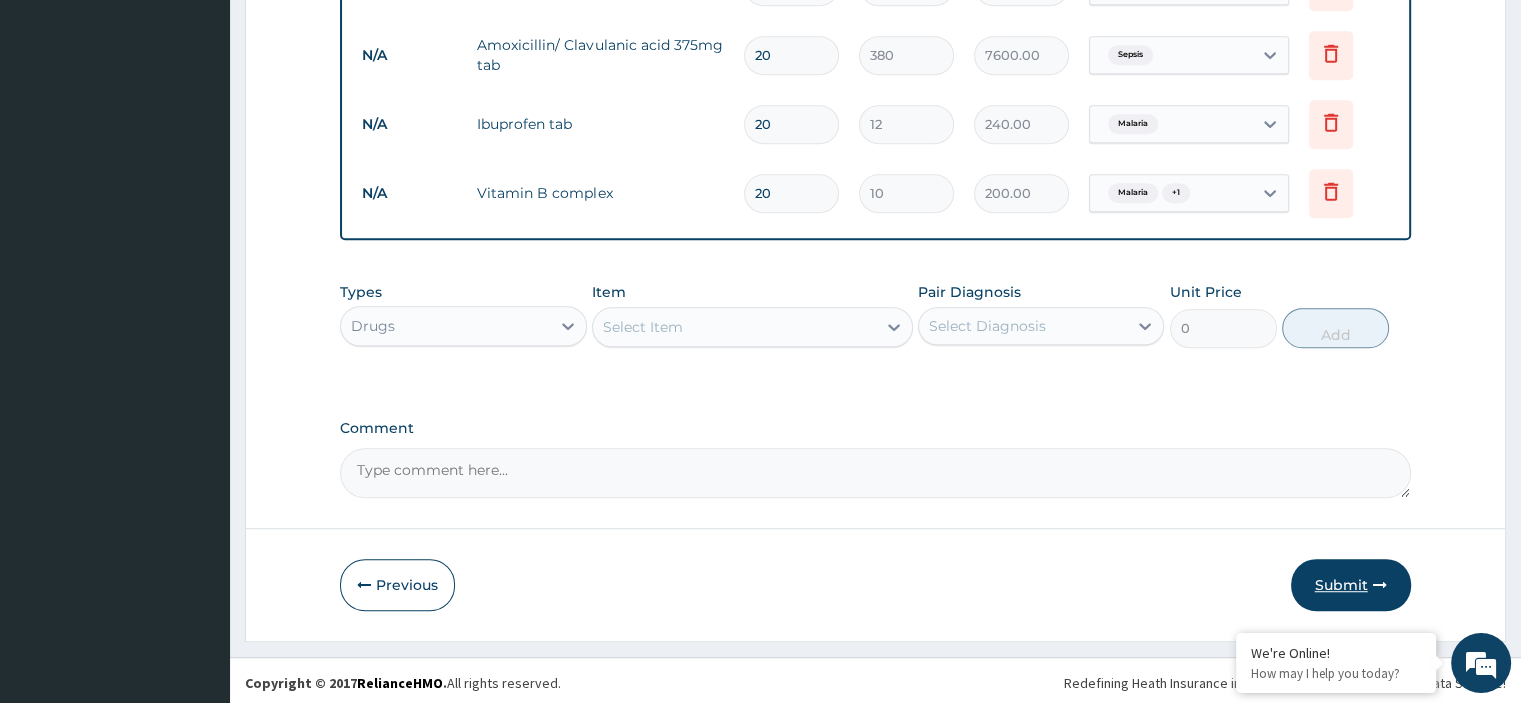 type on "30" 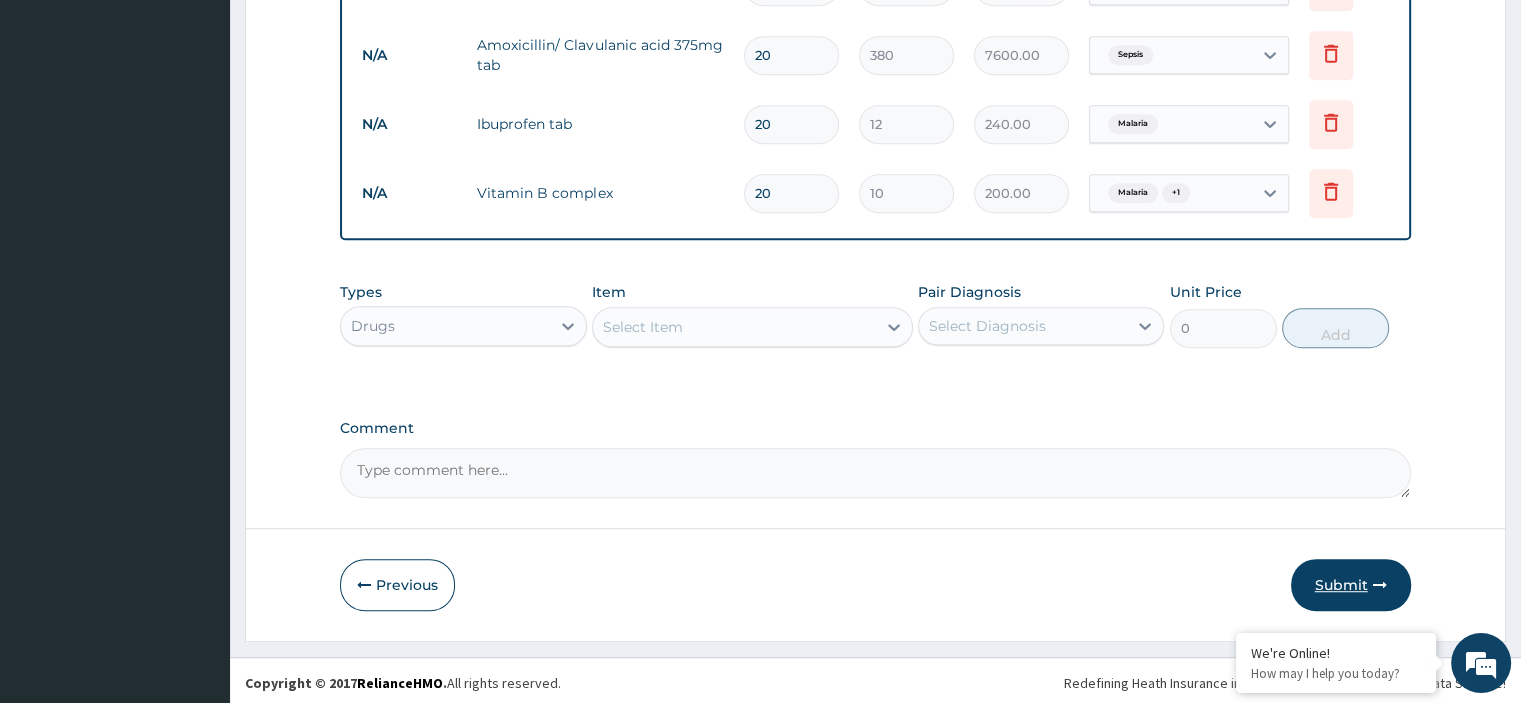 click on "Submit" at bounding box center [1351, 585] 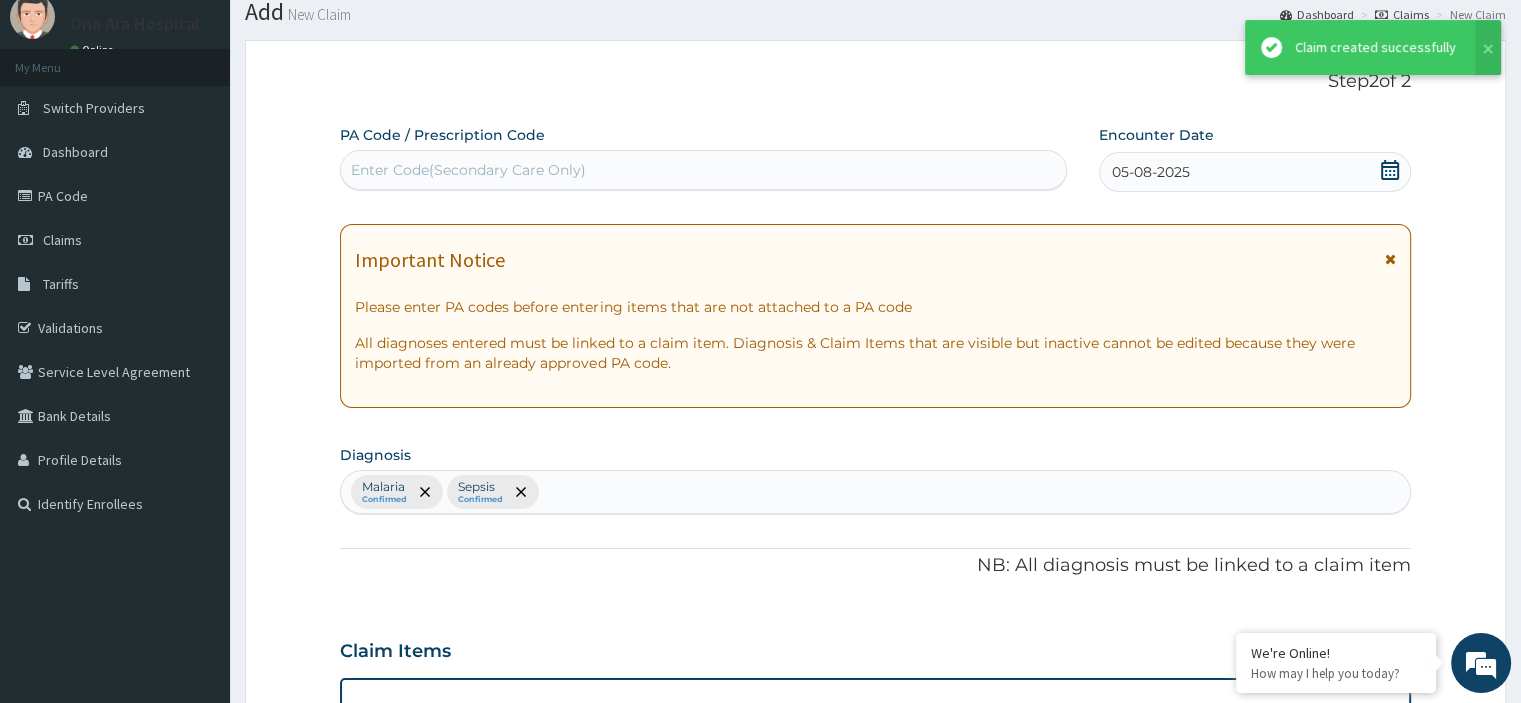scroll, scrollTop: 1122, scrollLeft: 0, axis: vertical 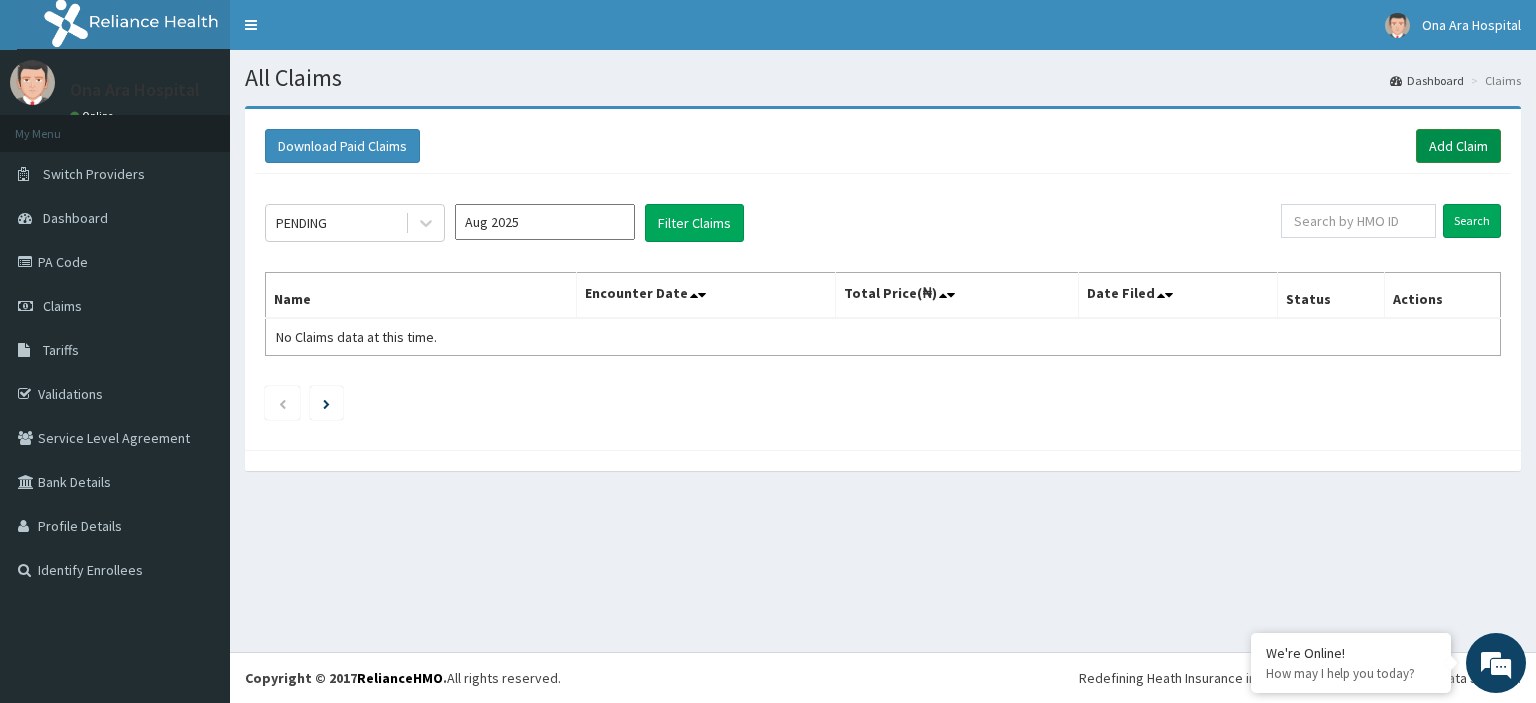 click on "Add Claim" at bounding box center [1458, 146] 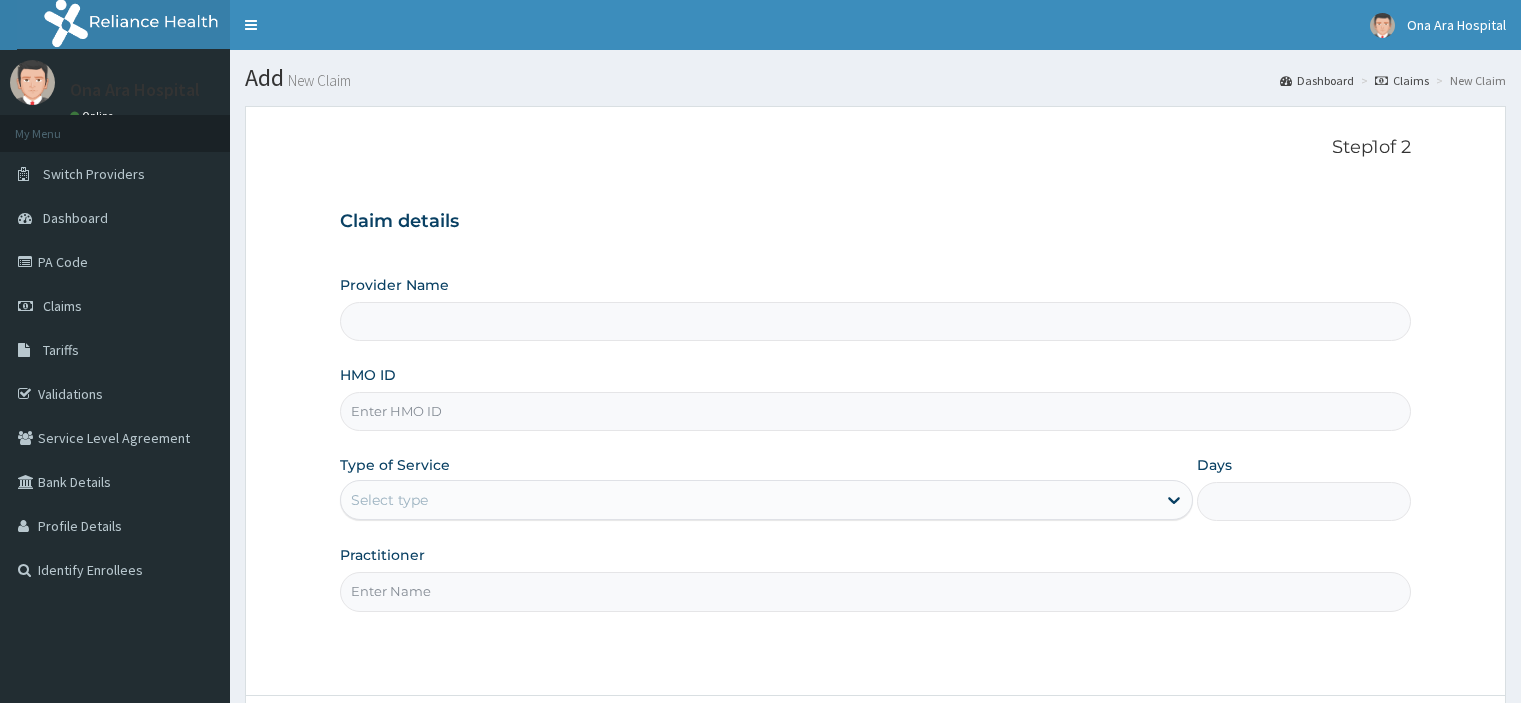 scroll, scrollTop: 0, scrollLeft: 0, axis: both 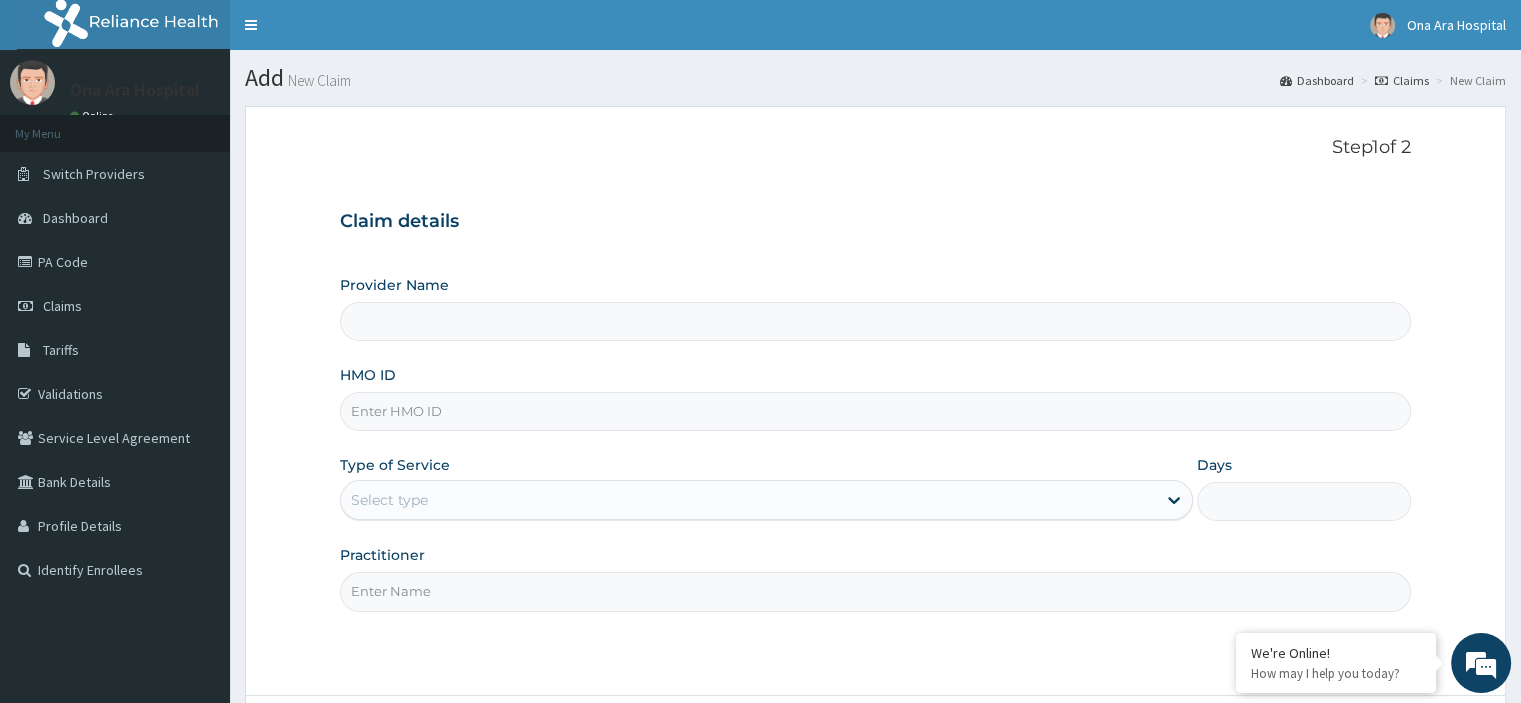 type on "Ona Ara Hospital" 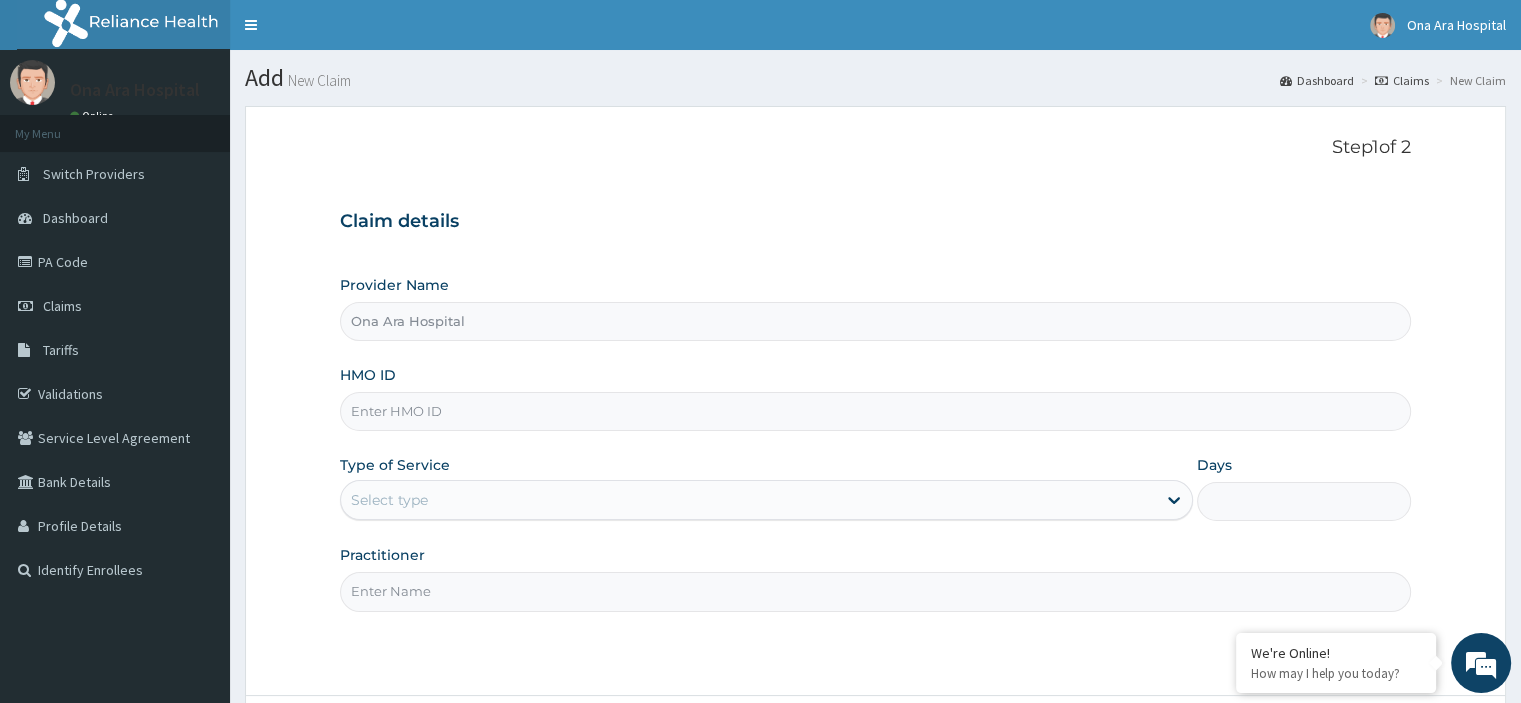 click on "HMO ID" at bounding box center (875, 411) 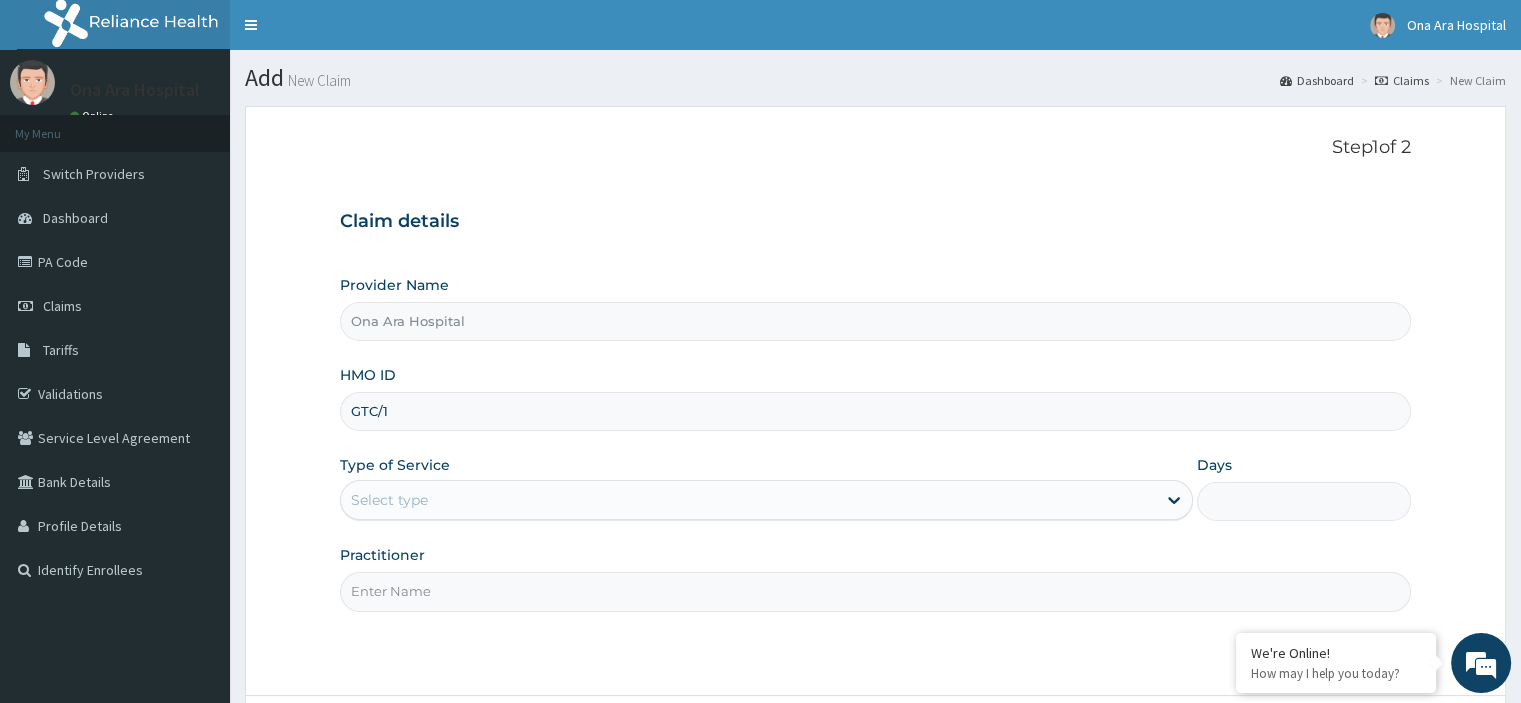 scroll, scrollTop: 0, scrollLeft: 0, axis: both 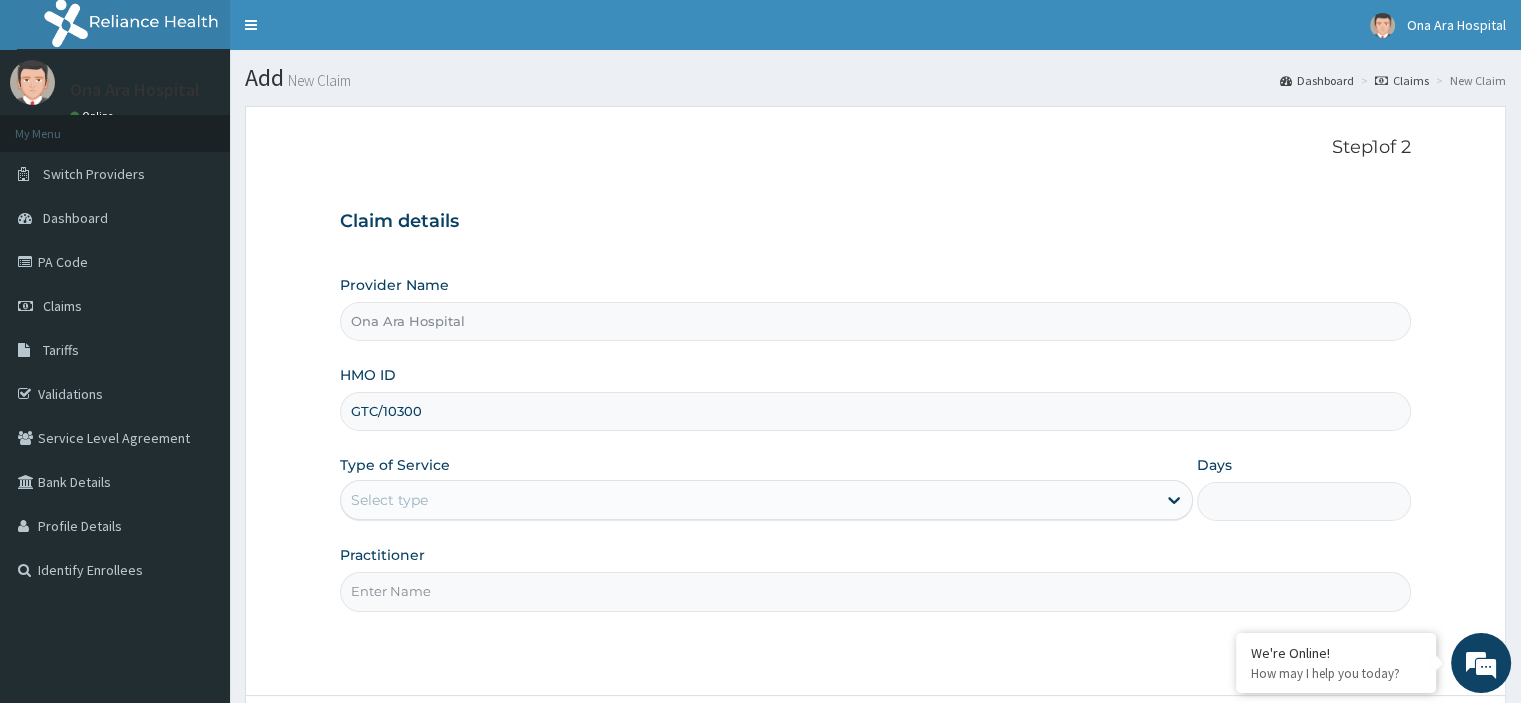 type on "GTC/10300/C" 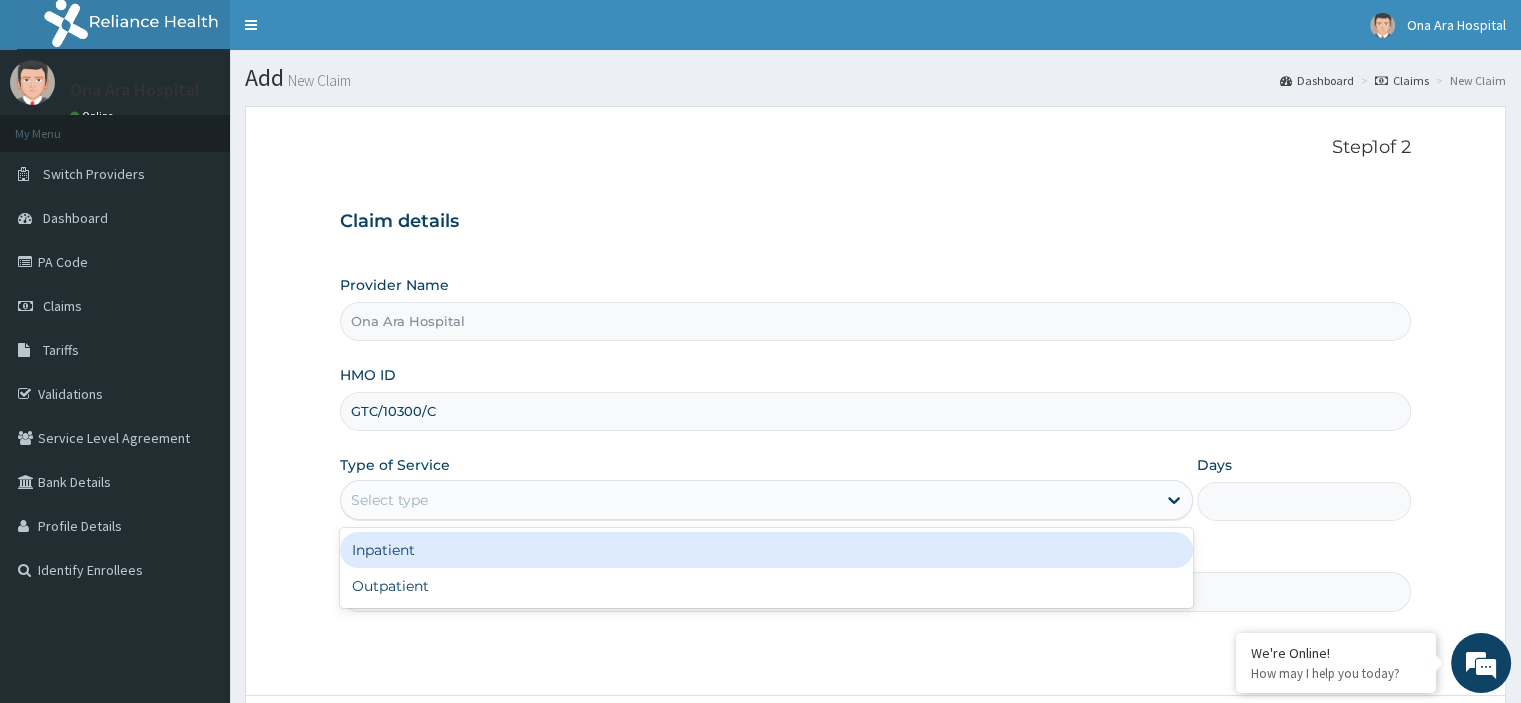 click on "Select type" at bounding box center [748, 500] 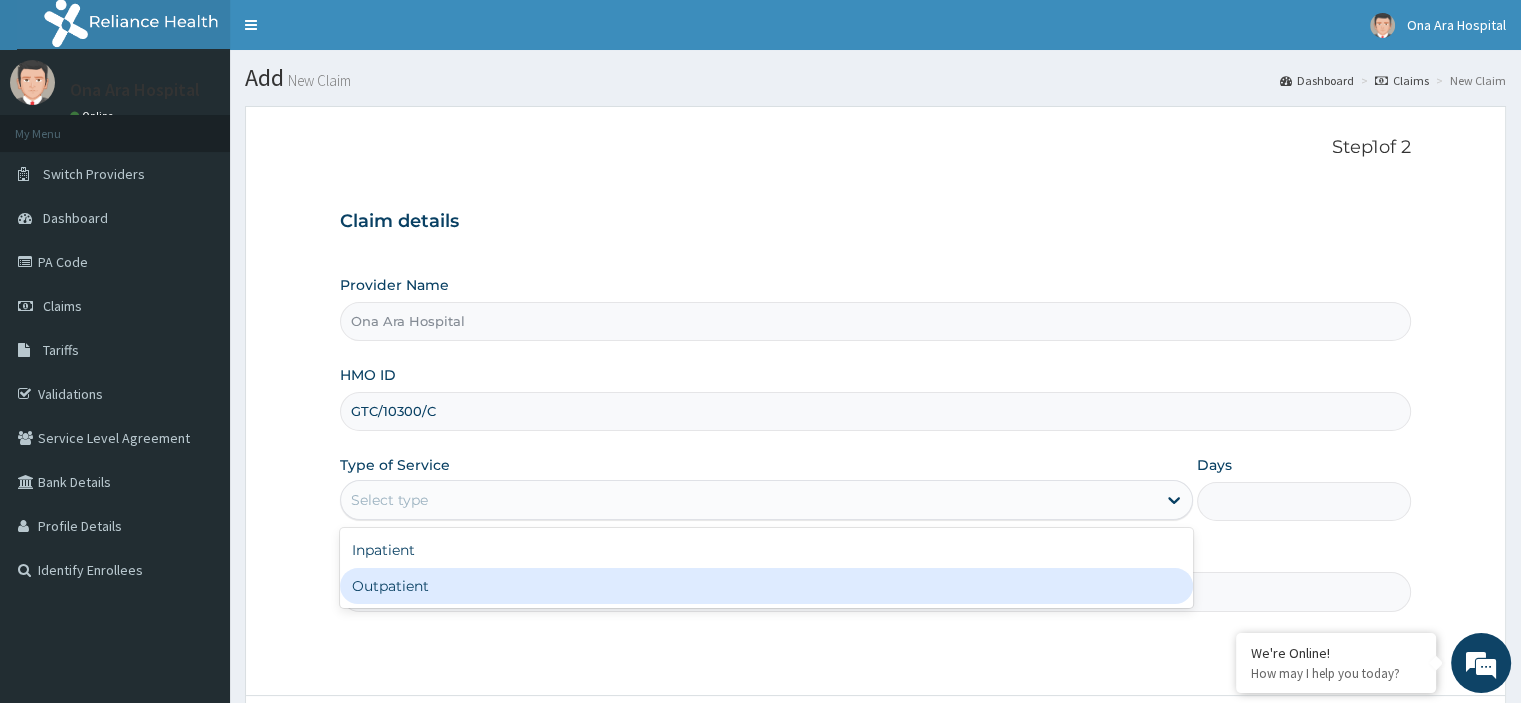click on "Outpatient" at bounding box center [766, 586] 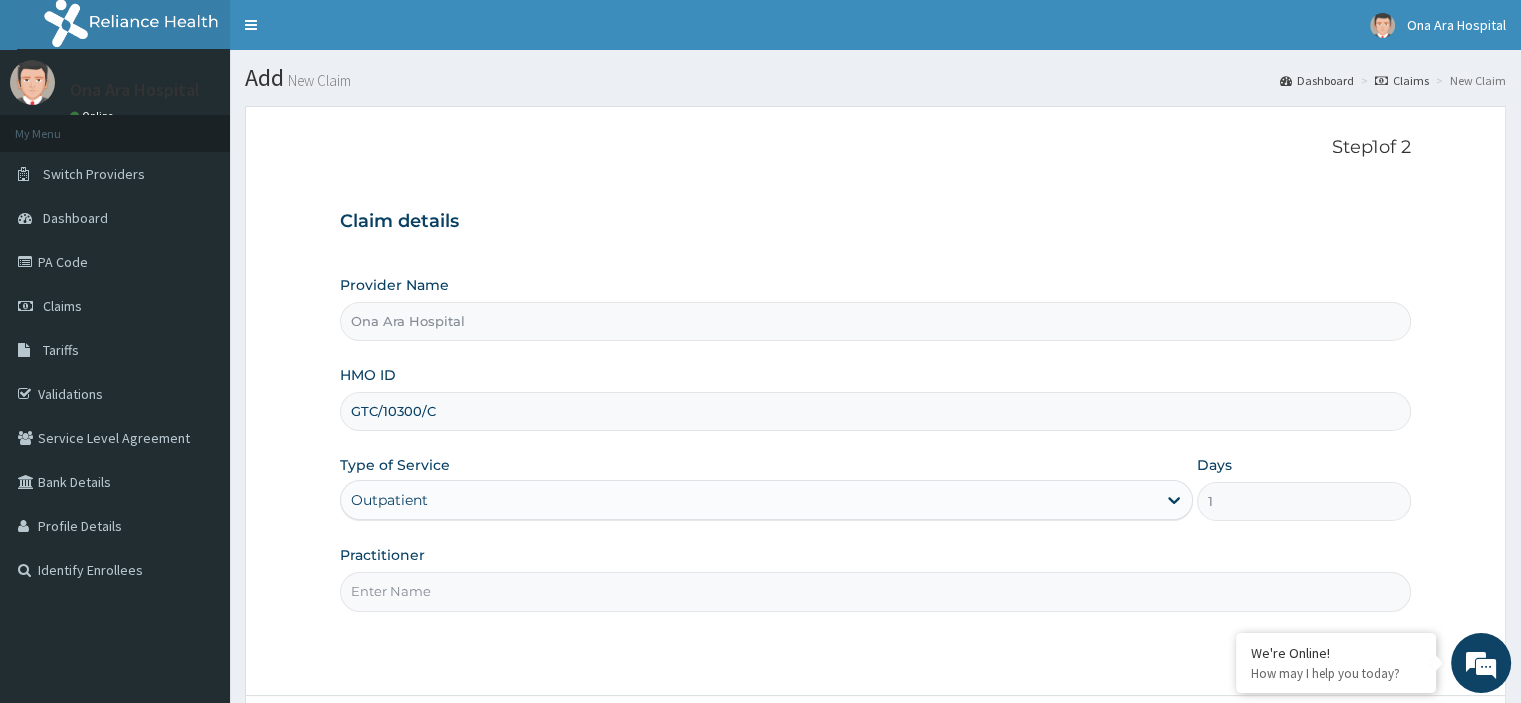 click on "Practitioner" at bounding box center (875, 591) 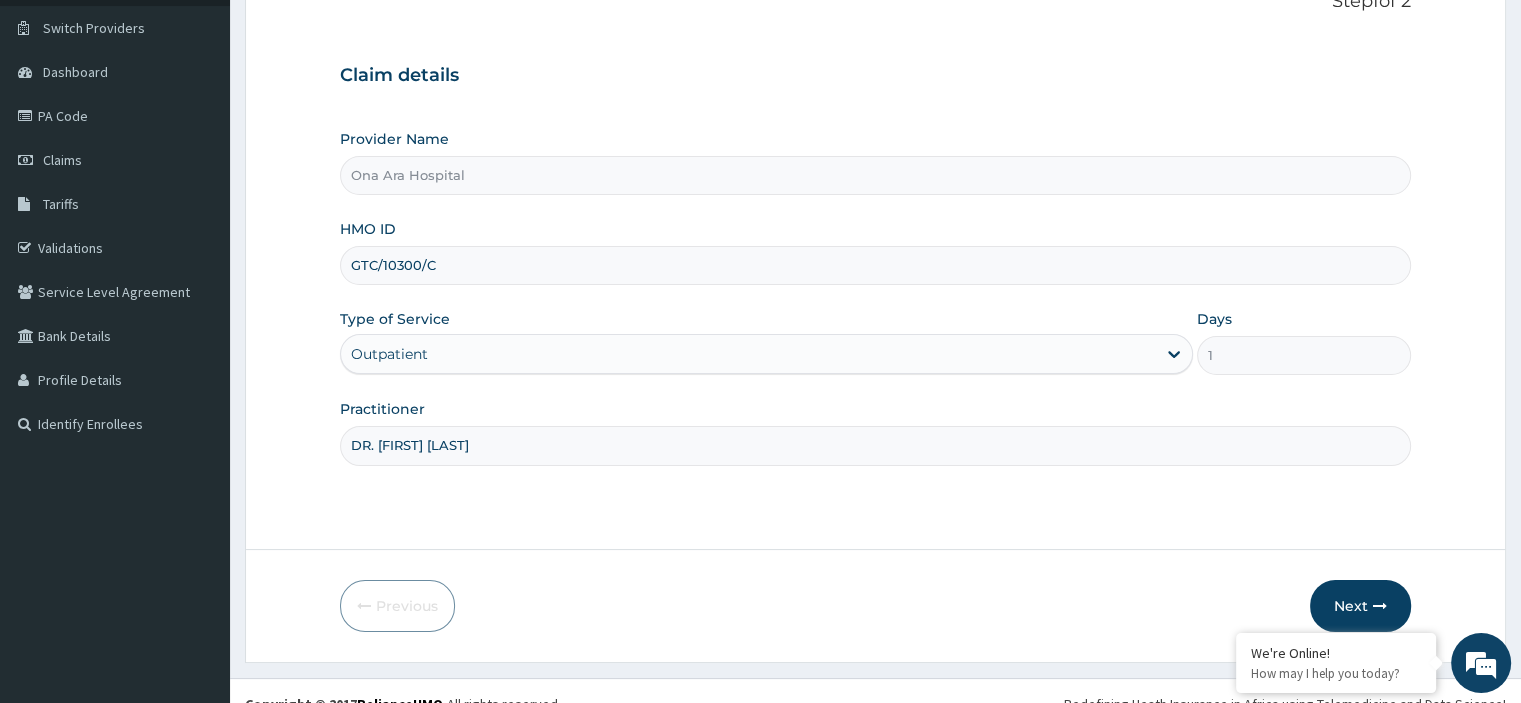 scroll, scrollTop: 171, scrollLeft: 0, axis: vertical 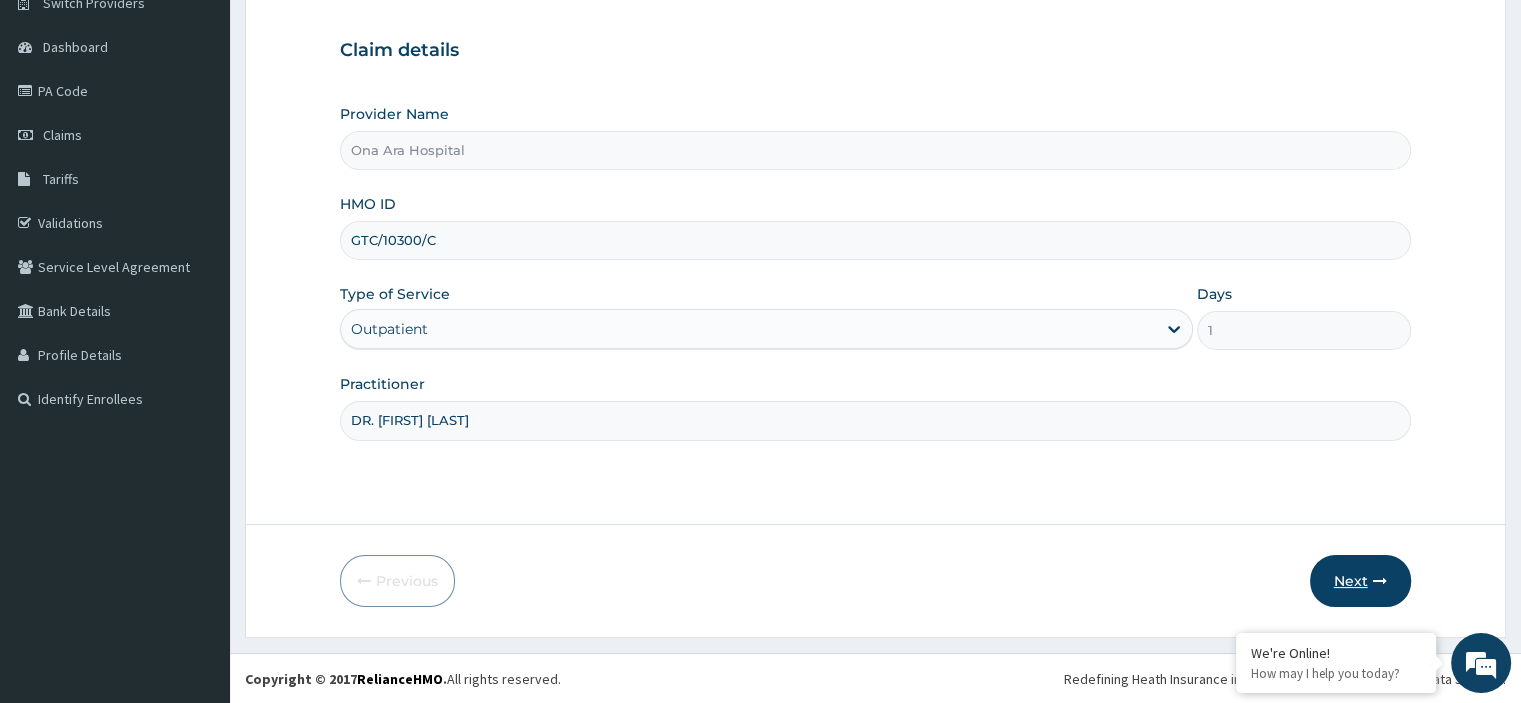type on "DR. [INITIAL] [LAST]" 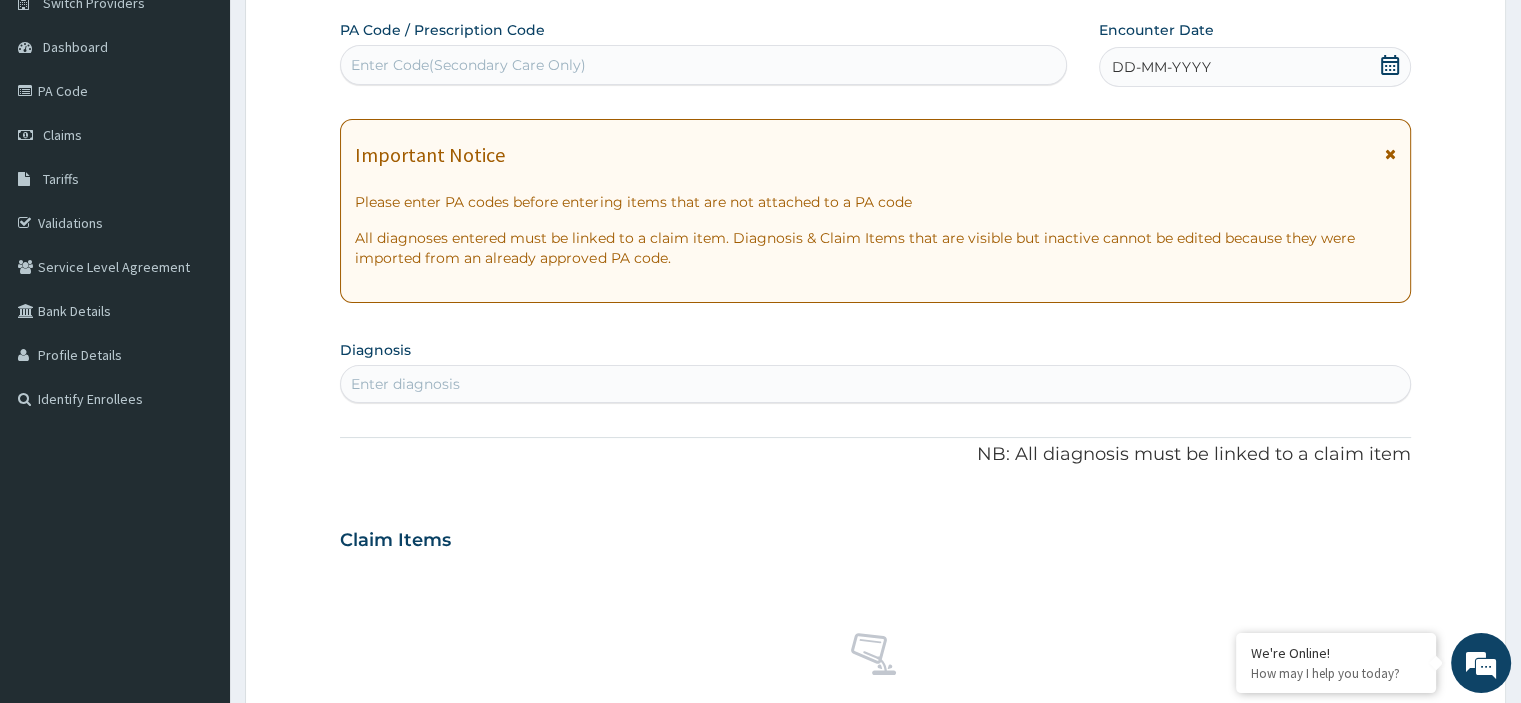 click on "DD-MM-YYYY" at bounding box center [1254, 67] 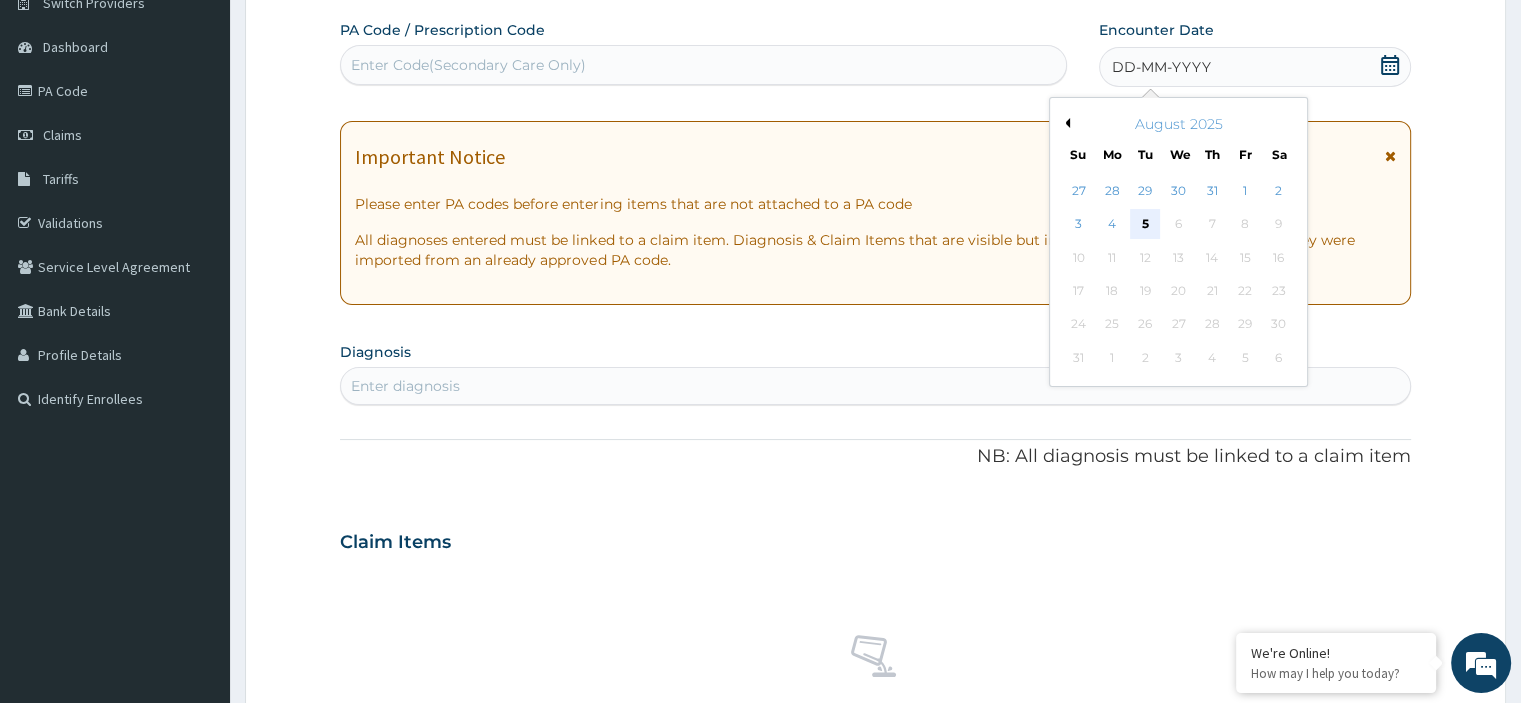 click on "5" at bounding box center (1145, 225) 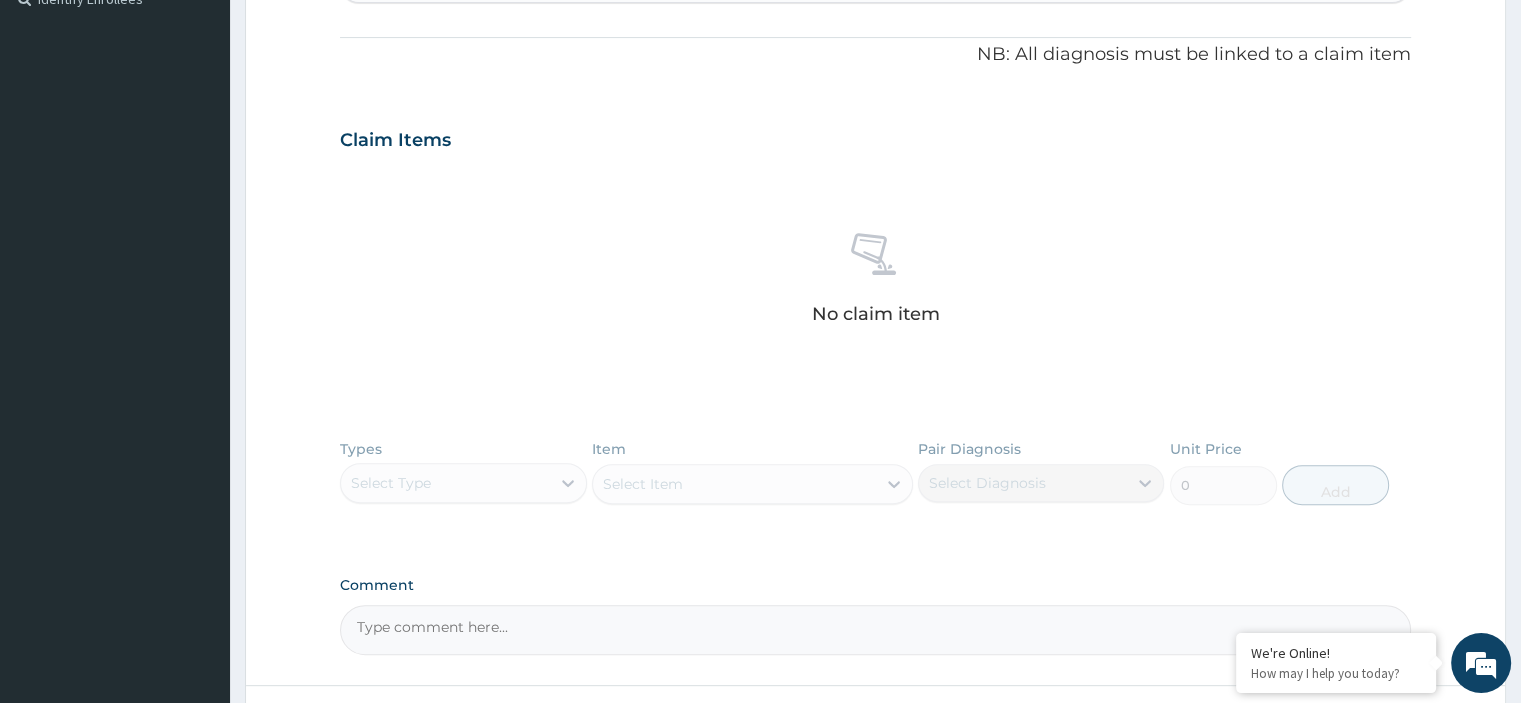 scroll, scrollTop: 731, scrollLeft: 0, axis: vertical 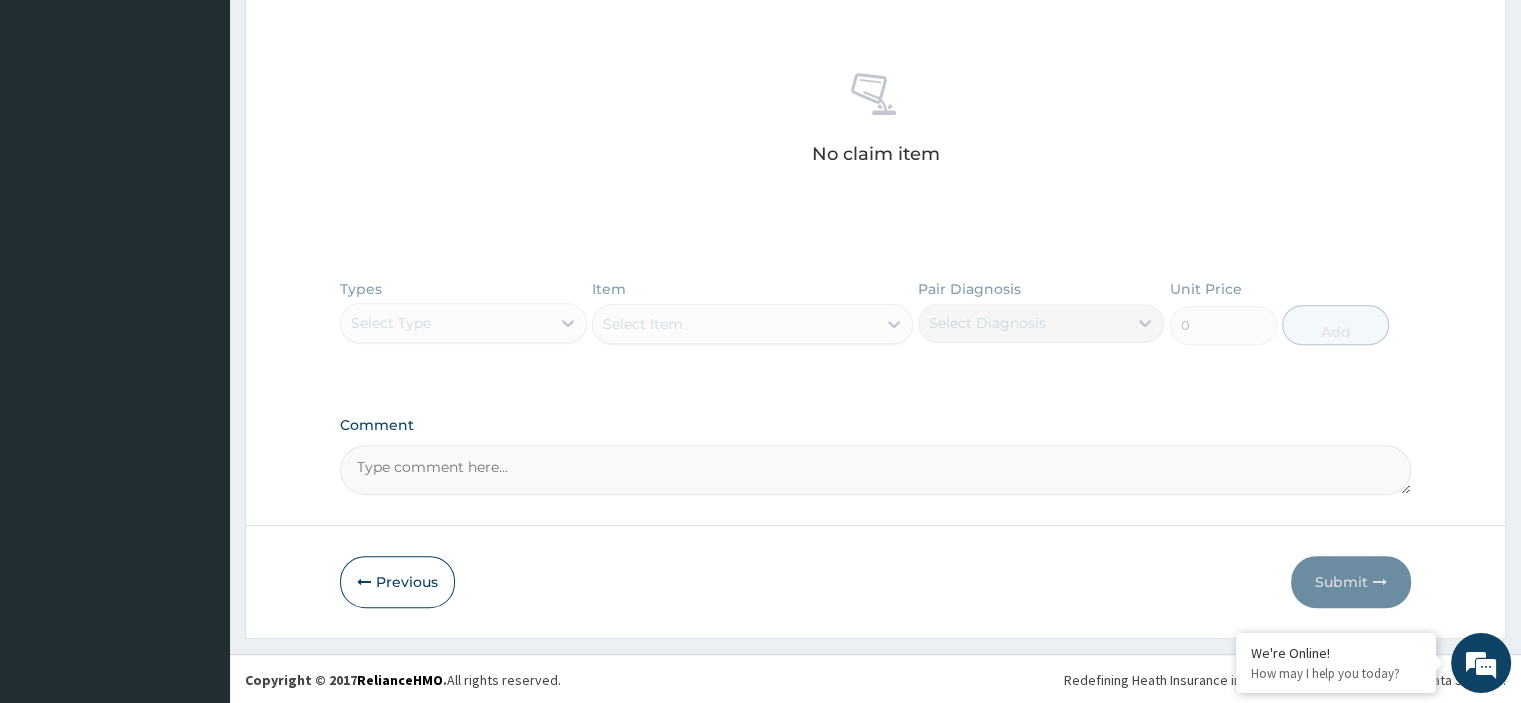 click on "Types Select Type Item Select Item Pair Diagnosis Select Diagnosis Unit Price 0 Add" at bounding box center (875, 327) 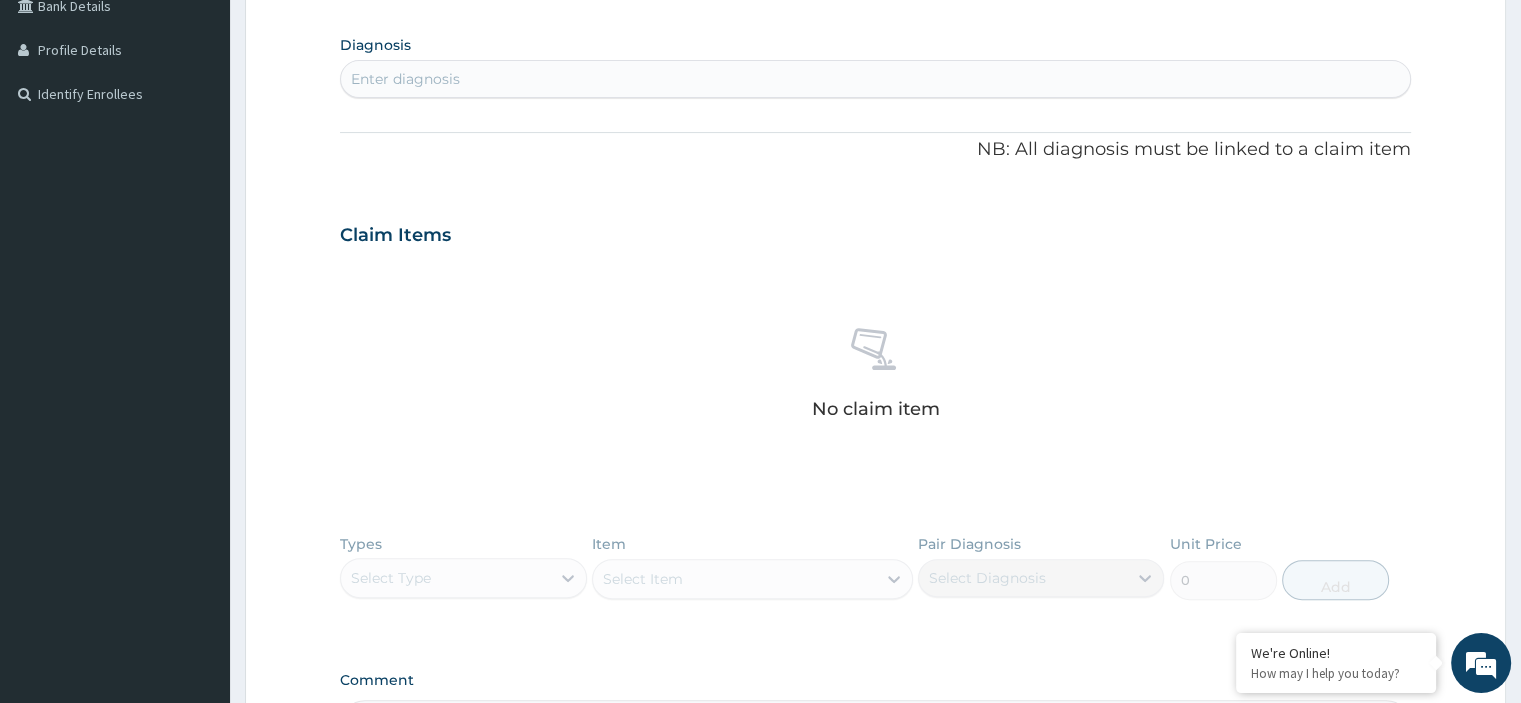 scroll, scrollTop: 331, scrollLeft: 0, axis: vertical 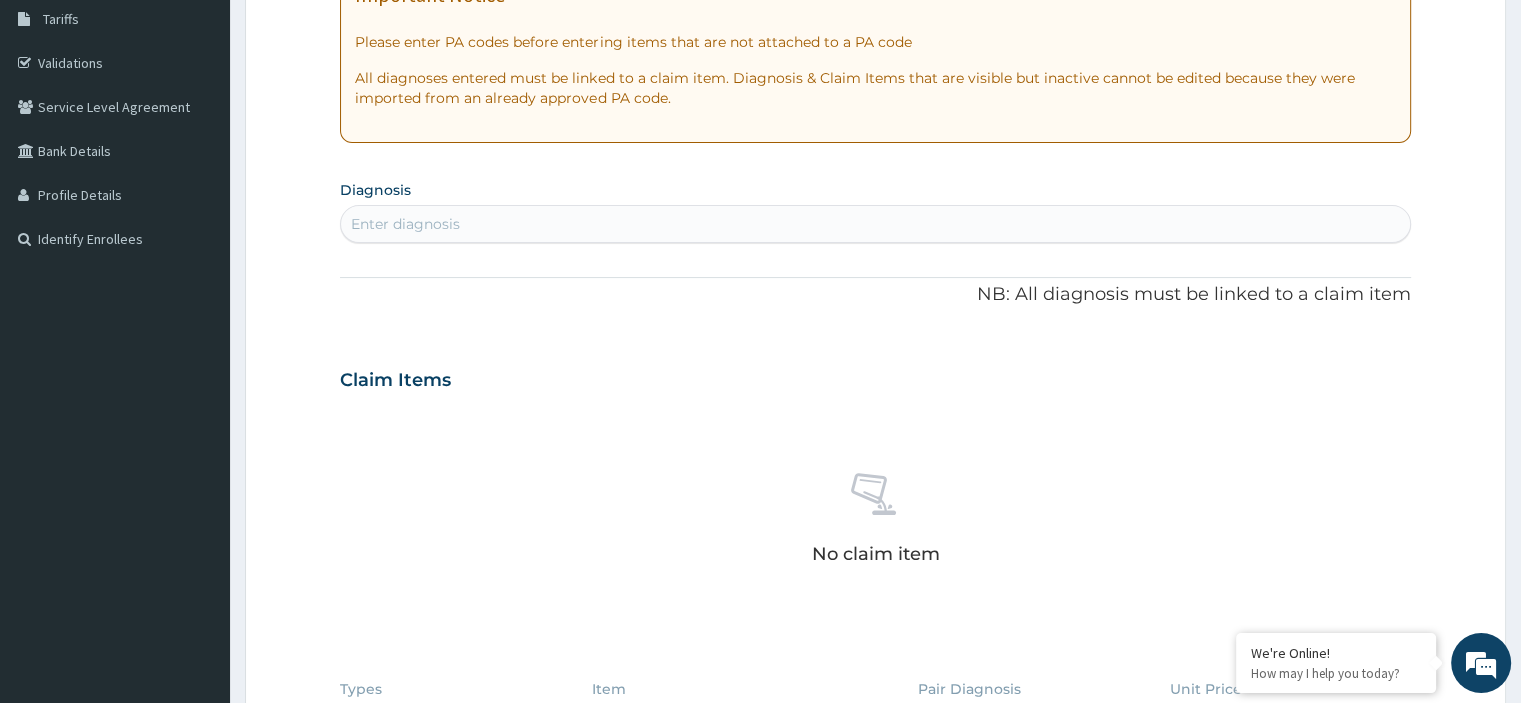 click on "Enter diagnosis" at bounding box center [875, 224] 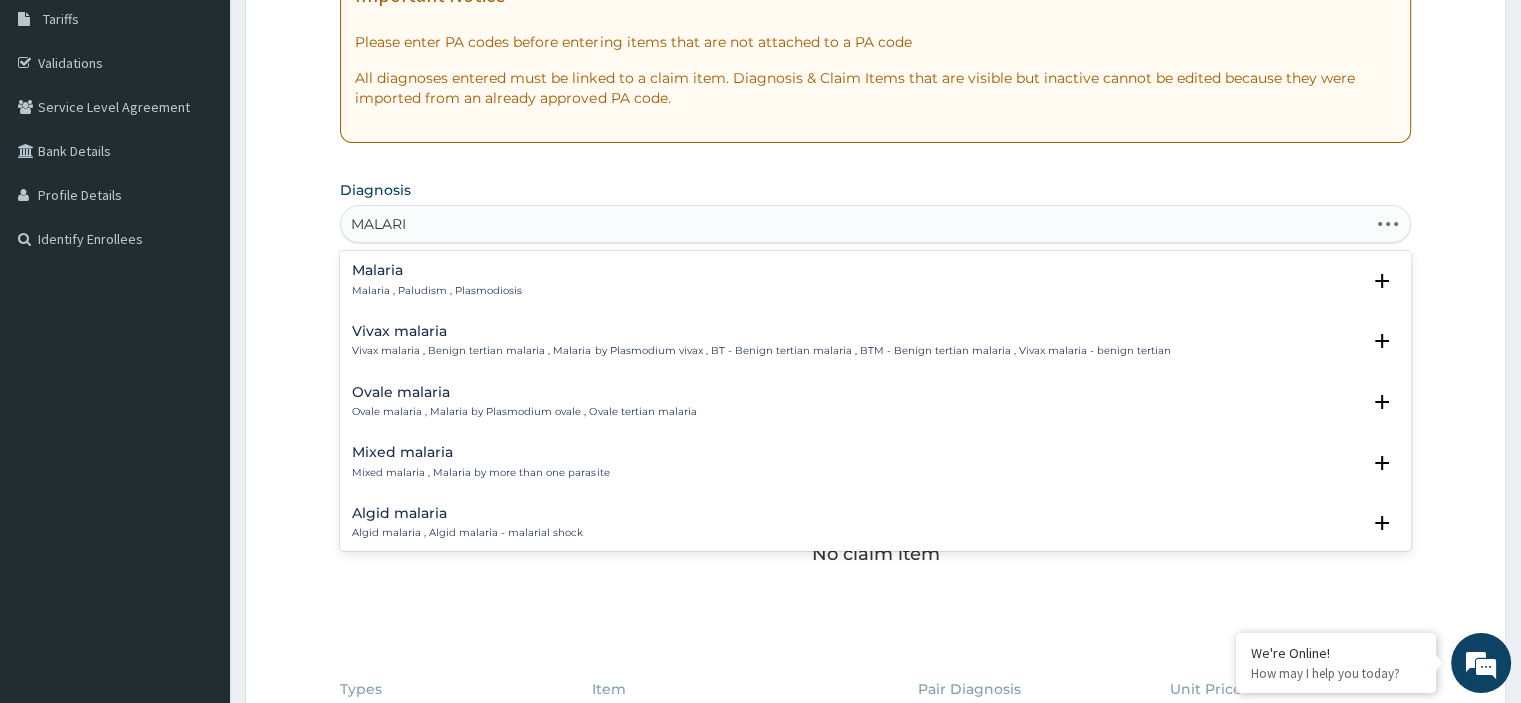 type on "MALARIA" 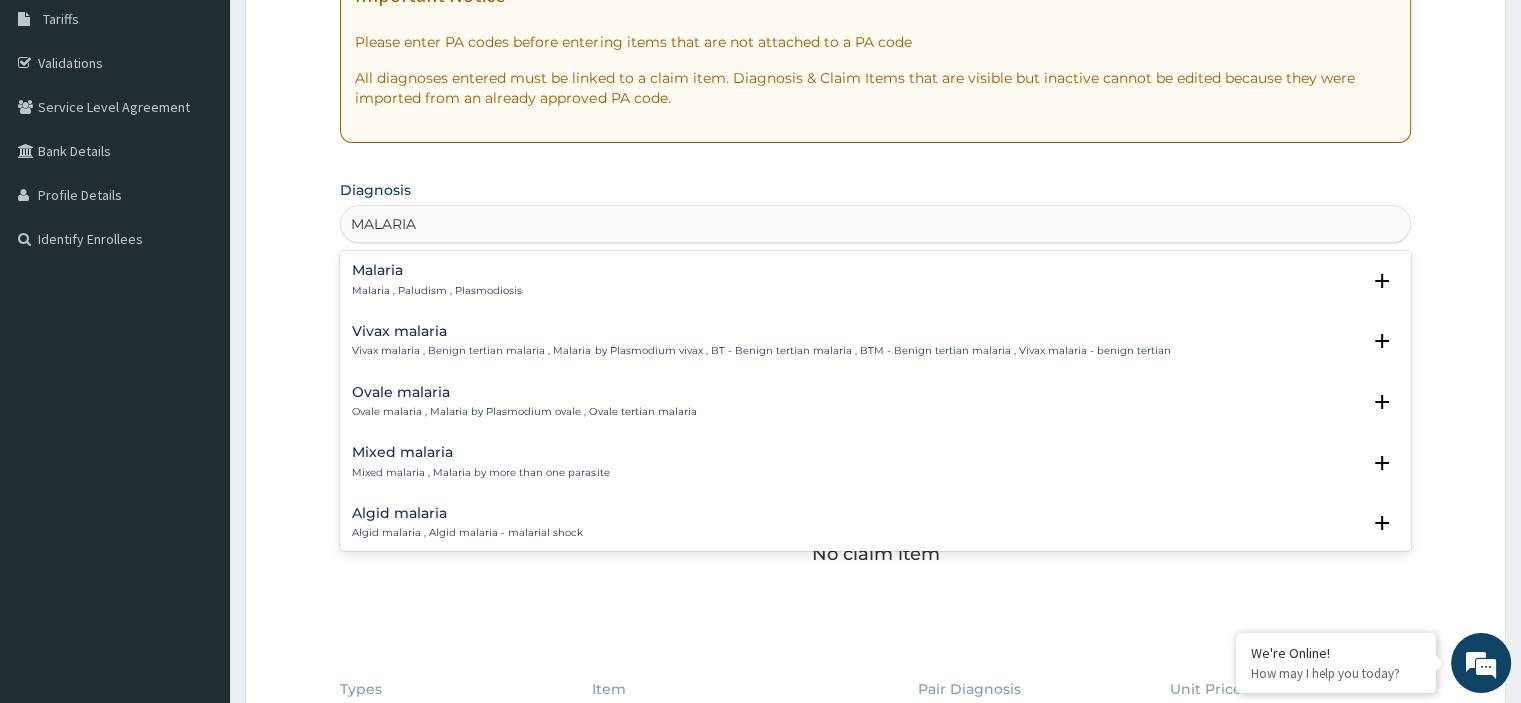 click on "Malaria" at bounding box center [437, 270] 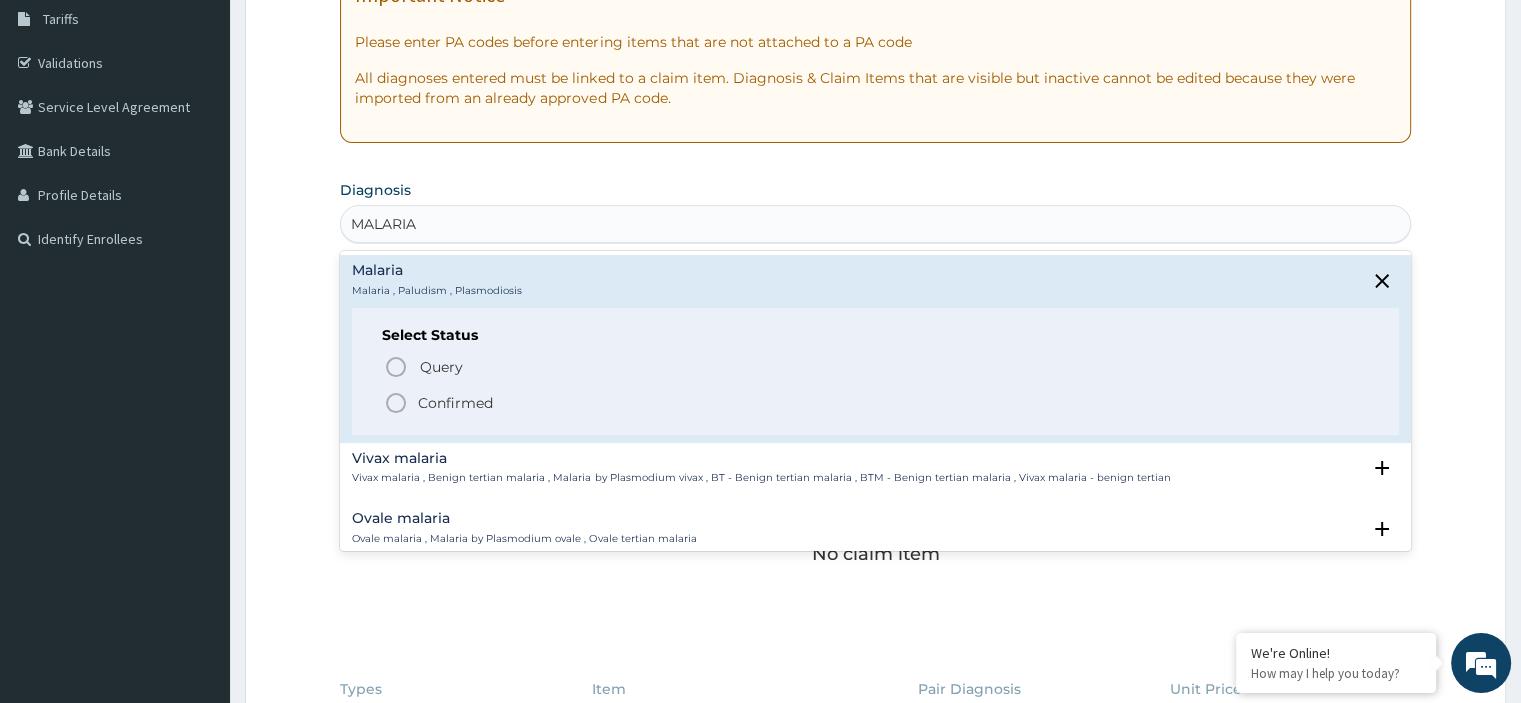 click on "Confirmed" at bounding box center [455, 403] 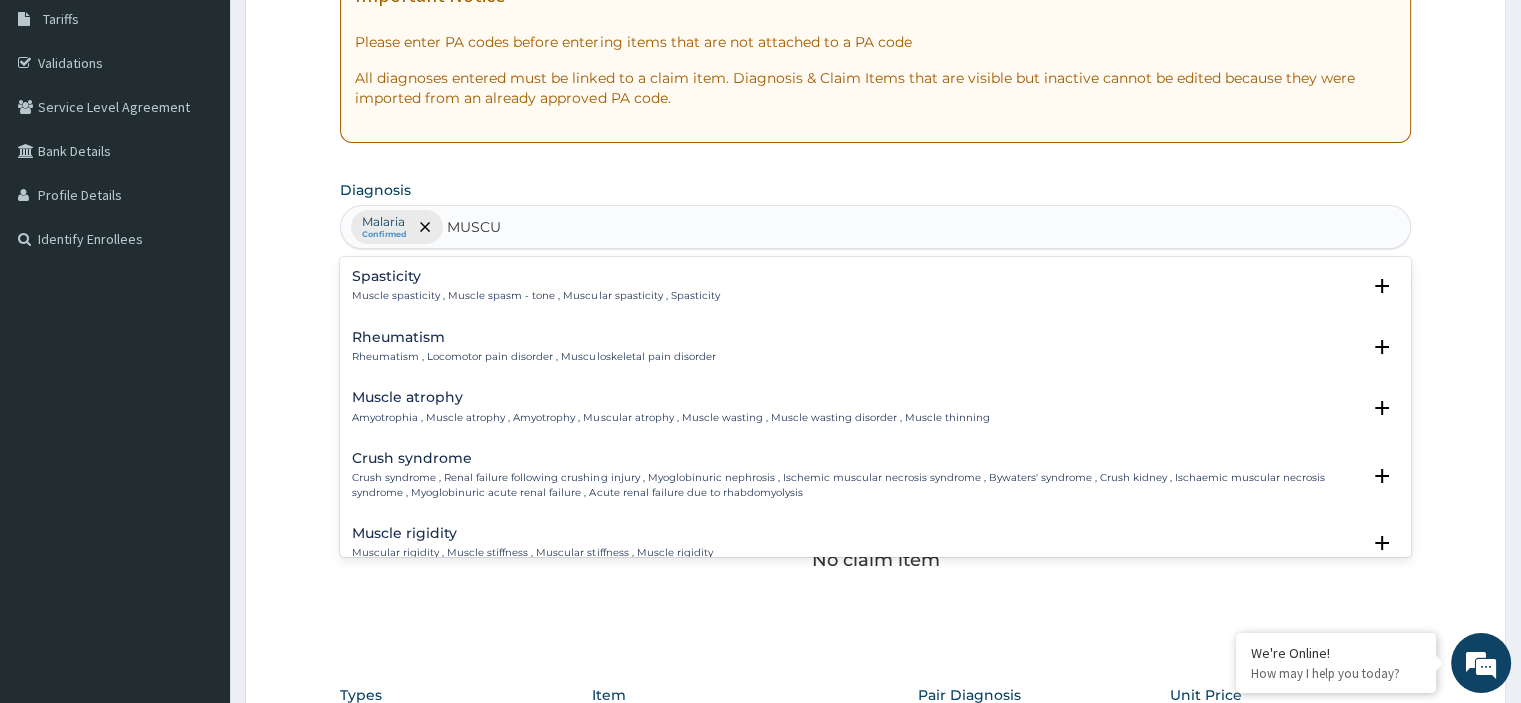 type on "MUSCUL" 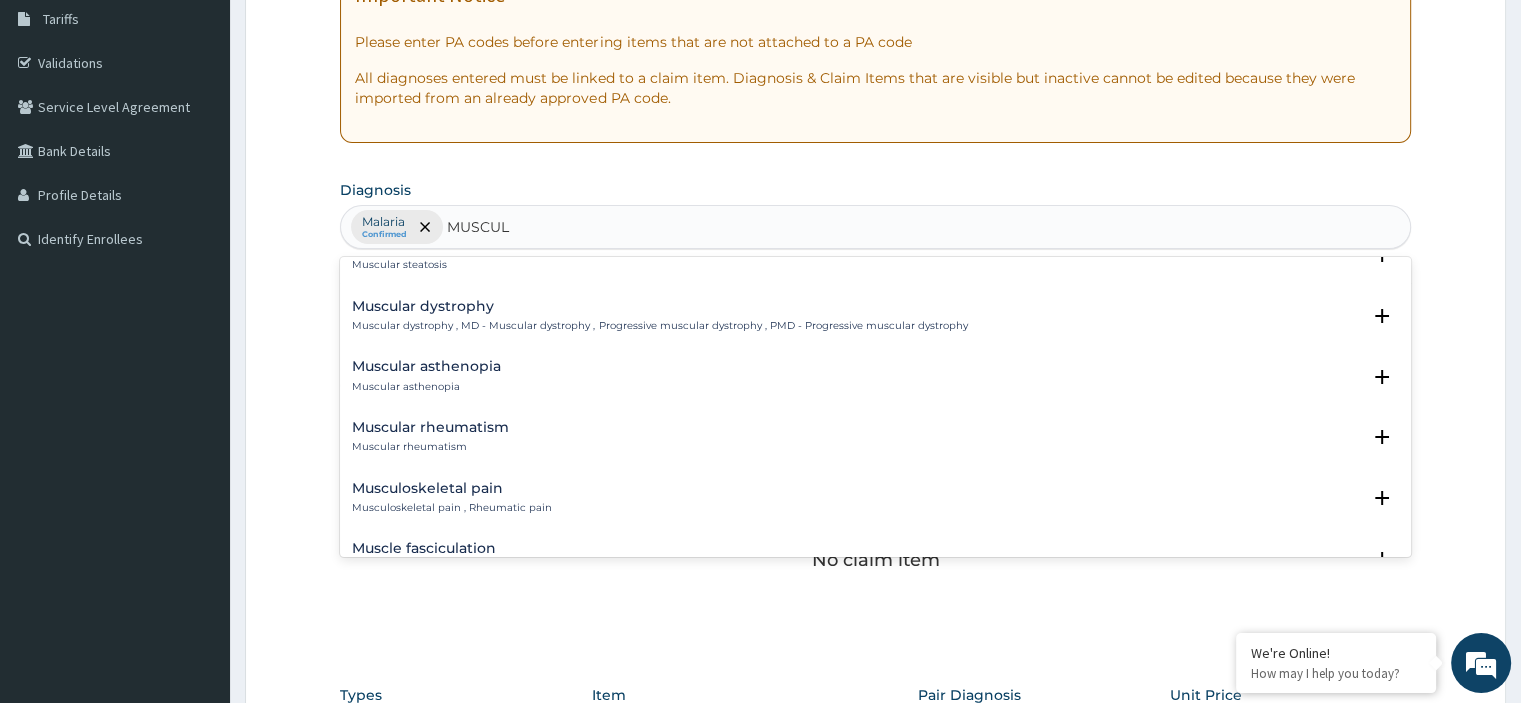 scroll, scrollTop: 500, scrollLeft: 0, axis: vertical 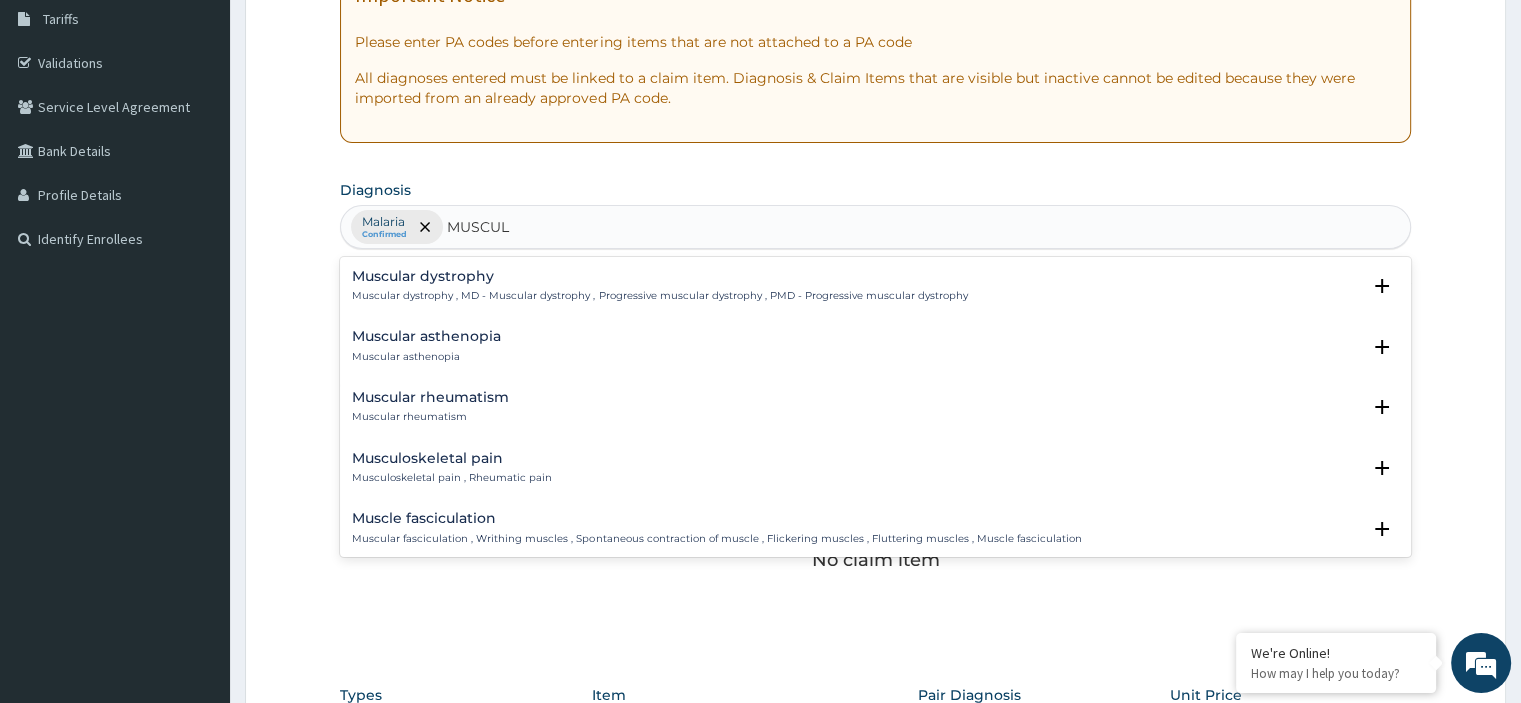 click on "Musculoskeletal pain Musculoskeletal pain , Rheumatic pain Select Status Query Query covers suspected (?), Keep in view (kiv), Ruled out (r/o) Confirmed" at bounding box center [875, 473] 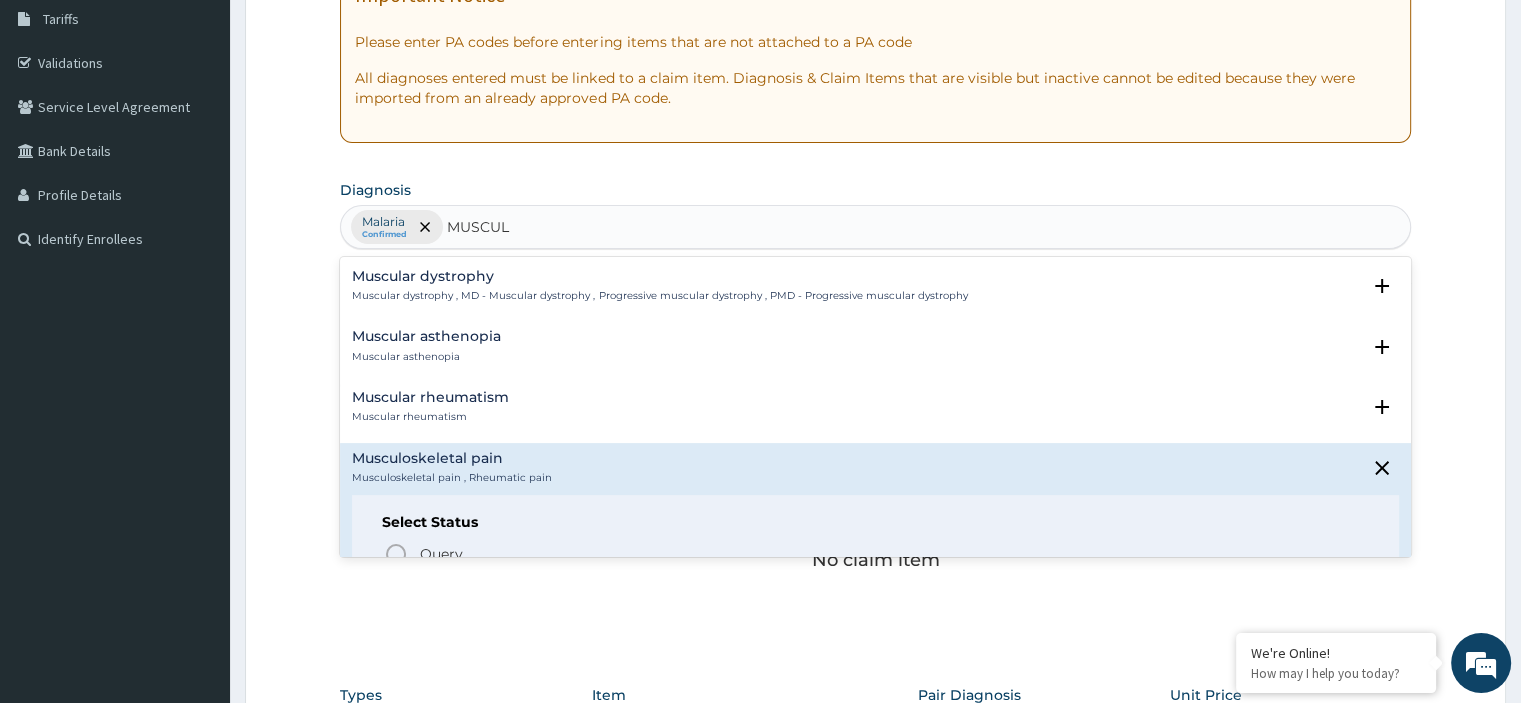 scroll, scrollTop: 700, scrollLeft: 0, axis: vertical 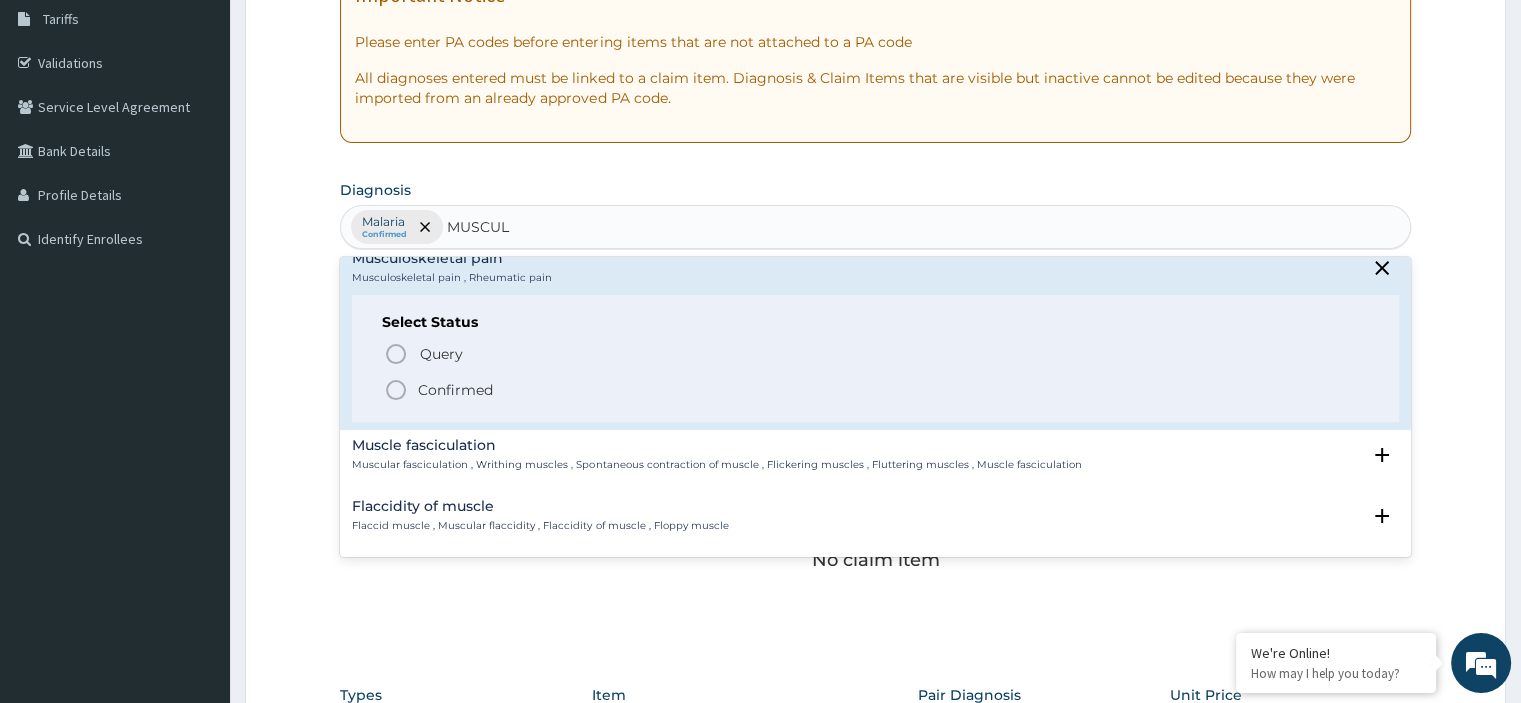 click on "Confirmed" at bounding box center [455, 390] 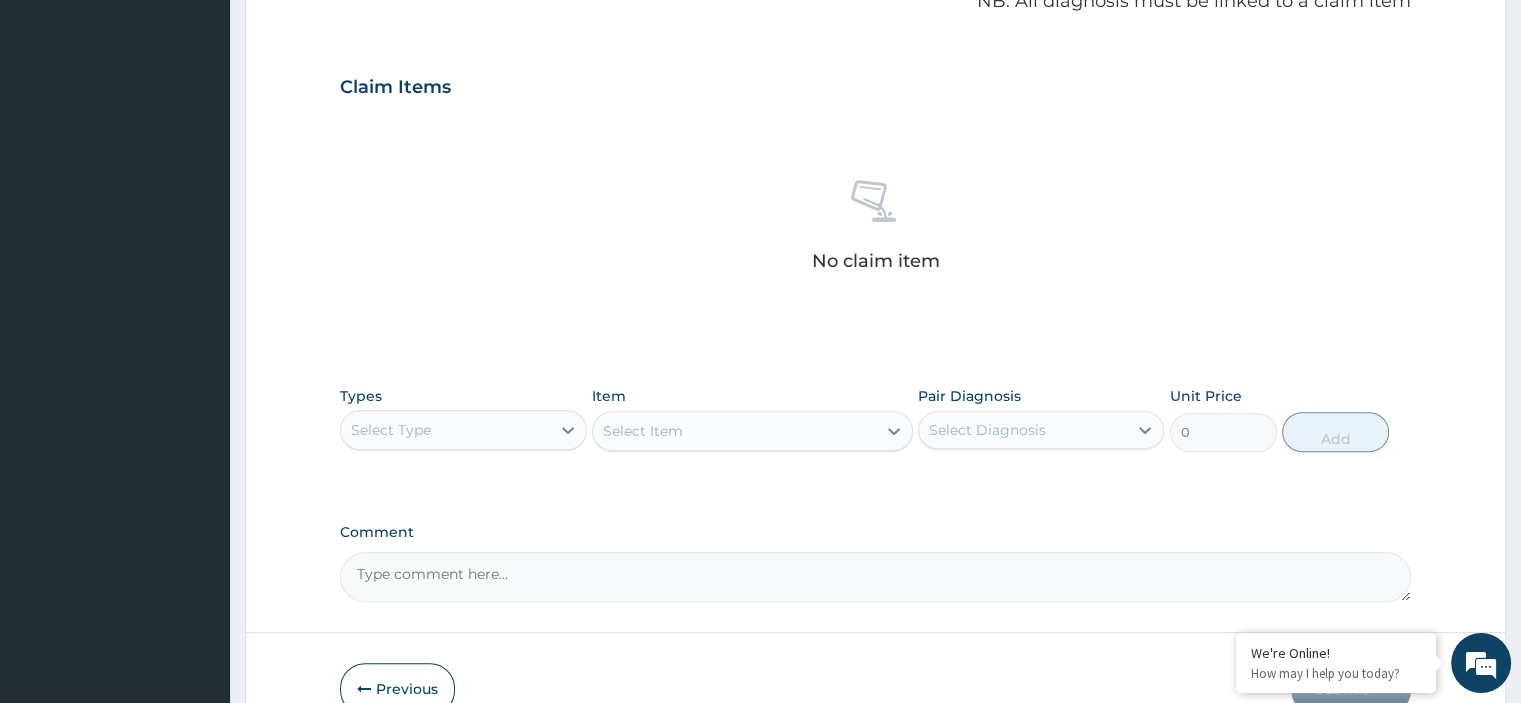 scroll, scrollTop: 631, scrollLeft: 0, axis: vertical 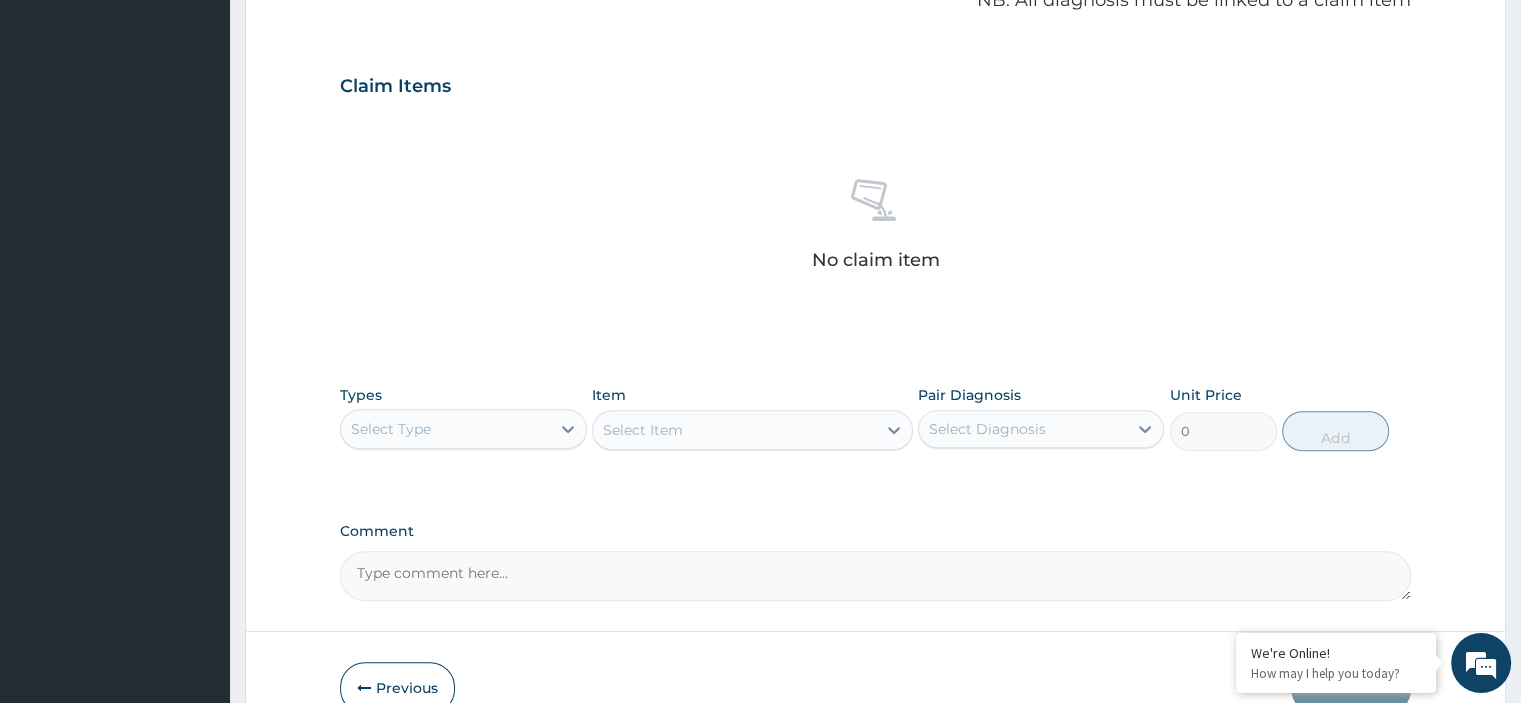 click on "Select Type" at bounding box center [445, 429] 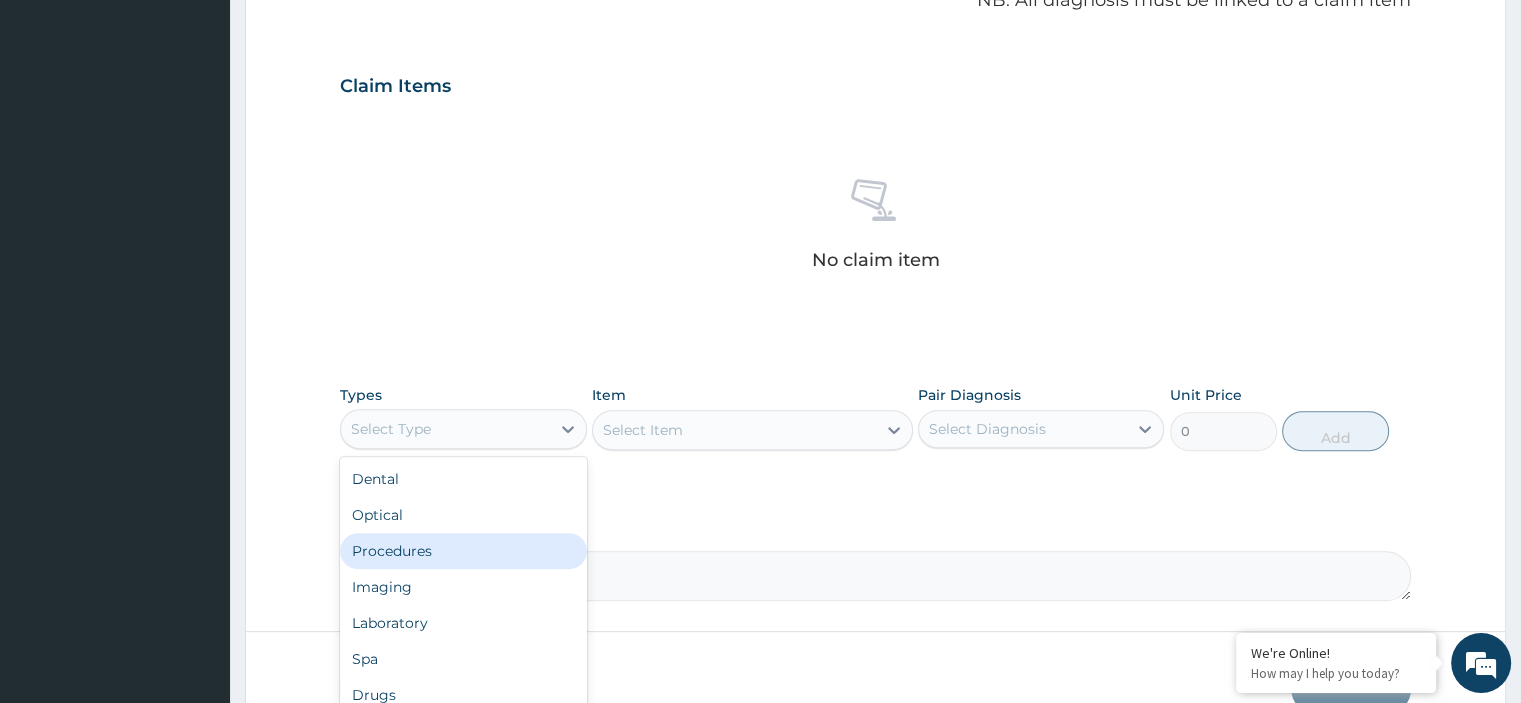 click on "Procedures" at bounding box center [463, 551] 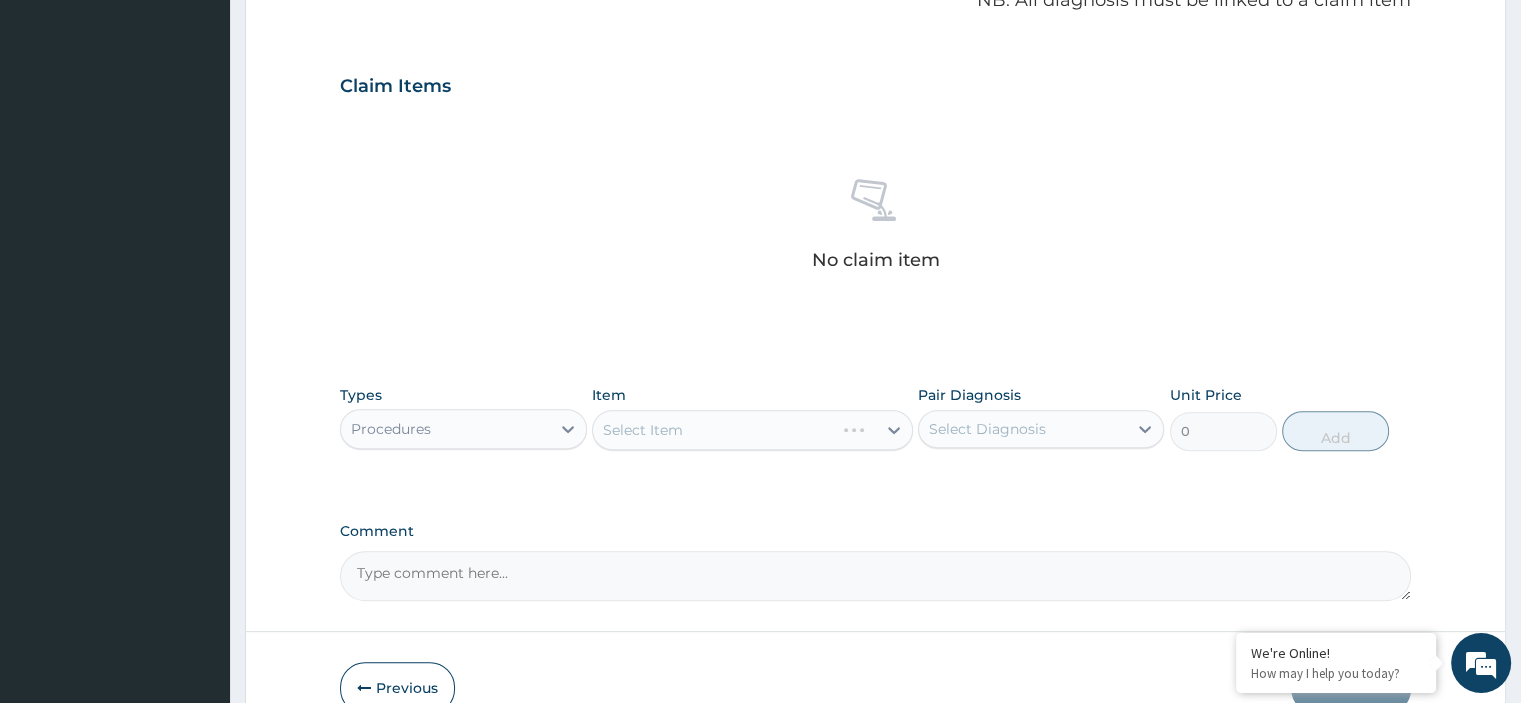 click on "Select Item" at bounding box center (752, 430) 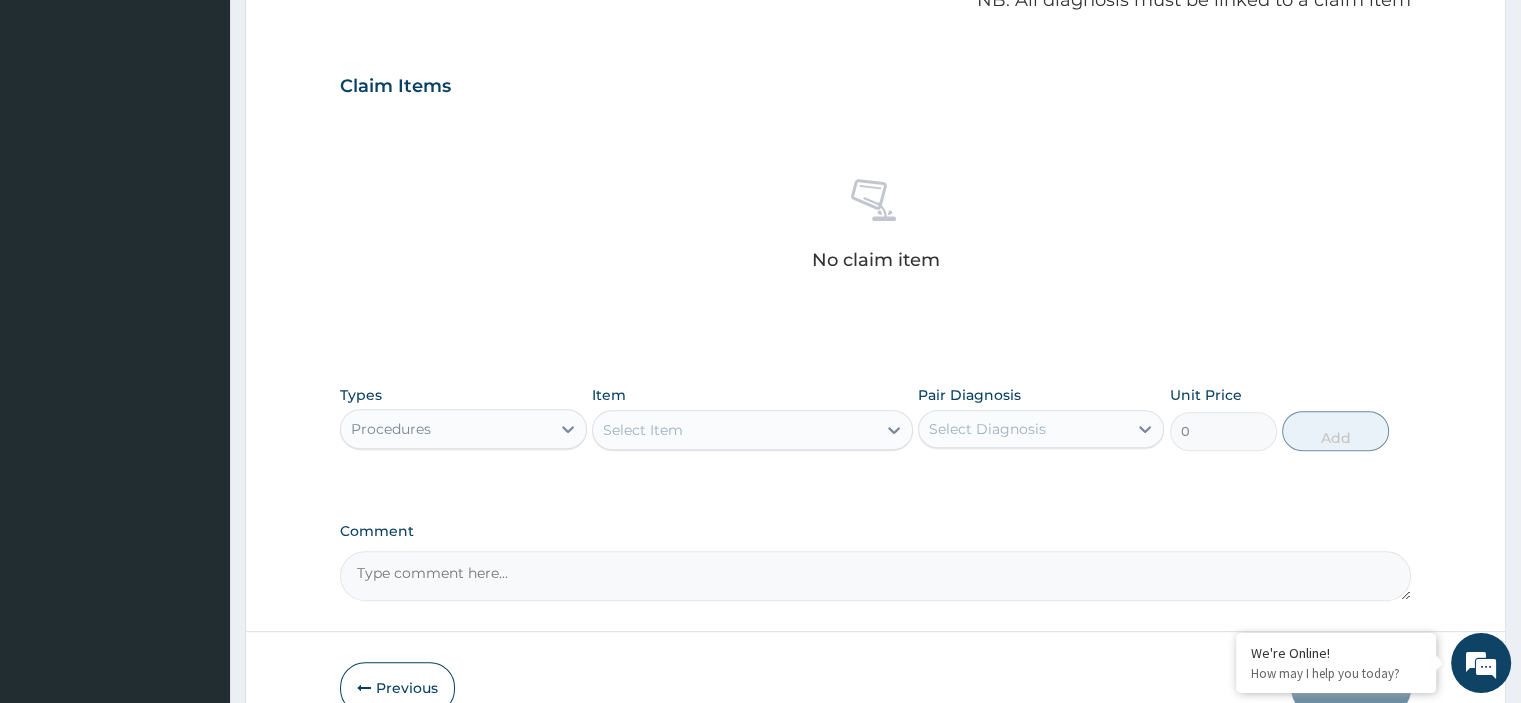 click on "Select Item" at bounding box center [643, 430] 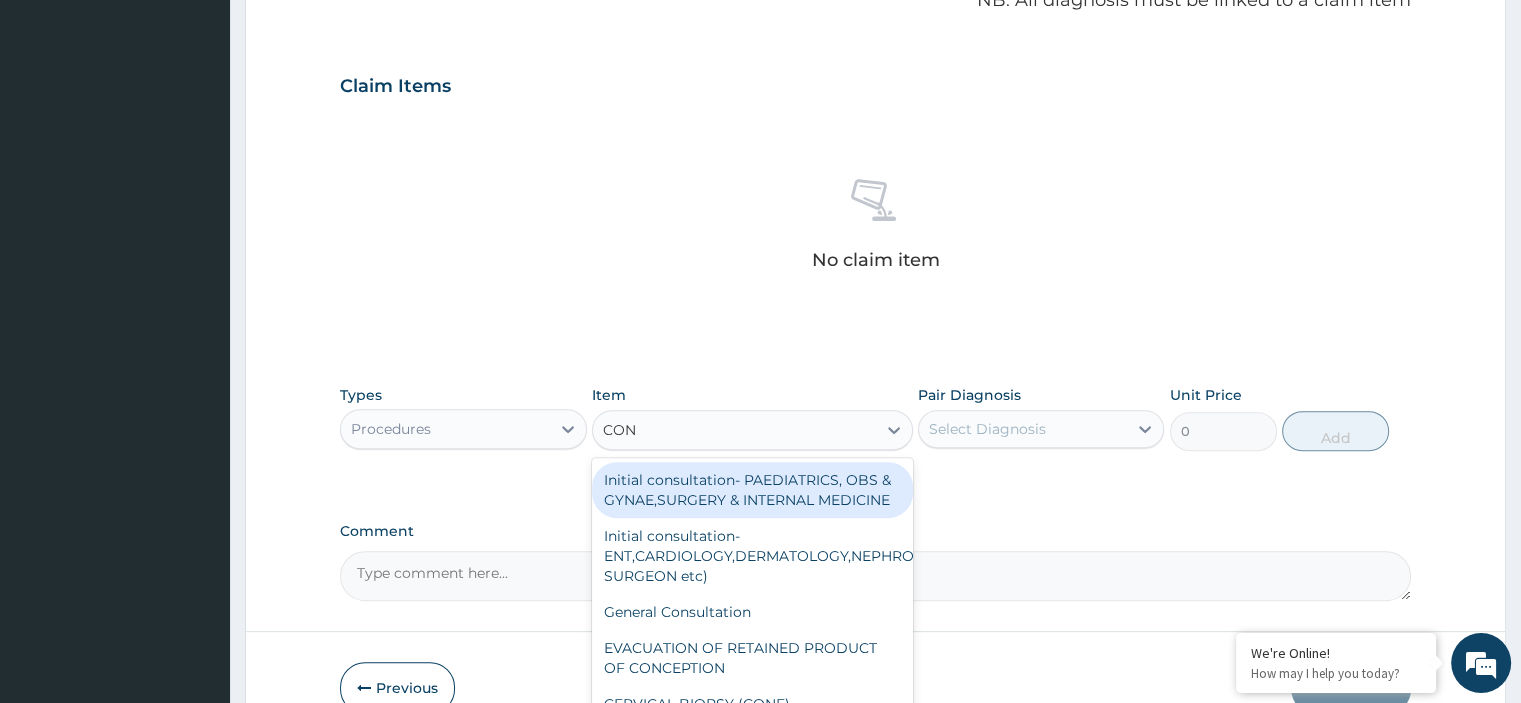 type on "CONS" 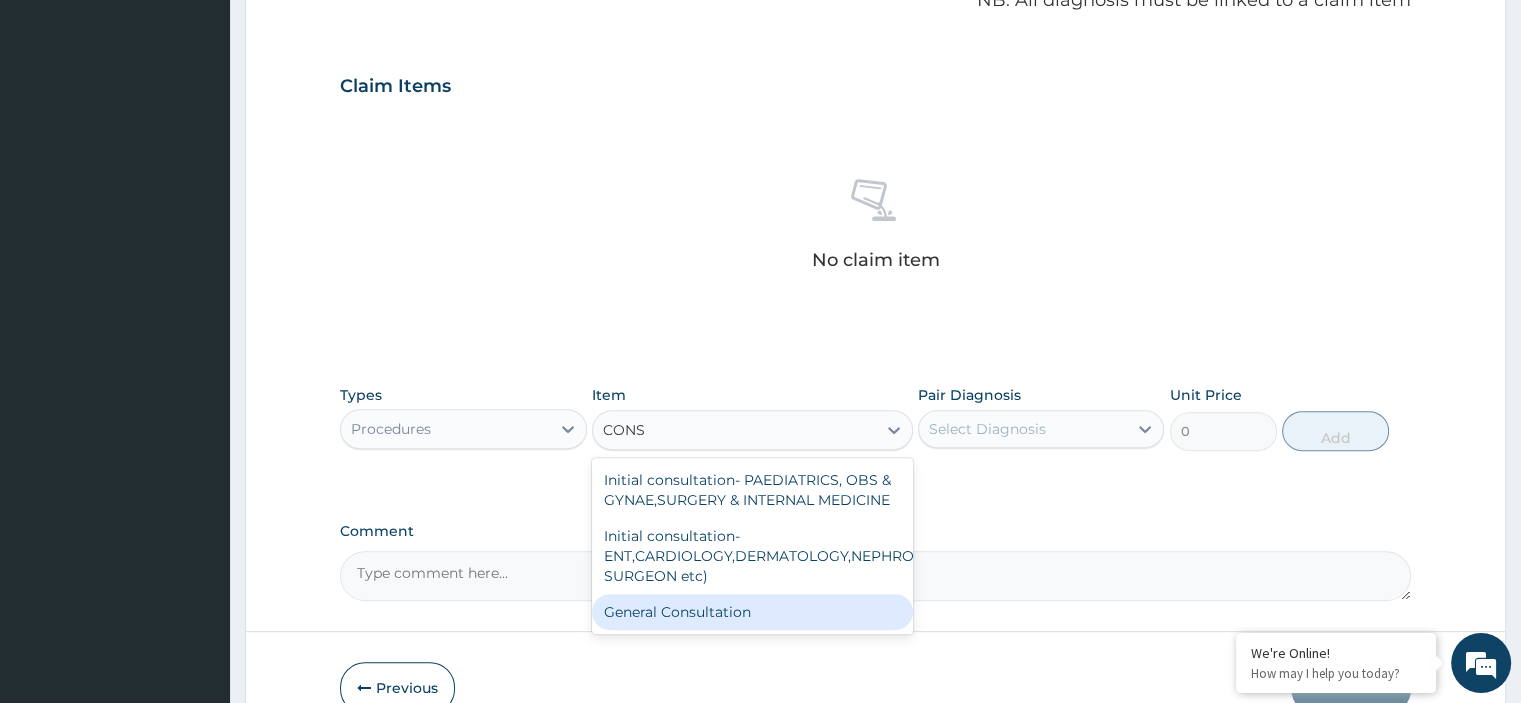 click on "General Consultation" at bounding box center (752, 612) 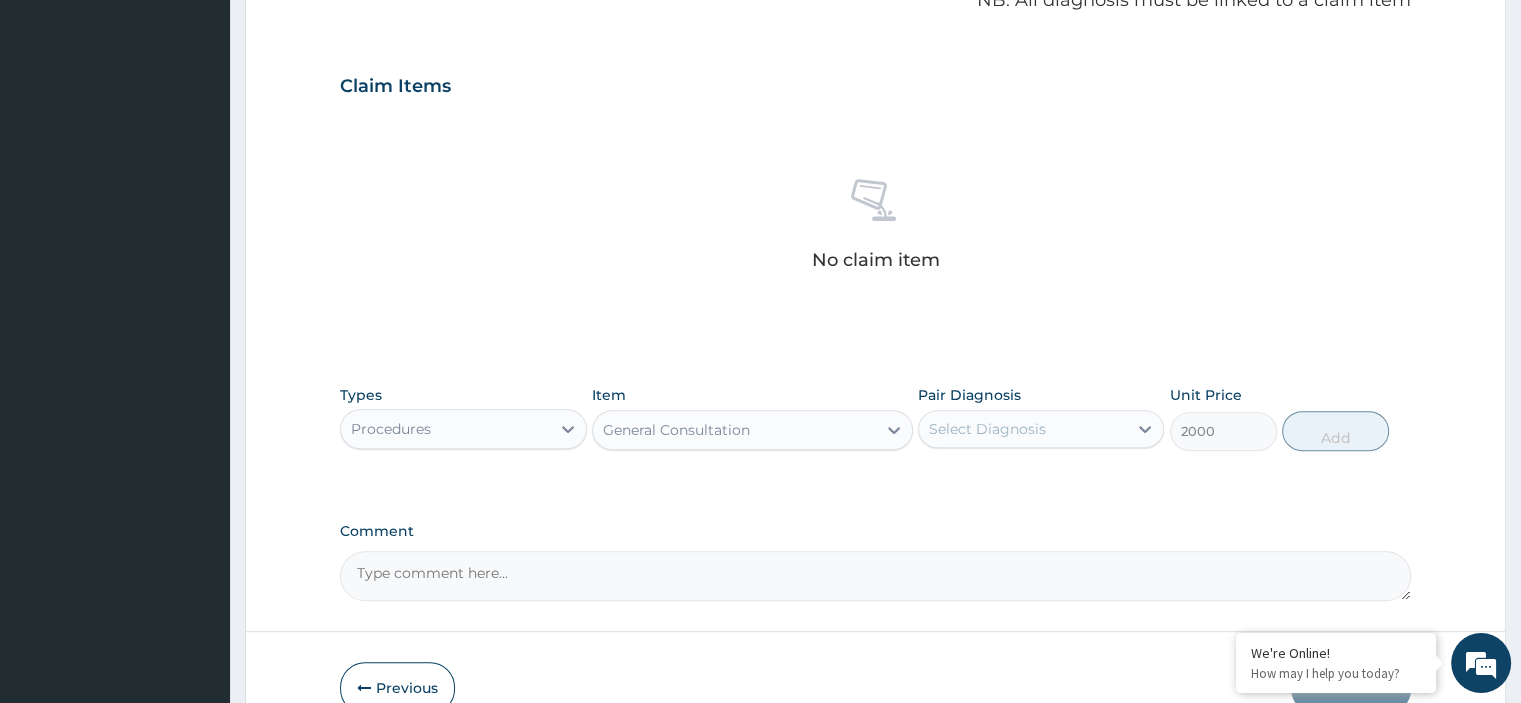 click on "Select Diagnosis" at bounding box center (987, 429) 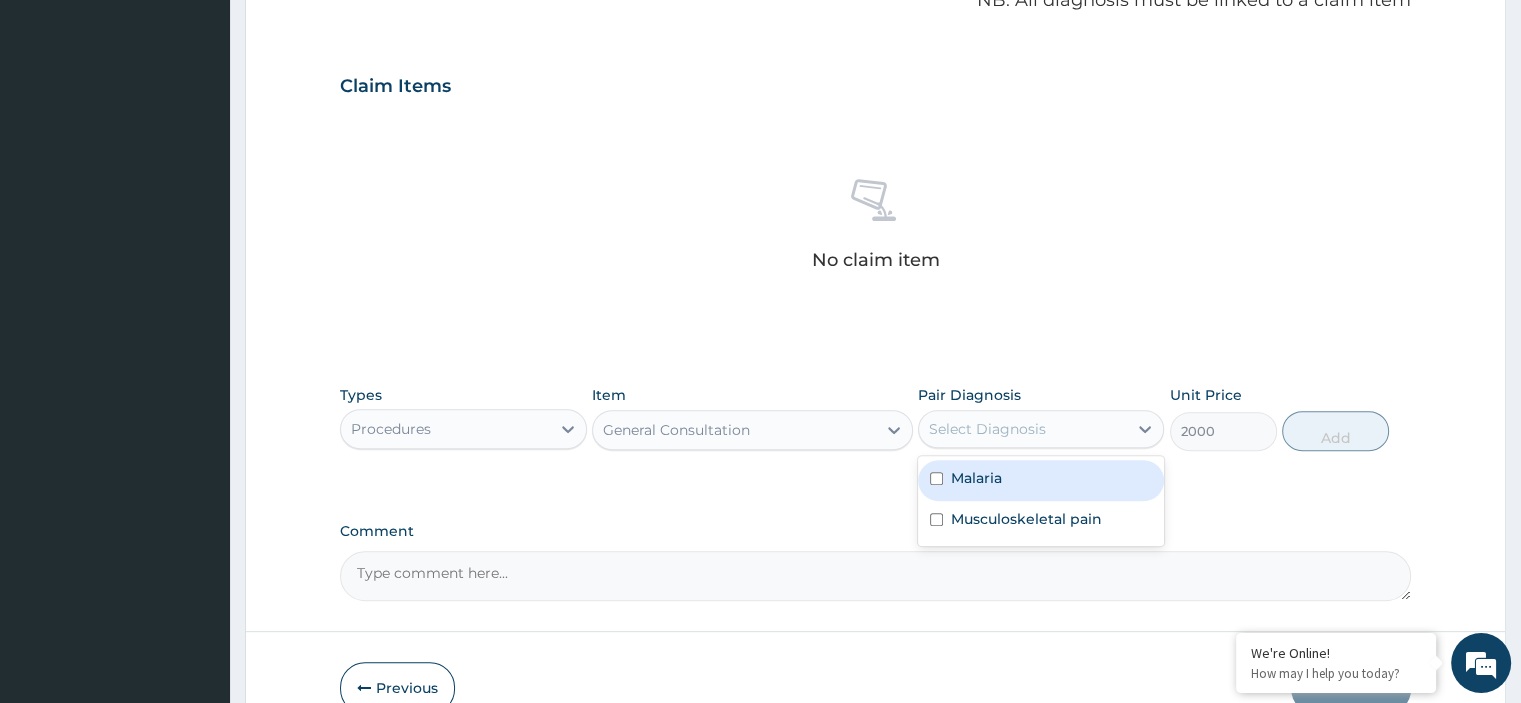 click on "Types Procedures Item General Consultation Pair Diagnosis option Malaria focused, 1 of 2. 2 results available. Use Up and Down to choose options, press Enter to select the currently focused option, press Escape to exit the menu, press Tab to select the option and exit the menu. Select Diagnosis Malaria Musculoskeletal pain Unit Price 2000 Add" at bounding box center [875, 418] 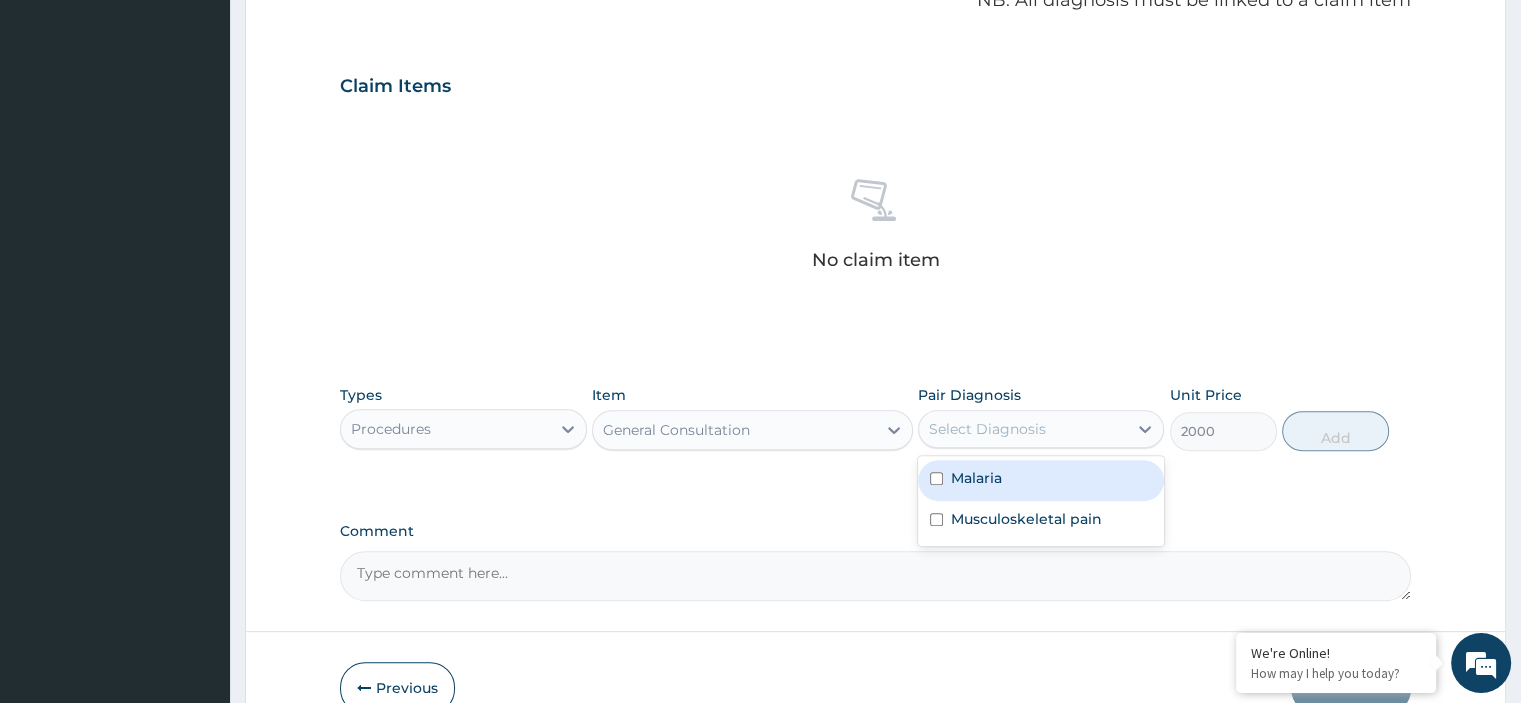 click on "Select Diagnosis" at bounding box center (987, 429) 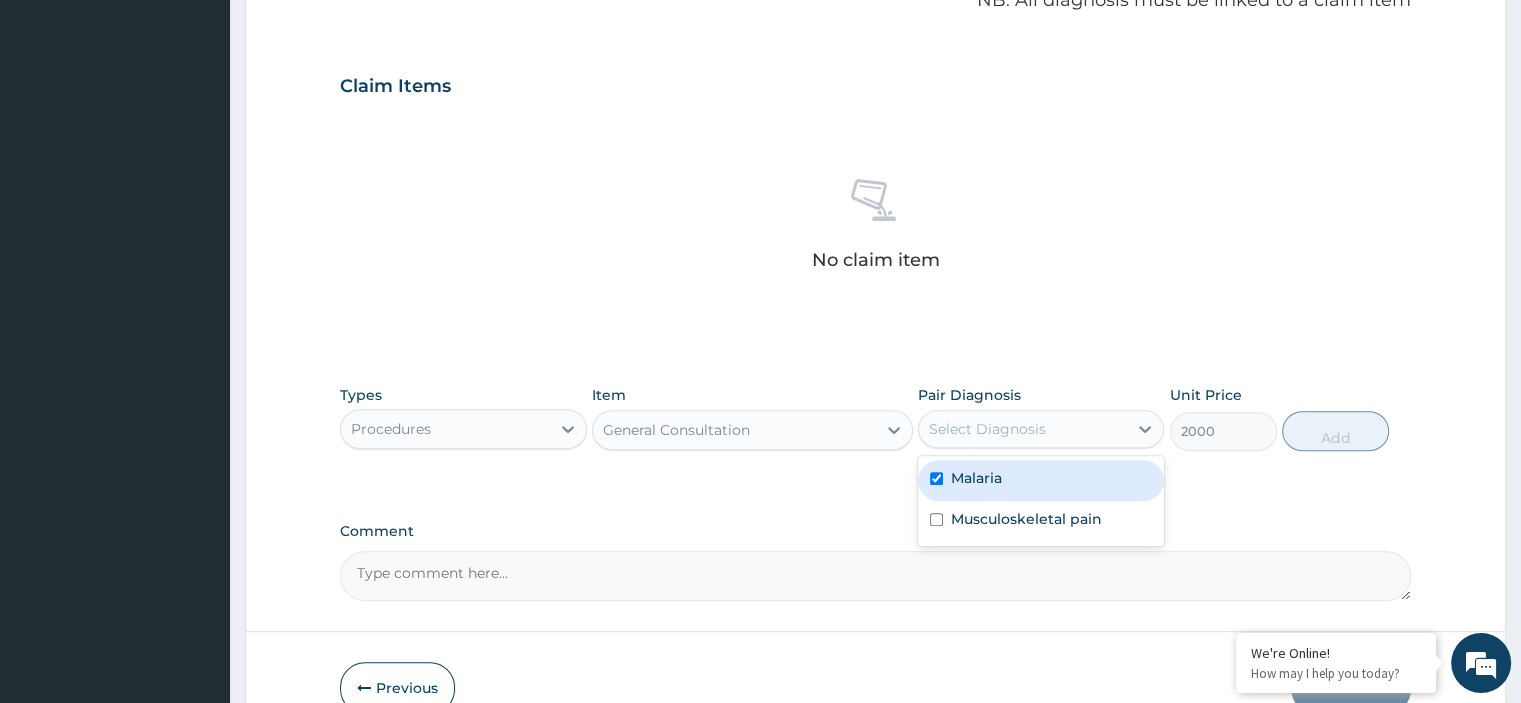 checkbox on "true" 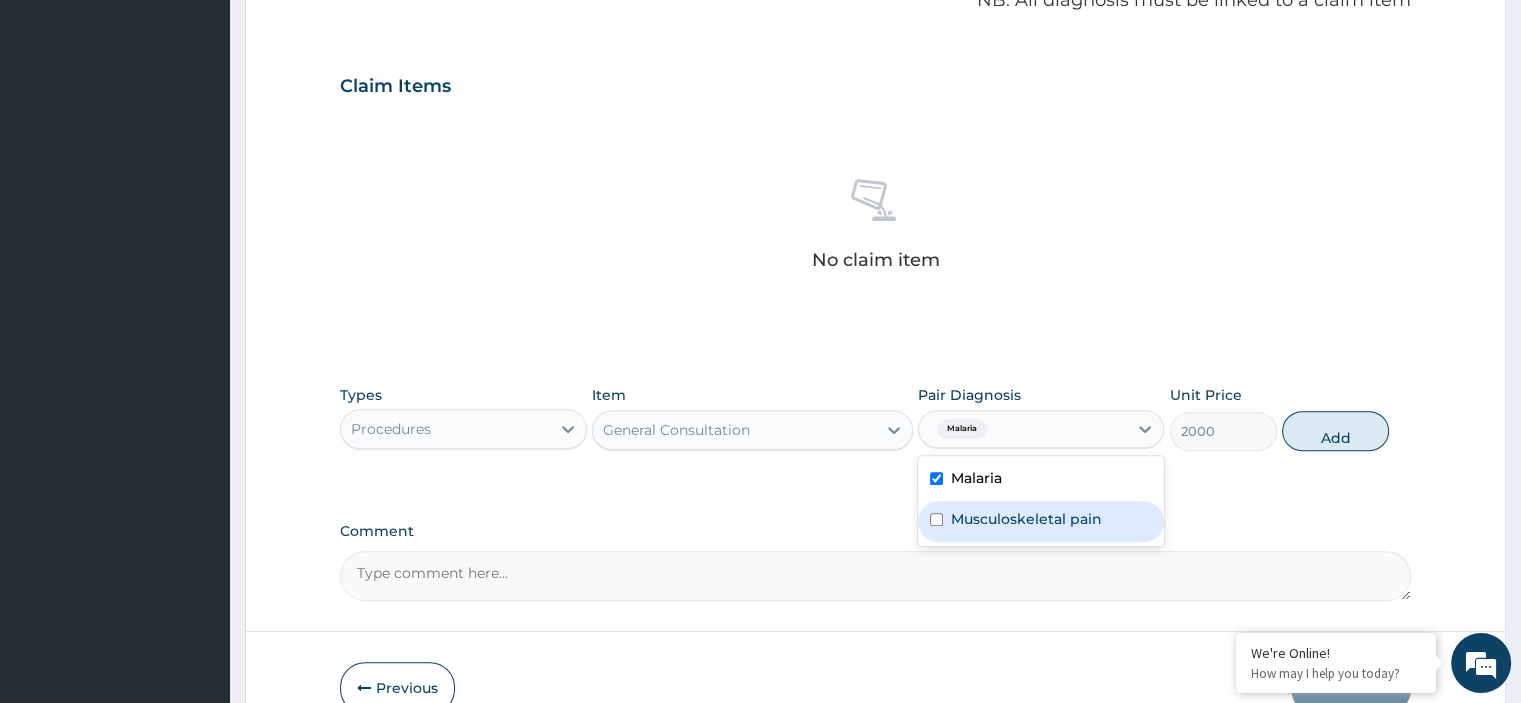 drag, startPoint x: 980, startPoint y: 521, endPoint x: 1012, endPoint y: 512, distance: 33.24154 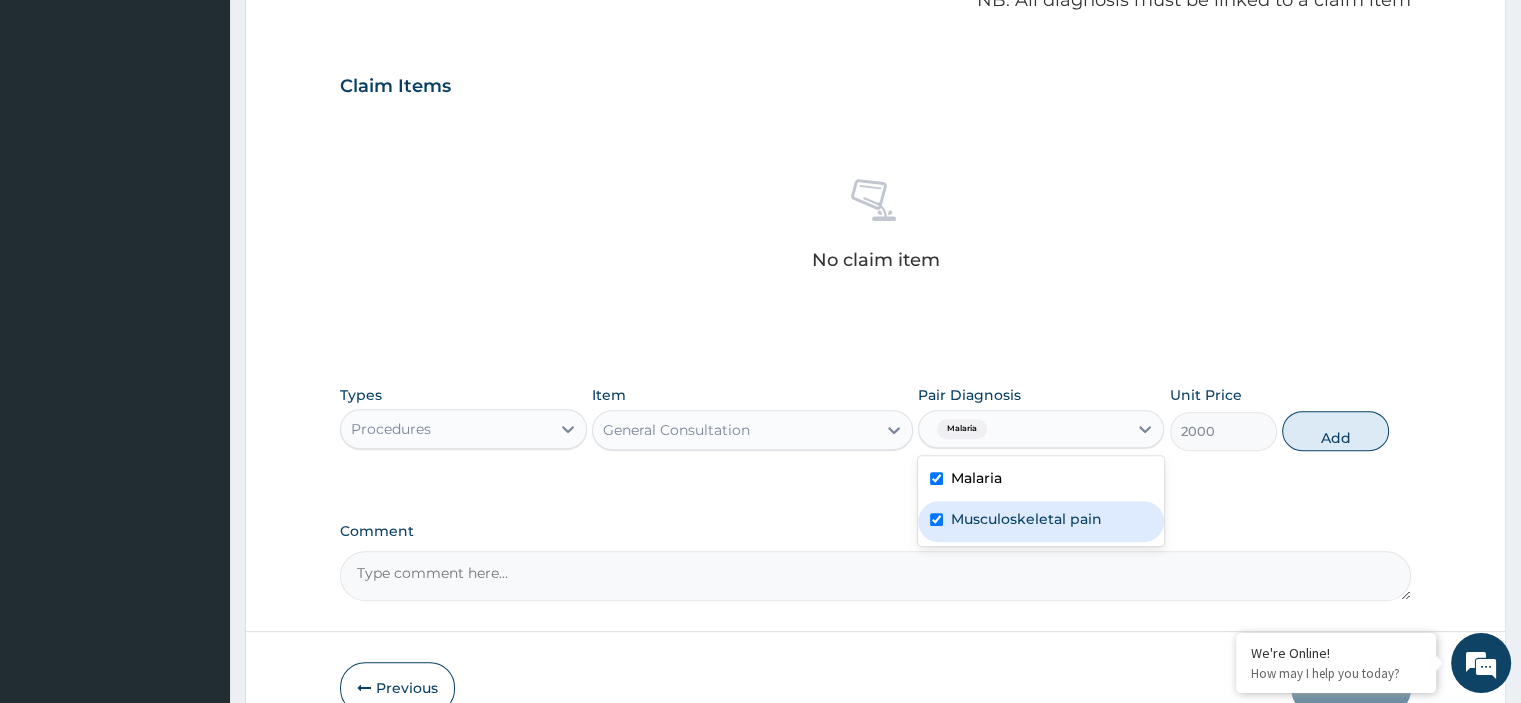checkbox on "true" 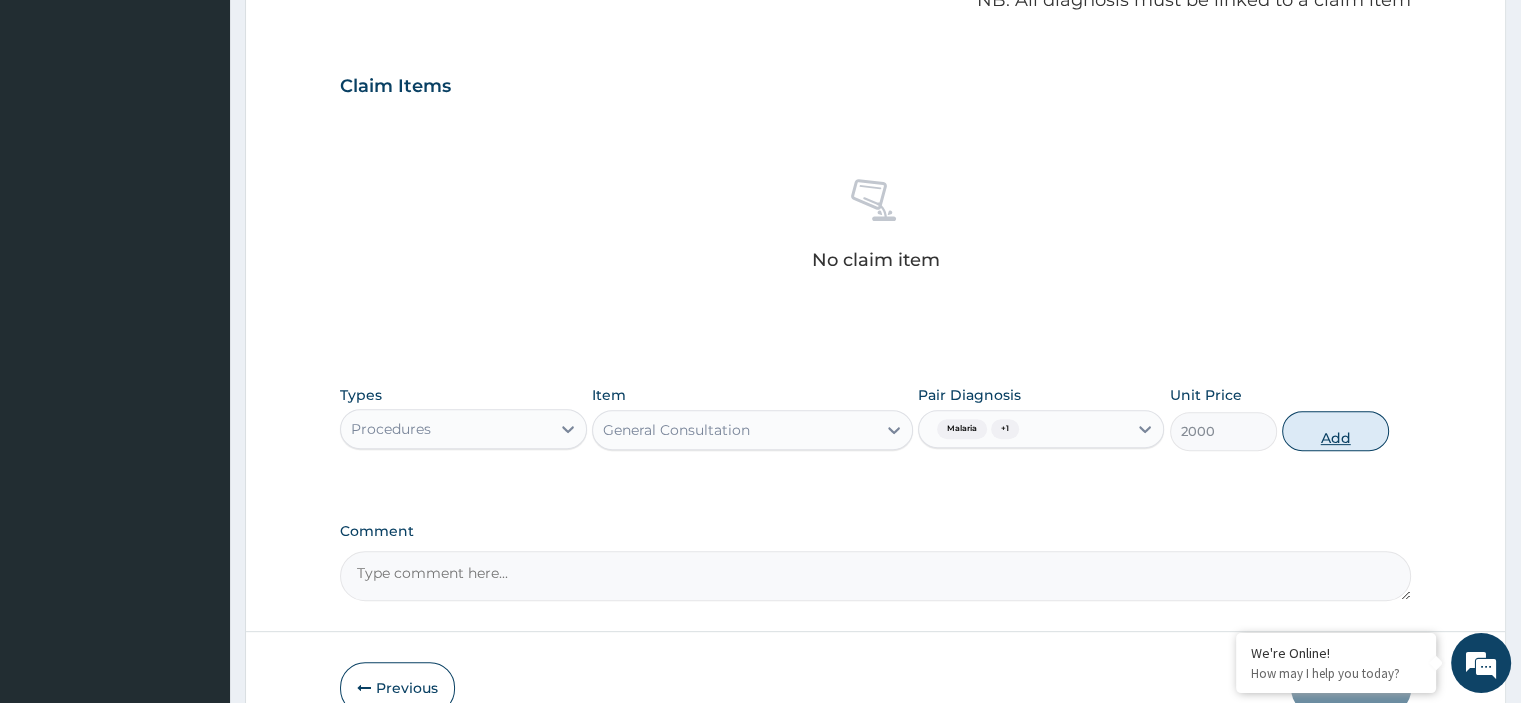 click on "Add" at bounding box center [1335, 431] 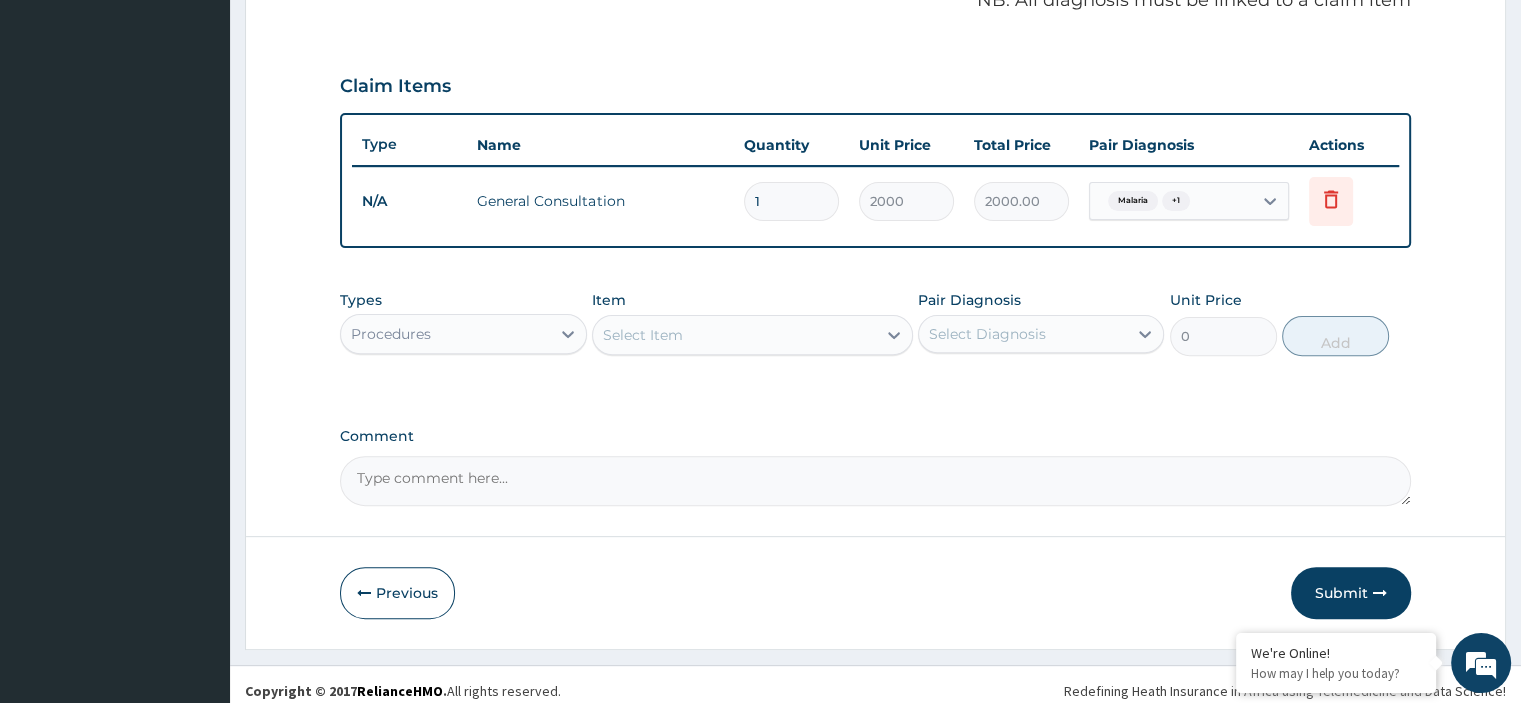 click on "Types Procedures" at bounding box center (463, 323) 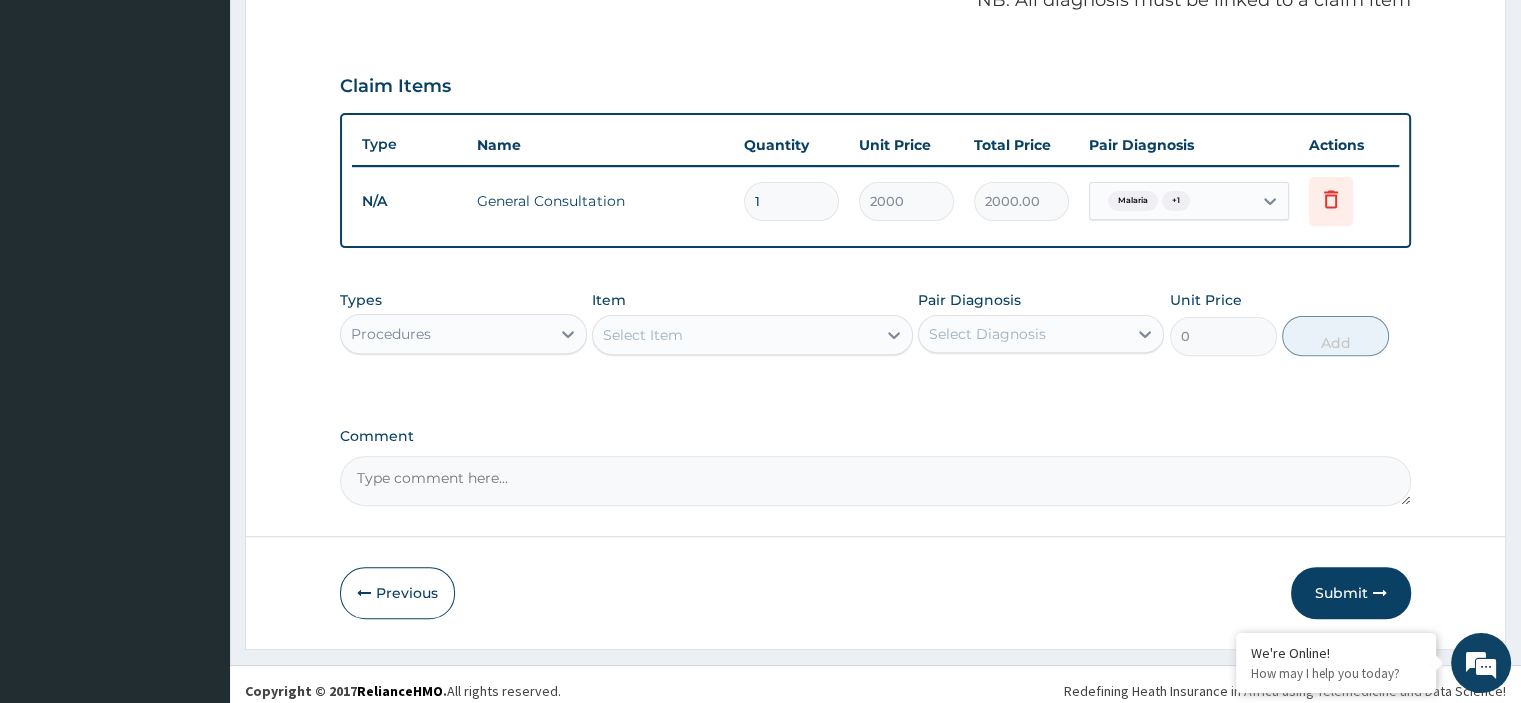 click on "Procedures" at bounding box center [445, 334] 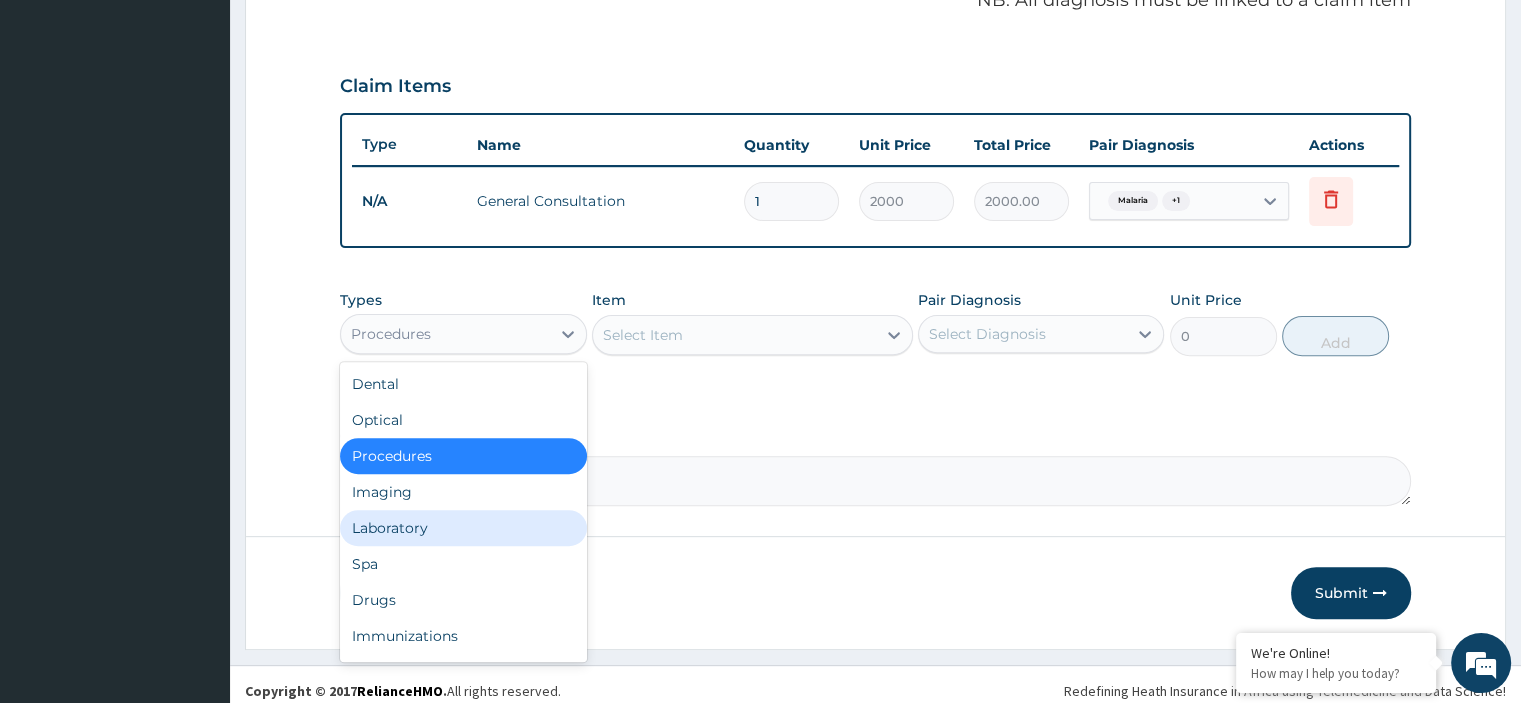 click on "Laboratory" at bounding box center [463, 528] 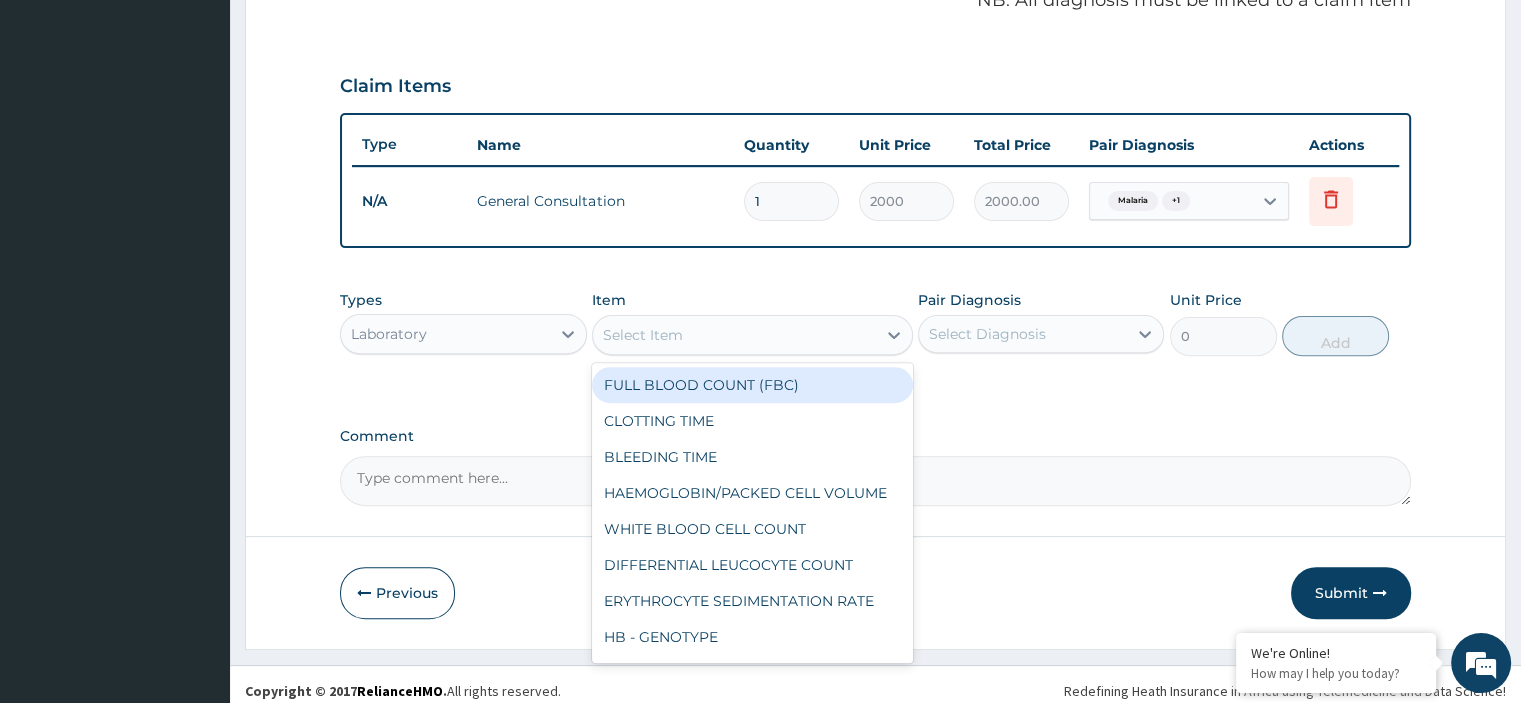 click on "Select Item" at bounding box center [643, 335] 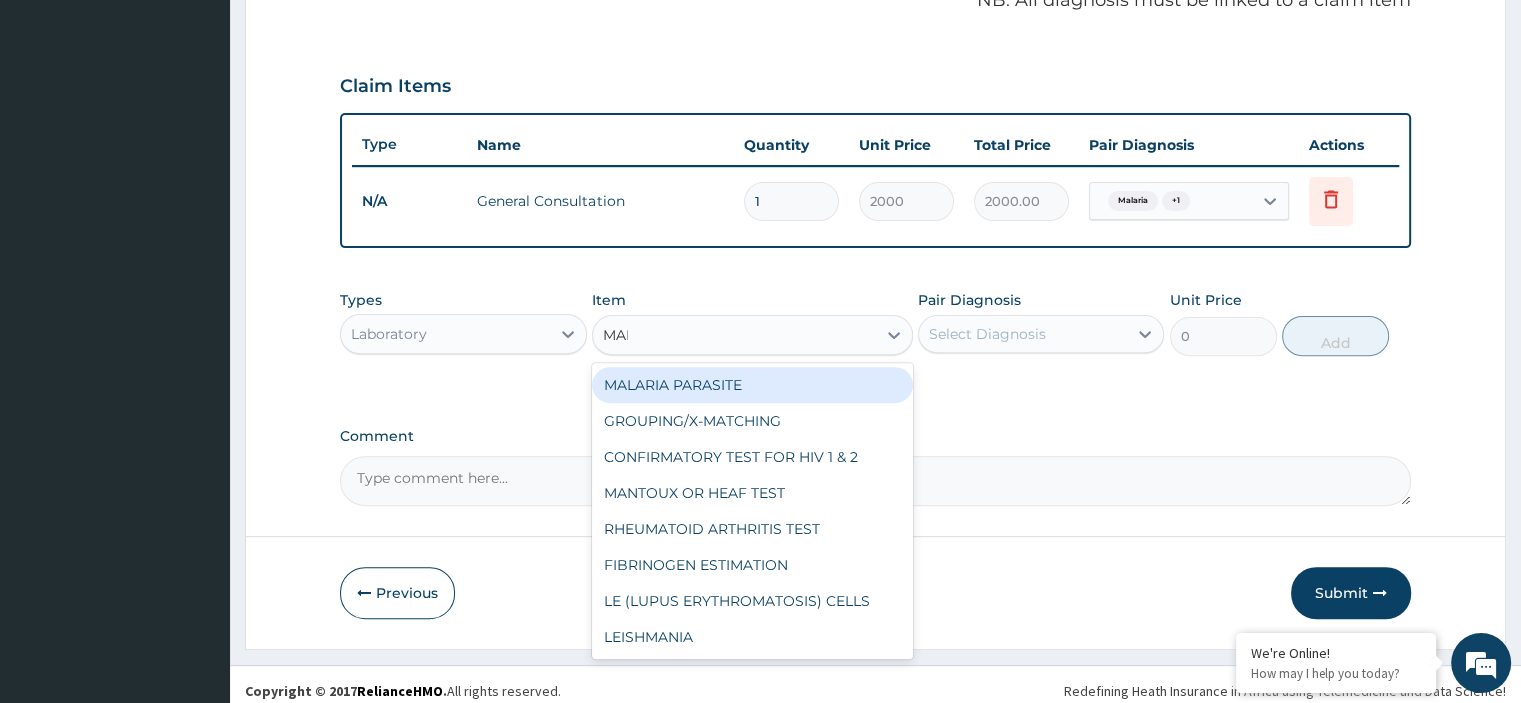 type on "MALA" 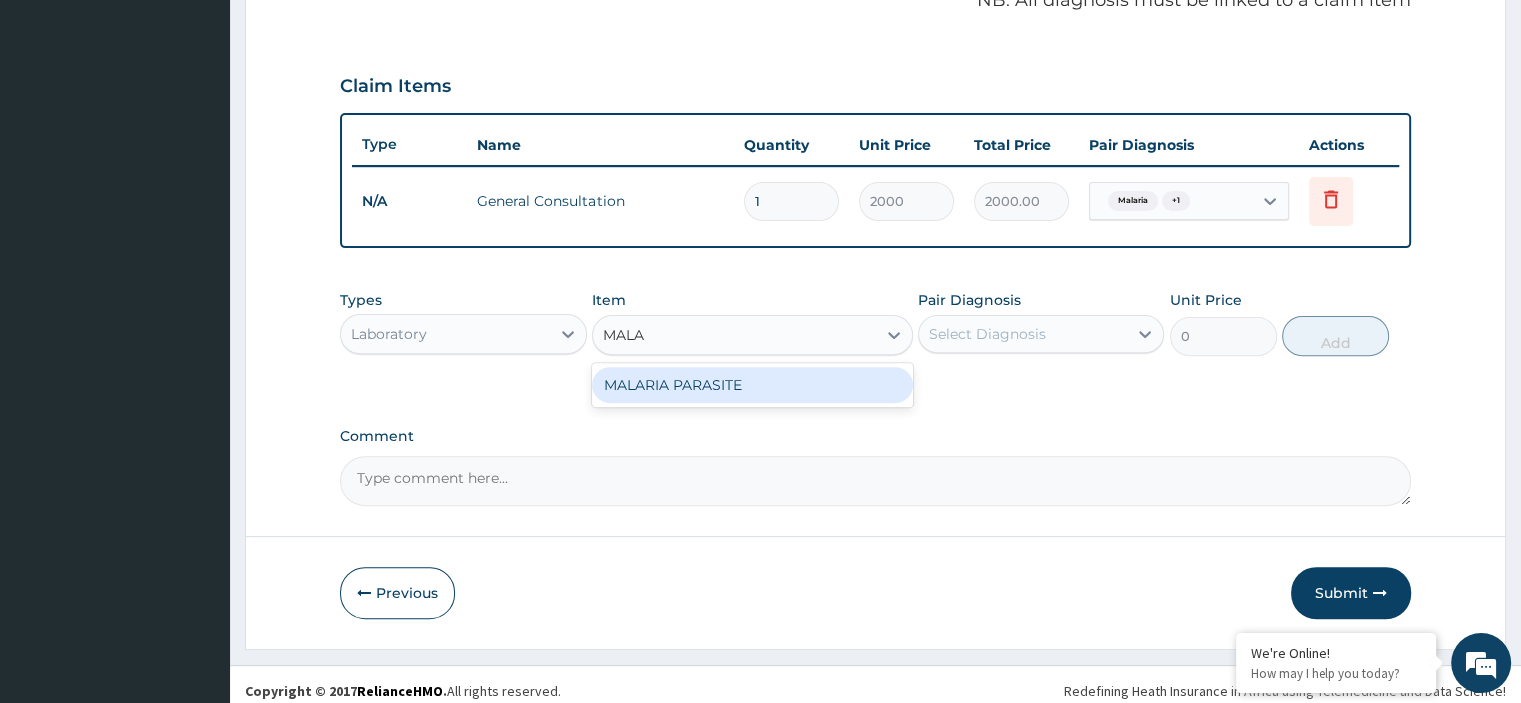 click on "MALARIA PARASITE" at bounding box center [752, 385] 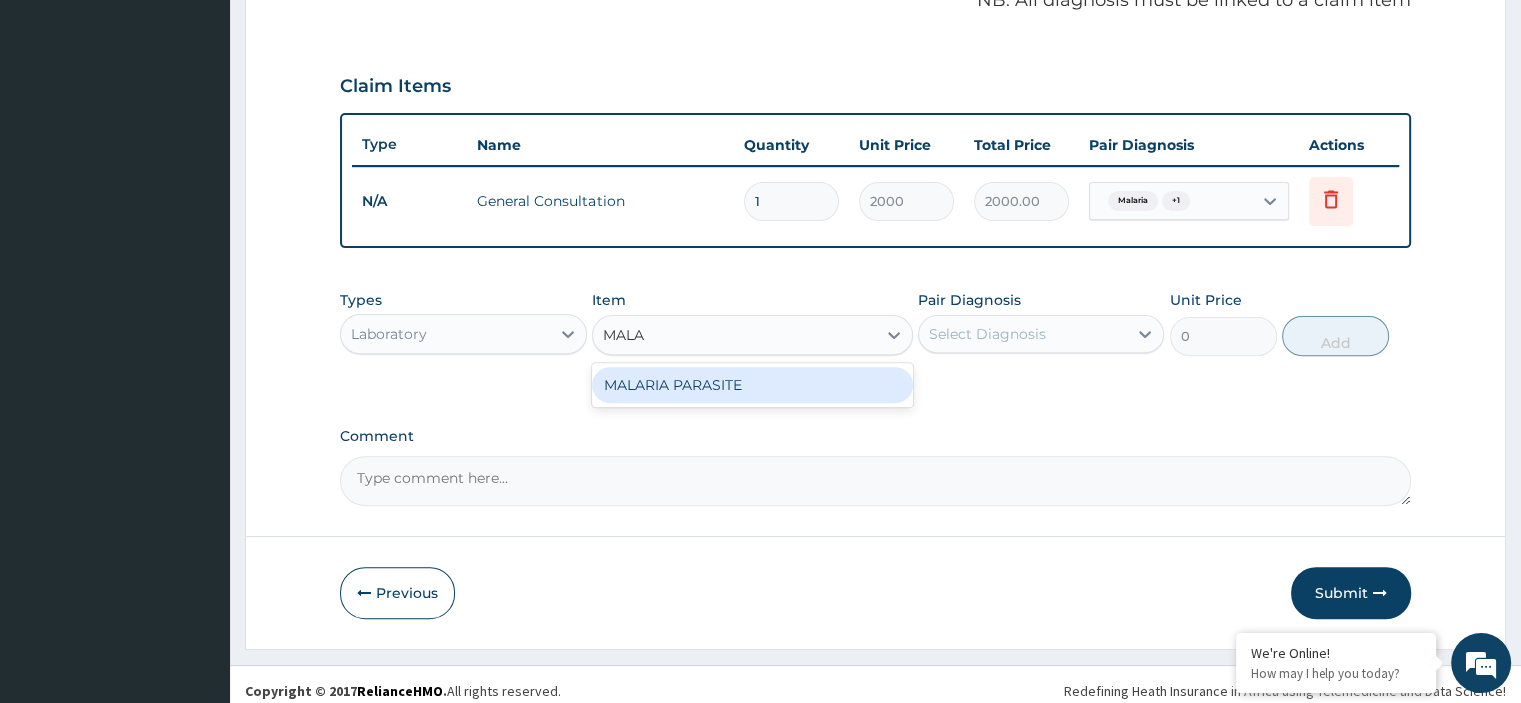 type 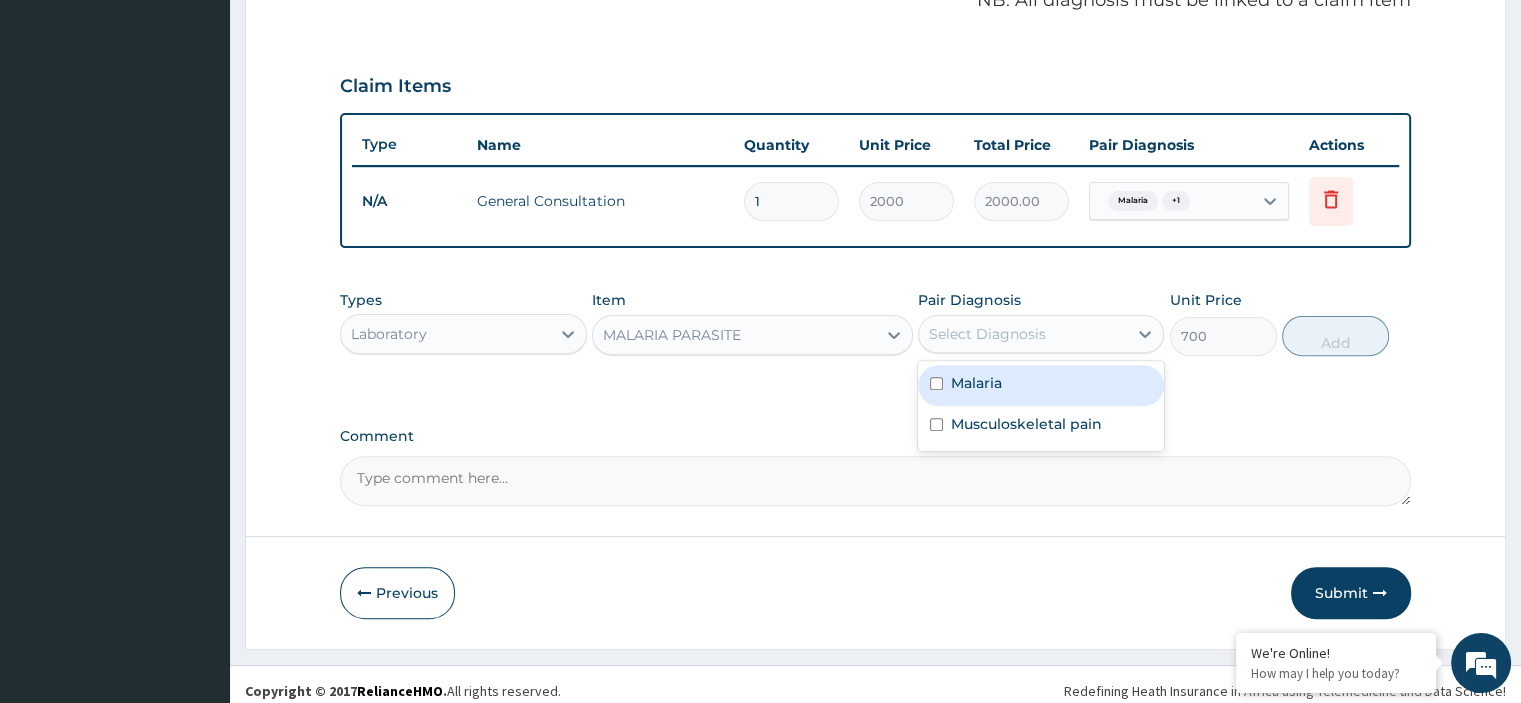 click on "Select Diagnosis" at bounding box center (1023, 334) 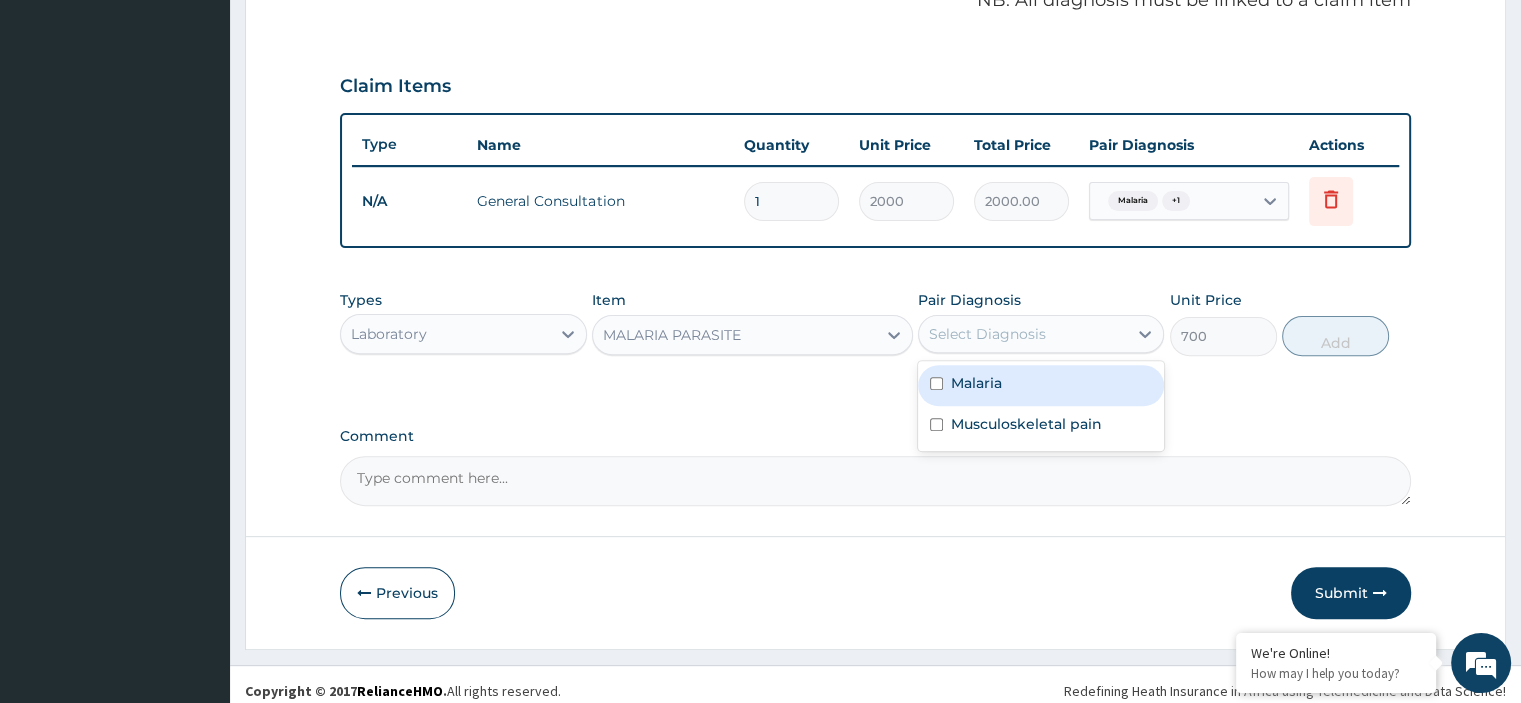 click on "Malaria" at bounding box center (1041, 385) 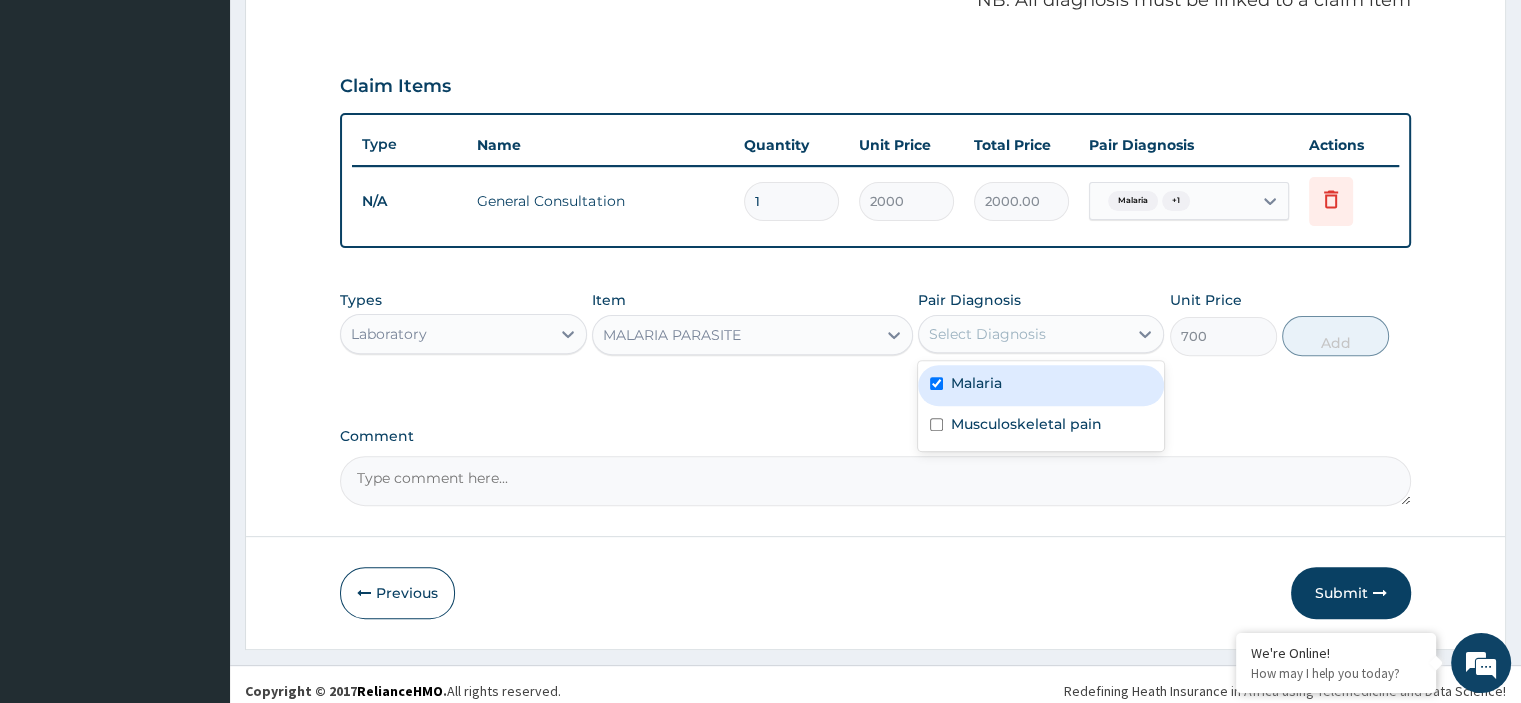 checkbox on "true" 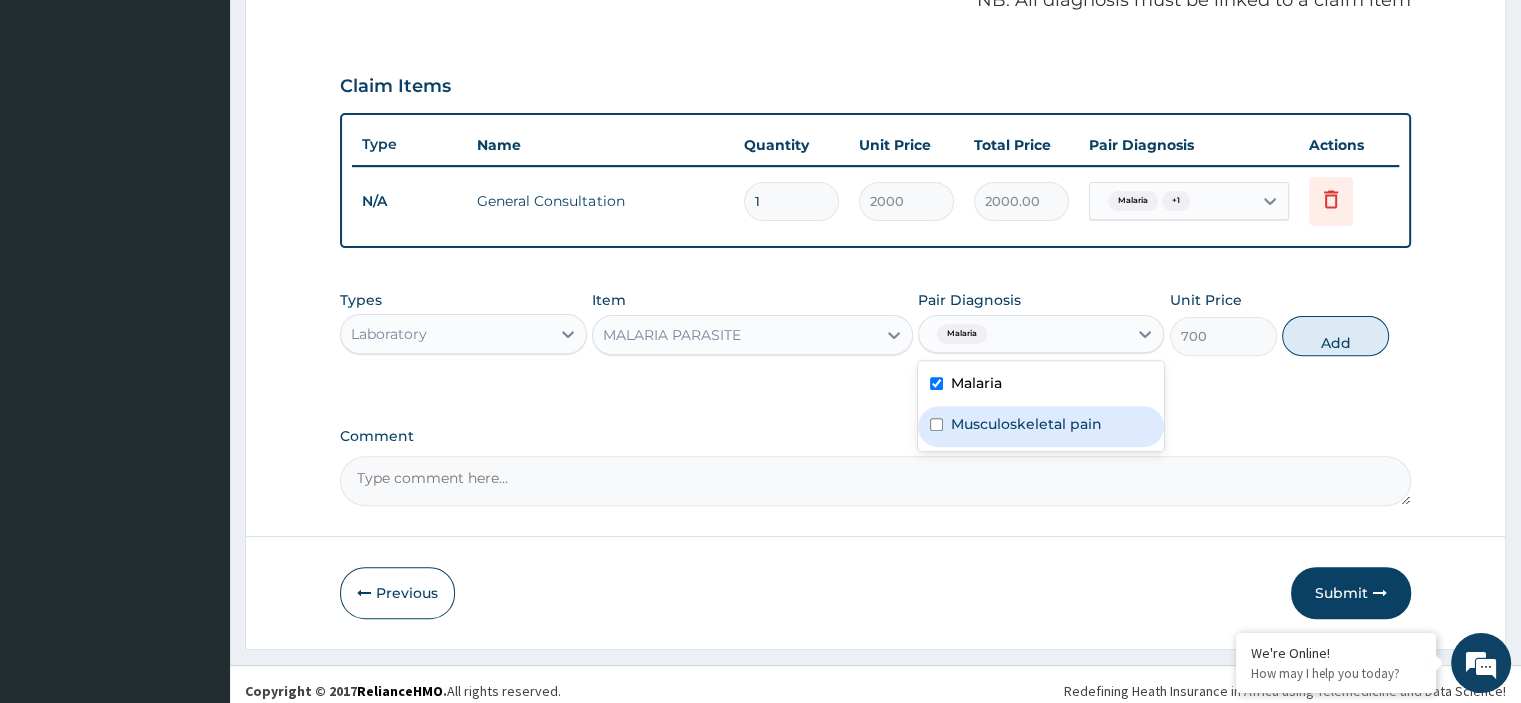 click on "Add" at bounding box center [1335, 336] 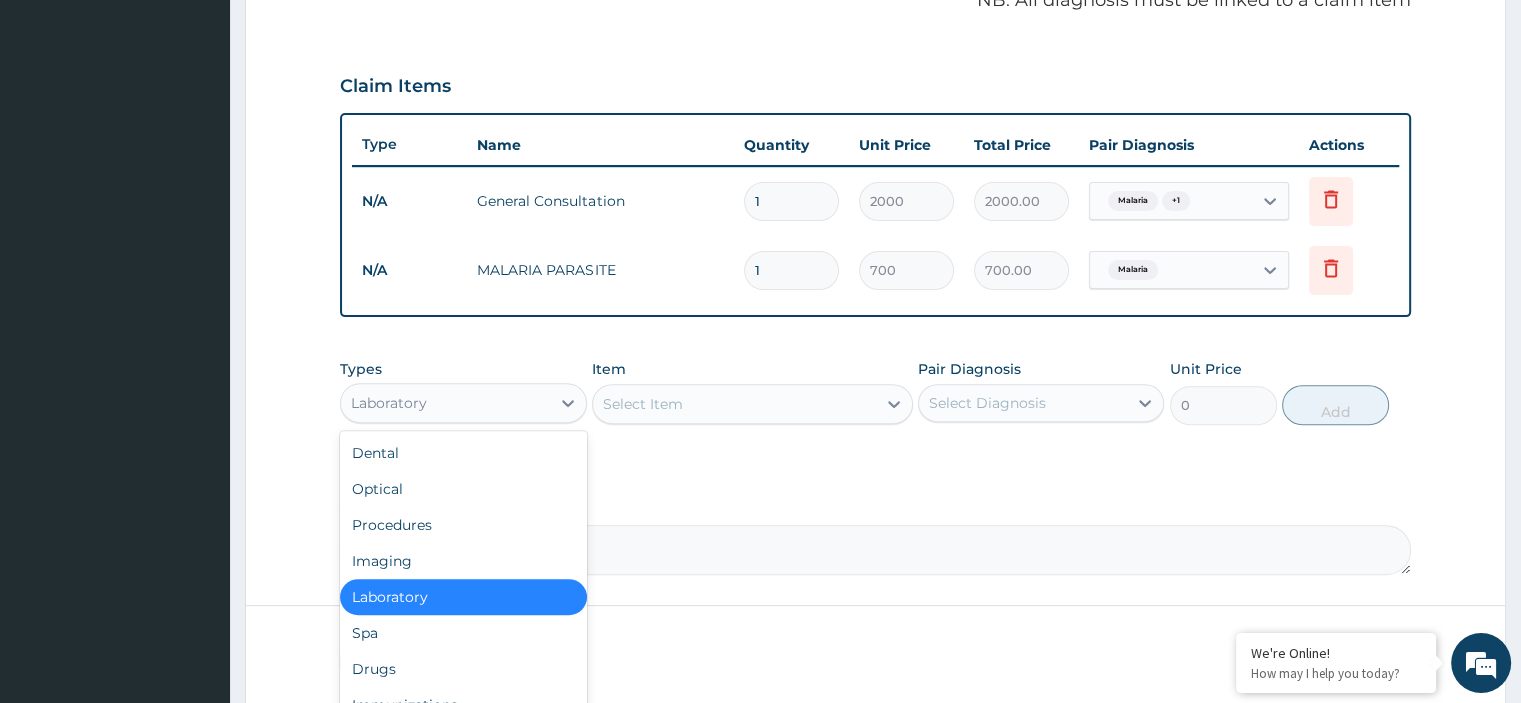 click on "Laboratory" at bounding box center (445, 403) 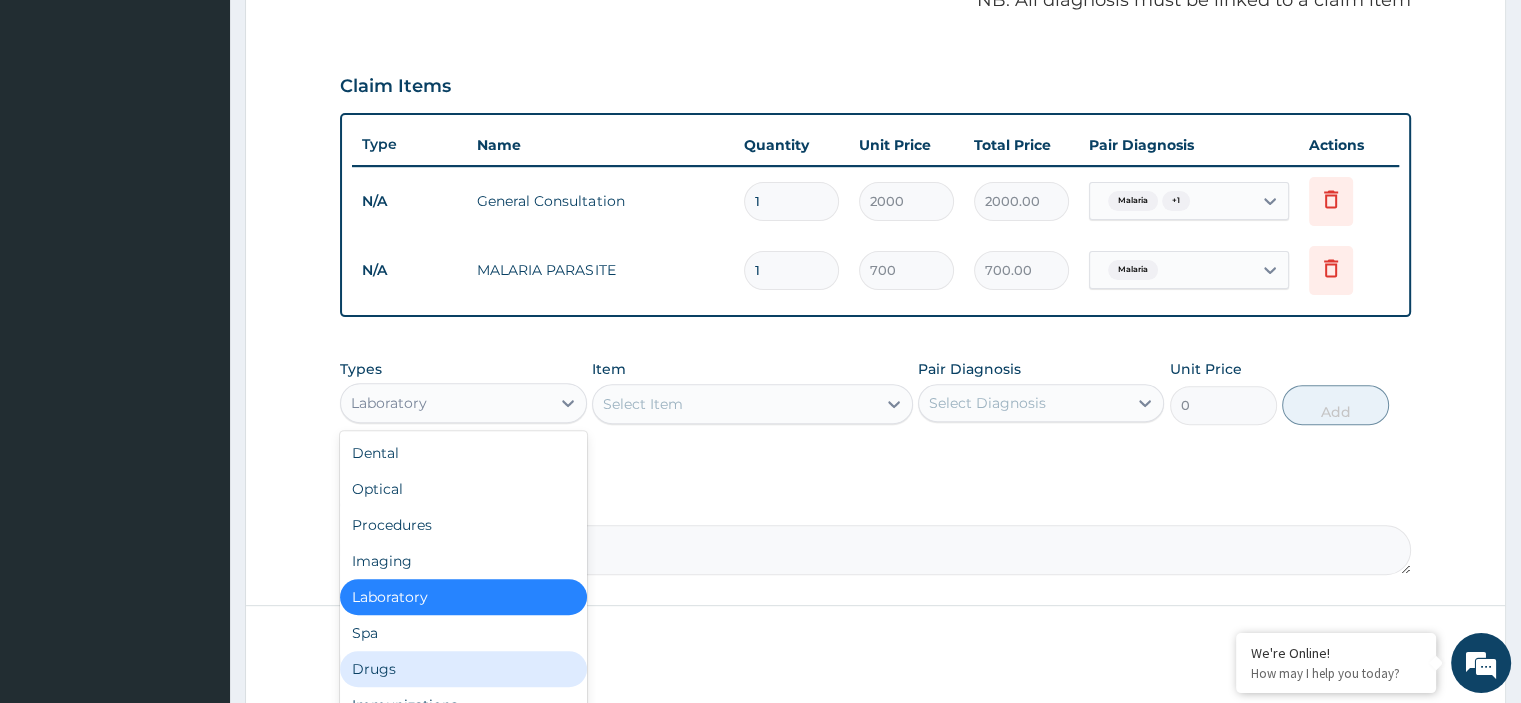 click on "Drugs" at bounding box center [463, 669] 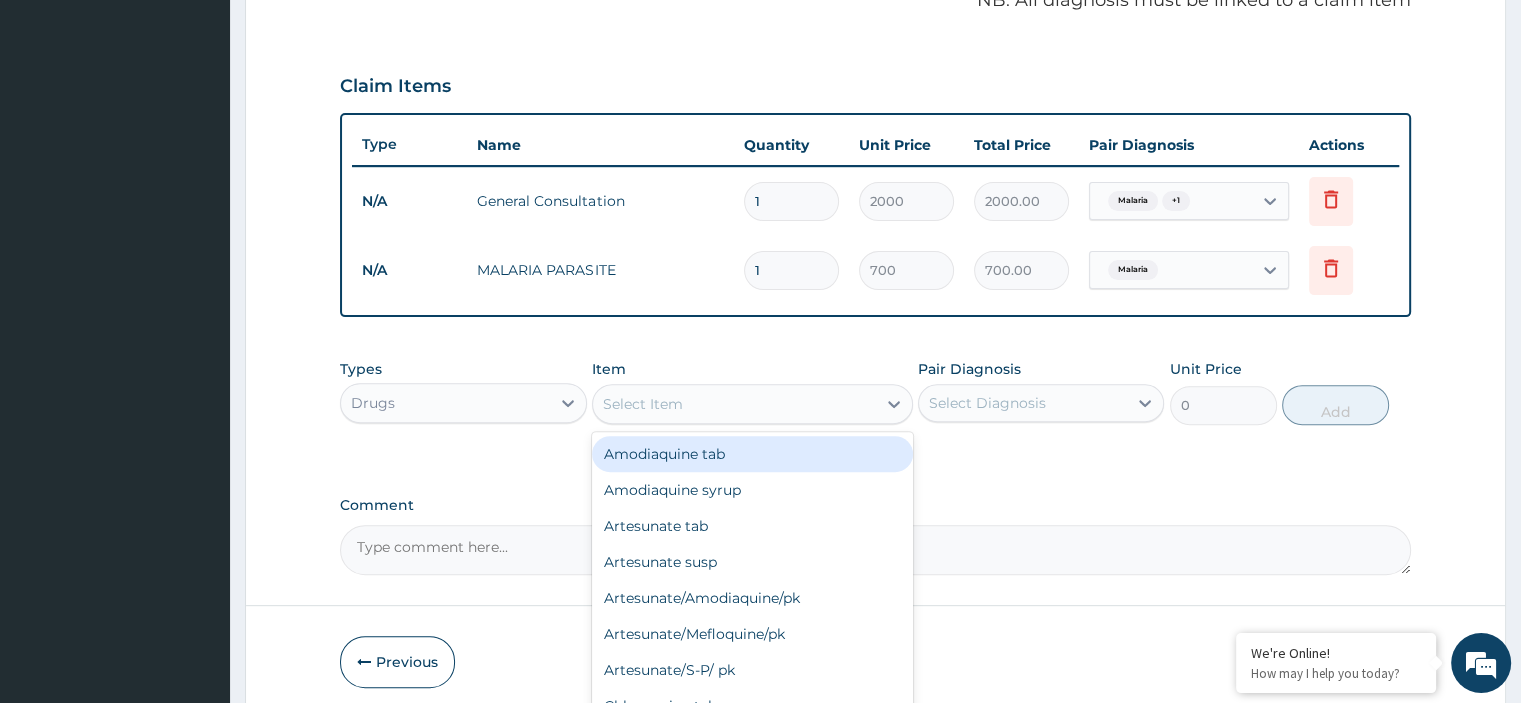 click on "Select Item" at bounding box center (734, 404) 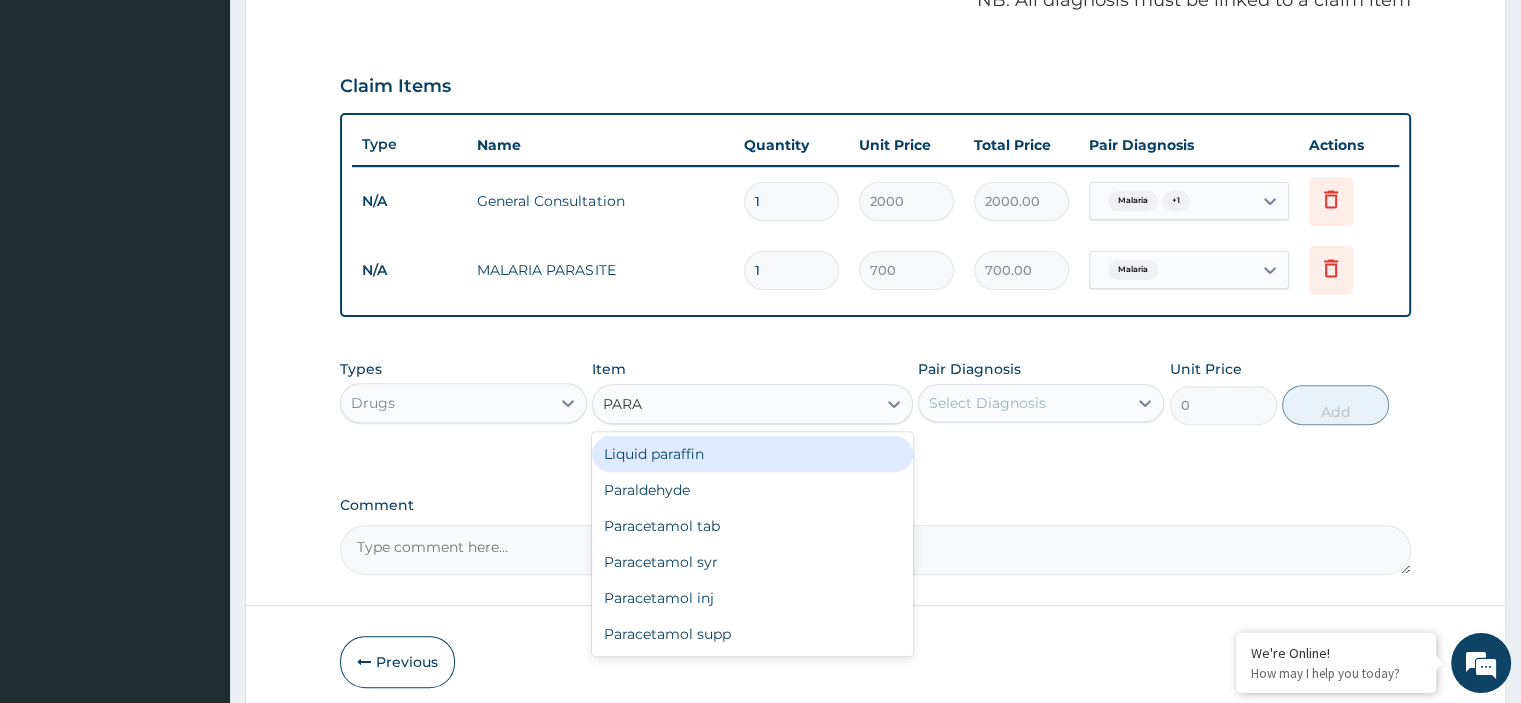 type on "PARAC" 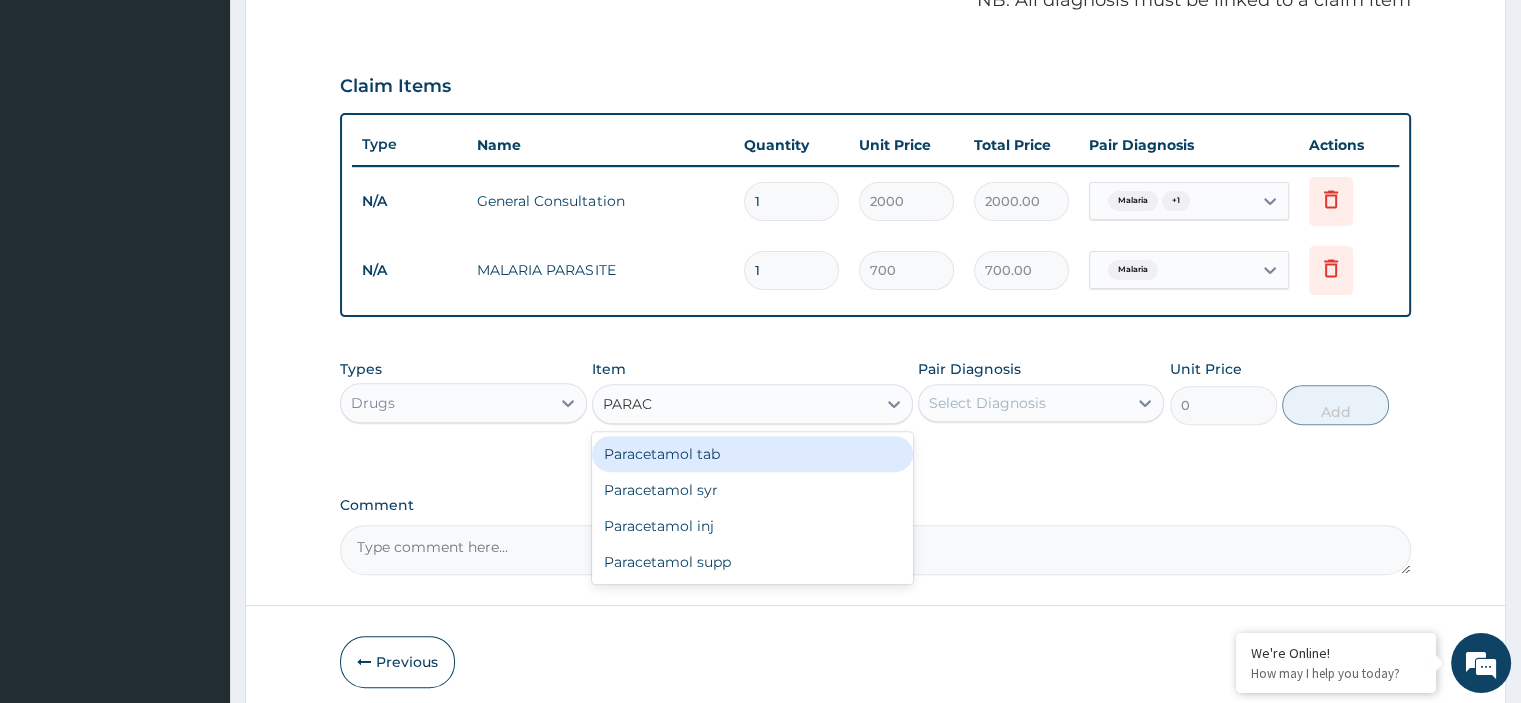 click on "Paracetamol tab" at bounding box center (752, 454) 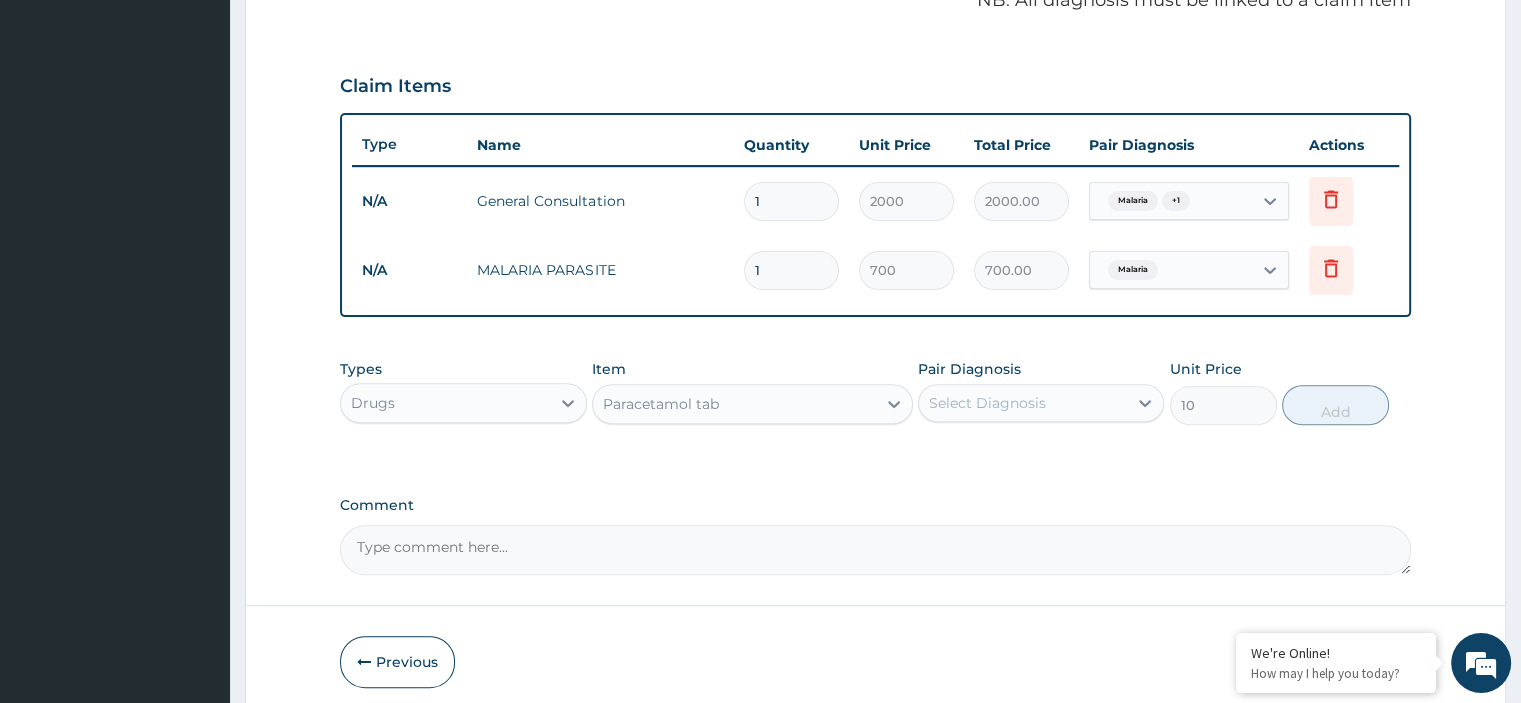 click on "Select Diagnosis" at bounding box center (987, 403) 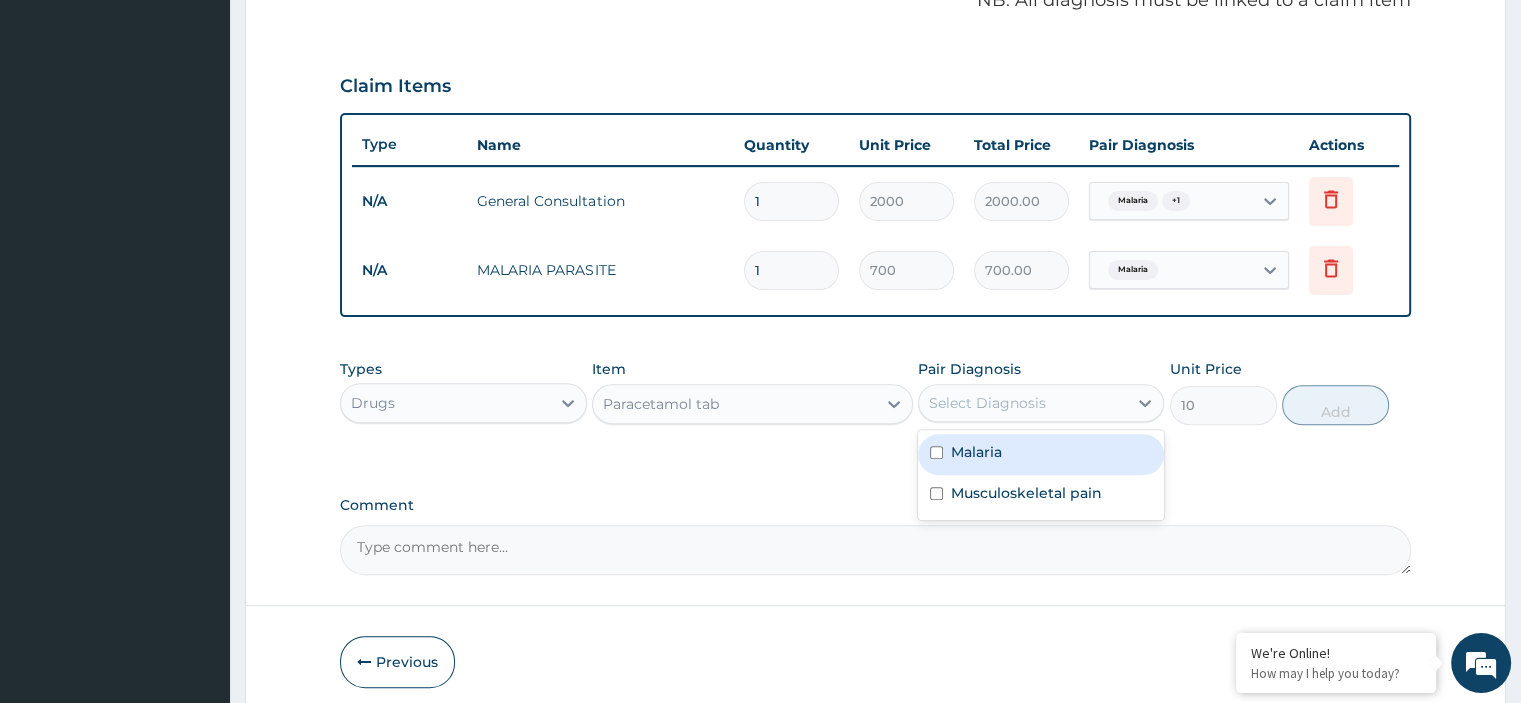 click on "Malaria" at bounding box center (976, 452) 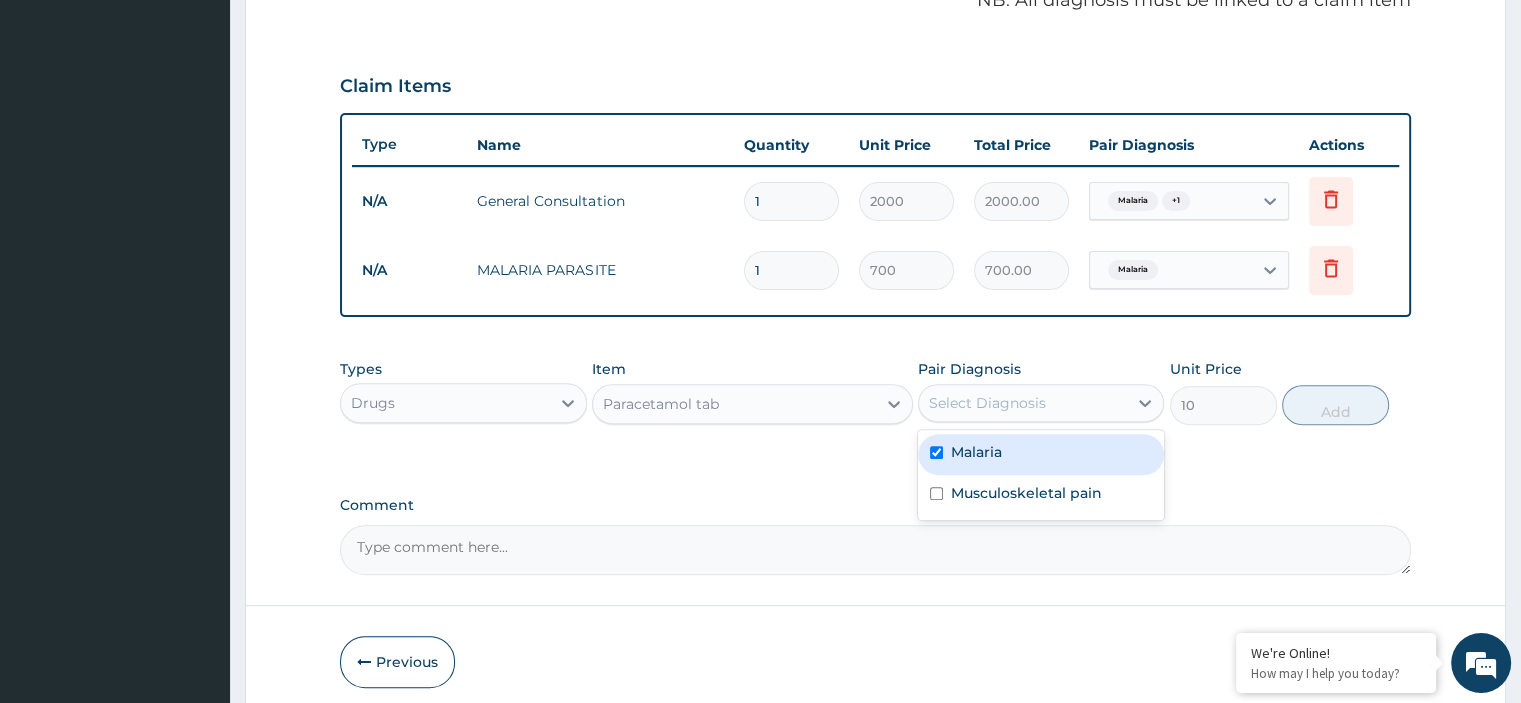 checkbox on "true" 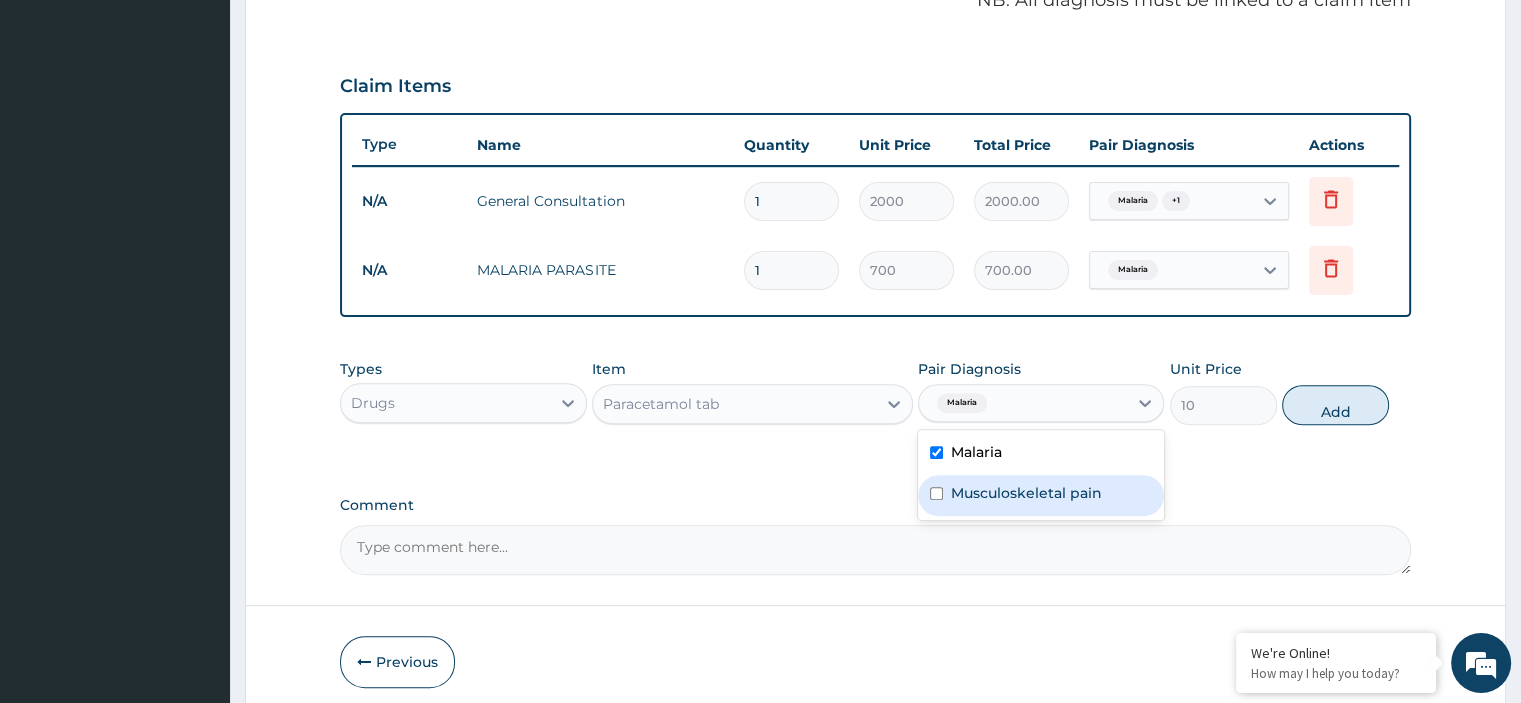 click on "Musculoskeletal pain" at bounding box center (1026, 493) 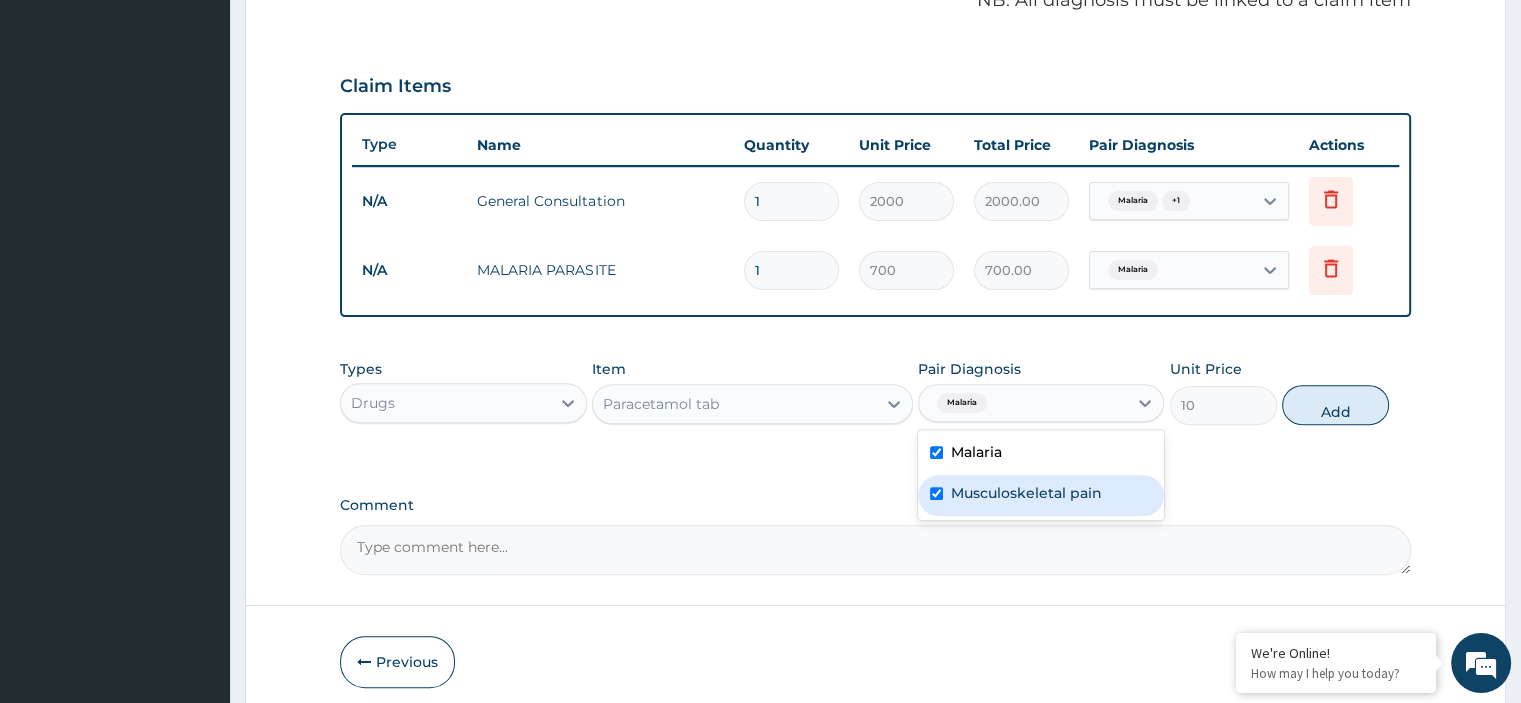 checkbox on "true" 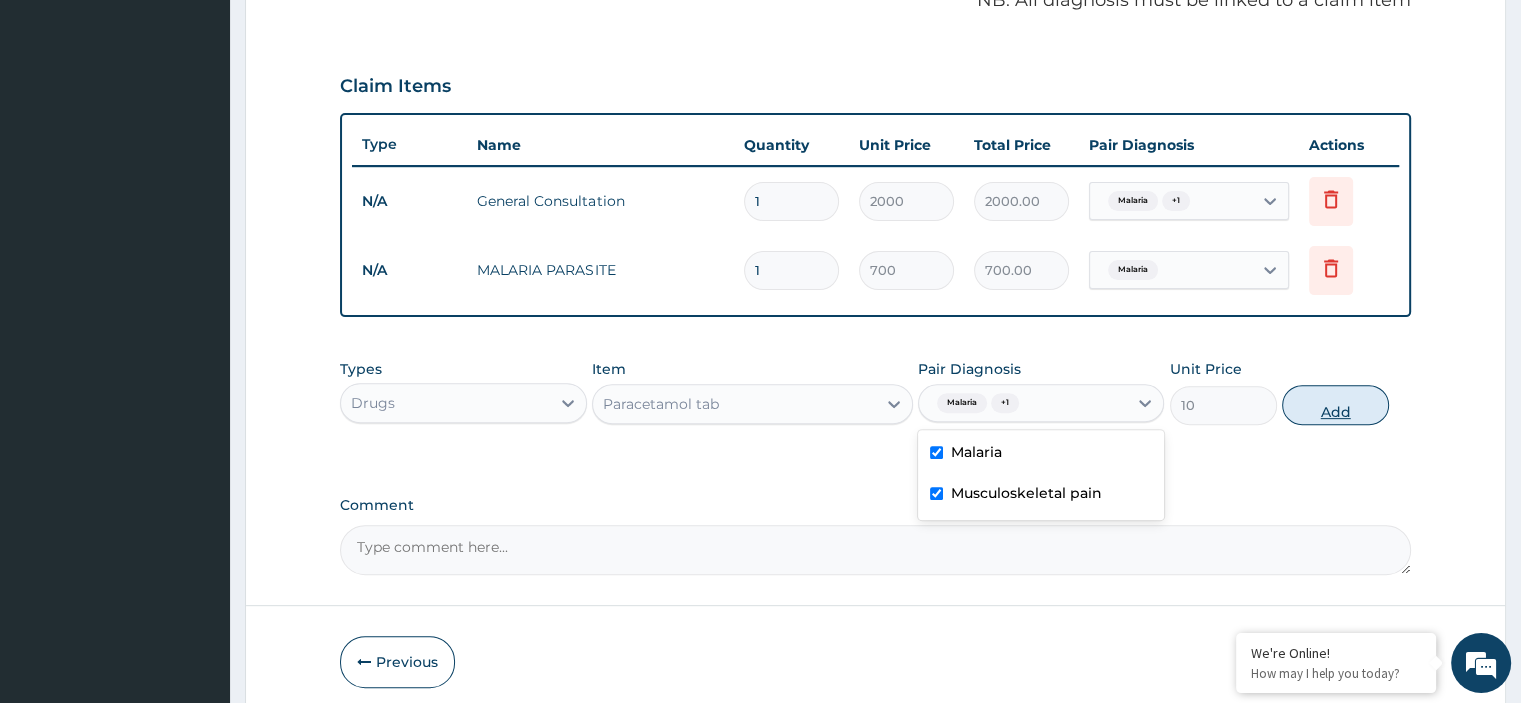 click on "Add" at bounding box center (1335, 405) 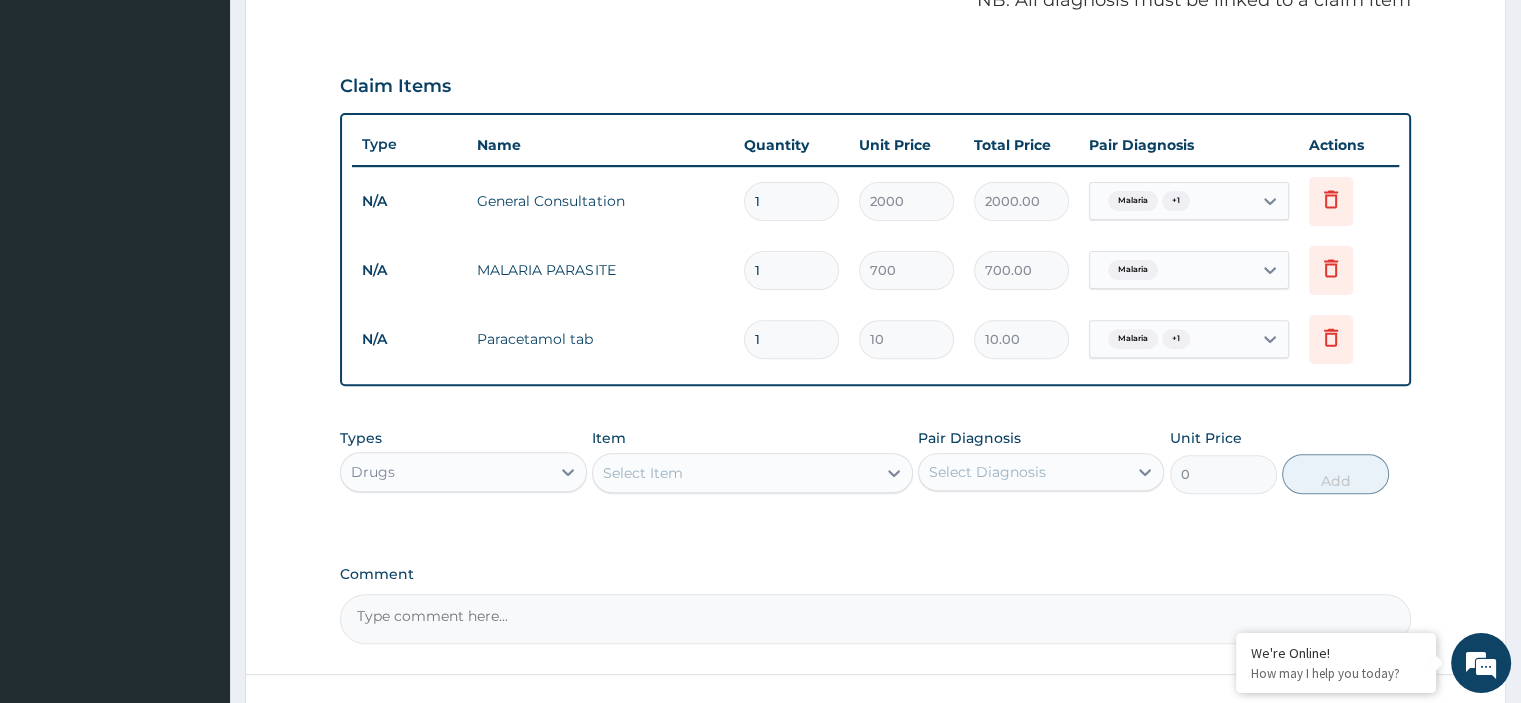 click on "Select Item" at bounding box center [734, 473] 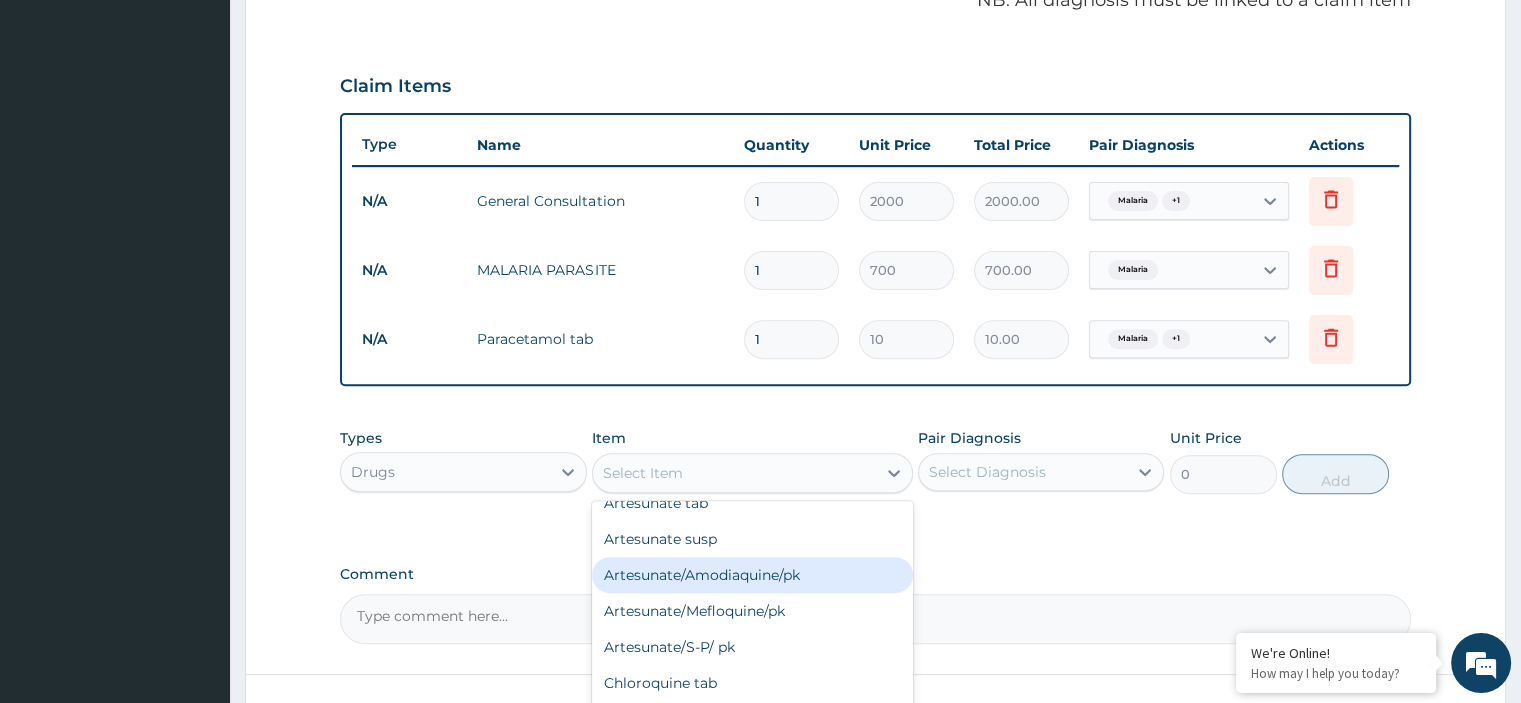 scroll, scrollTop: 100, scrollLeft: 0, axis: vertical 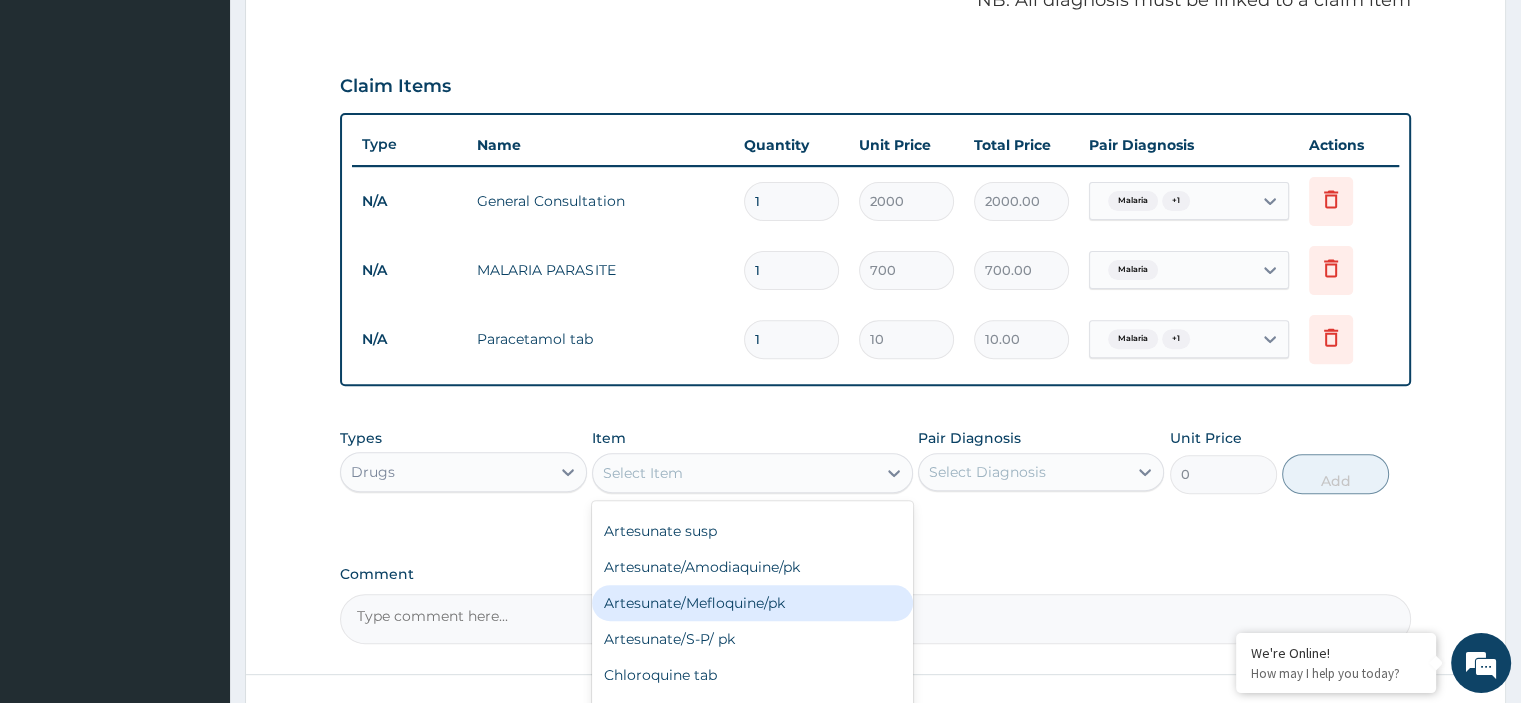 click on "Artesunate/Mefloquine/pk" at bounding box center (752, 603) 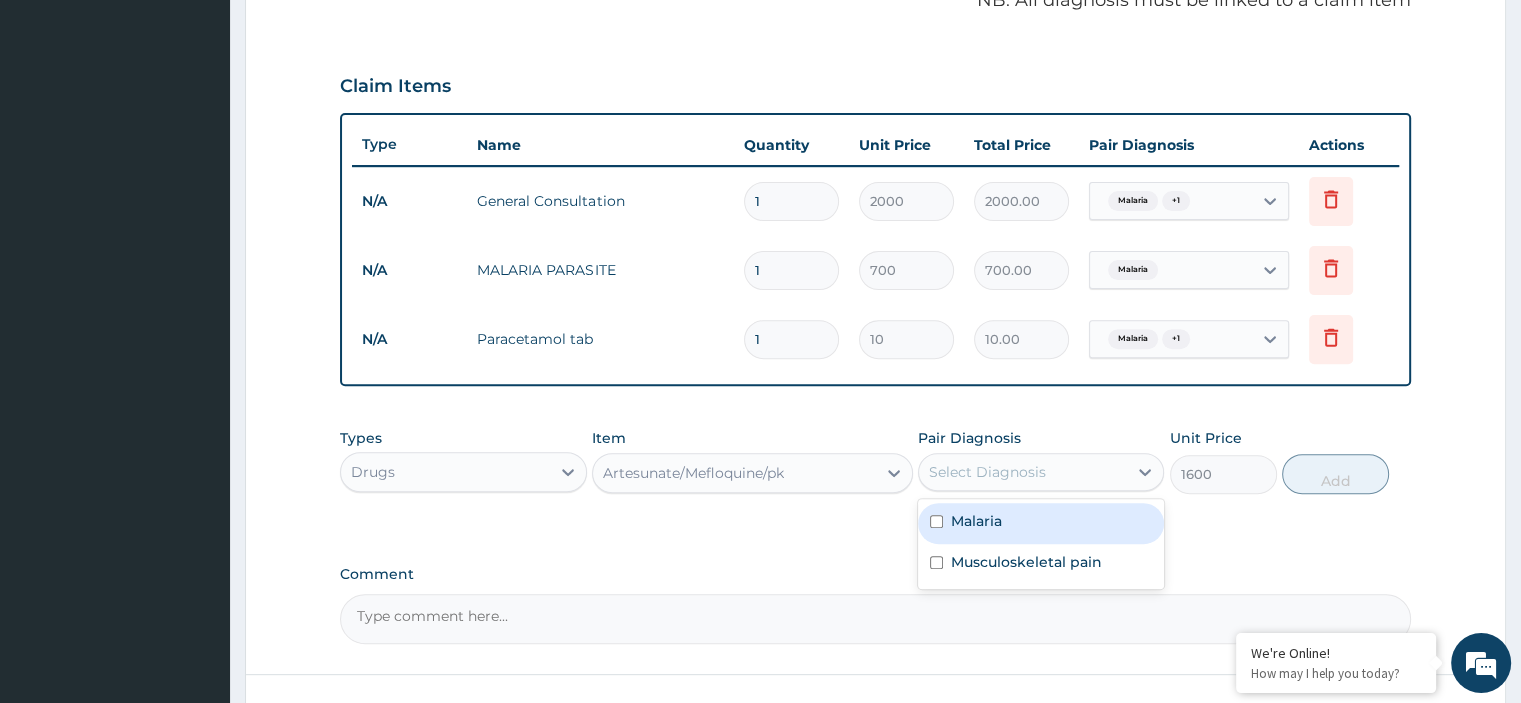 click on "Select Diagnosis" at bounding box center (987, 472) 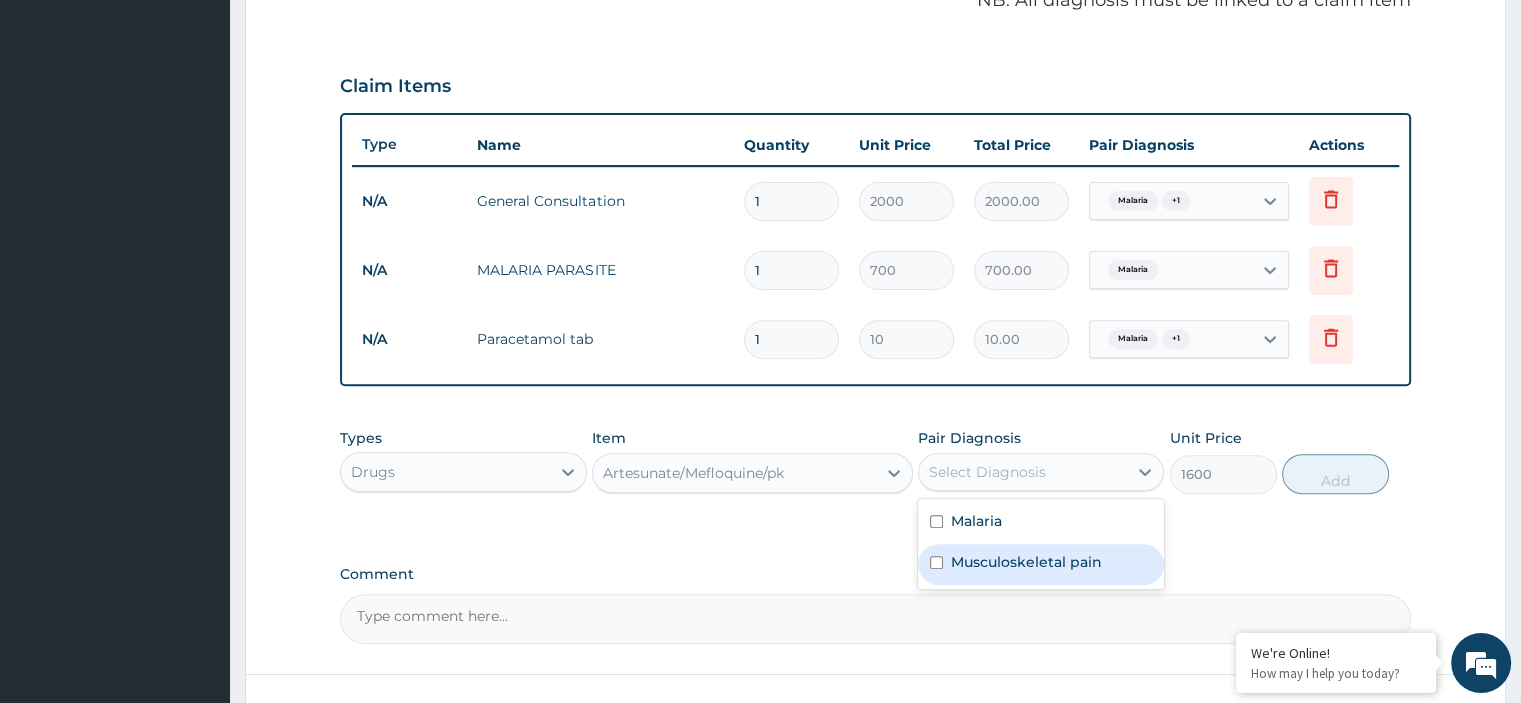 click on "Musculoskeletal pain" at bounding box center (1026, 562) 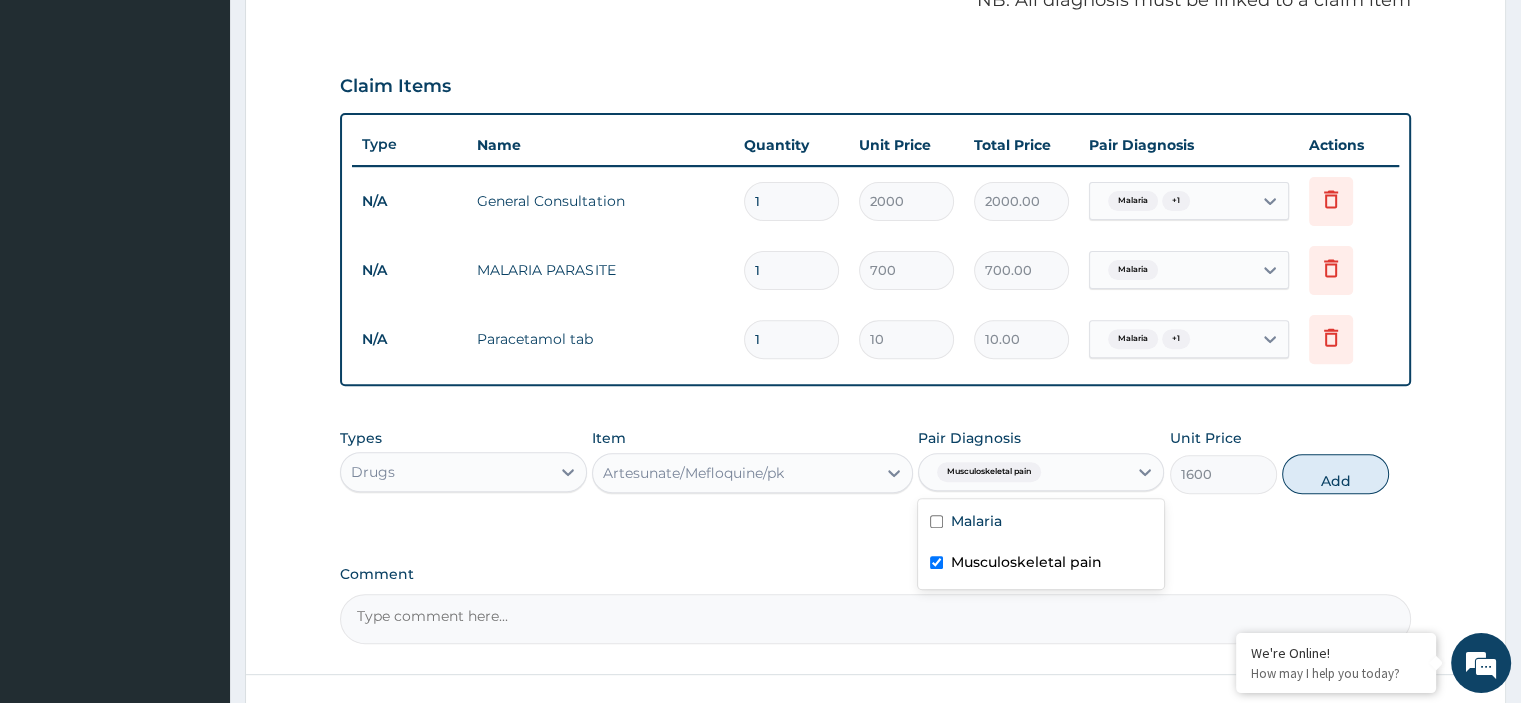 click on "Musculoskeletal pain" at bounding box center [1026, 562] 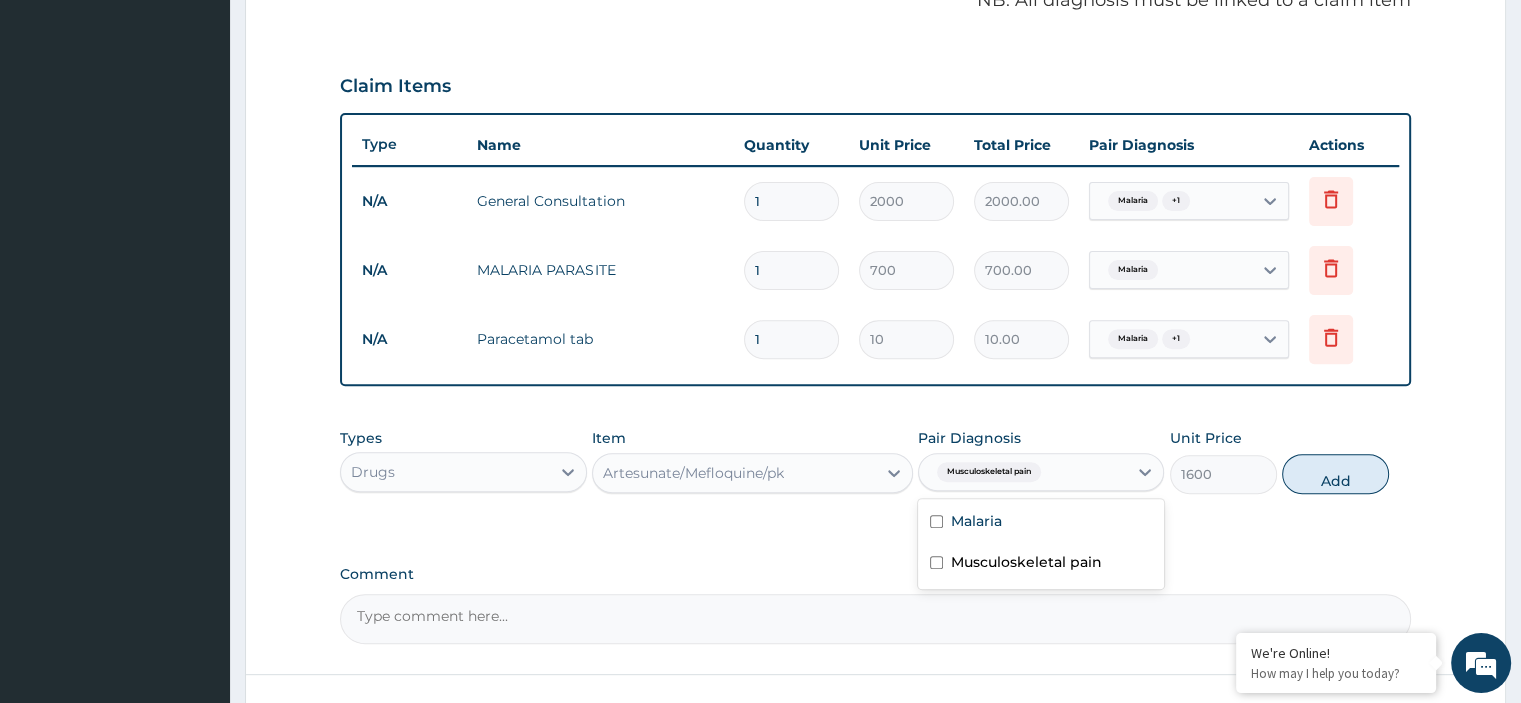 checkbox on "false" 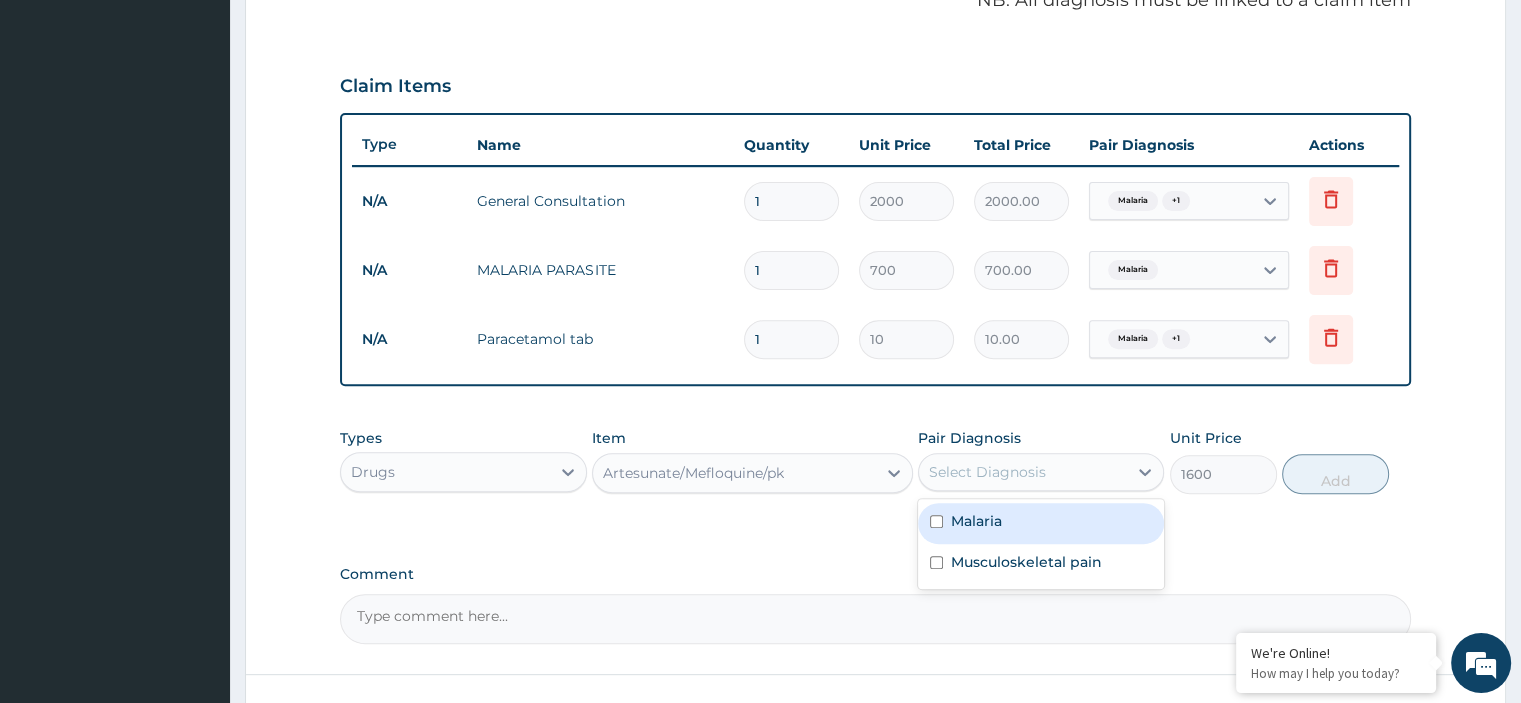 click on "Malaria" at bounding box center [976, 521] 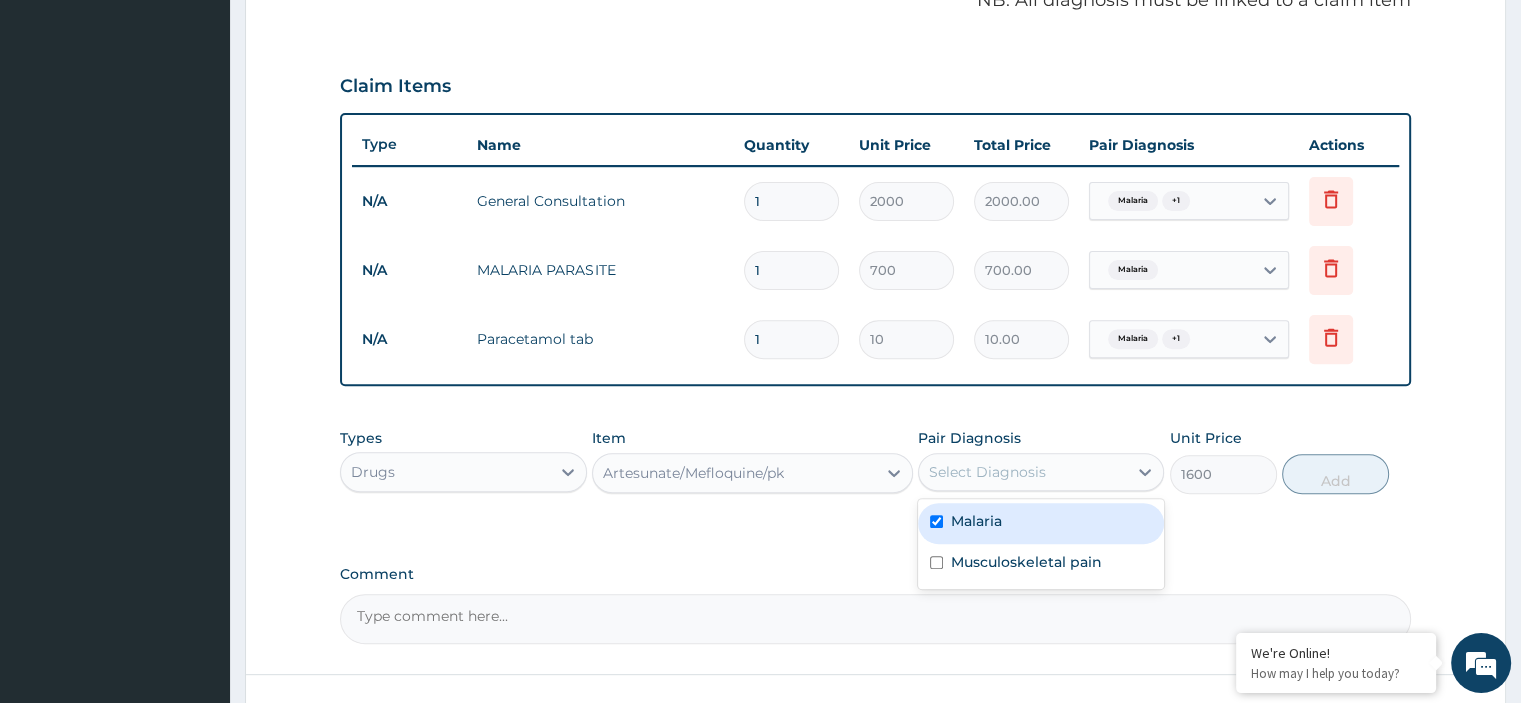 checkbox on "true" 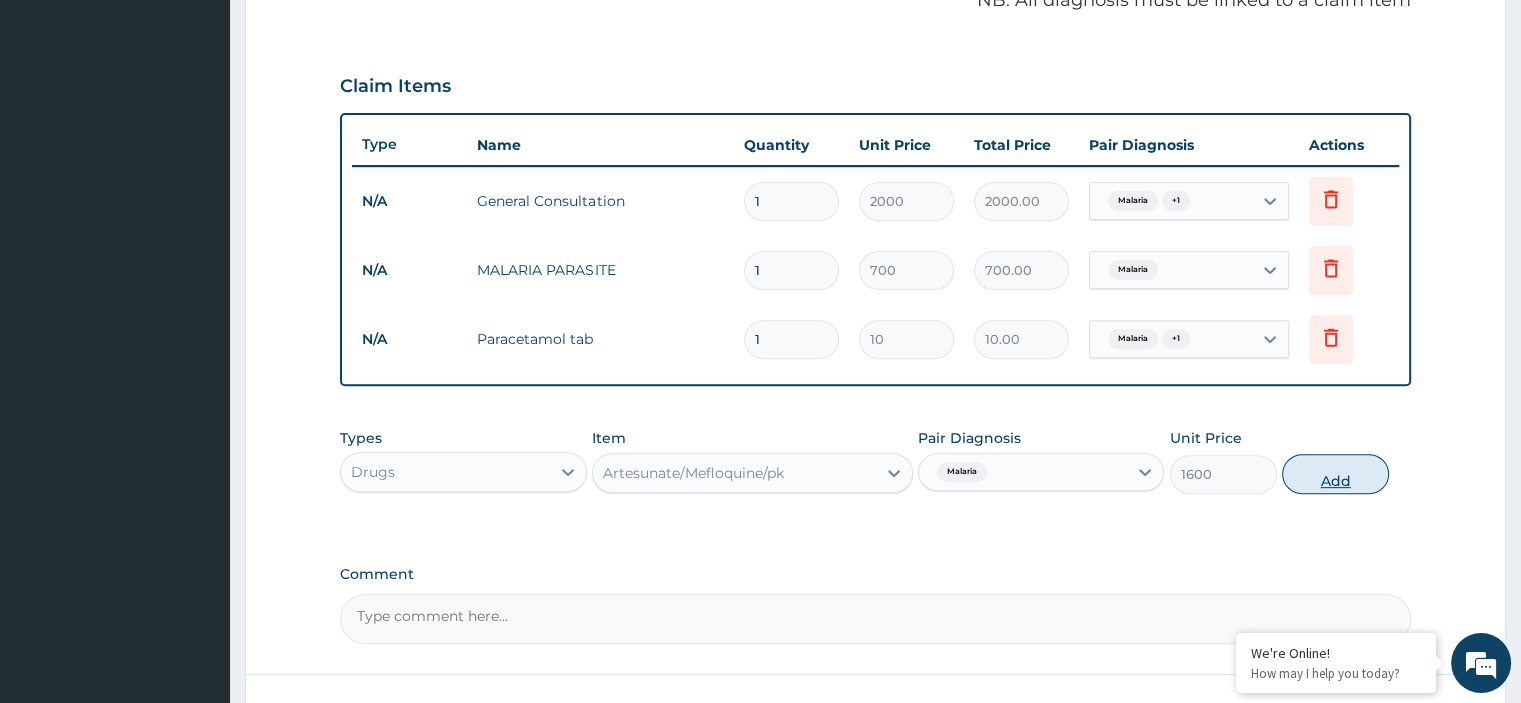 click on "Add" at bounding box center [1335, 474] 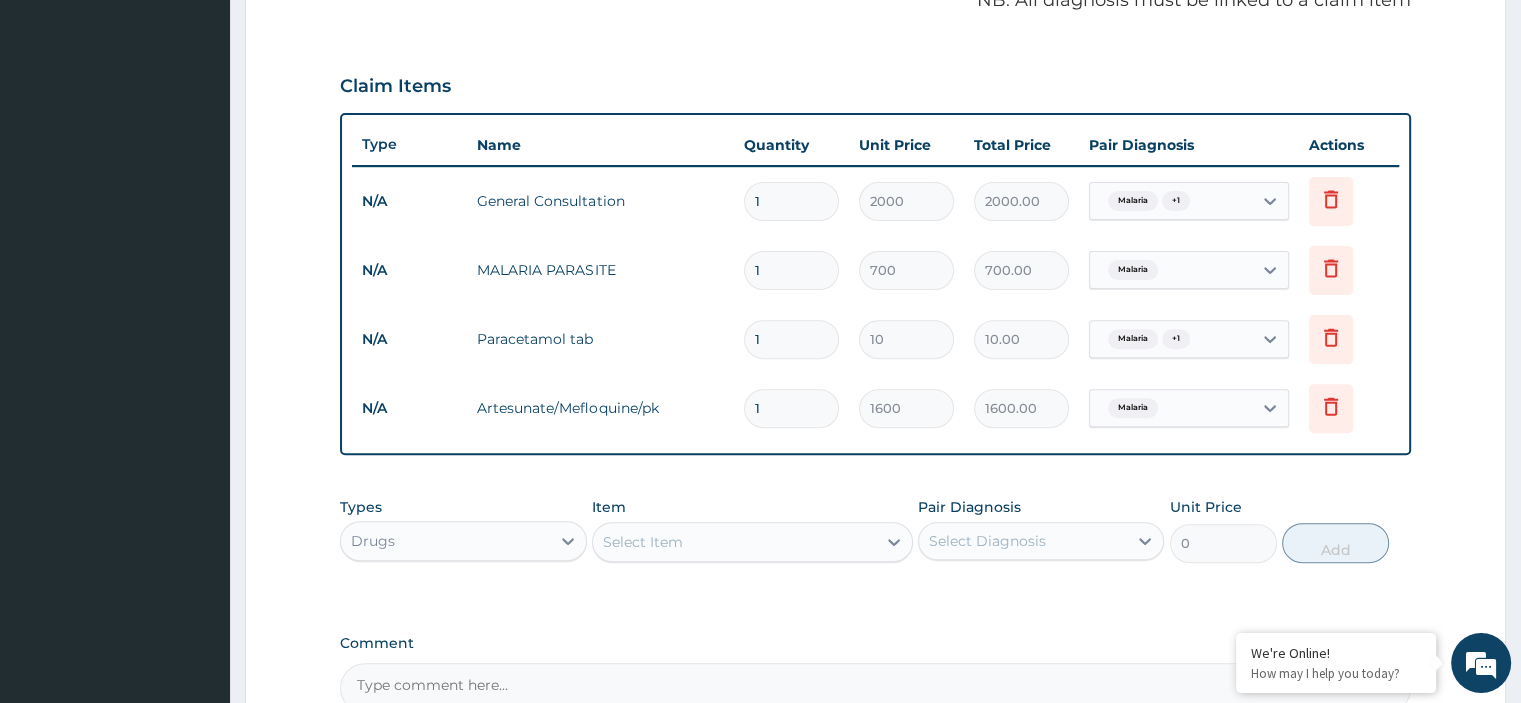 click on "Select Item" at bounding box center (734, 542) 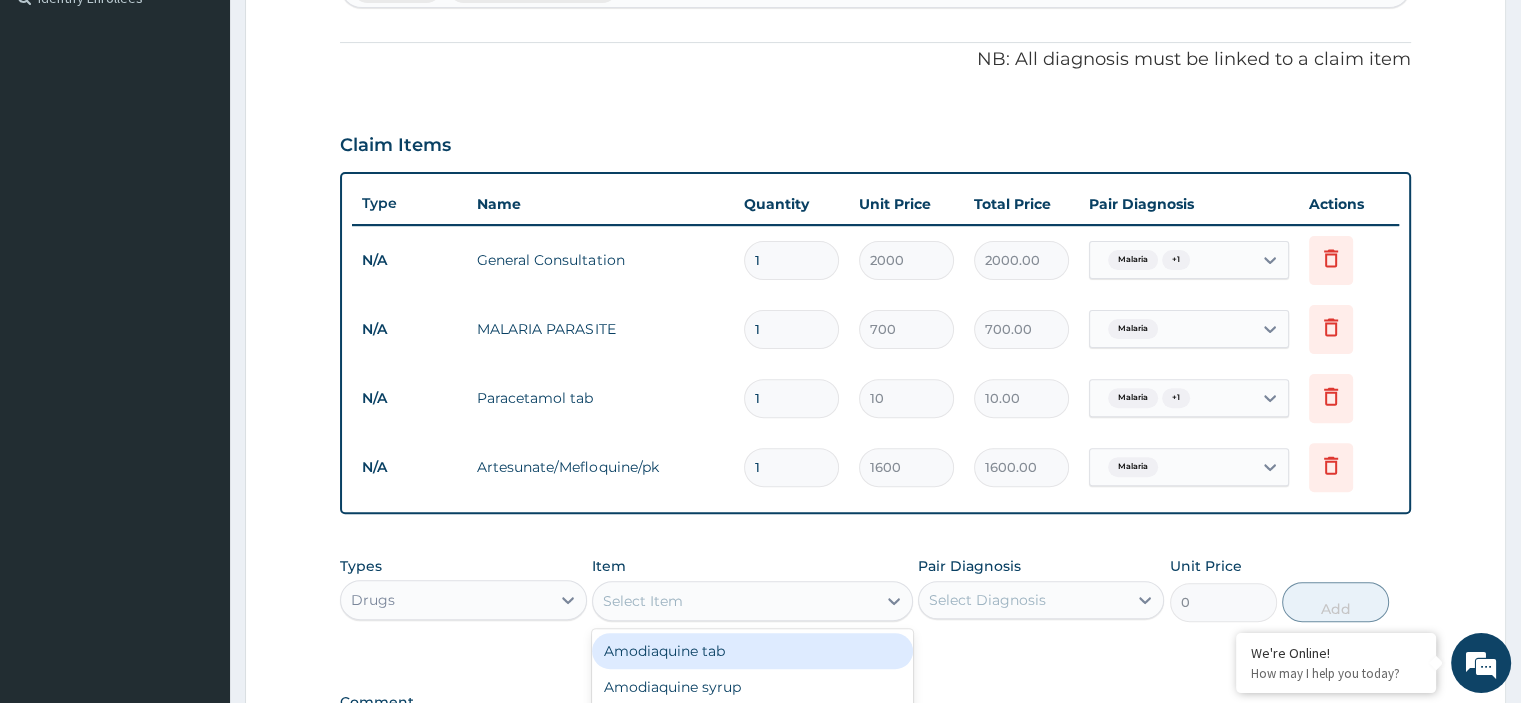 scroll, scrollTop: 331, scrollLeft: 0, axis: vertical 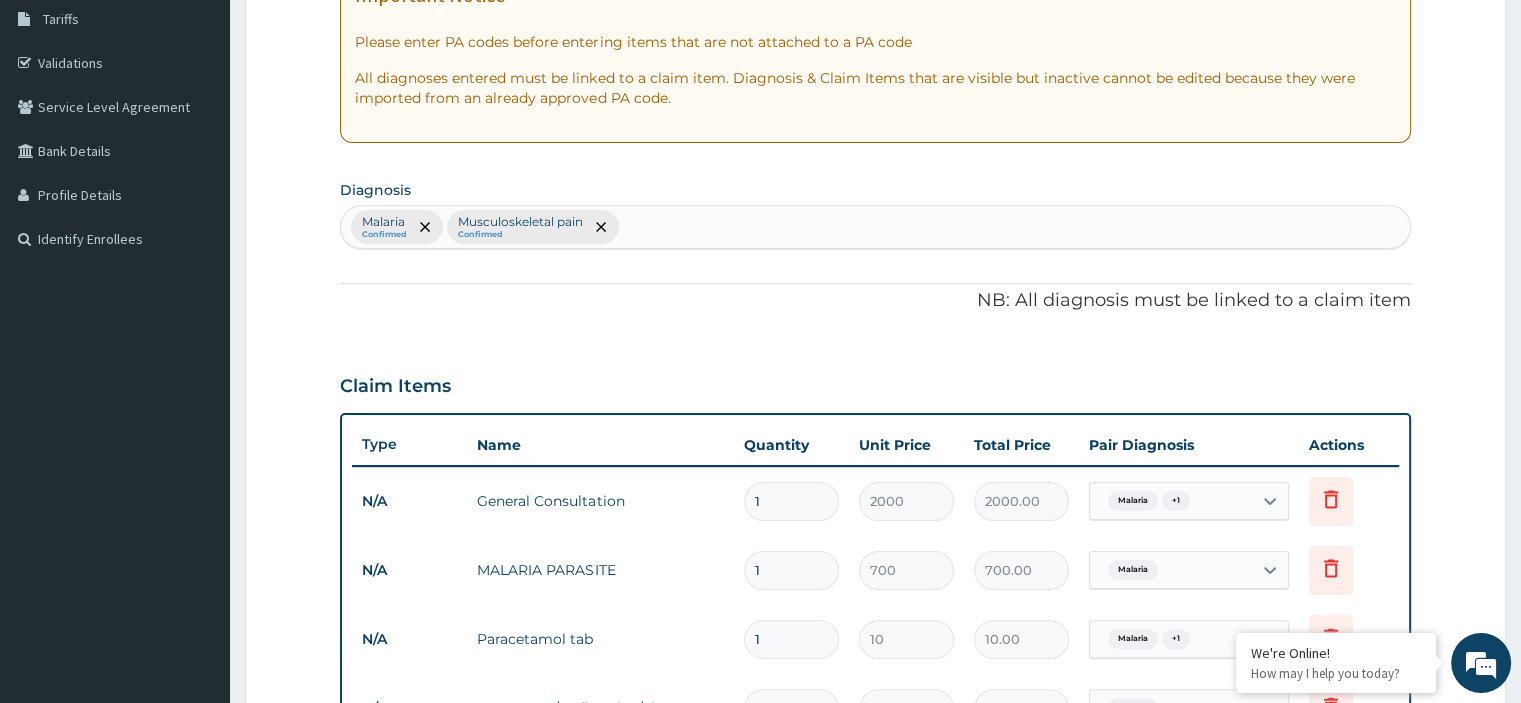 click on "Malaria Confirmed Musculoskeletal pain Confirmed" at bounding box center (875, 227) 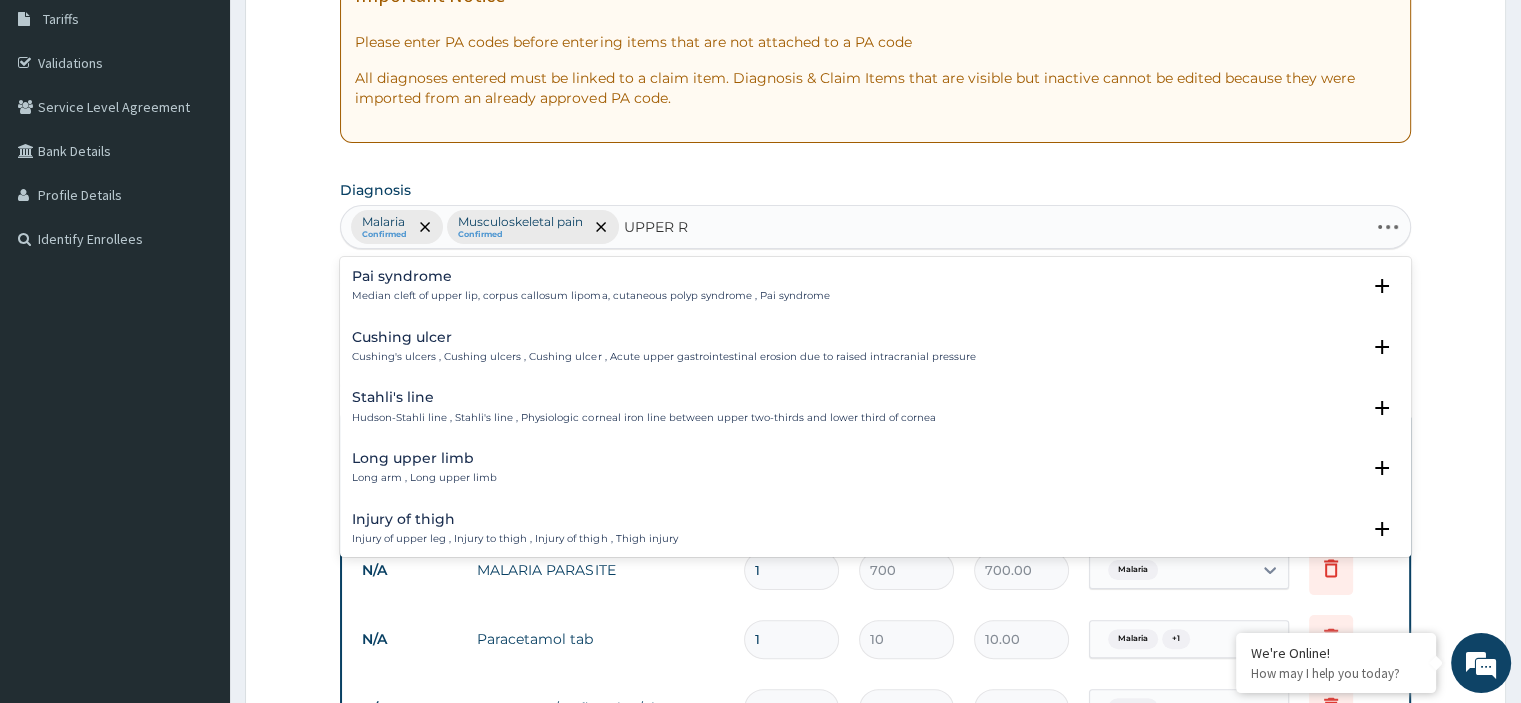 type on "UPPER RE" 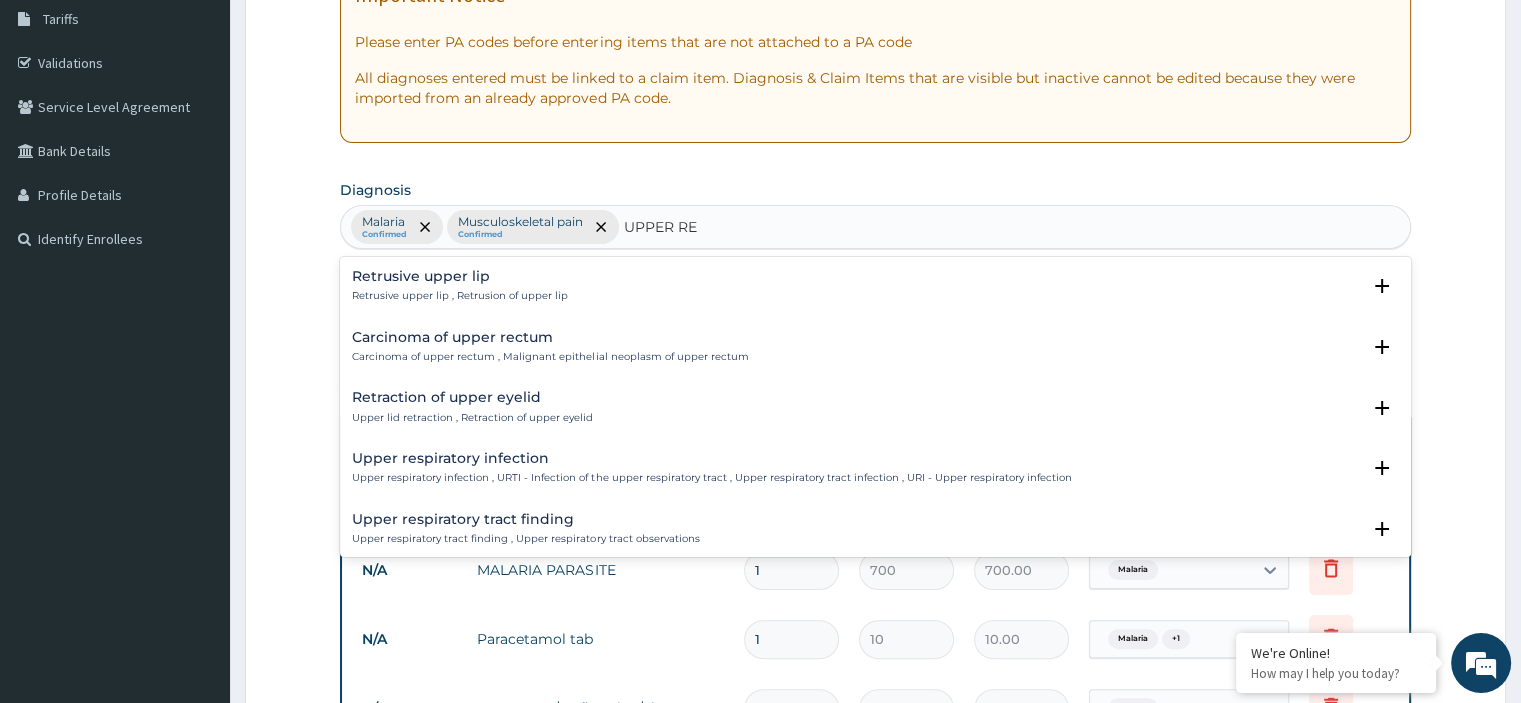 click on "Upper respiratory infection" at bounding box center (711, 458) 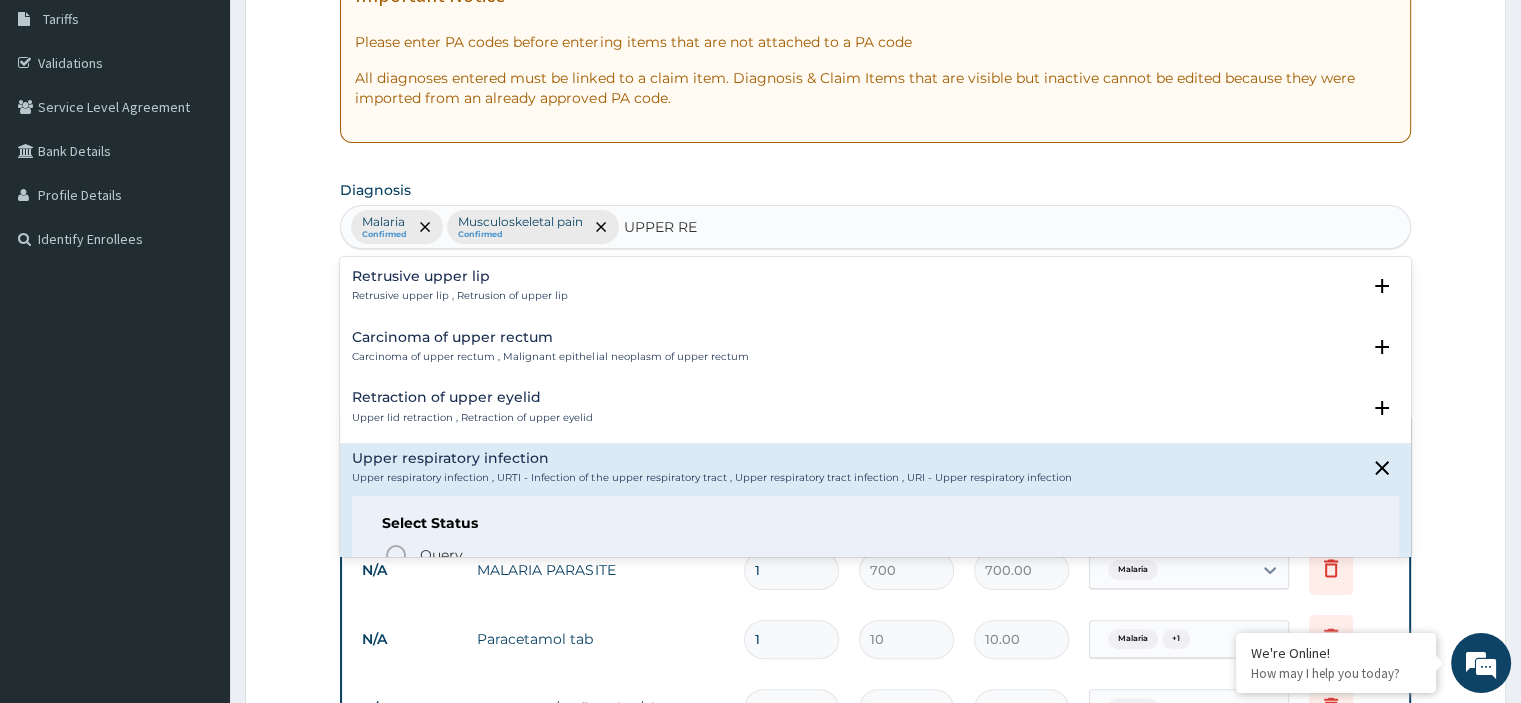 scroll, scrollTop: 100, scrollLeft: 0, axis: vertical 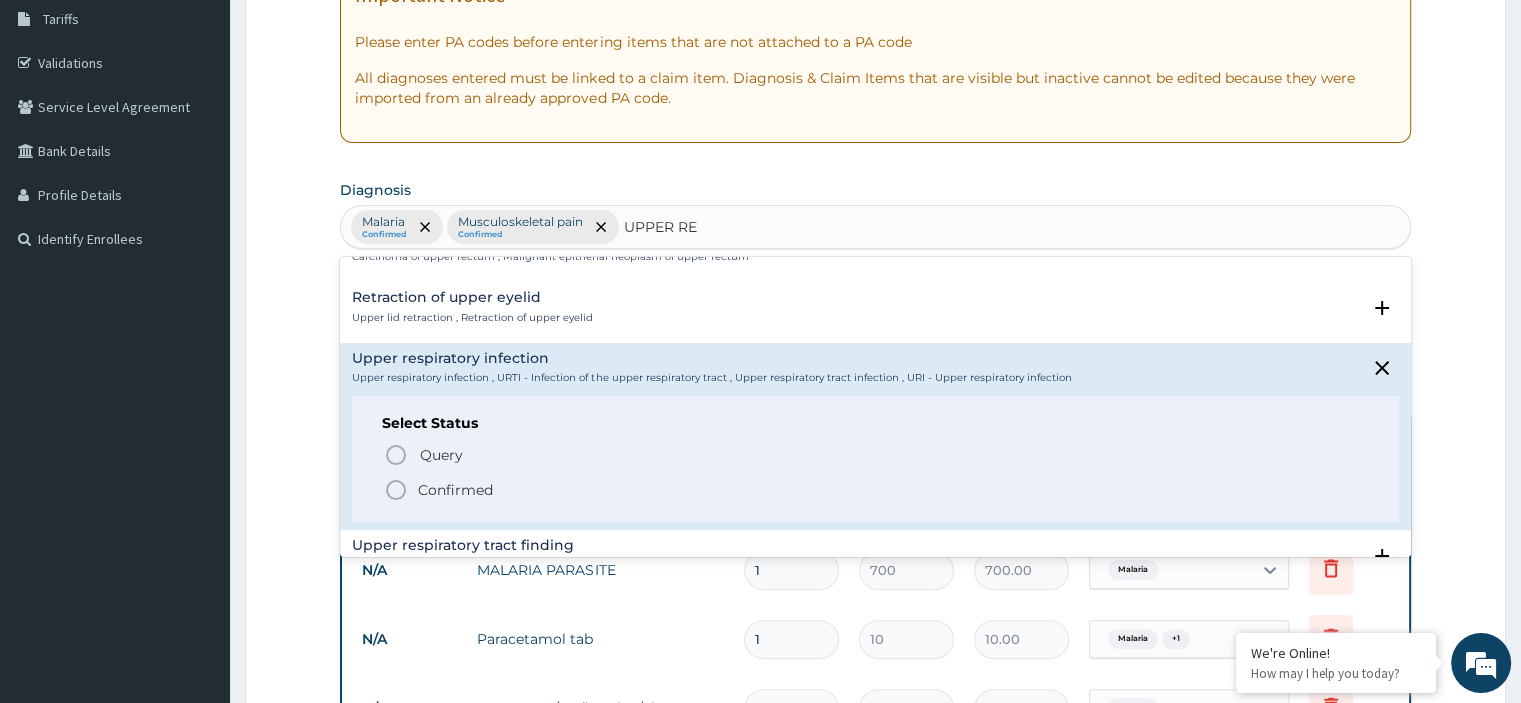 click on "Confirmed" at bounding box center [455, 490] 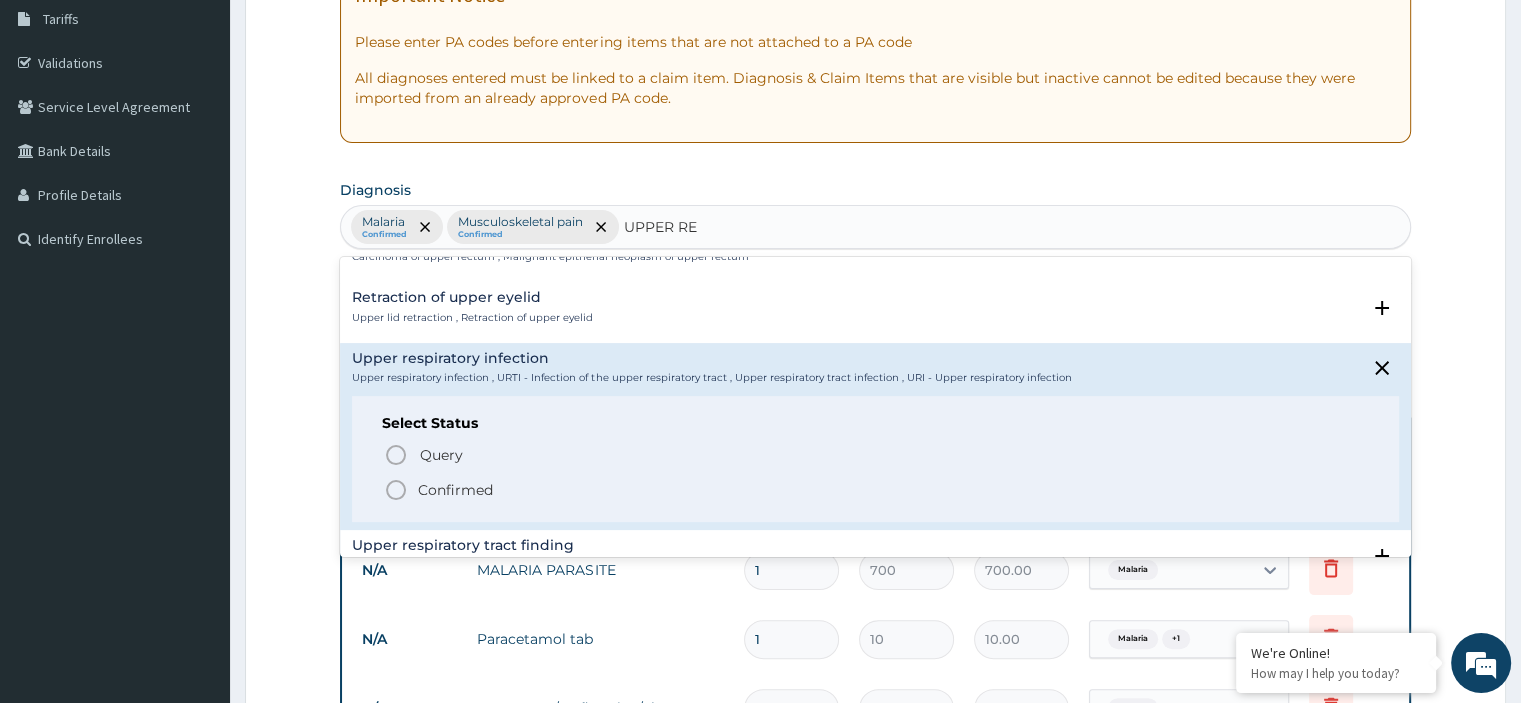type 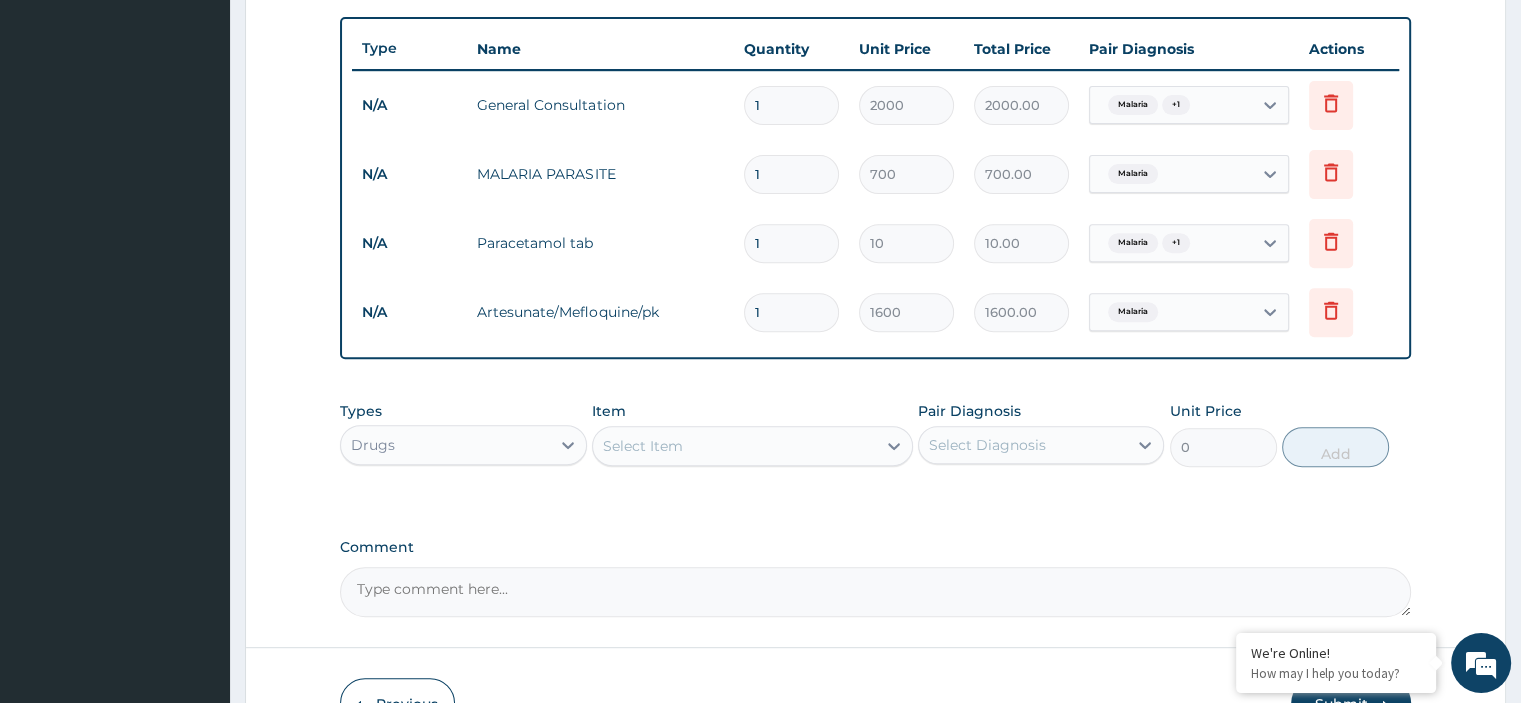 scroll, scrollTop: 731, scrollLeft: 0, axis: vertical 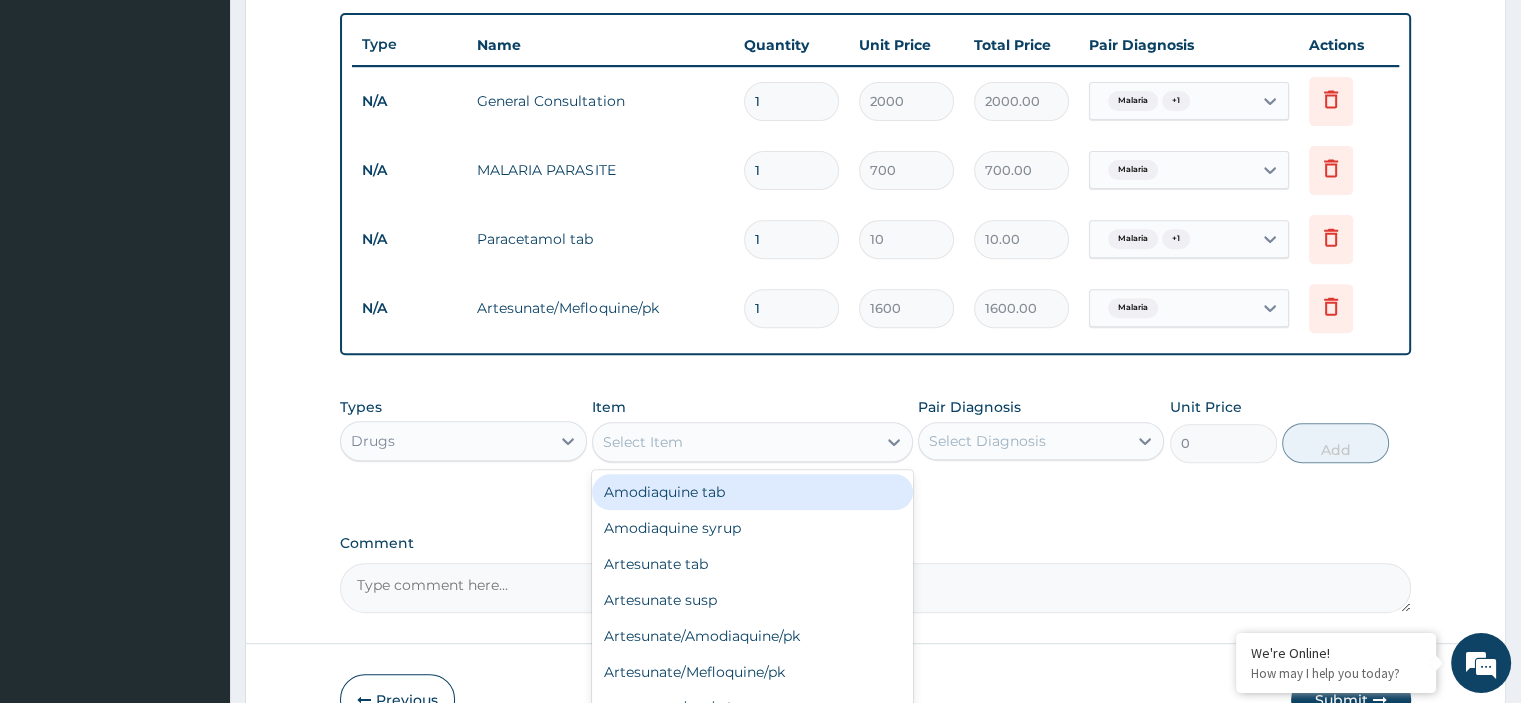 click on "Select Item" at bounding box center [734, 442] 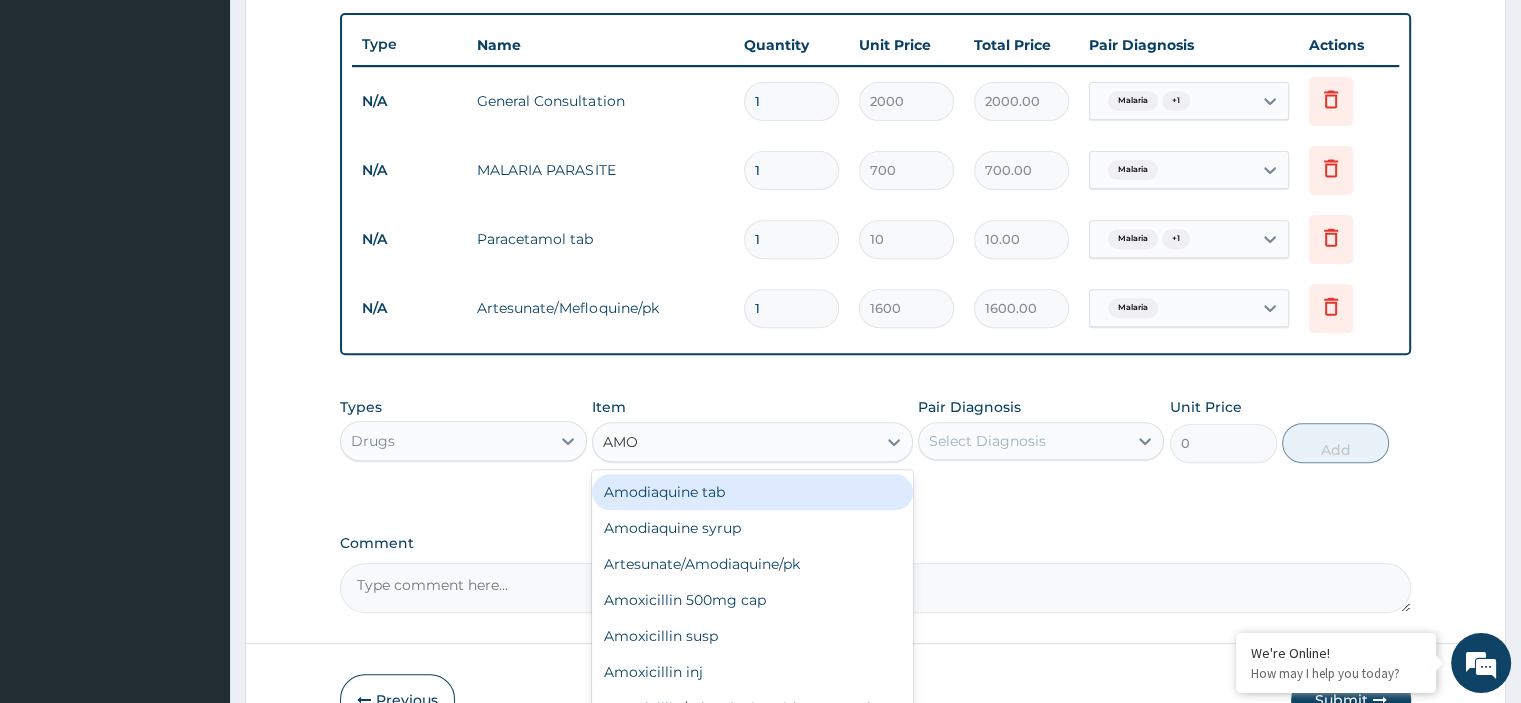 type on "AMOX" 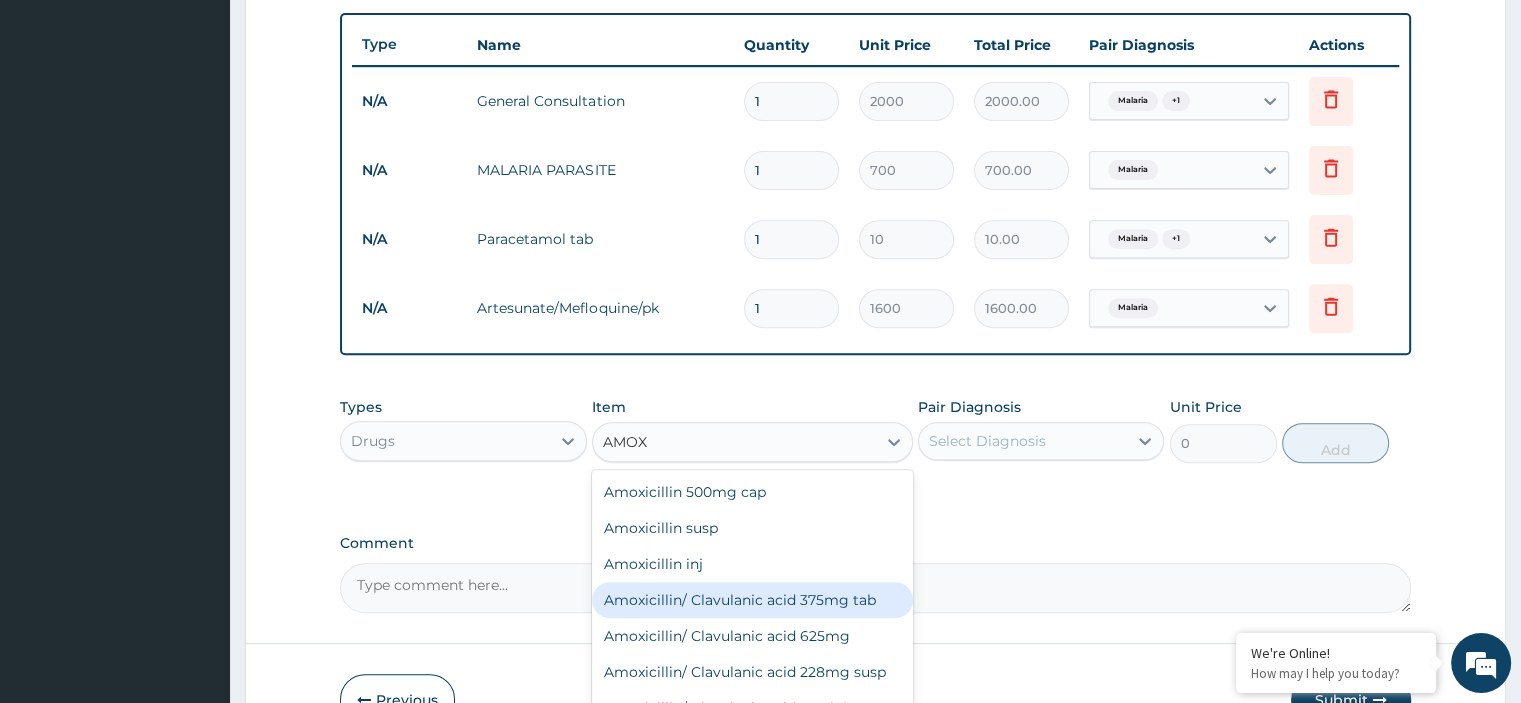 click on "Amoxicillin/ Clavulanic acid 375mg tab" at bounding box center [752, 600] 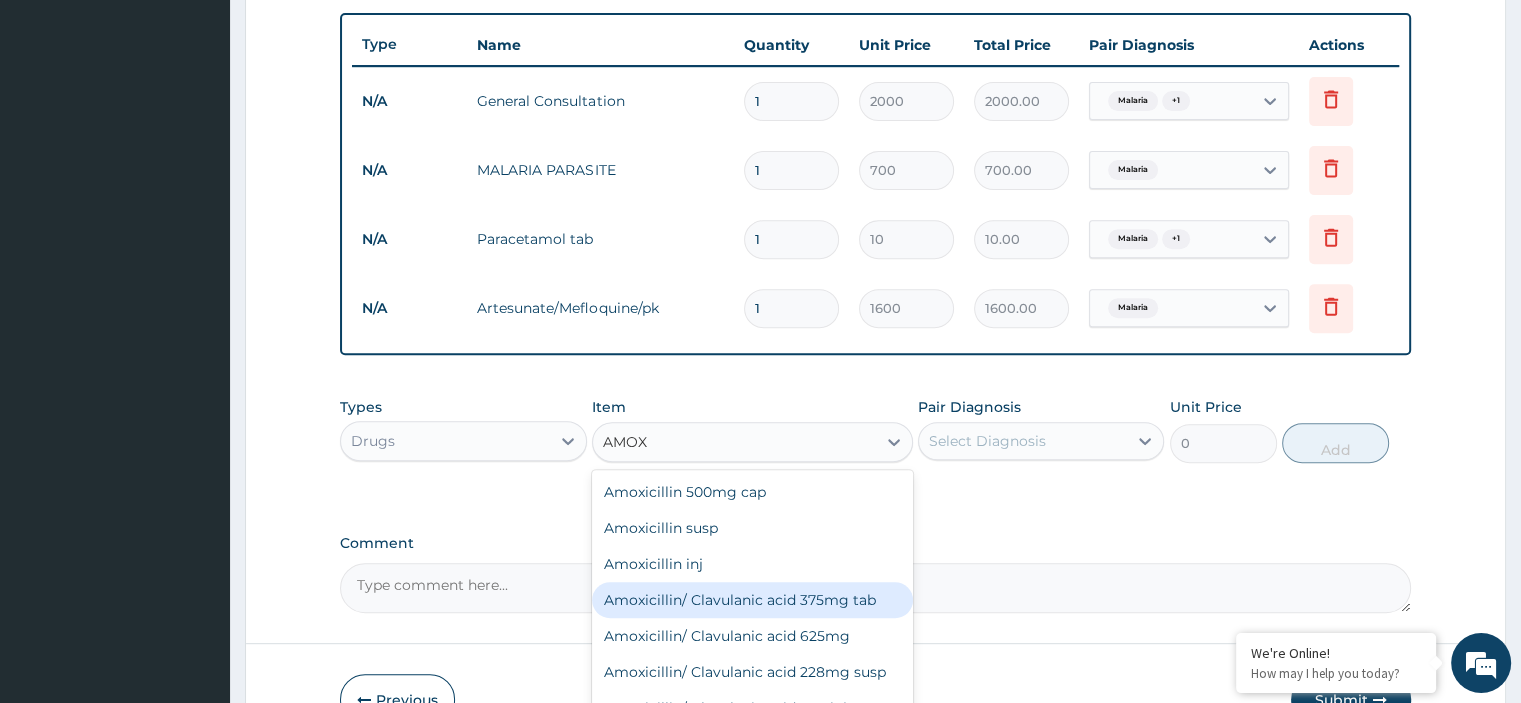 type 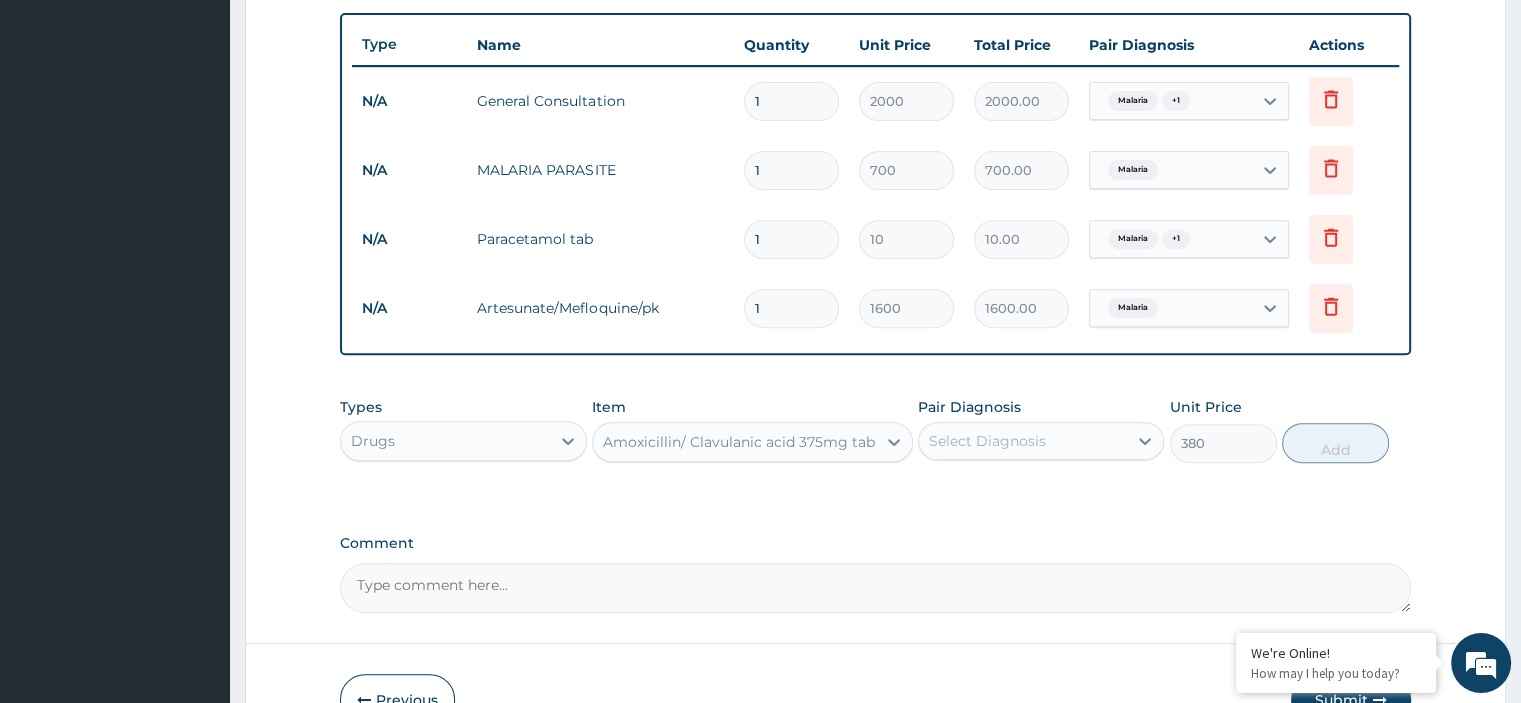 click on "Select Diagnosis" at bounding box center (987, 441) 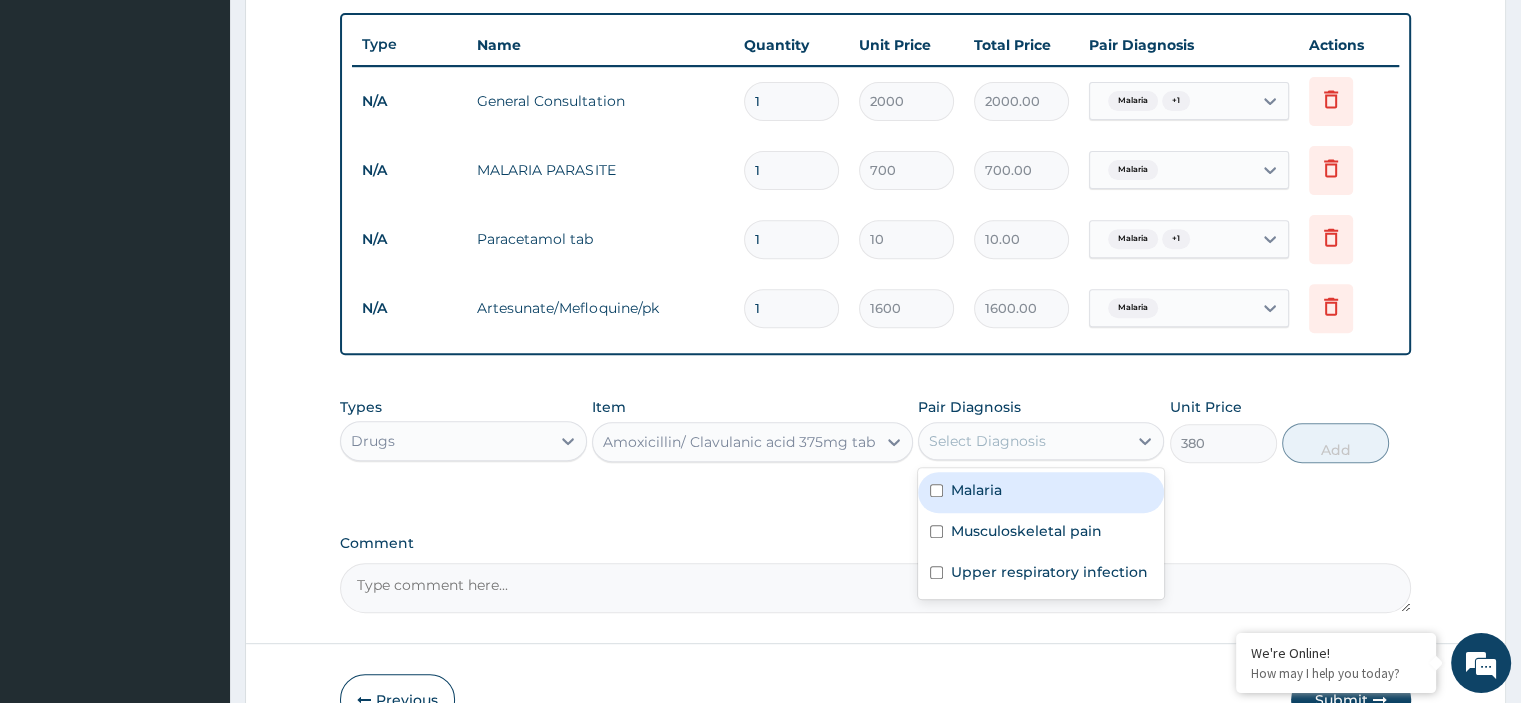click on "Malaria" at bounding box center [1041, 492] 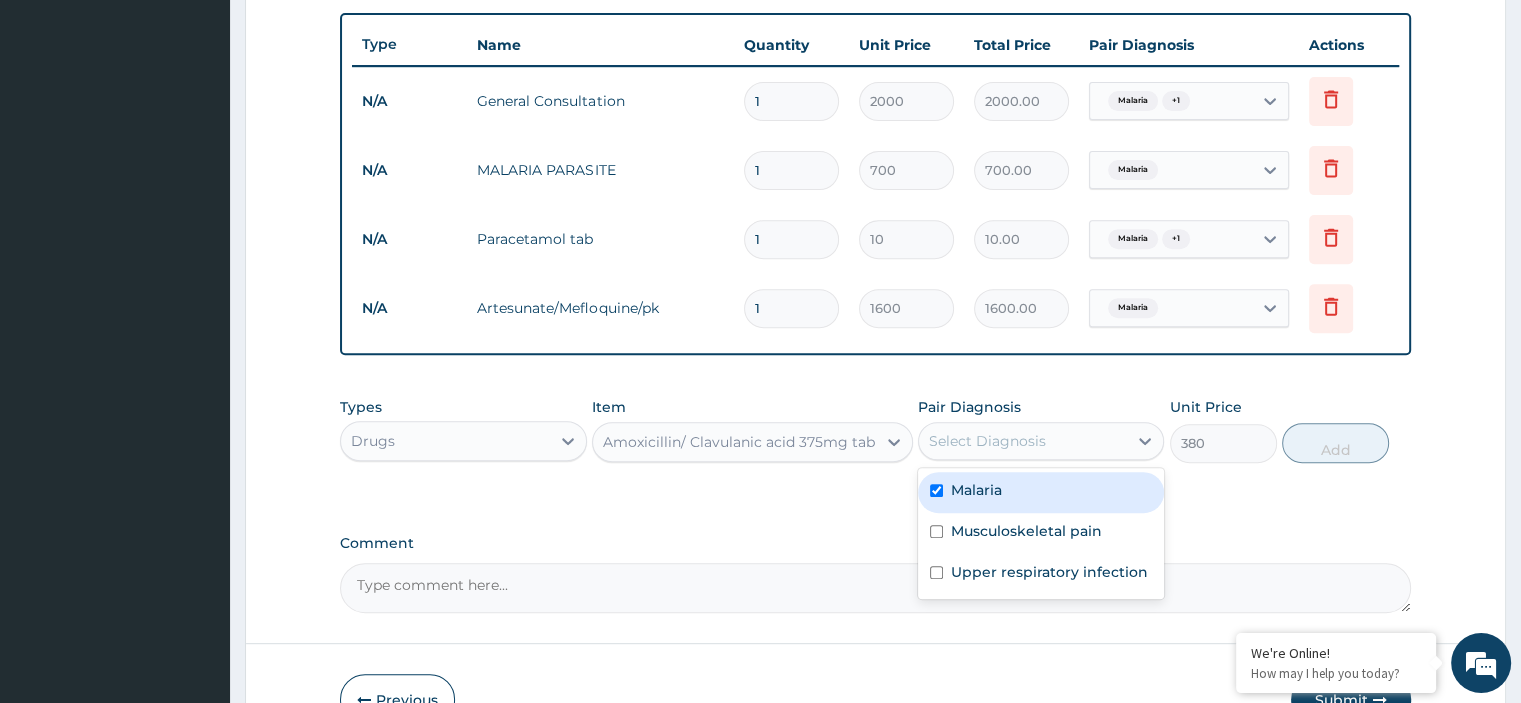 checkbox on "true" 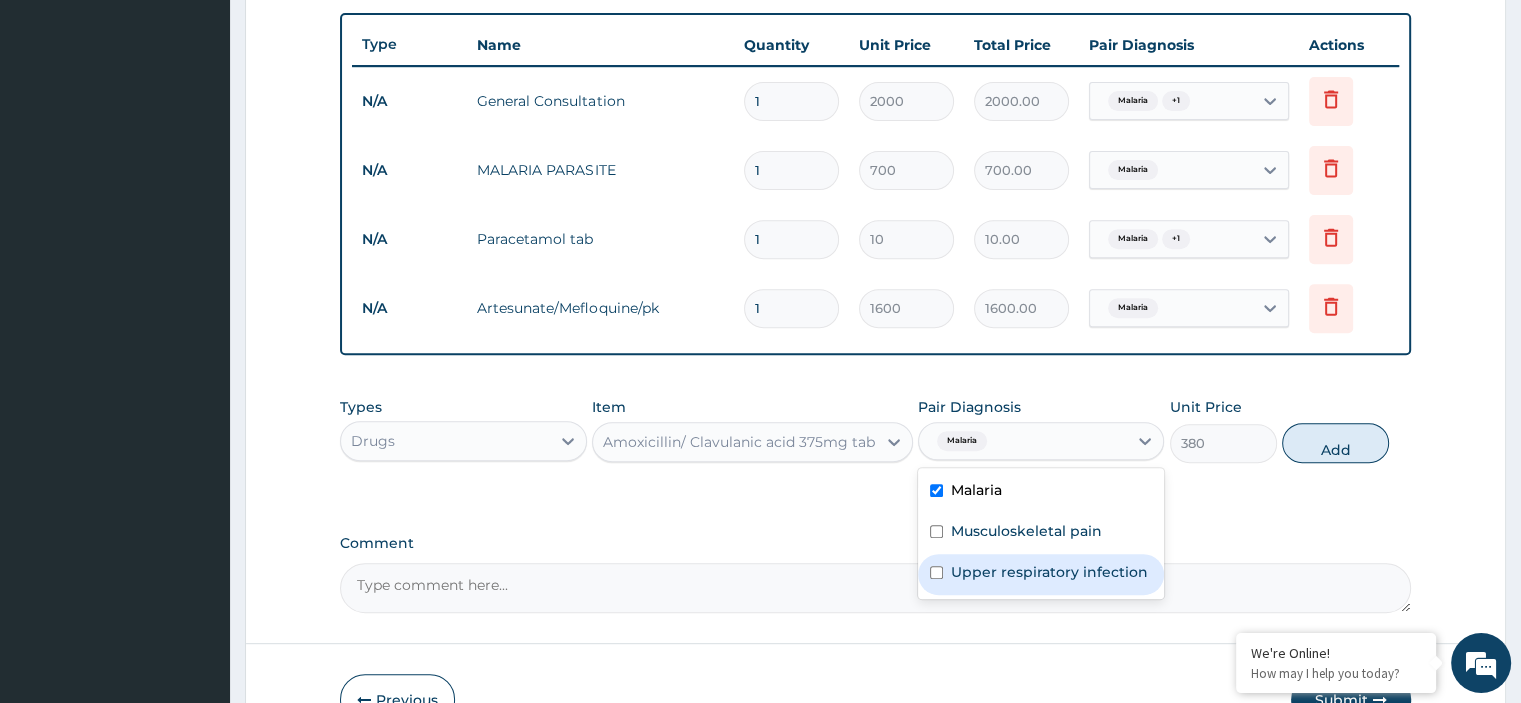 click on "Upper respiratory infection" at bounding box center [1041, 574] 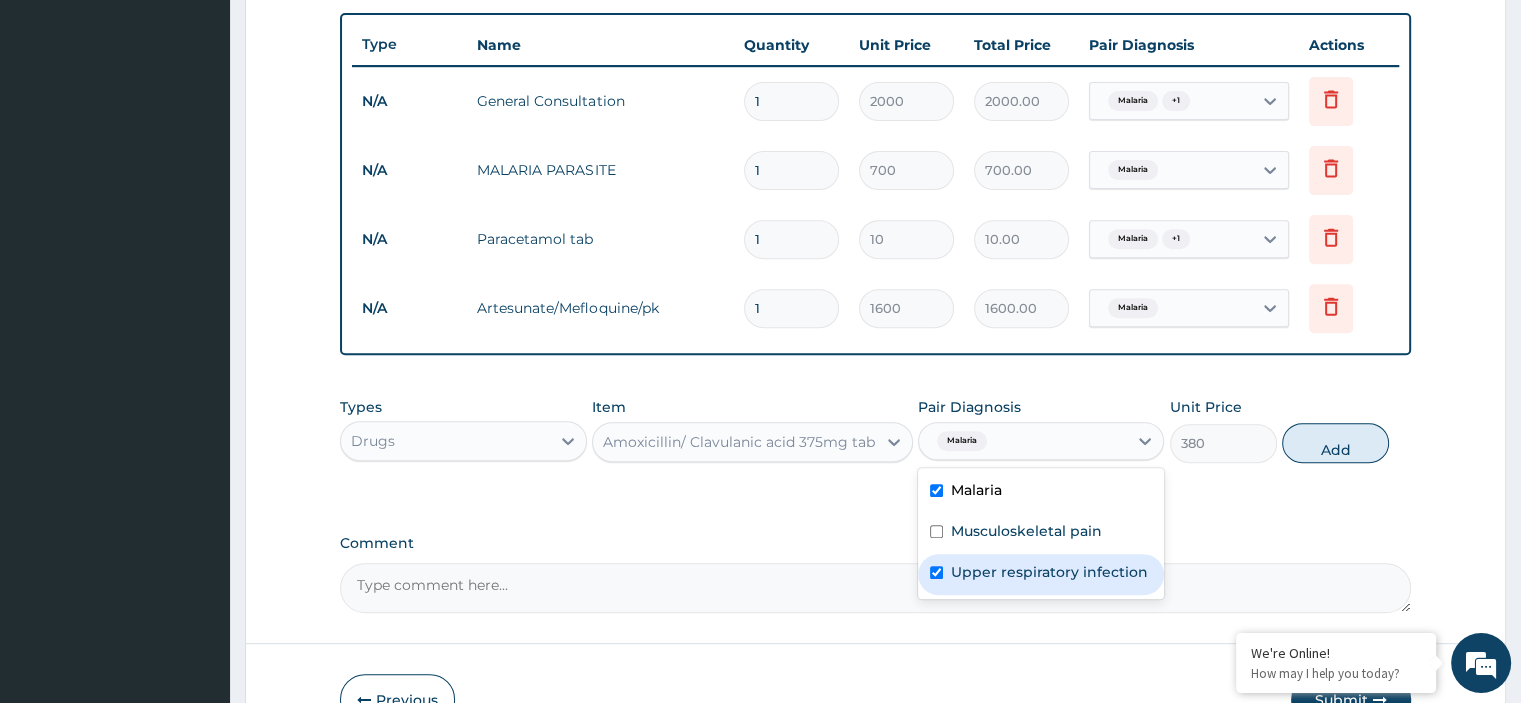 checkbox on "true" 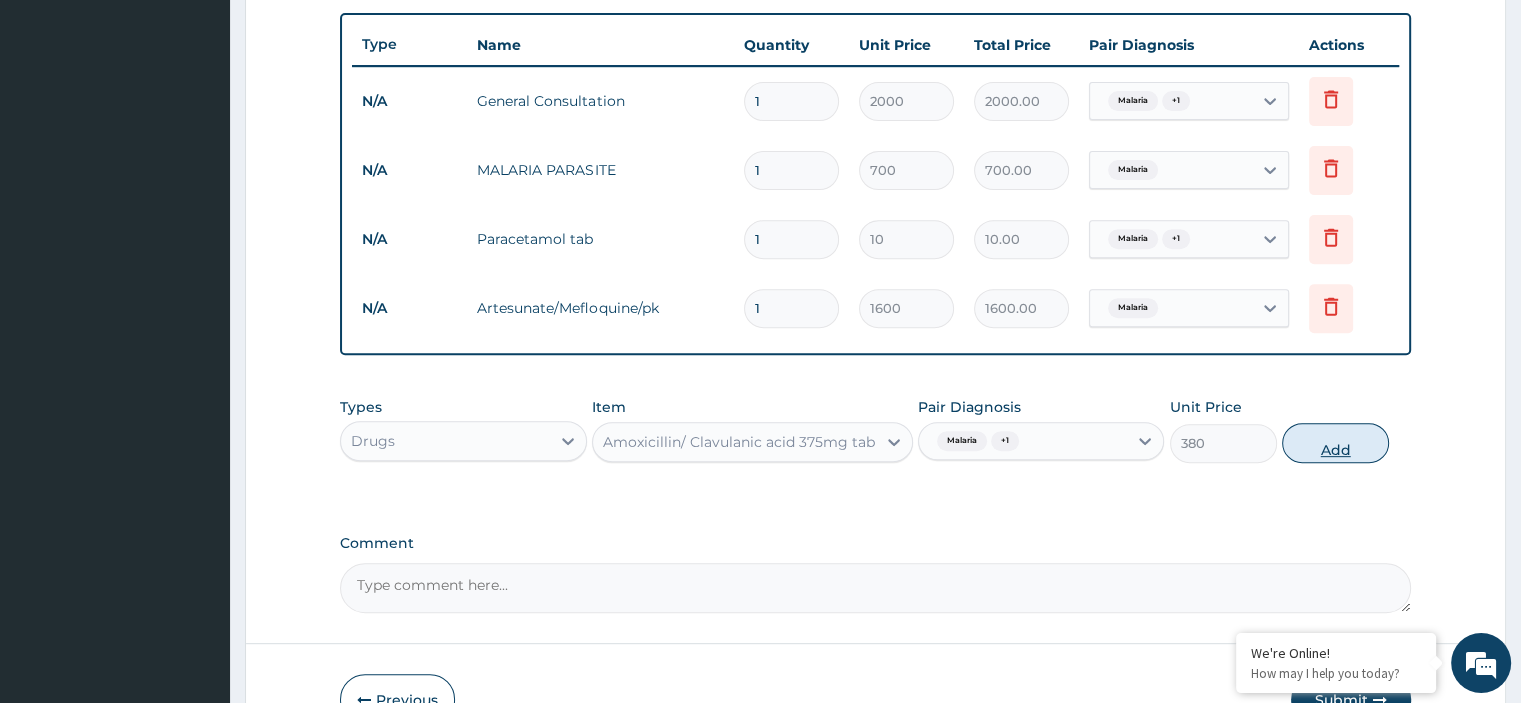 click on "Add" at bounding box center (1335, 443) 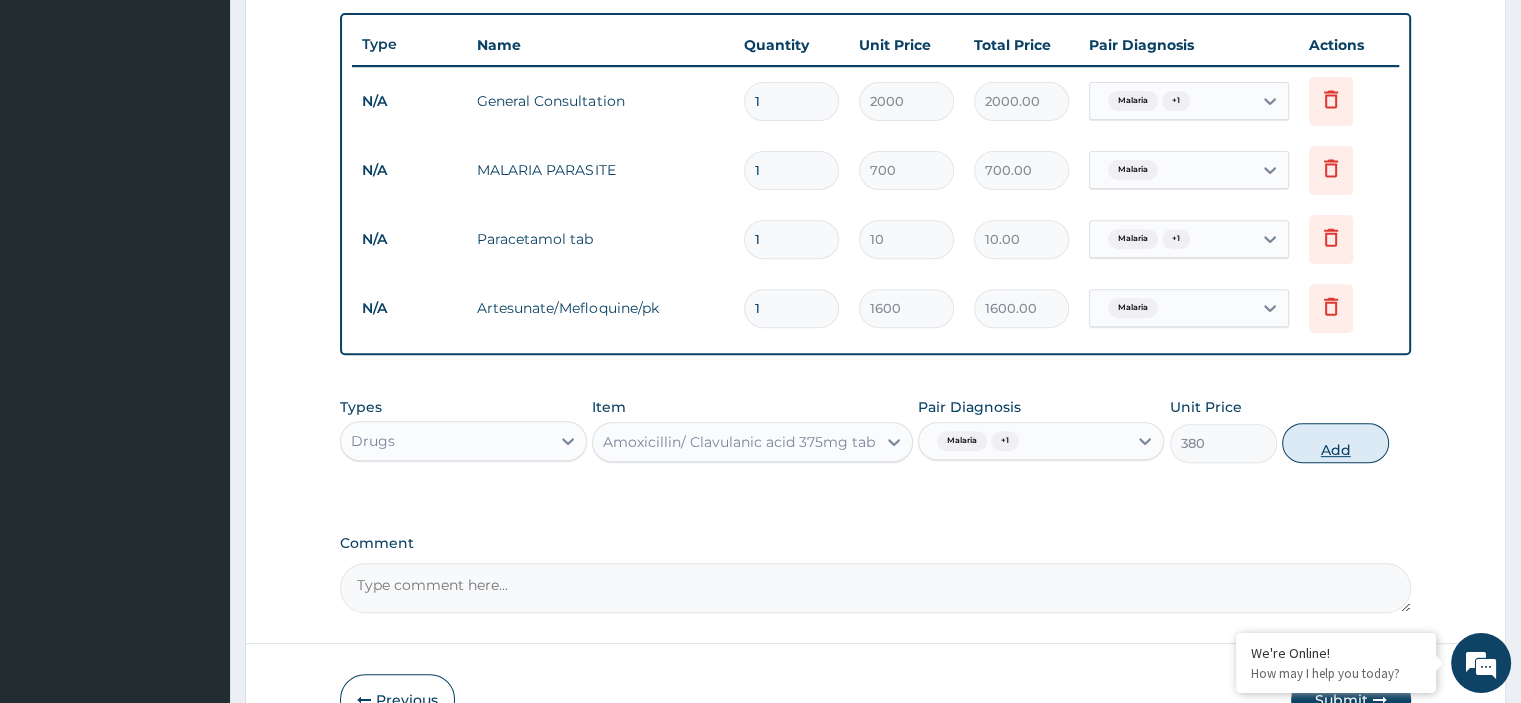 type on "0" 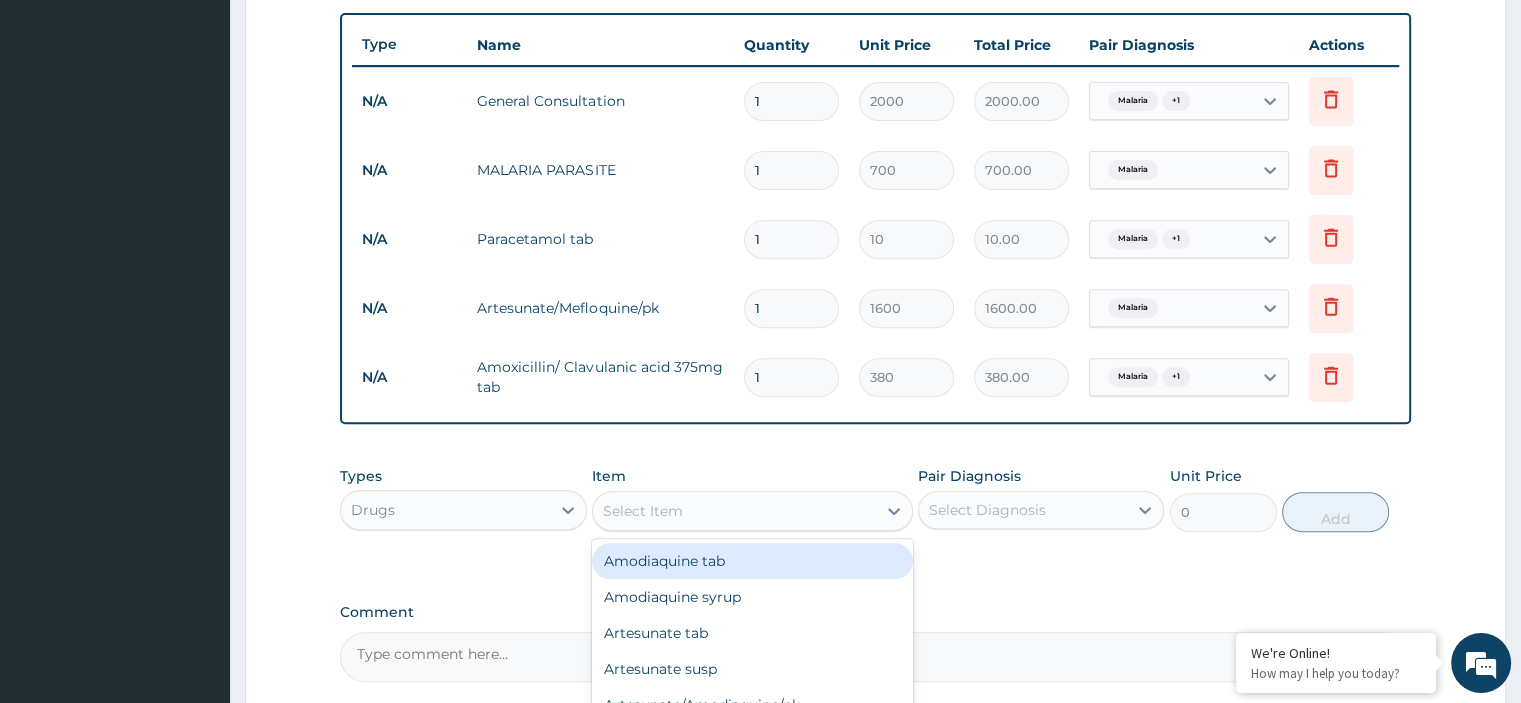 click on "Select Item" at bounding box center (734, 511) 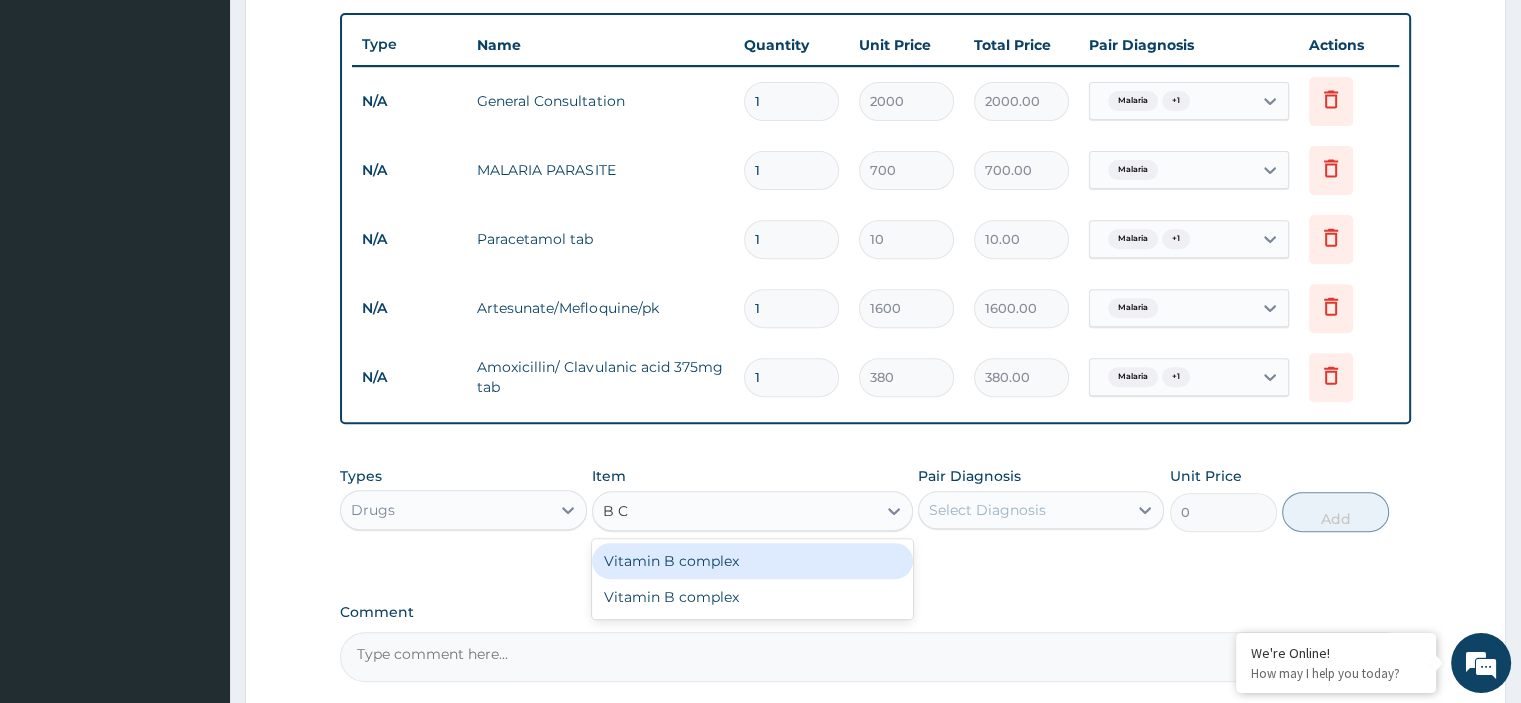 type on "B CO" 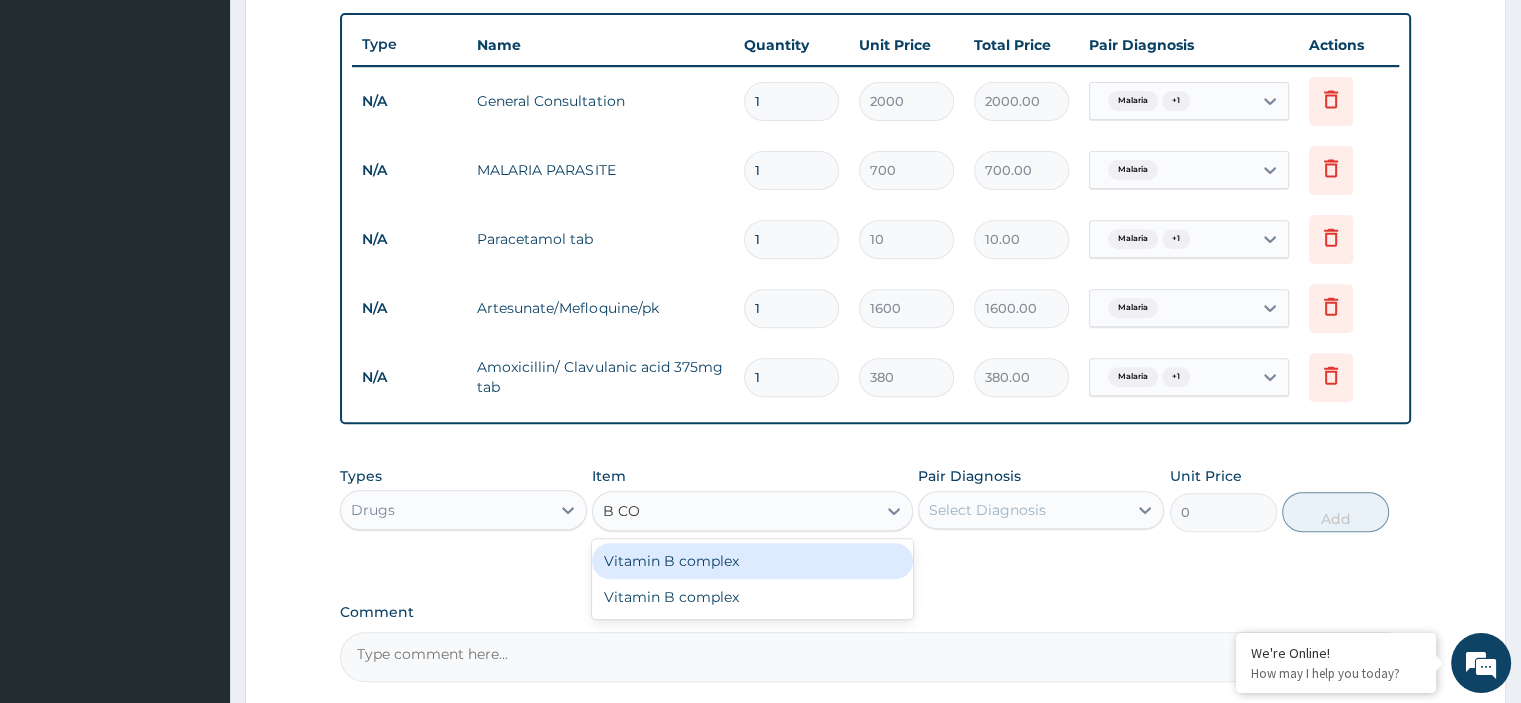 click on "Vitamin B complex" at bounding box center [752, 561] 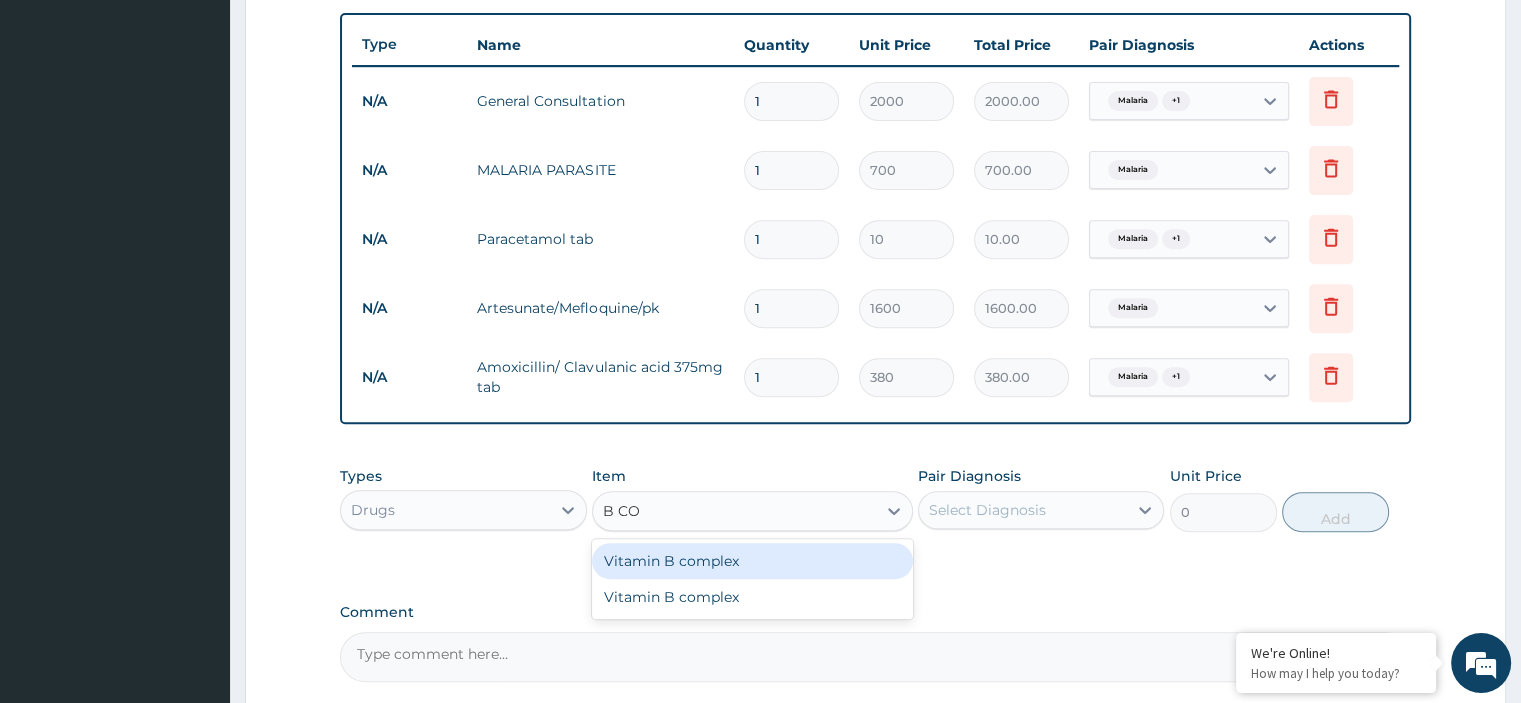 type 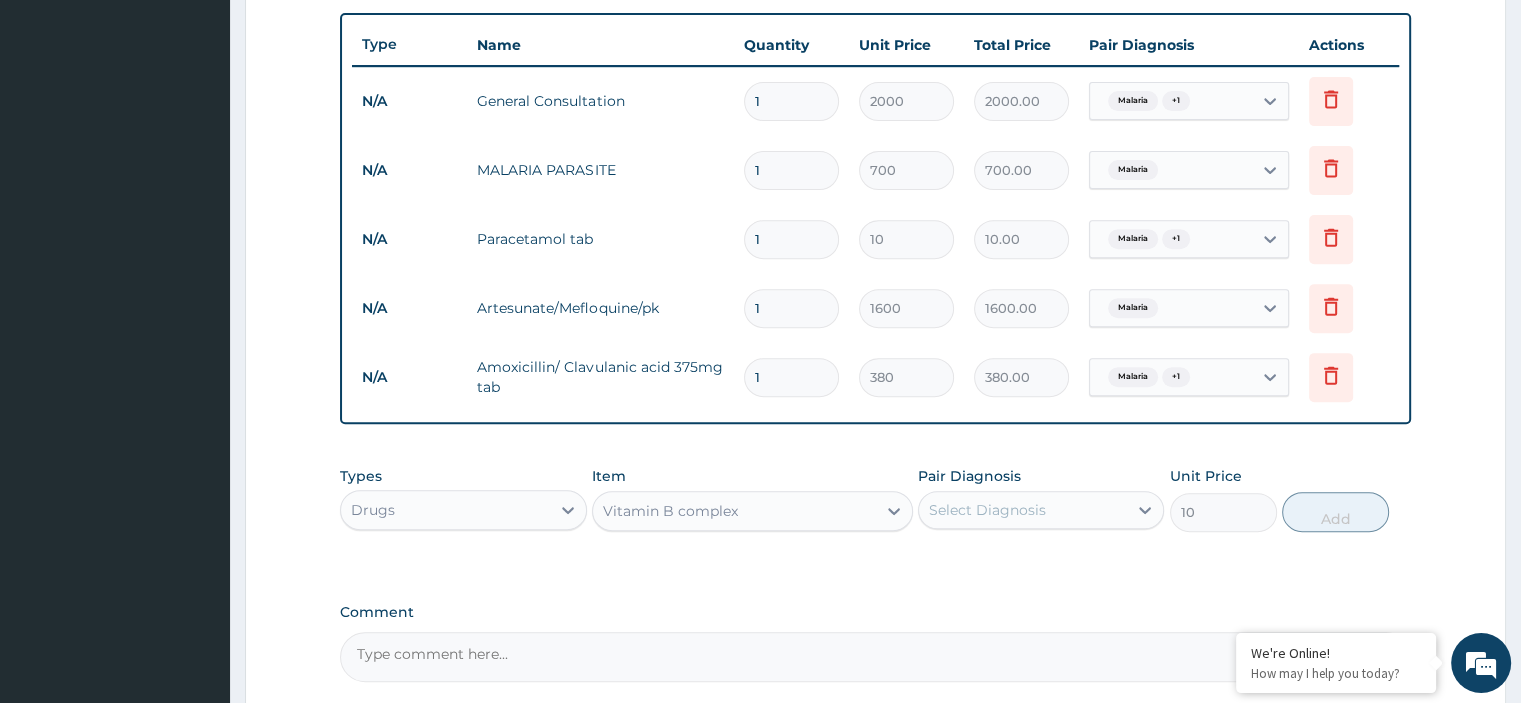 click on "Select Diagnosis" at bounding box center (1023, 510) 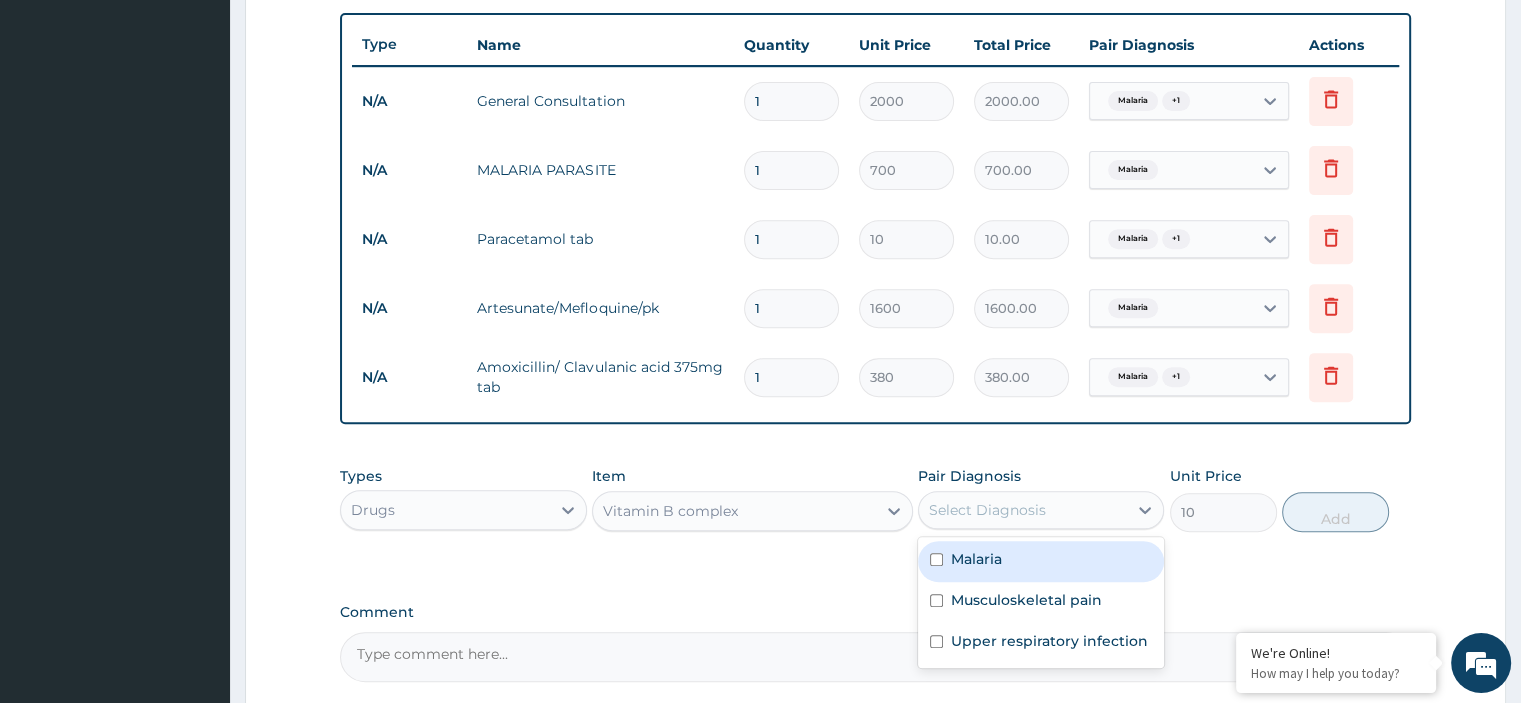 click on "Malaria" at bounding box center [976, 559] 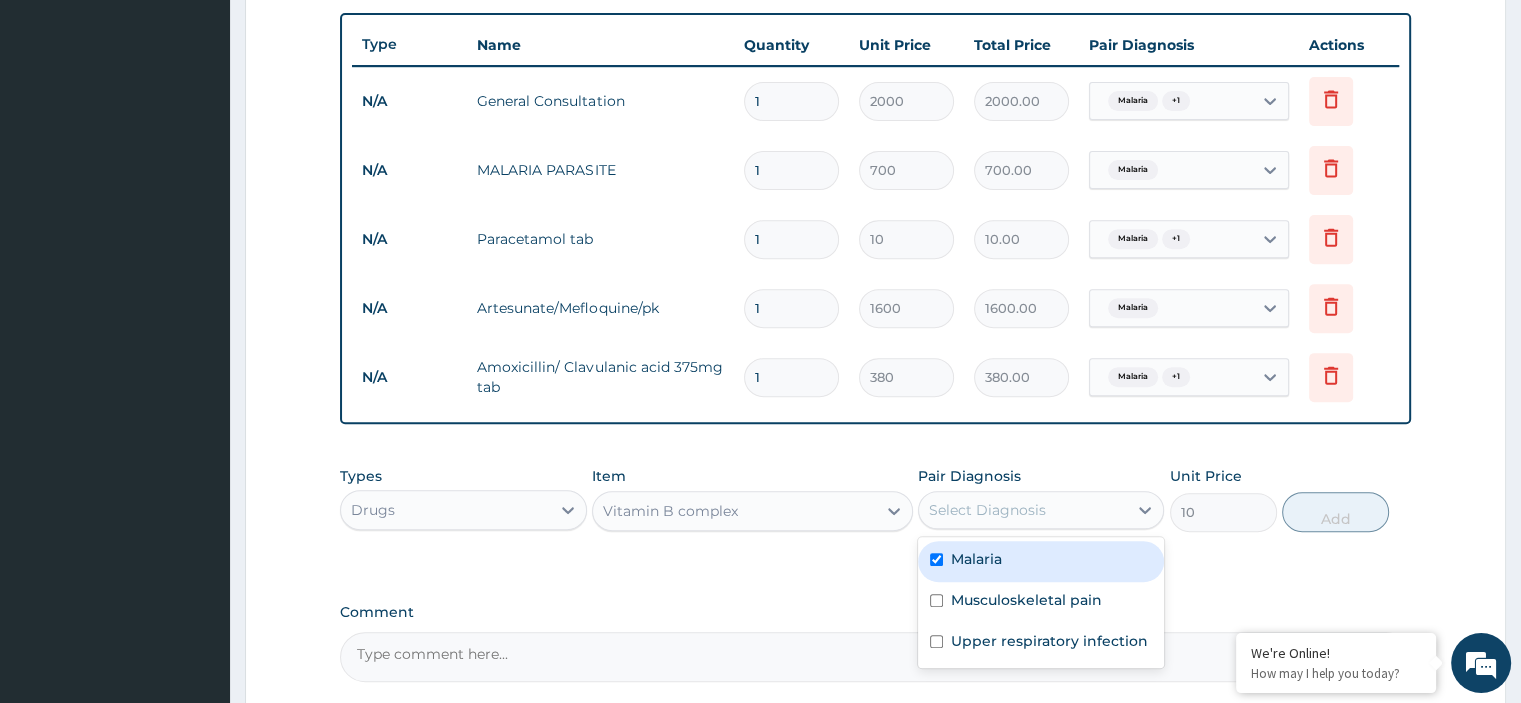 checkbox on "true" 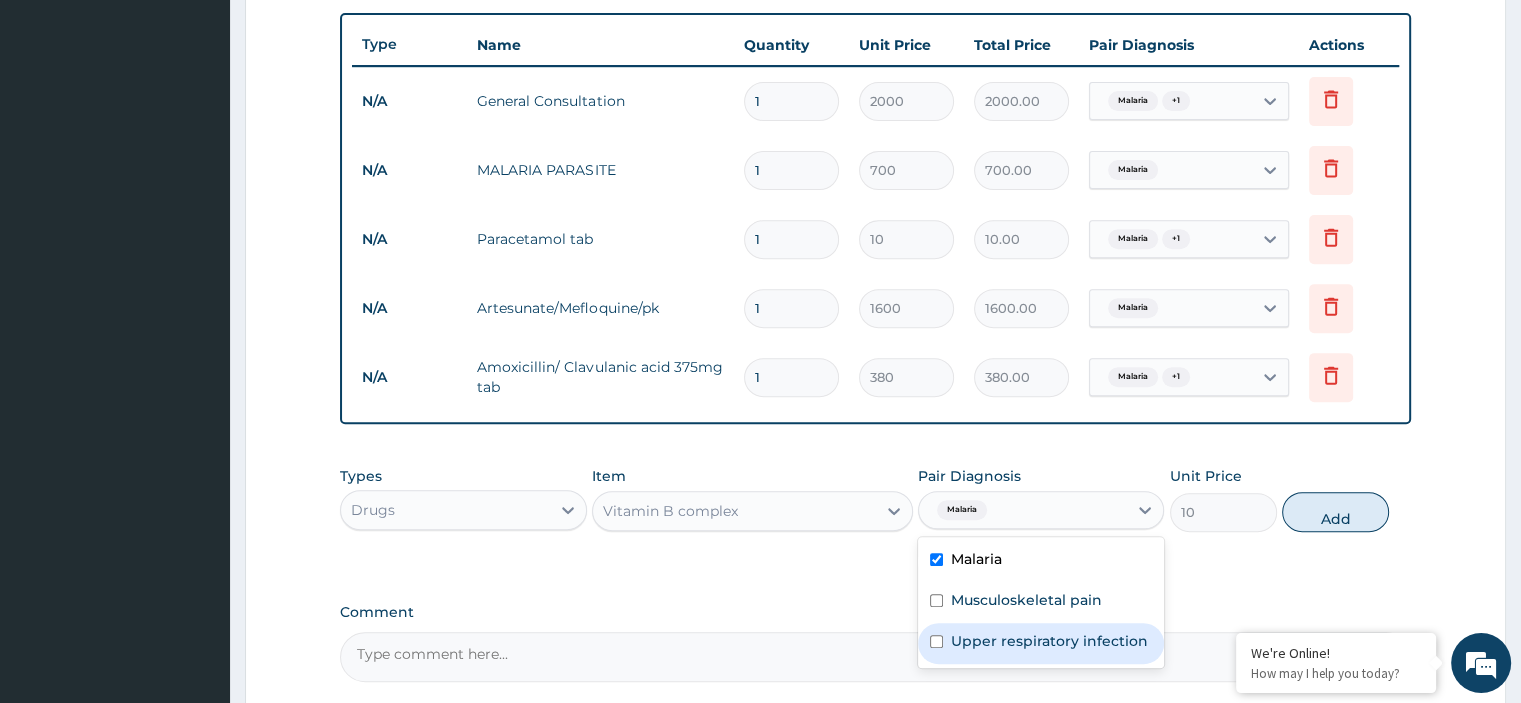 click on "Upper respiratory infection" at bounding box center (1049, 641) 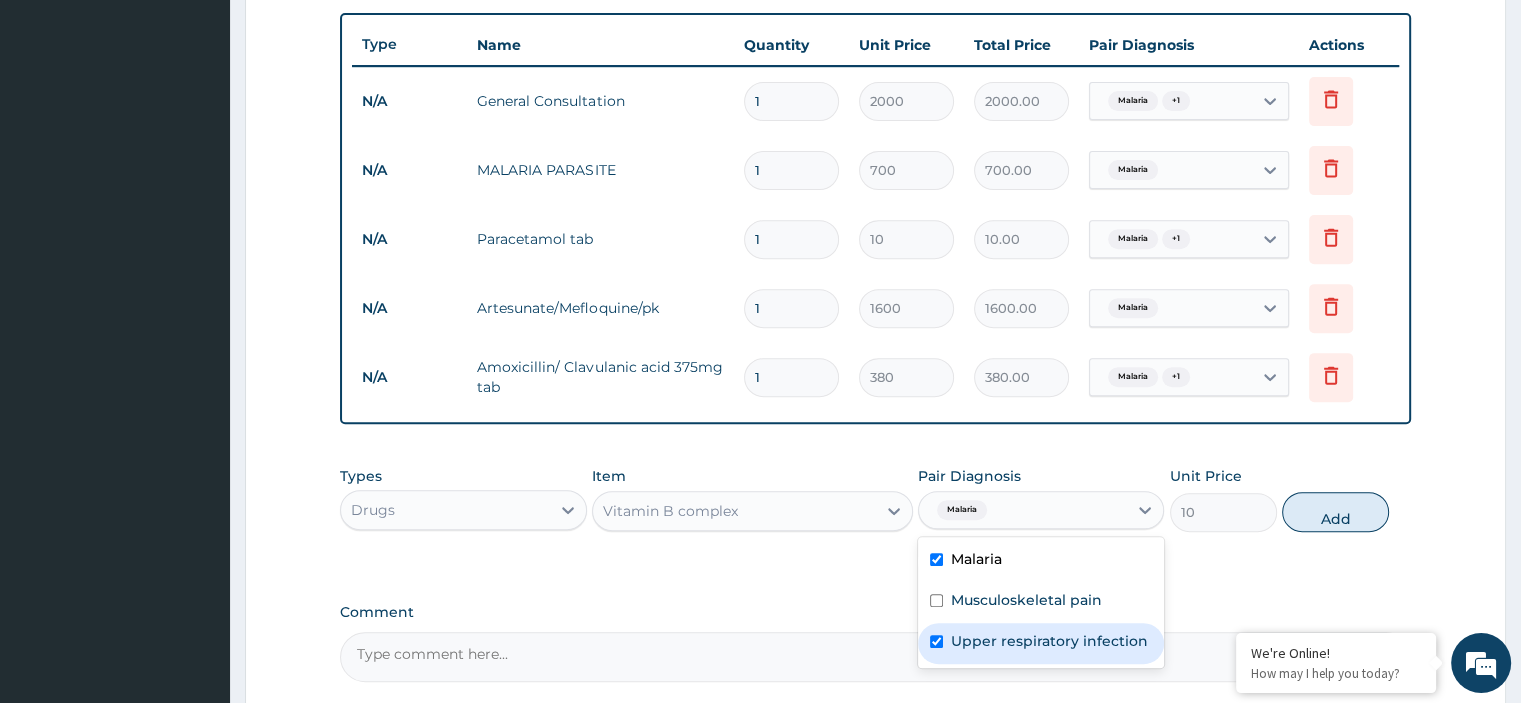 checkbox on "true" 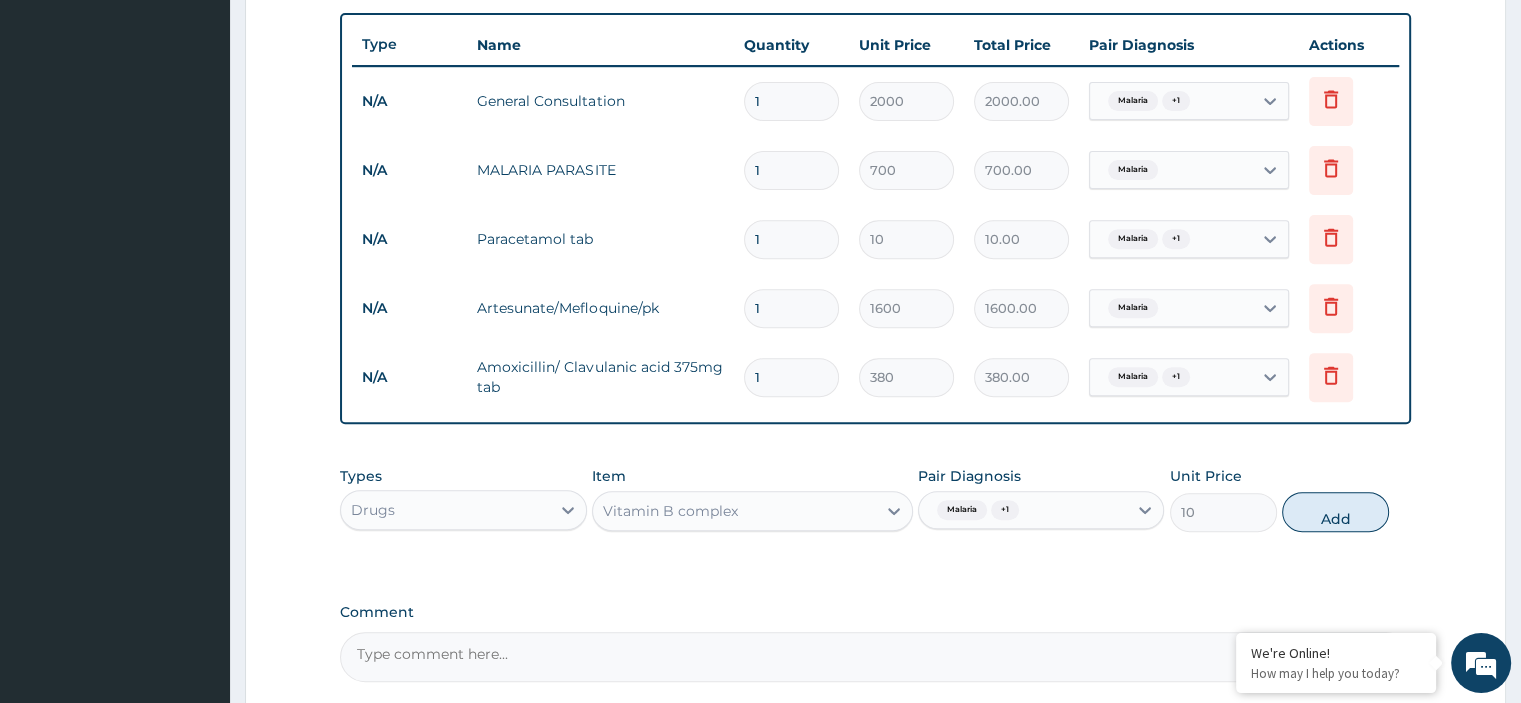 click on "Add" at bounding box center (1335, 512) 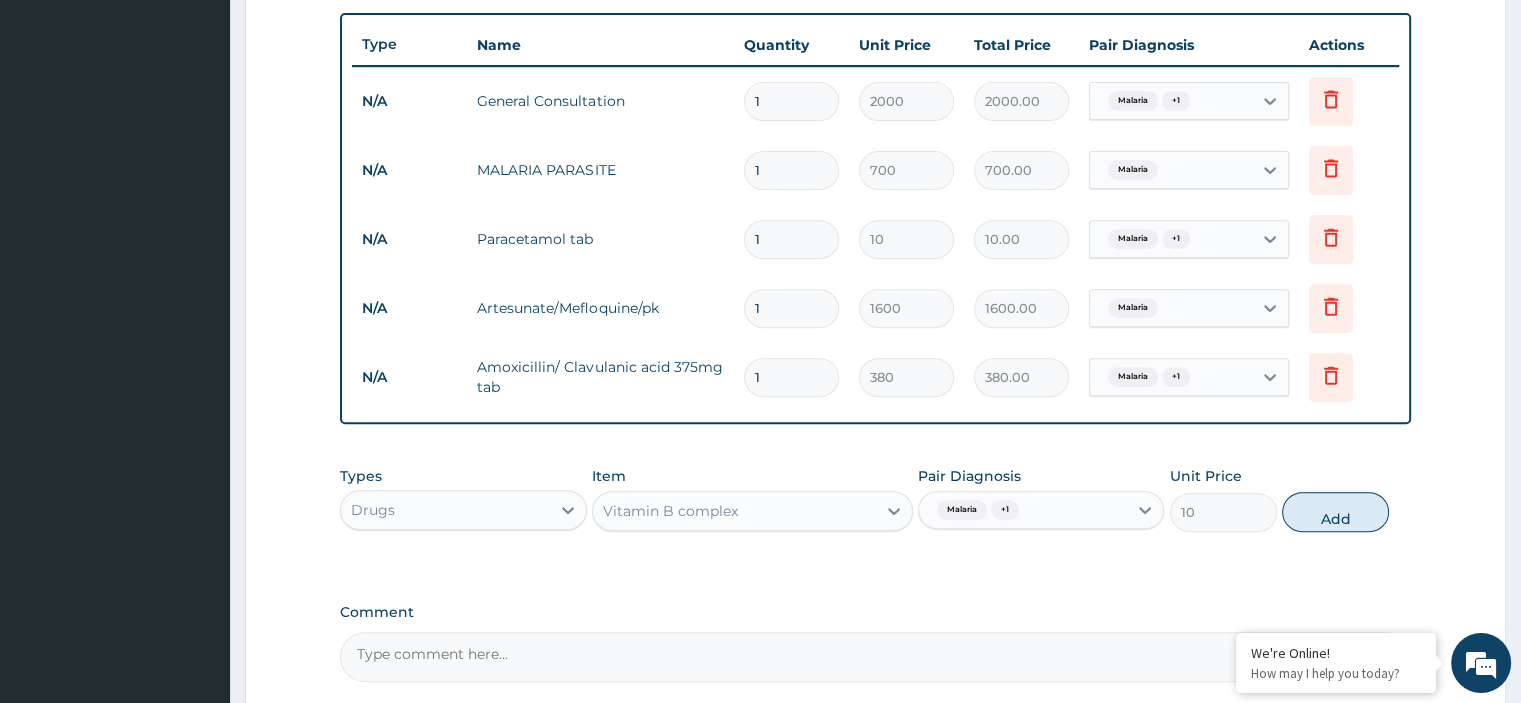 type on "0" 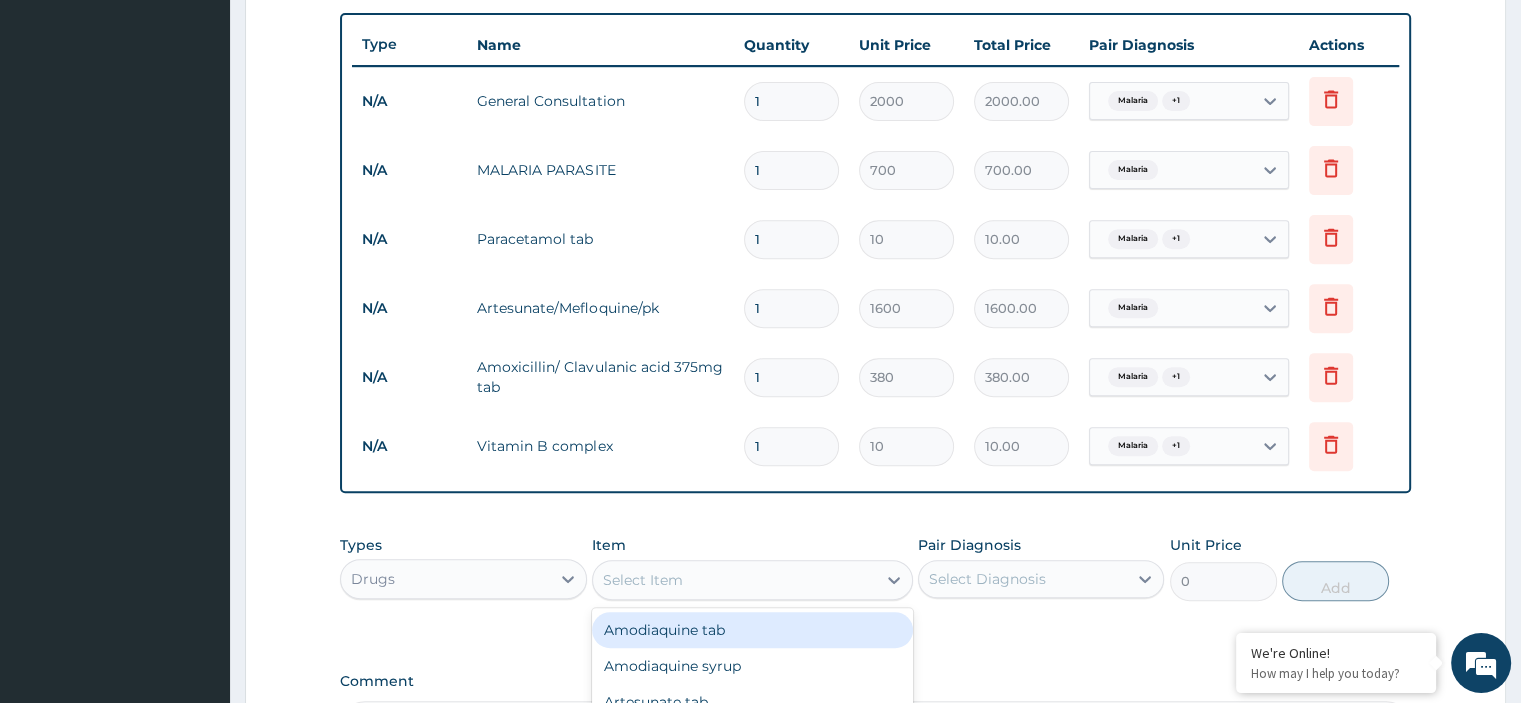 click on "Select Item" at bounding box center (734, 580) 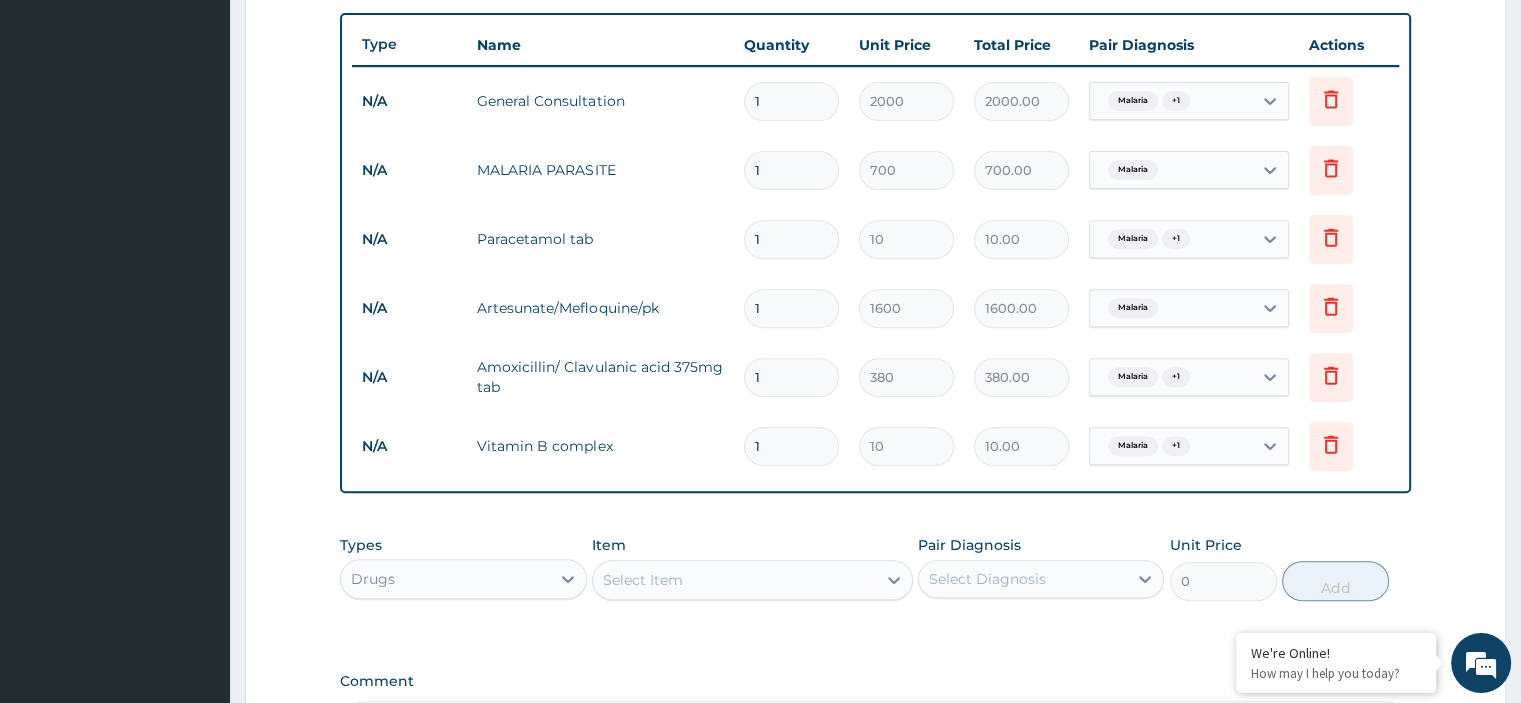 drag, startPoint x: 773, startPoint y: 380, endPoint x: 745, endPoint y: 373, distance: 28.86174 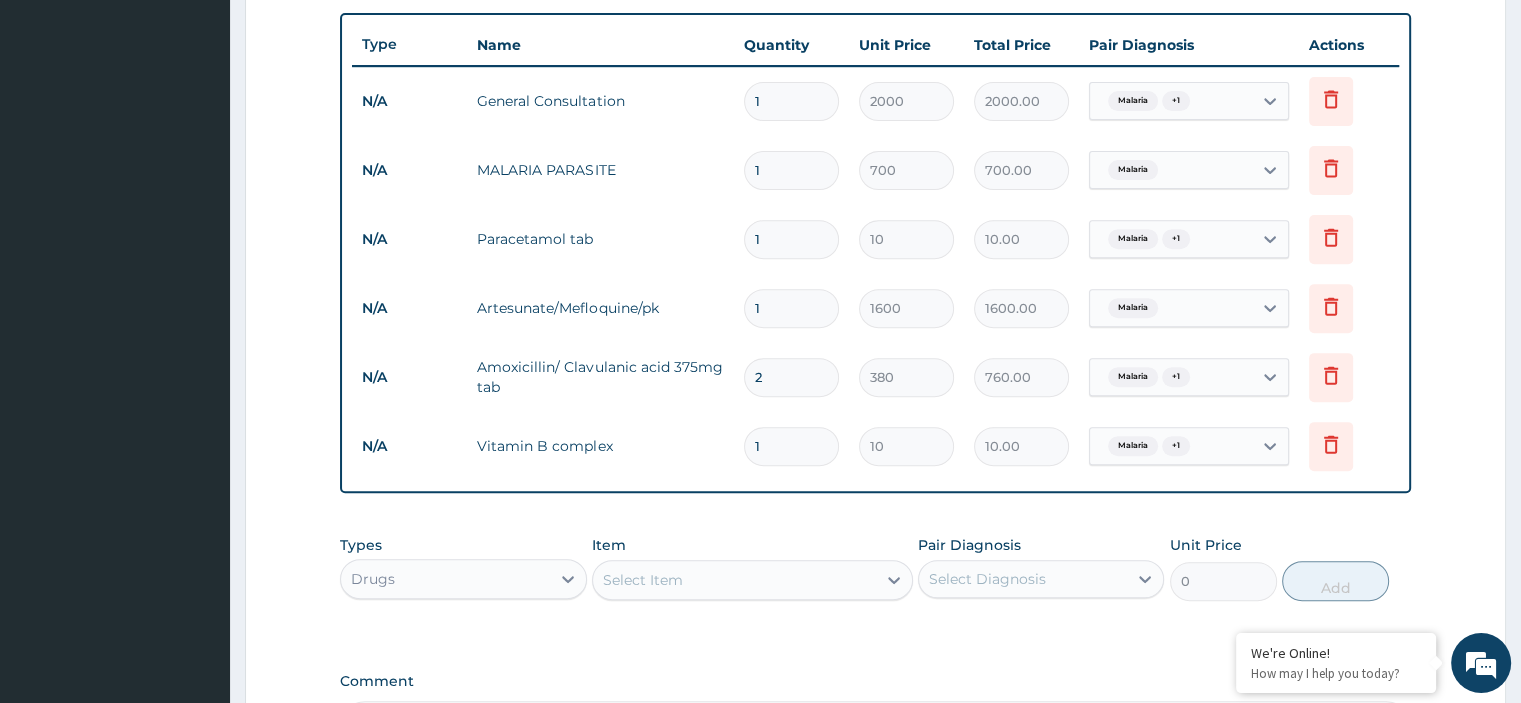 type on "20" 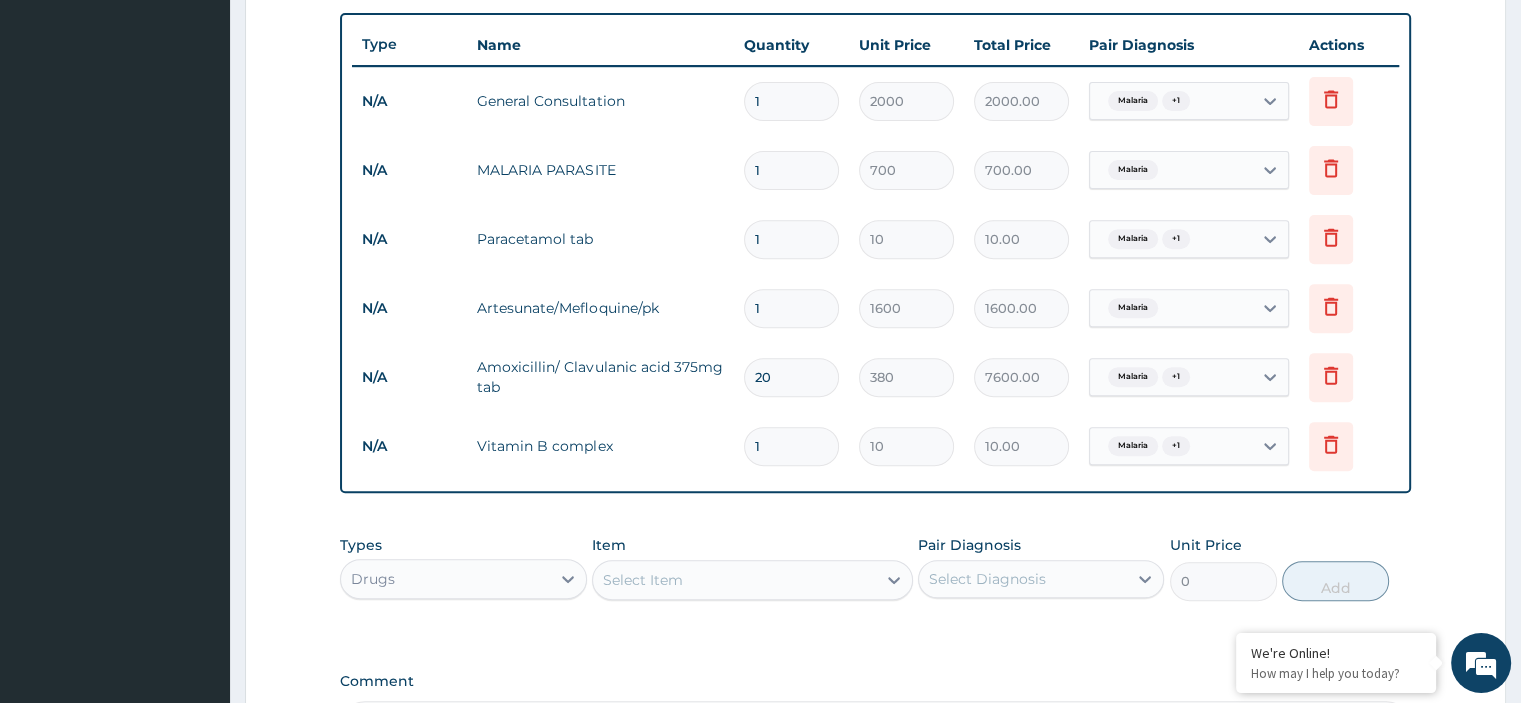 type on "20" 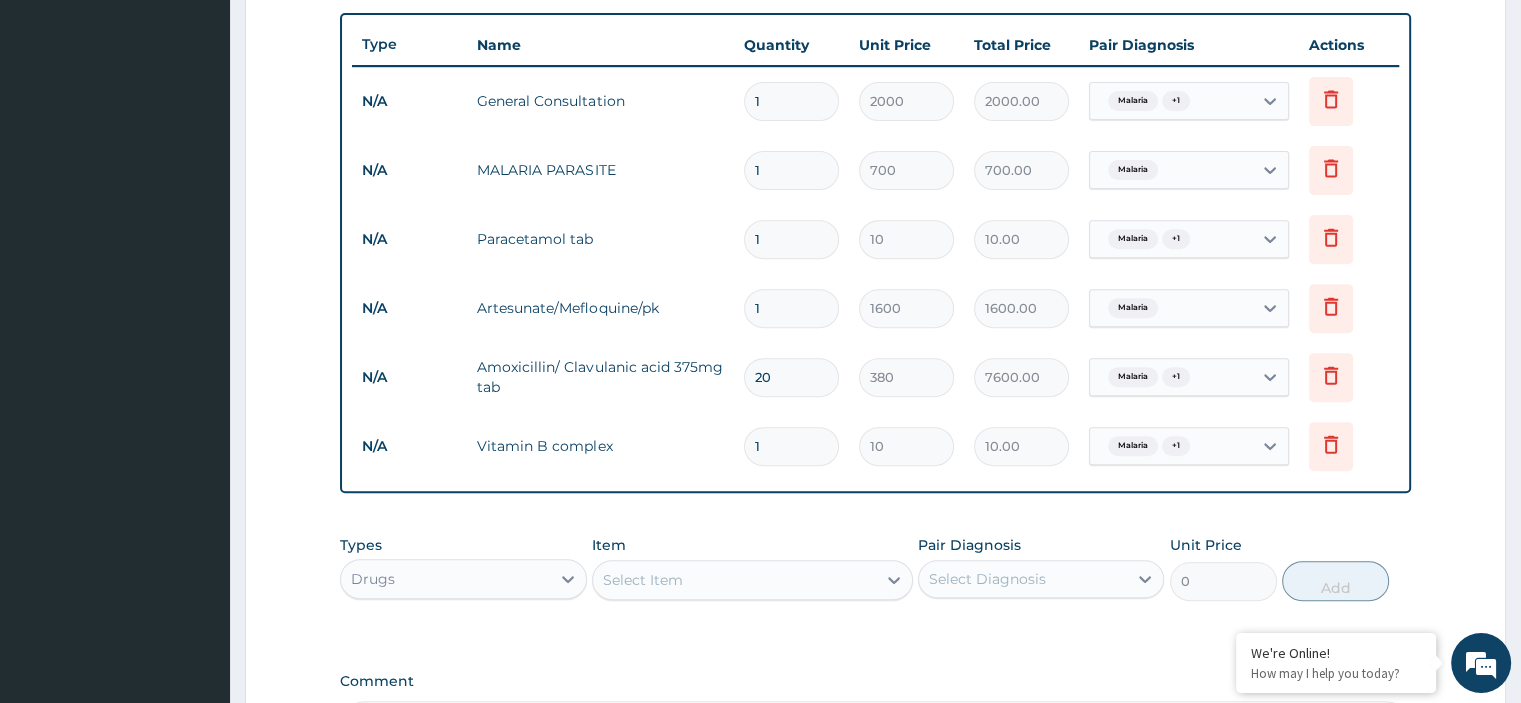 drag, startPoint x: 776, startPoint y: 448, endPoint x: 712, endPoint y: 436, distance: 65.11528 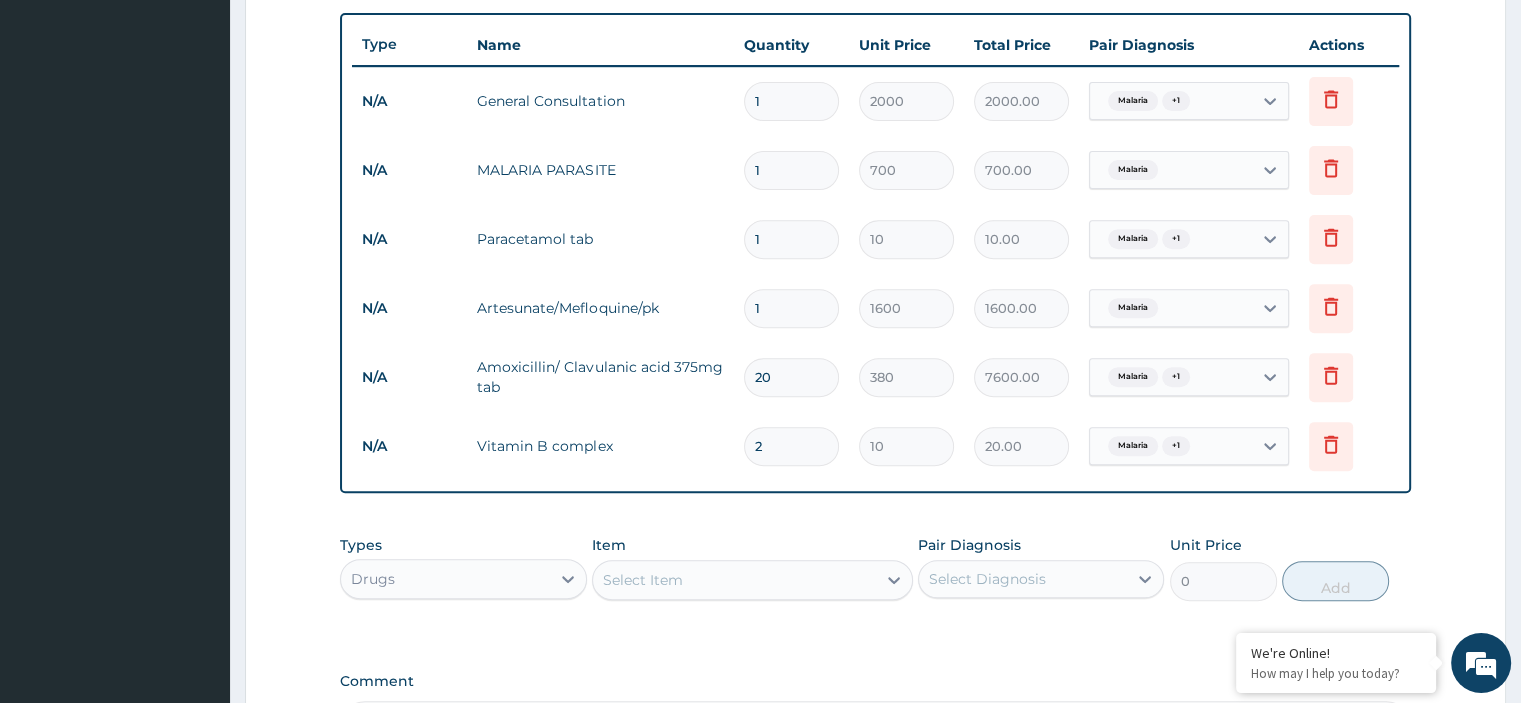 type on "20" 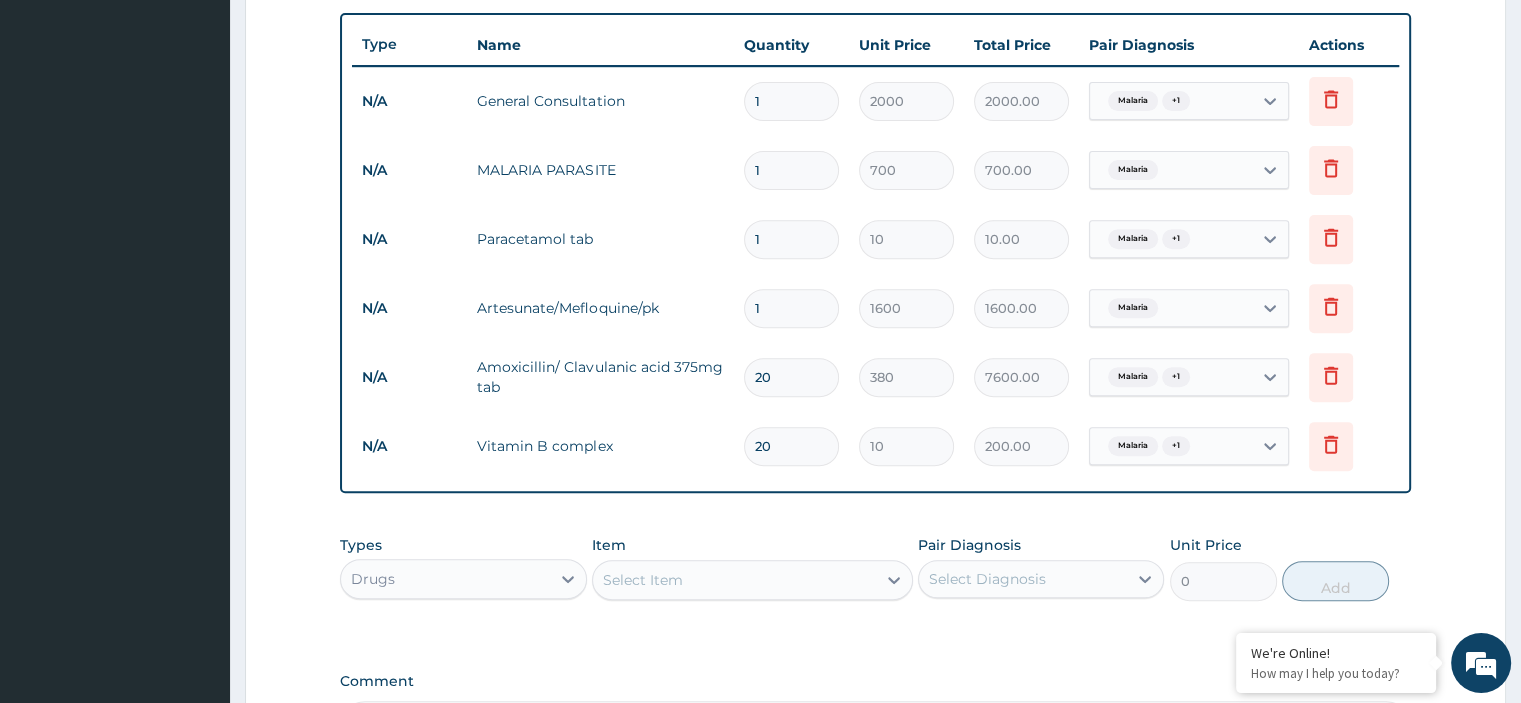 type on "20" 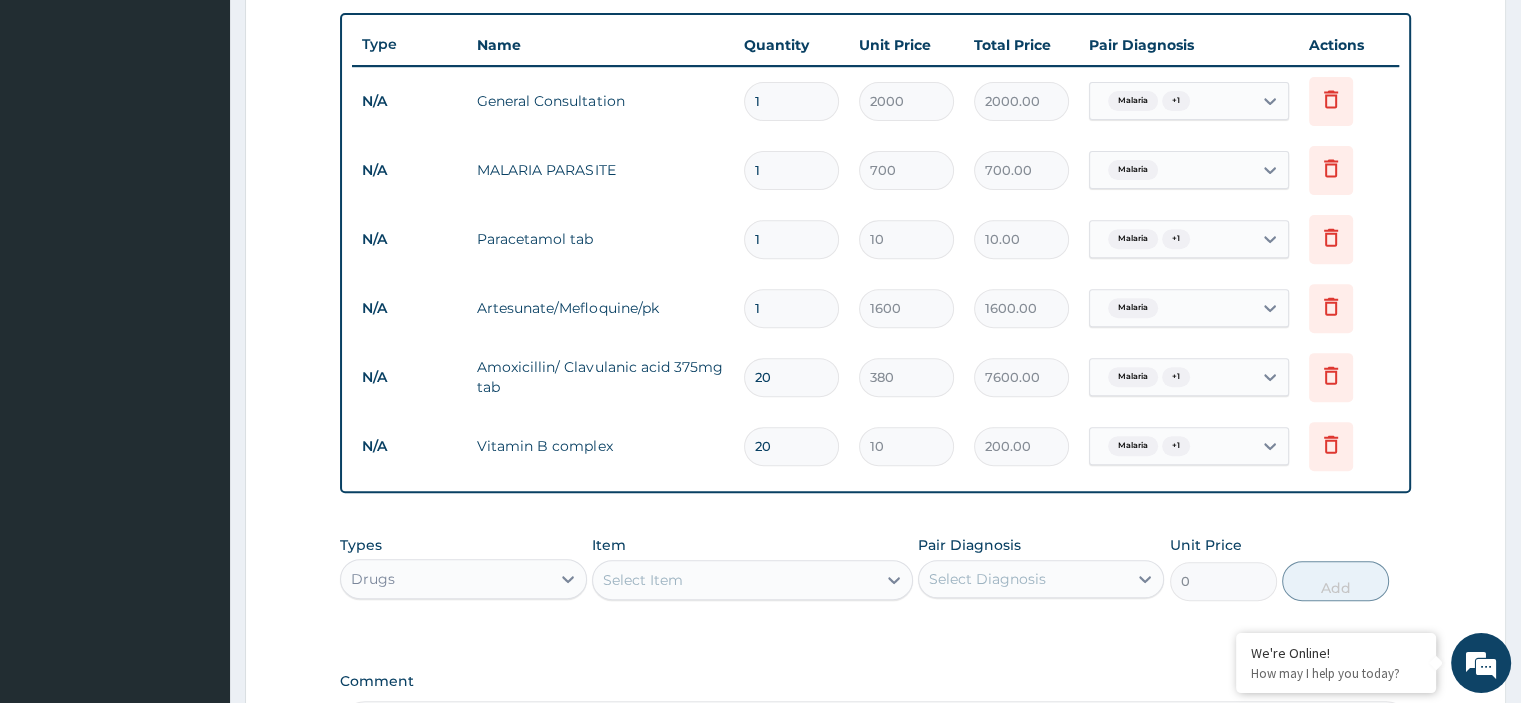 drag, startPoint x: 768, startPoint y: 224, endPoint x: 720, endPoint y: 215, distance: 48.83646 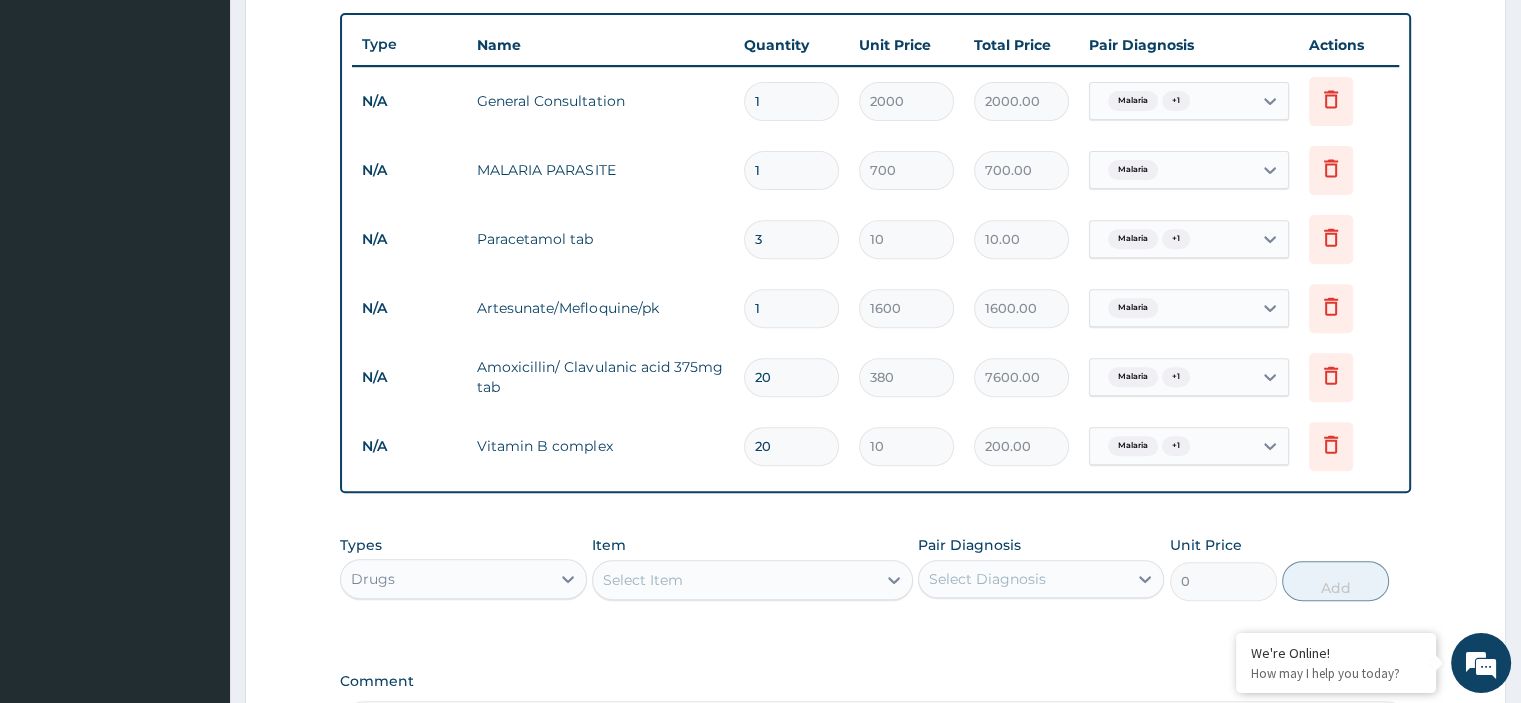 type on "30.00" 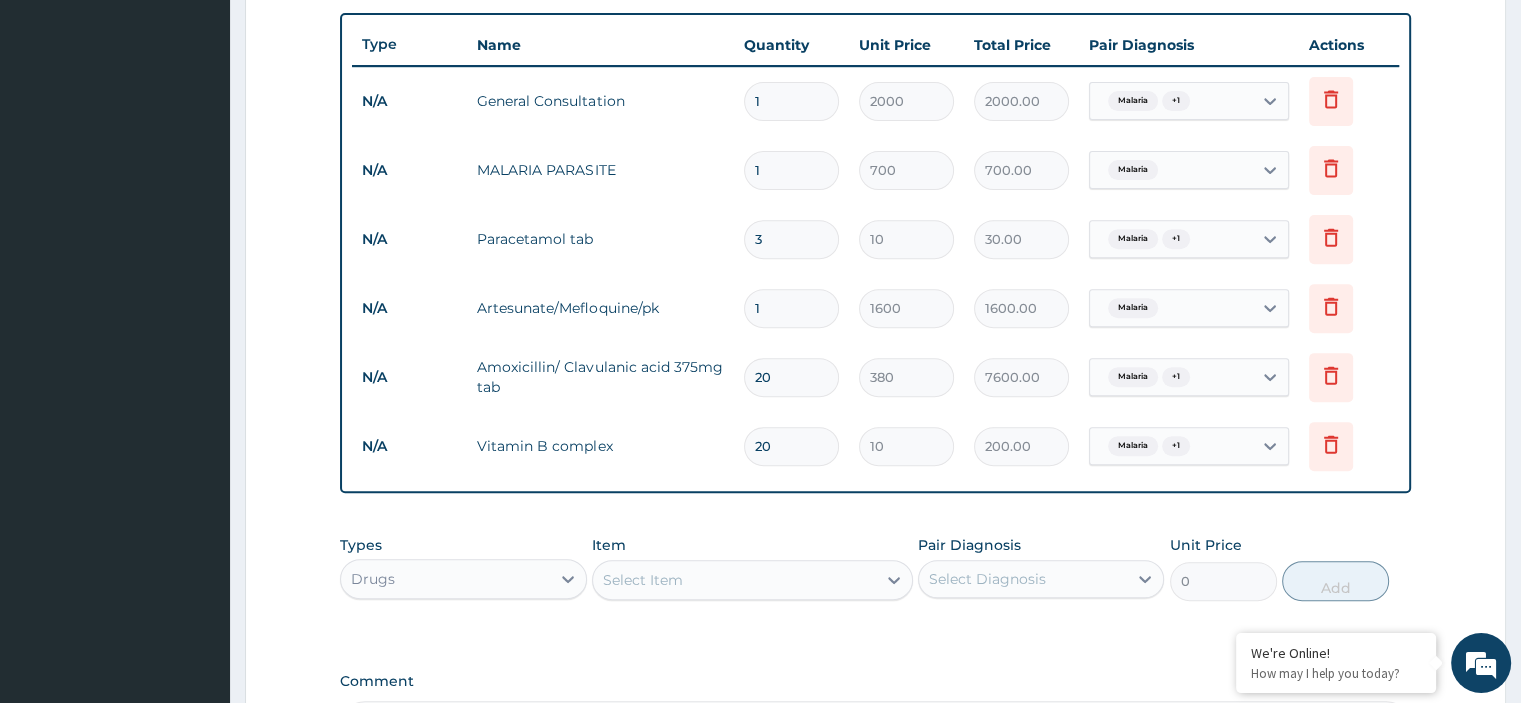 type on "30" 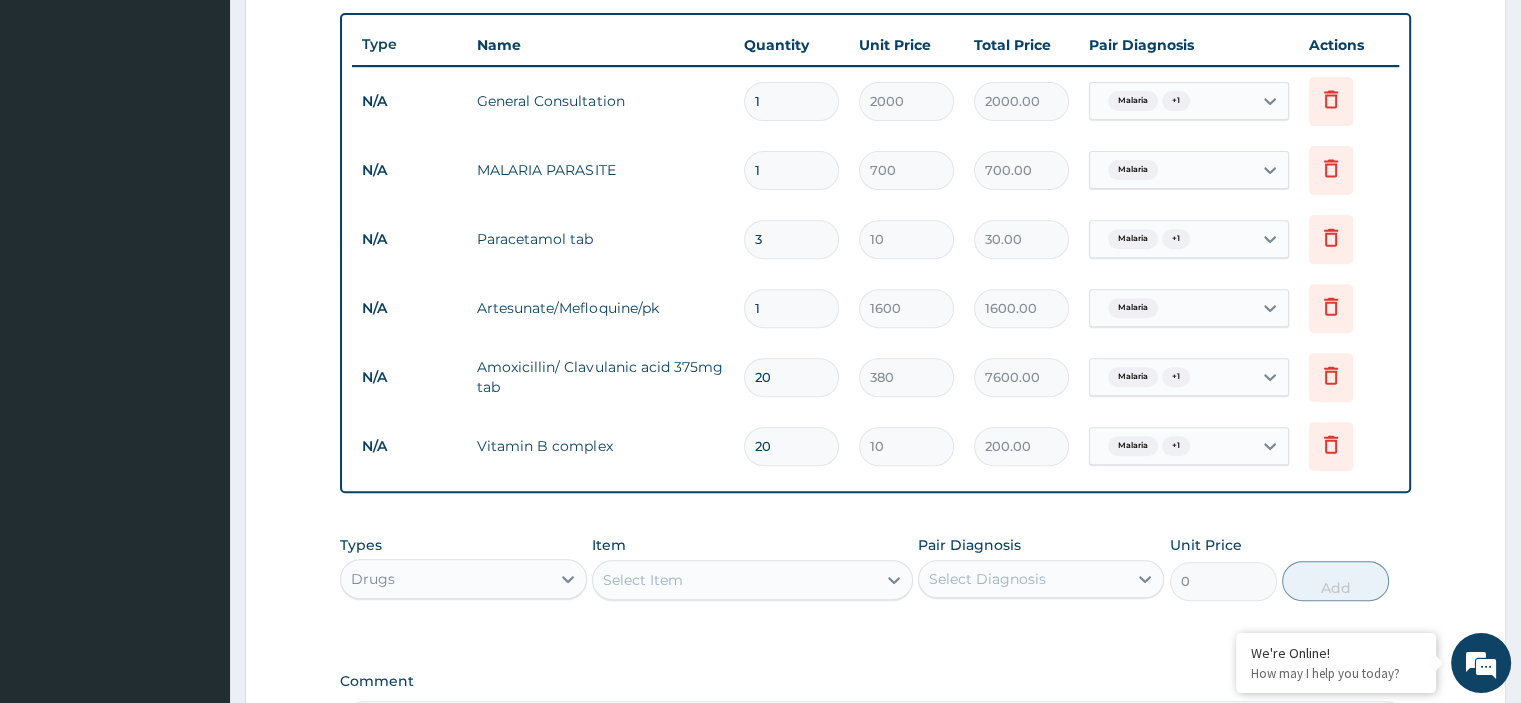 type on "300.00" 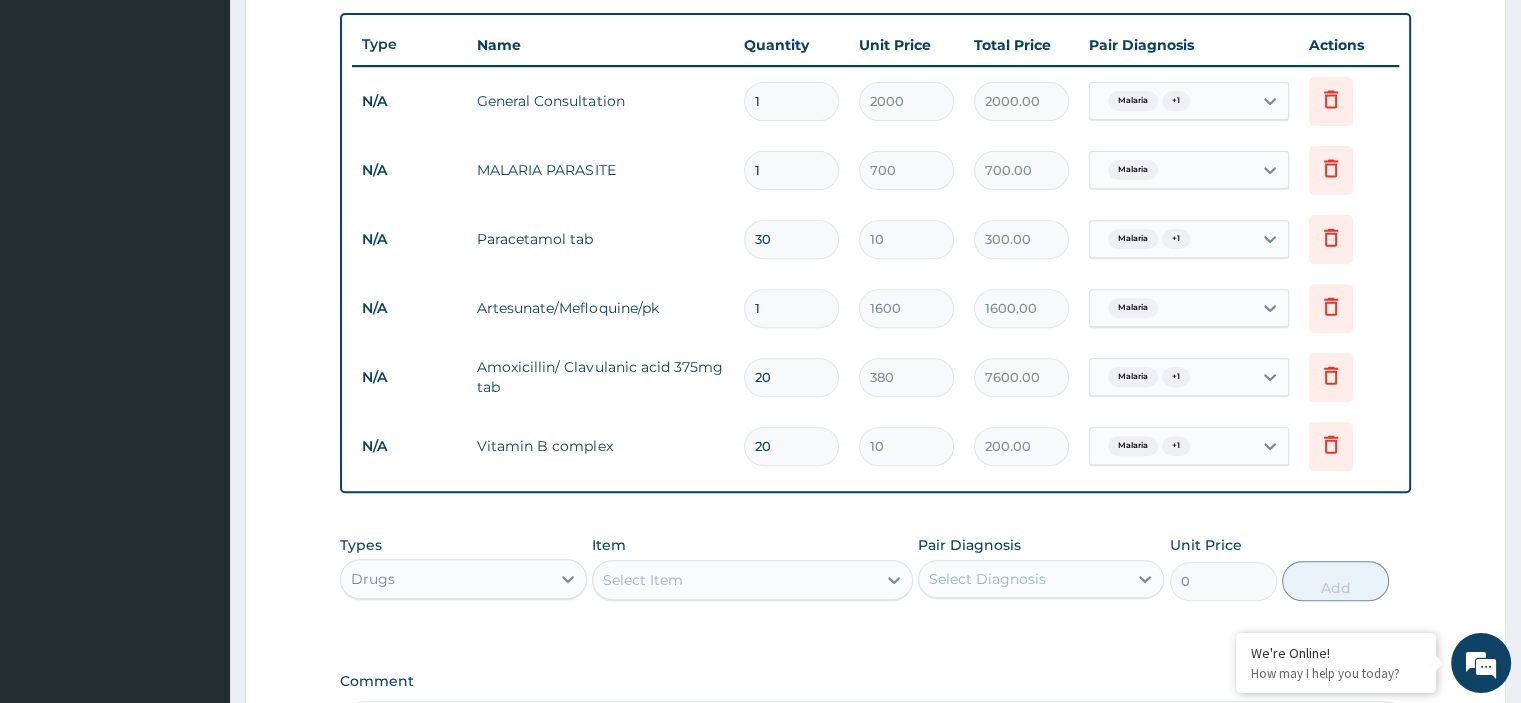 type on "30" 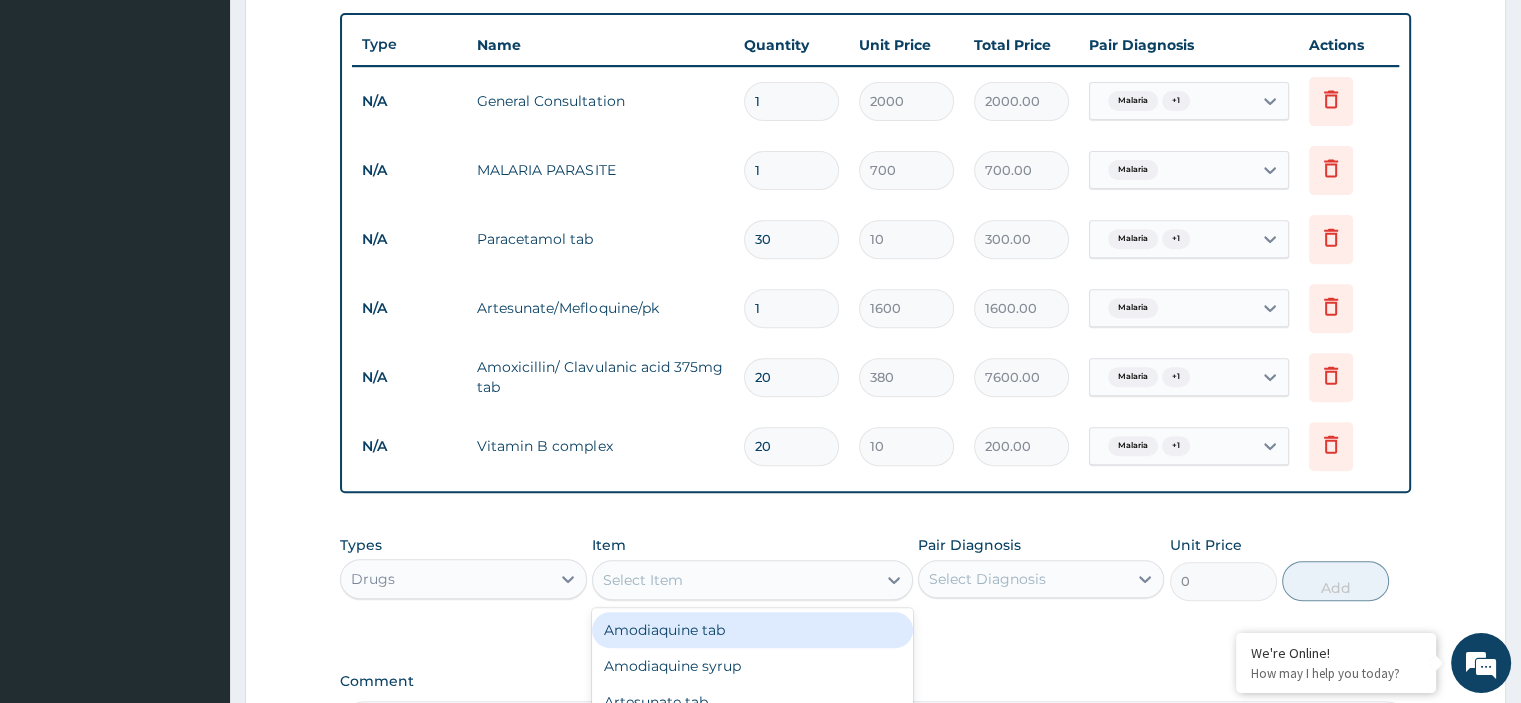 click on "Select Item" at bounding box center (734, 580) 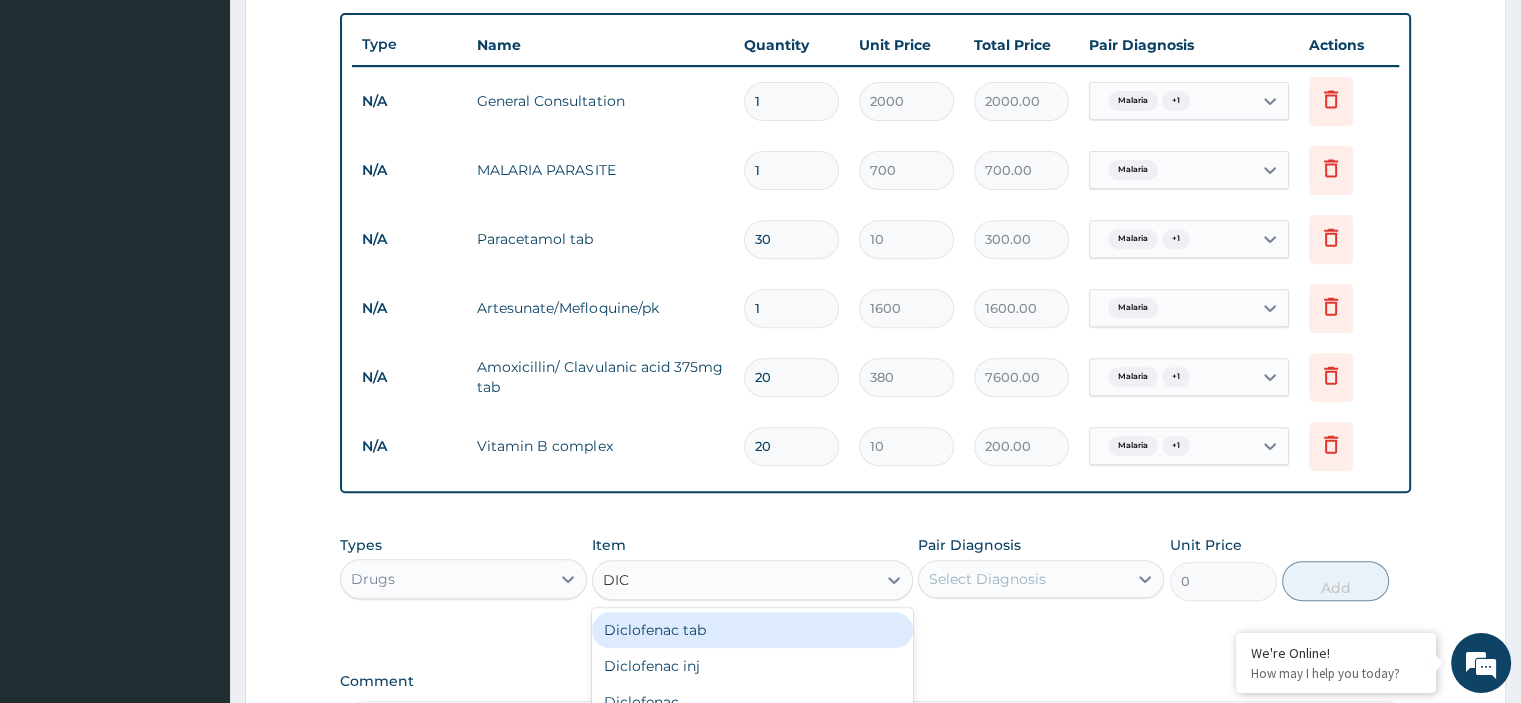 type on "DICL" 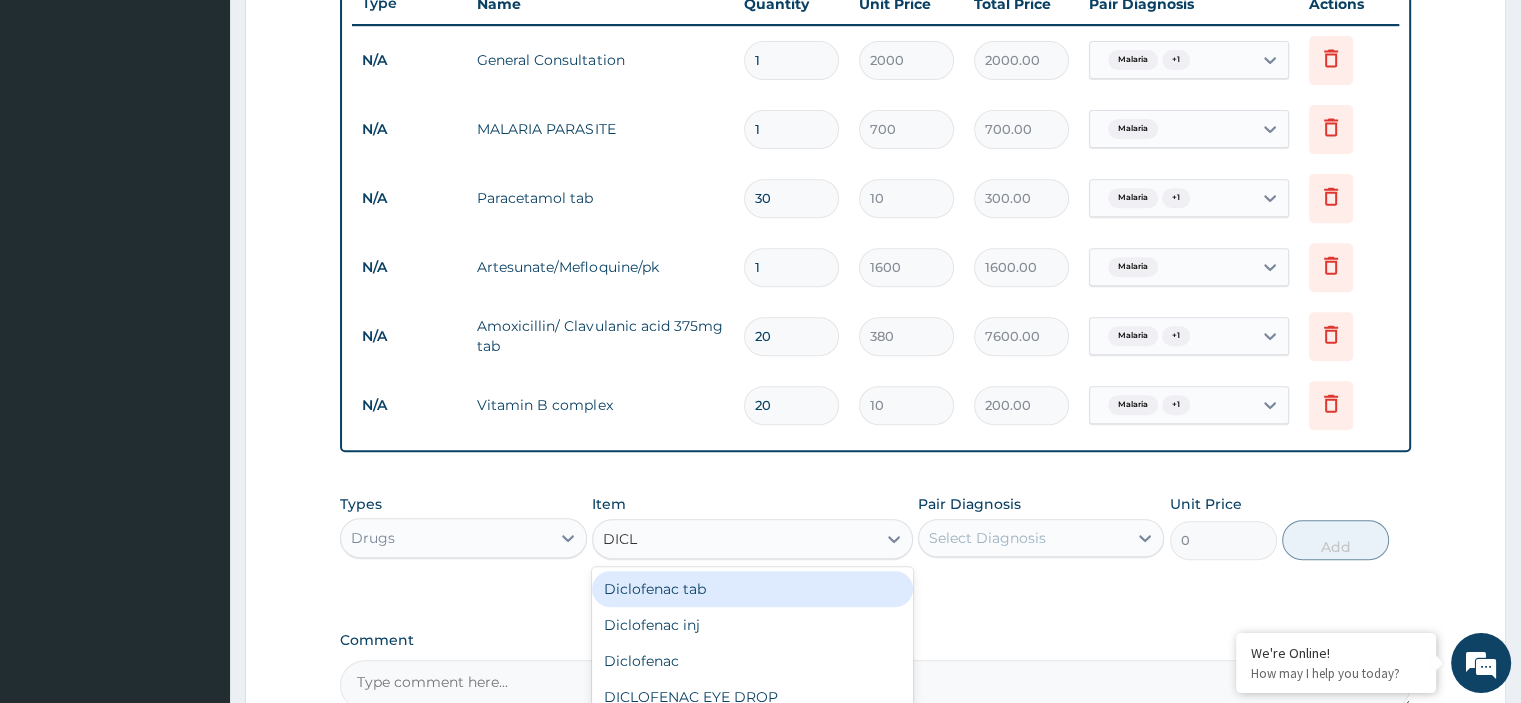 scroll, scrollTop: 831, scrollLeft: 0, axis: vertical 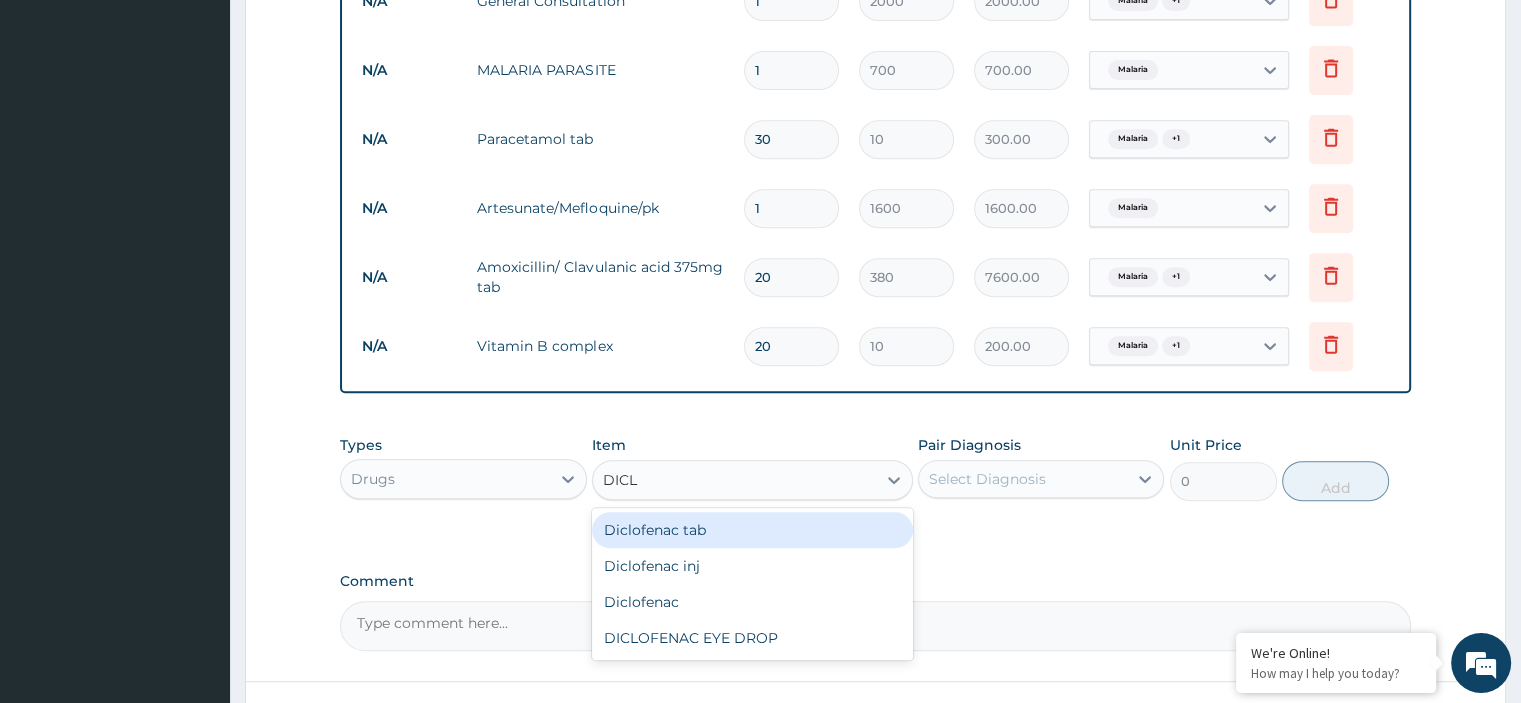 click on "Diclofenac tab" at bounding box center [752, 530] 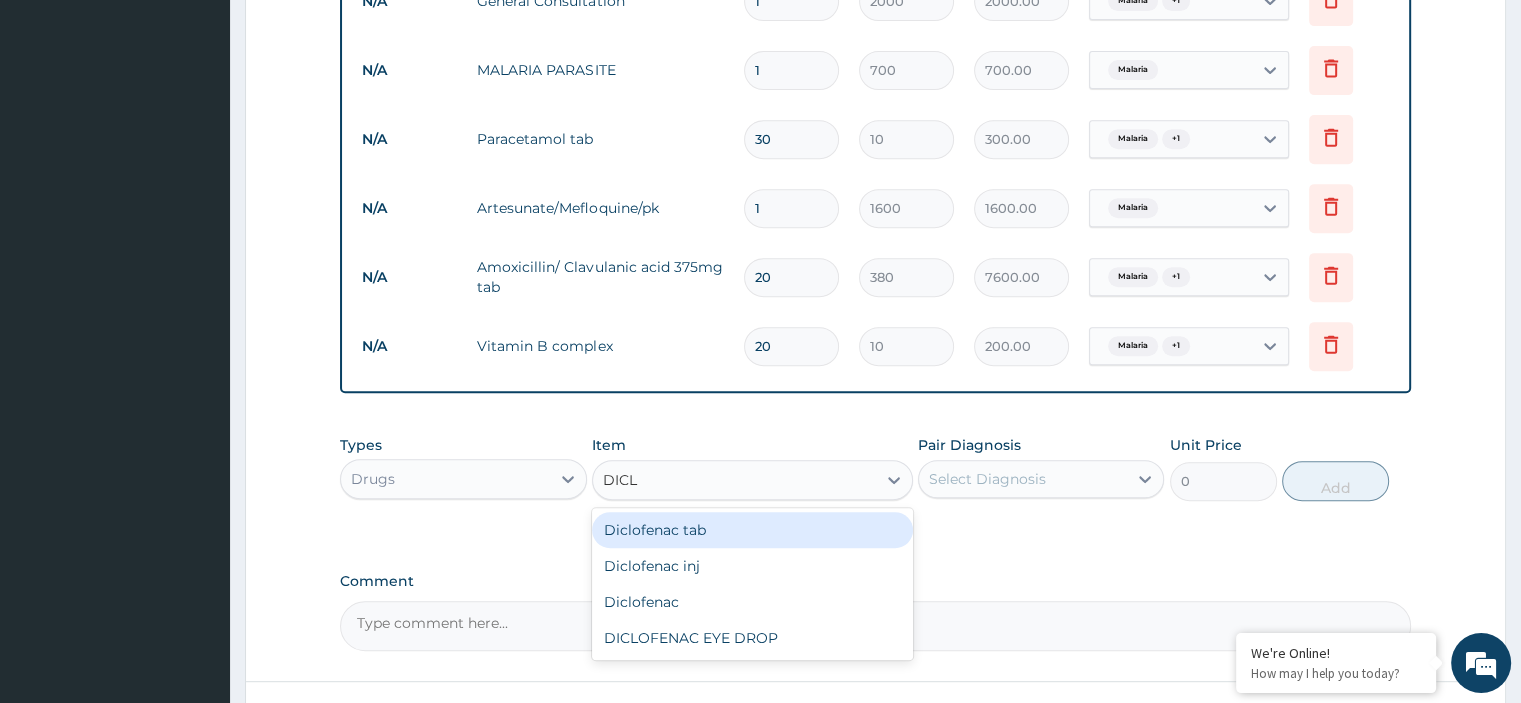 type 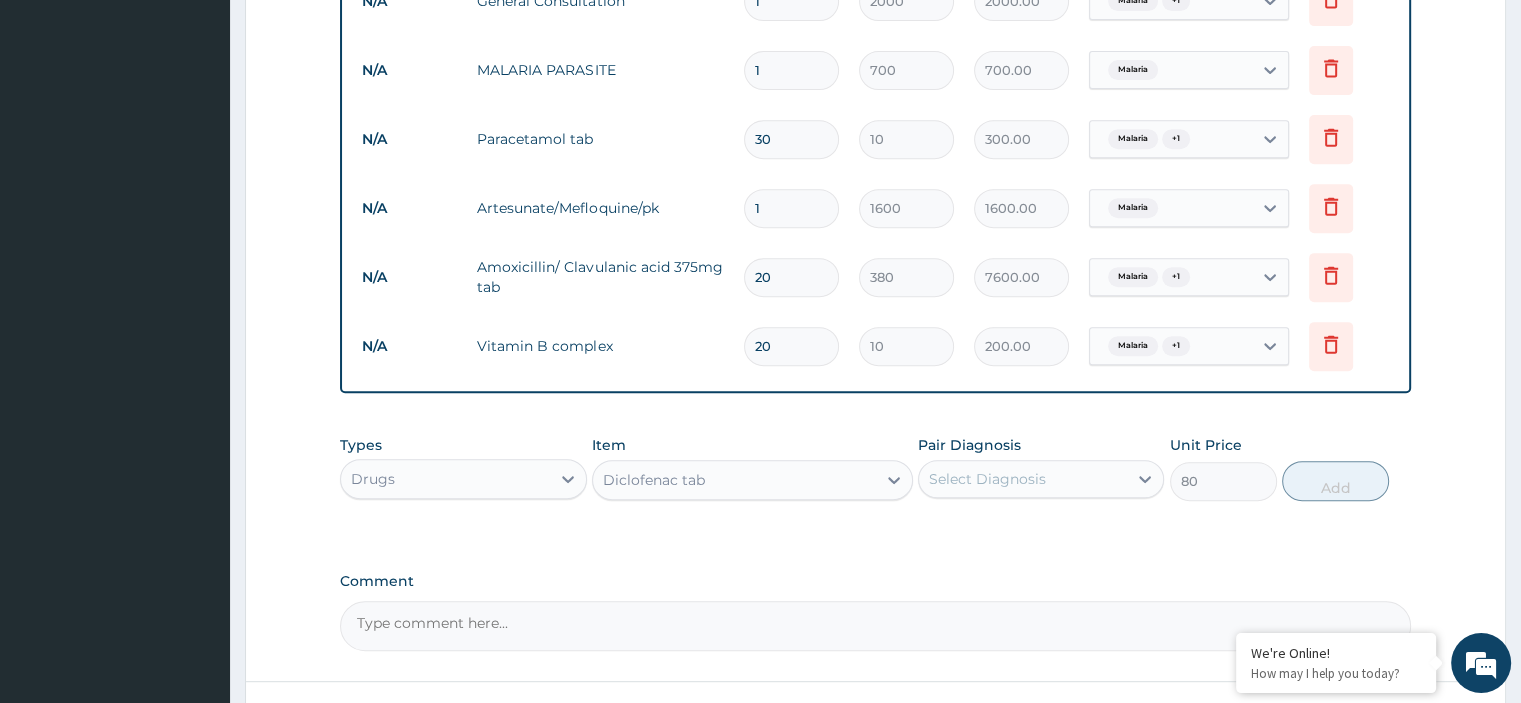 click on "Select Diagnosis" at bounding box center [987, 479] 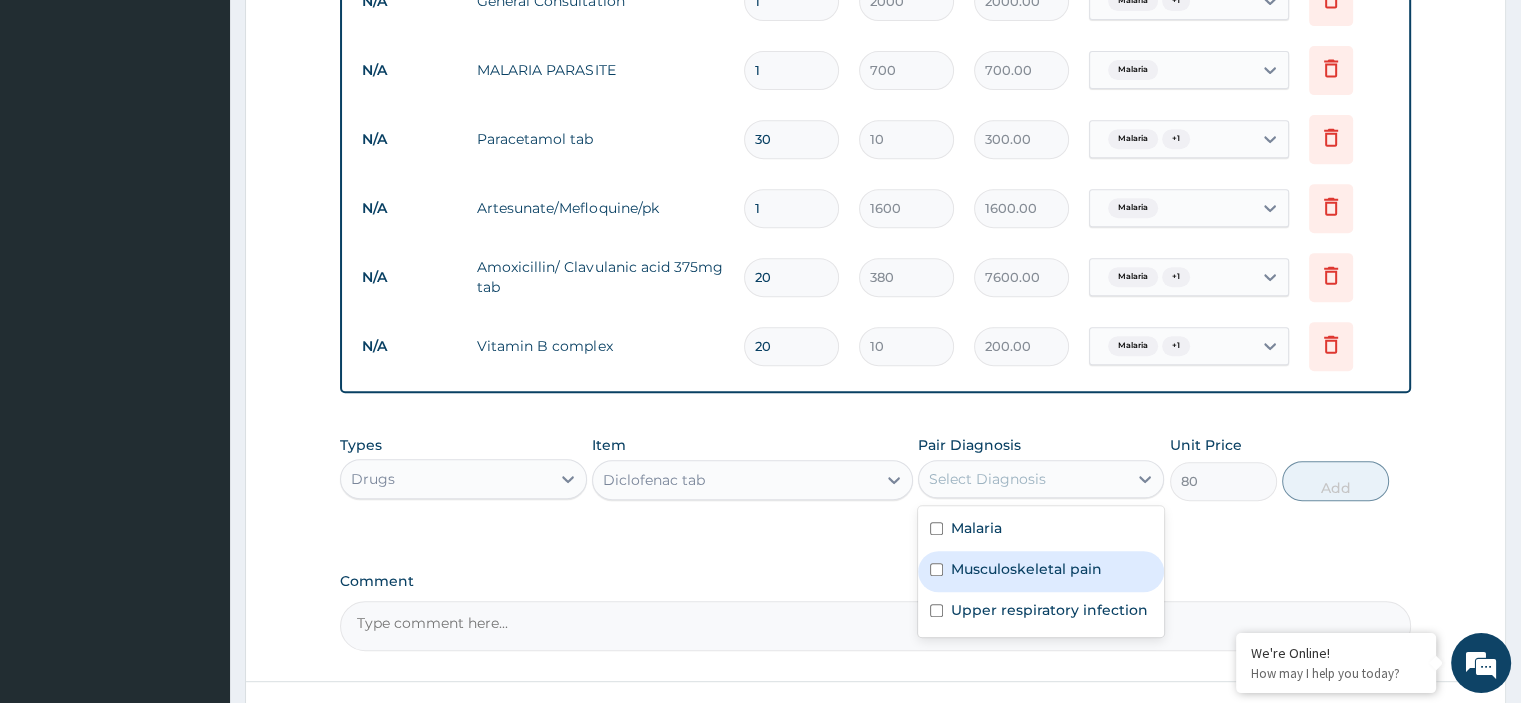 click on "Musculoskeletal pain" at bounding box center [1026, 569] 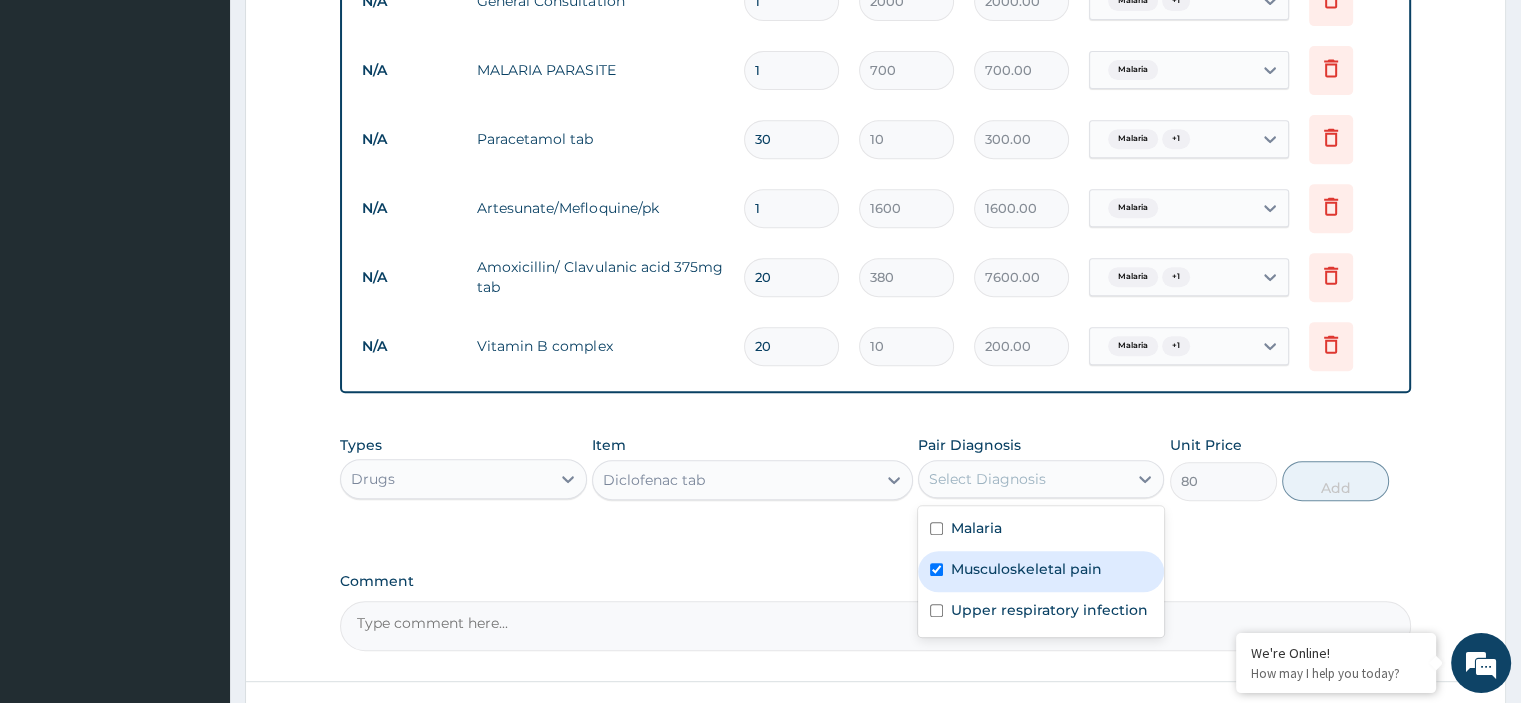 checkbox on "true" 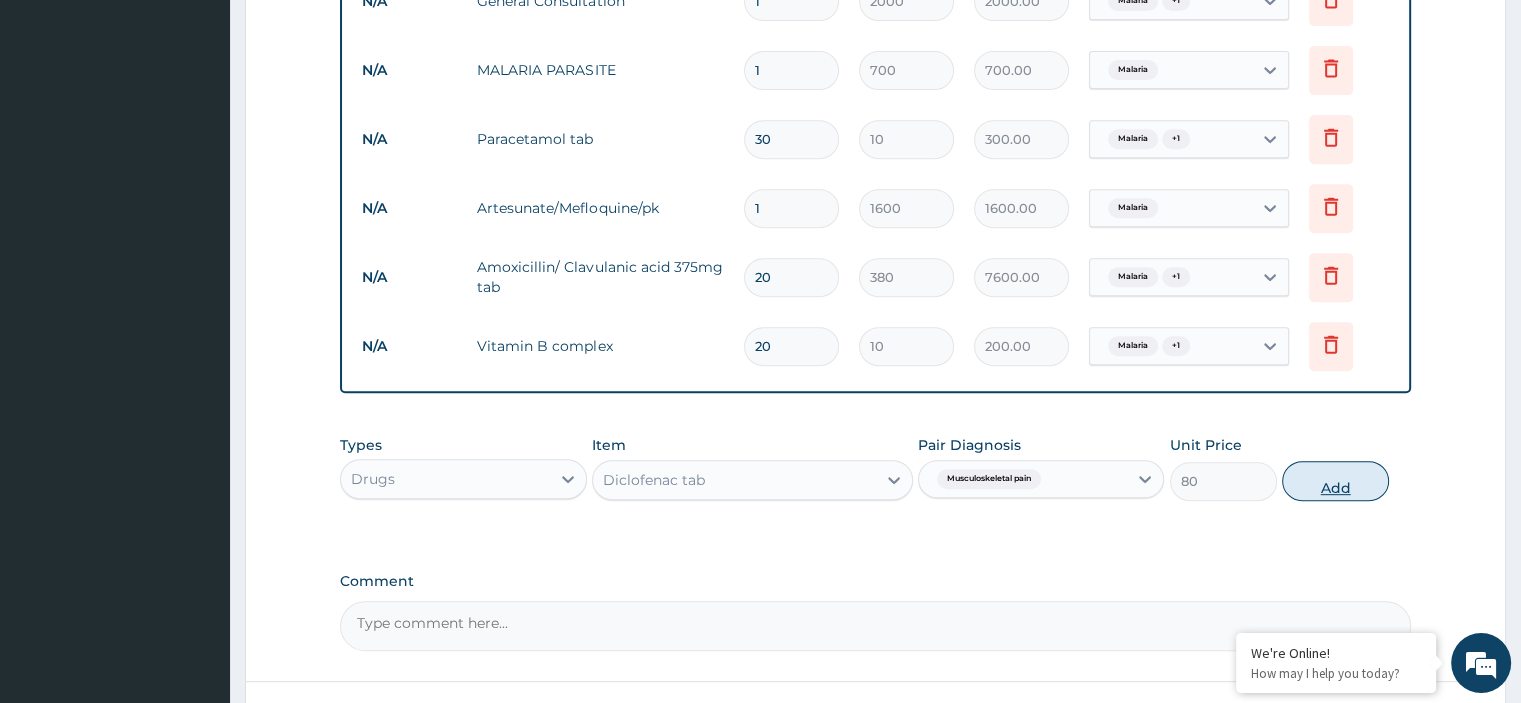click on "Add" at bounding box center (1335, 481) 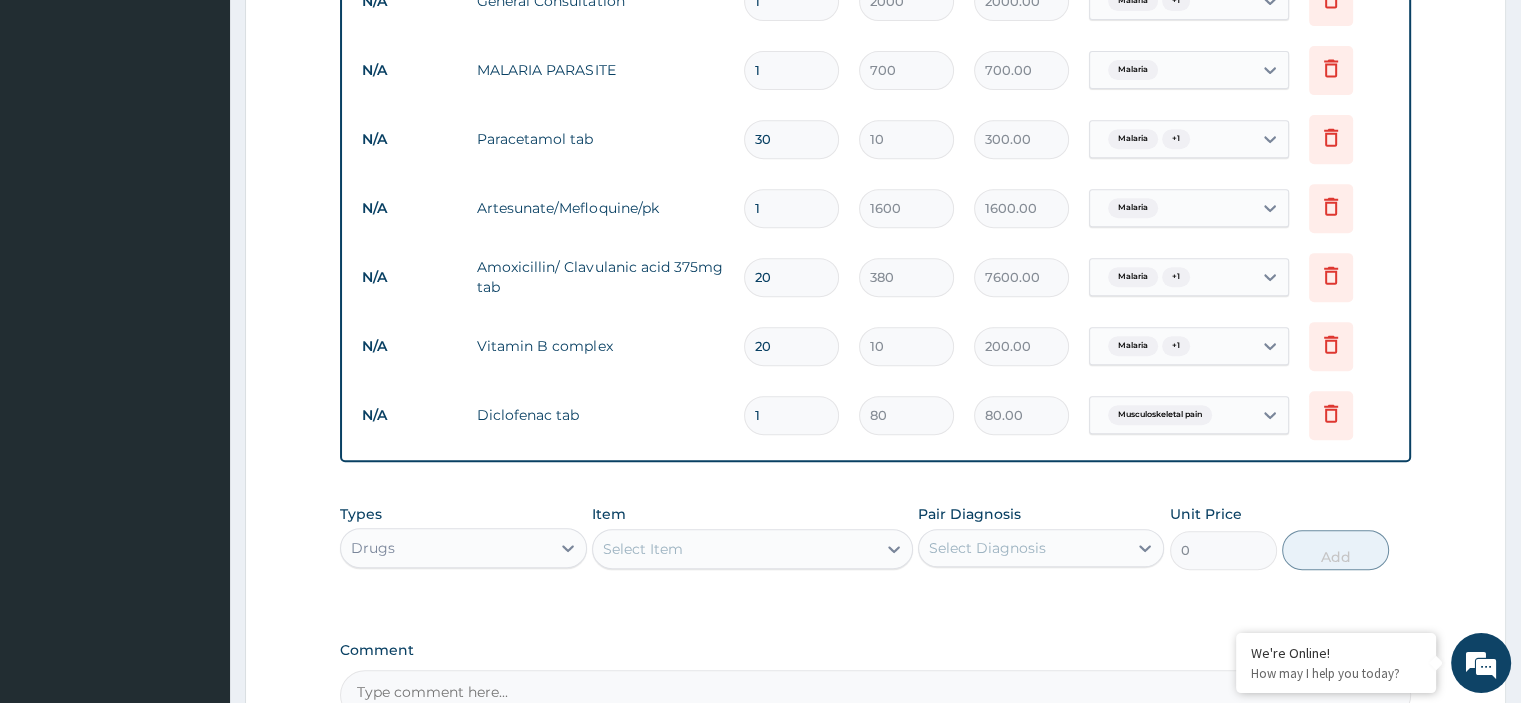 type on "10" 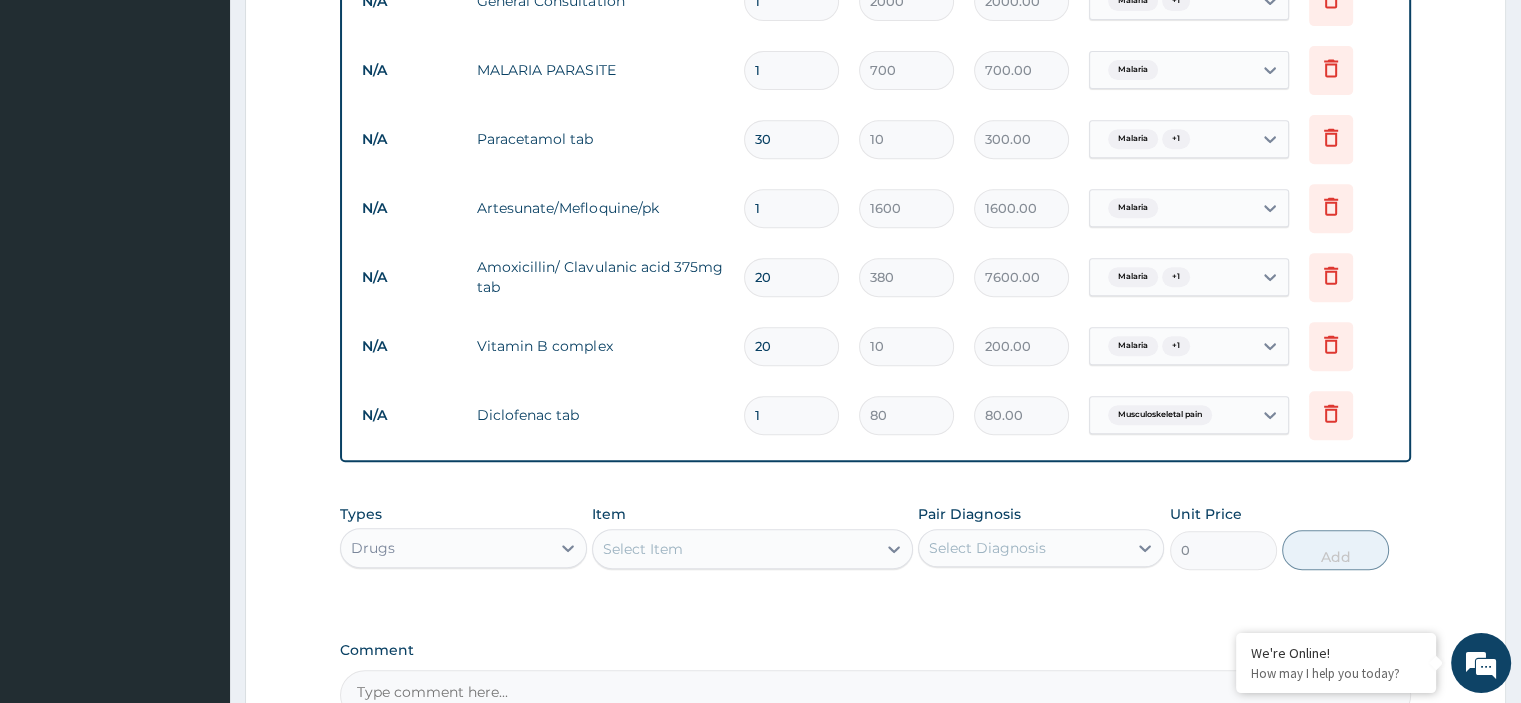 type on "800.00" 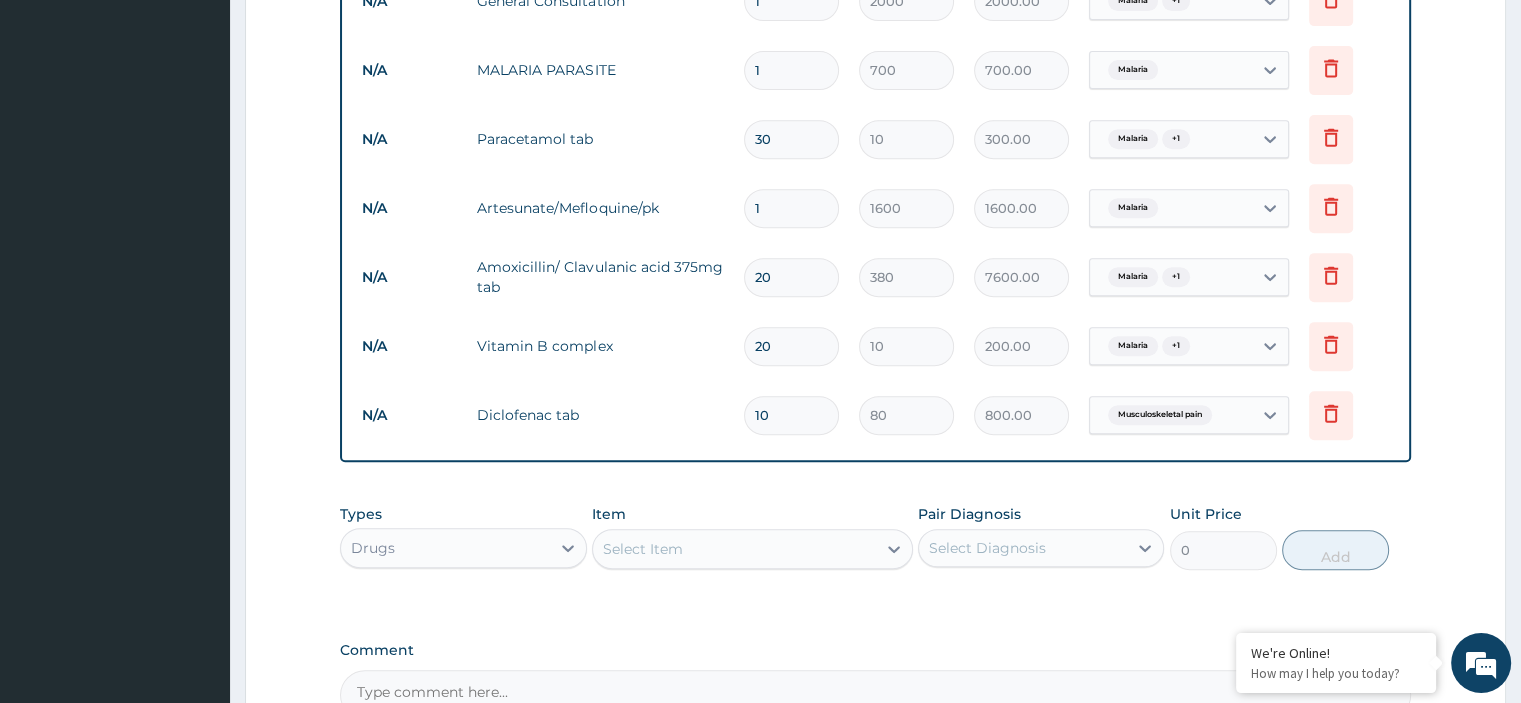 type on "10" 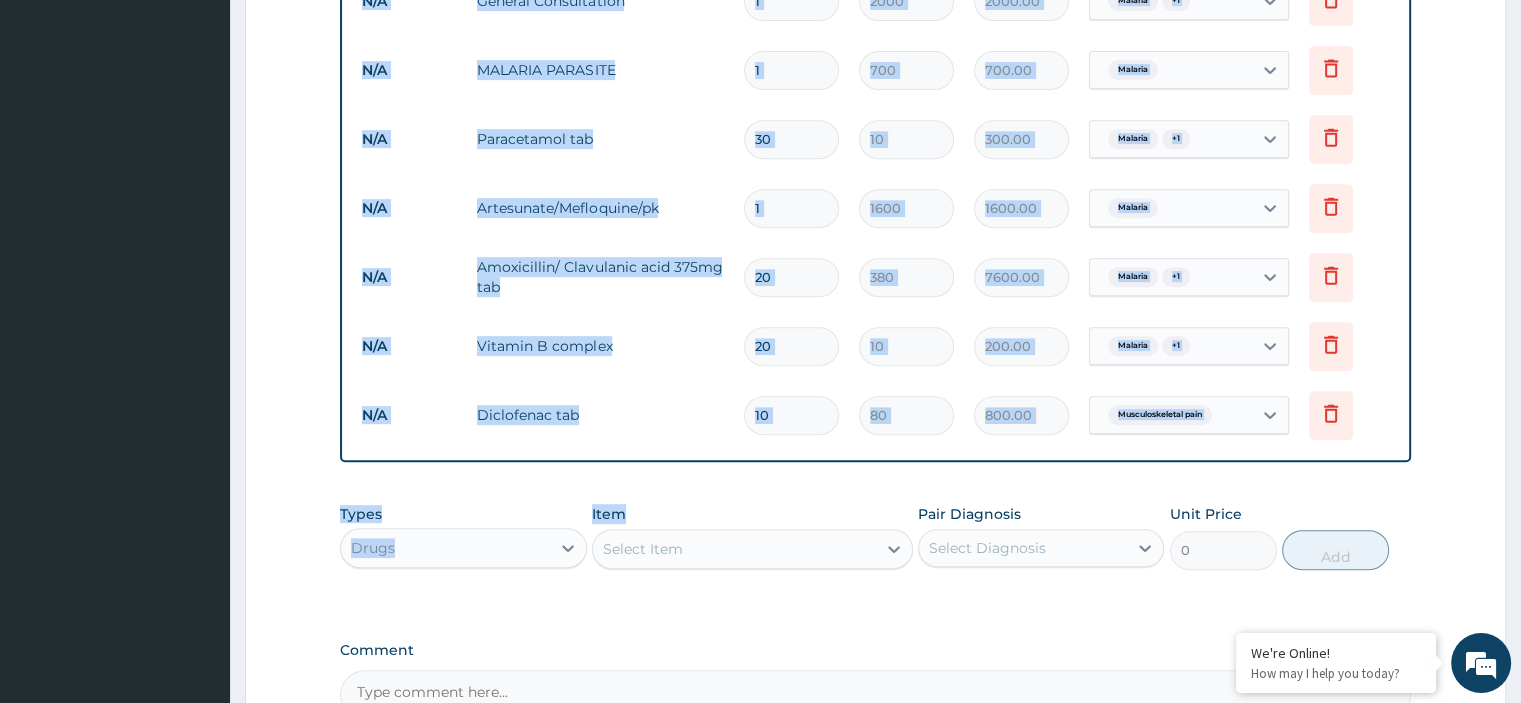 drag, startPoint x: 843, startPoint y: 476, endPoint x: 824, endPoint y: 467, distance: 21.023796 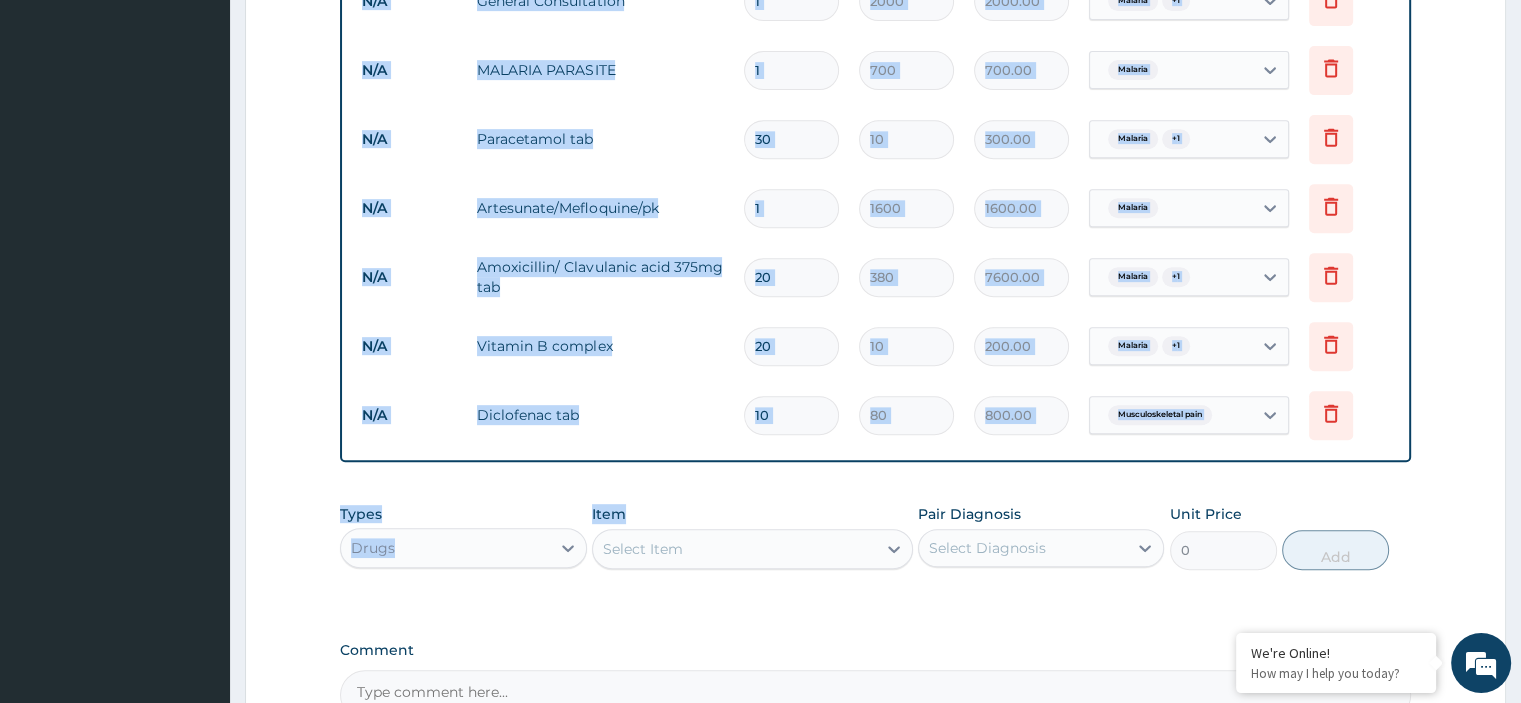 click on "PA Code / Prescription Code Enter Code(Secondary Care Only) Encounter Date 05-08-2025 Important Notice Please enter PA codes before entering items that are not attached to a PA code   All diagnoses entered must be linked to a claim item. Diagnosis & Claim Items that are visible but inactive cannot be edited because they were imported from an already approved PA code. Diagnosis Malaria Confirmed Musculoskeletal pain Confirmed Upper respiratory infection Confirmed NB: All diagnosis must be linked to a claim item Claim Items Type Name Quantity Unit Price Total Price Pair Diagnosis Actions N/A General Consultation 1 2000 2000.00 Malaria  + 1 Delete N/A MALARIA PARASITE 1 700 700.00 Malaria Delete N/A Paracetamol tab 30 10 300.00 Malaria  + 1 Delete N/A  Artesunate/Mefloquine/pk 1 1600 1600.00 Malaria Delete N/A Amoxicillin/ Clavulanic acid 375mg tab 20 380 7600.00 Malaria  + 1 Delete N/A Vitamin B complex 20 10 200.00 Malaria  + 1 Delete N/A Diclofenac tab 10 80 800.00 Musculoskeletal pain Delete Types Drugs Item" at bounding box center (875, 40) 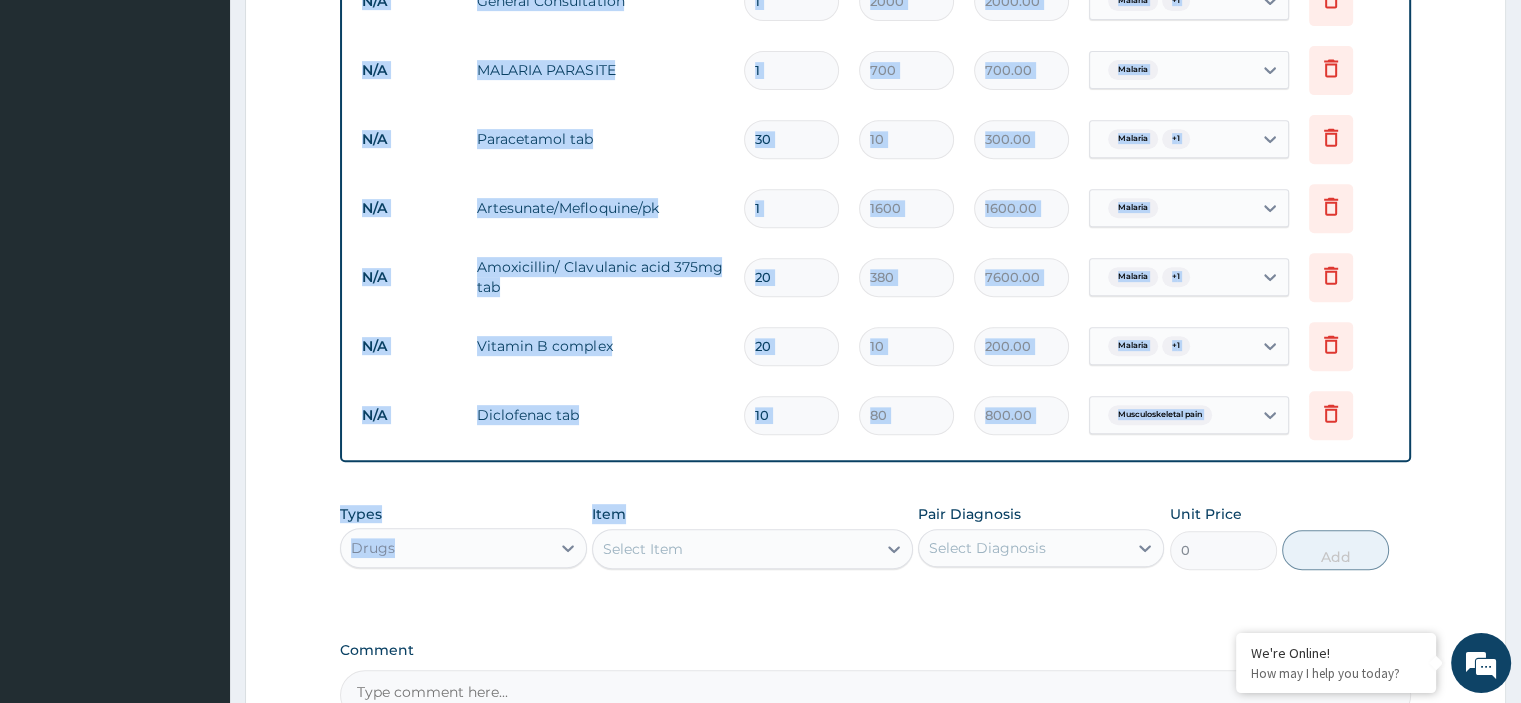 click on "Step  2  of 2 PA Code / Prescription Code Enter Code(Secondary Care Only) Encounter Date 05-08-2025 Important Notice Please enter PA codes before entering items that are not attached to a PA code   All diagnoses entered must be linked to a claim item. Diagnosis & Claim Items that are visible but inactive cannot be edited because they were imported from an already approved PA code. Diagnosis Malaria Confirmed Musculoskeletal pain Confirmed Upper respiratory infection Confirmed NB: All diagnosis must be linked to a claim item Claim Items Type Name Quantity Unit Price Total Price Pair Diagnosis Actions N/A General Consultation 1 2000 2000.00 Malaria  + 1 Delete N/A MALARIA PARASITE 1 700 700.00 Malaria Delete N/A Paracetamol tab 30 10 300.00 Malaria  + 1 Delete N/A  Artesunate/Mefloquine/pk 1 1600 1600.00 Malaria Delete N/A Amoxicillin/ Clavulanic acid 375mg tab 20 380 7600.00 Malaria  + 1 Delete N/A Vitamin B complex 20 10 200.00 Malaria  + 1 Delete N/A Diclofenac tab 10 80 800.00 Musculoskeletal pain Delete 0" at bounding box center [875, 69] 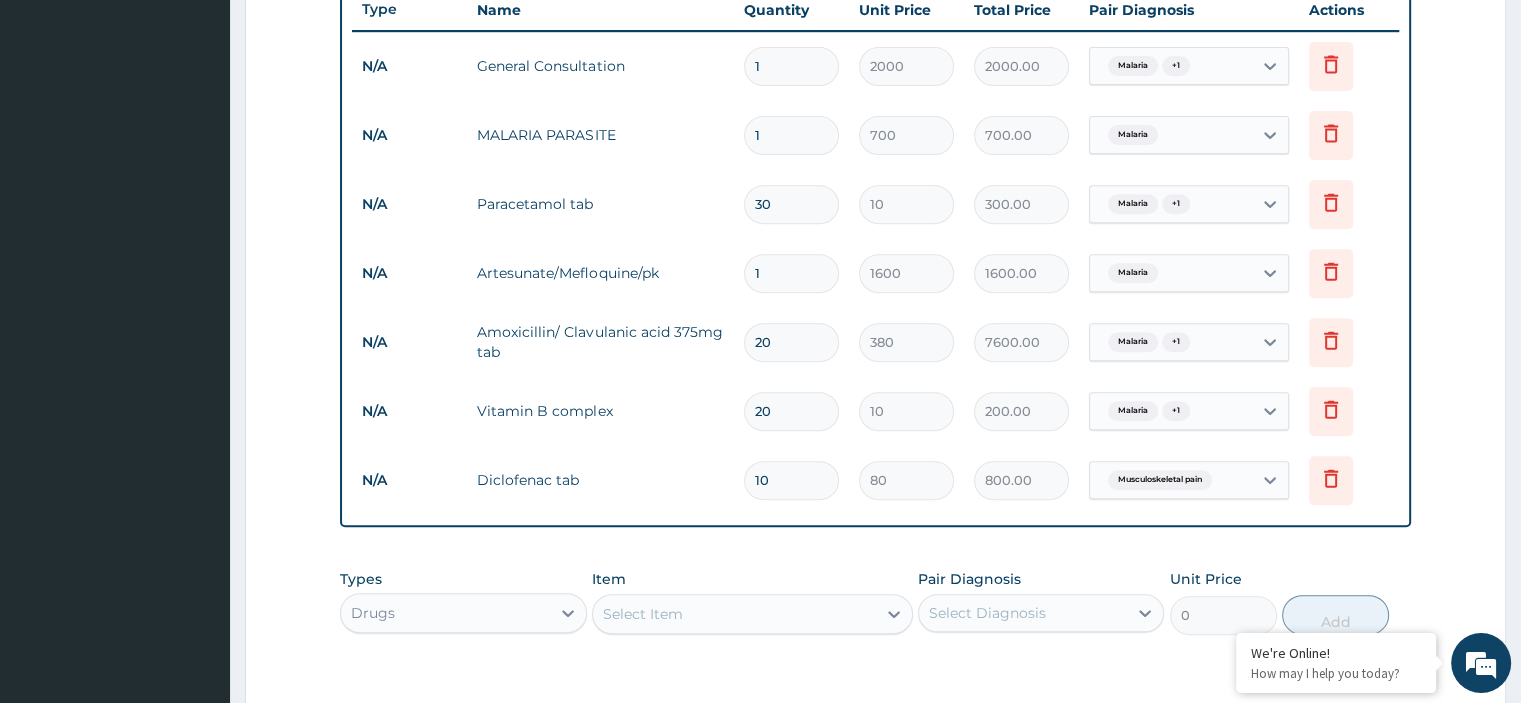 scroll, scrollTop: 731, scrollLeft: 0, axis: vertical 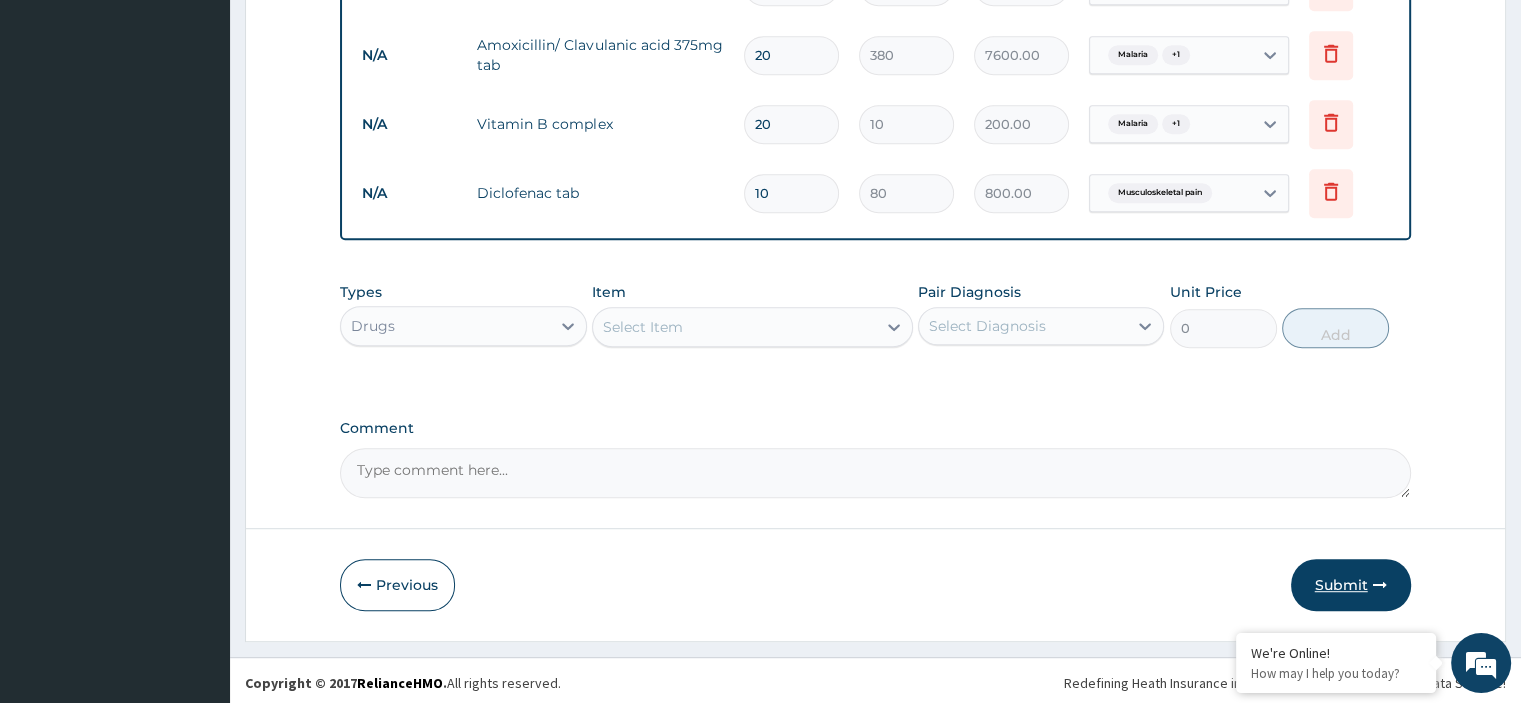 click on "Submit" at bounding box center (1351, 585) 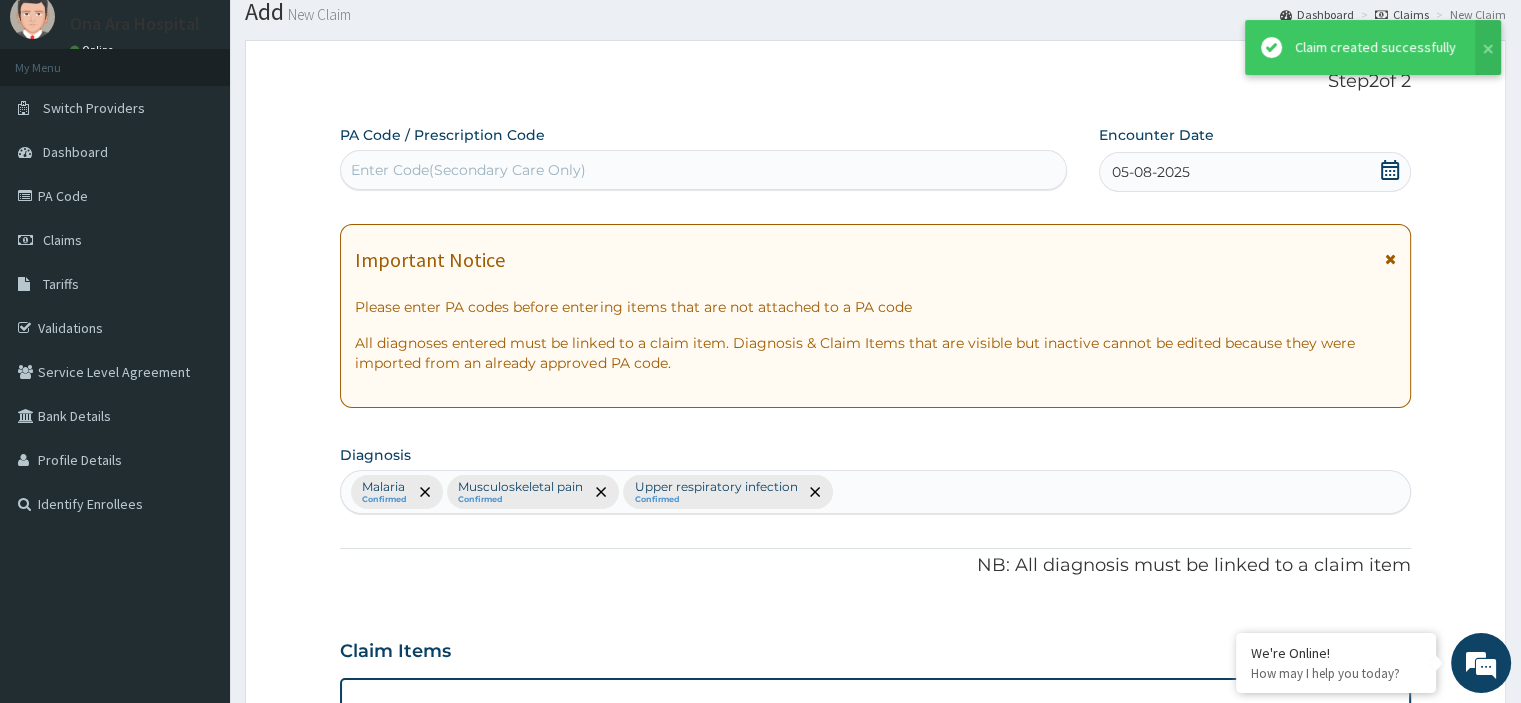 scroll, scrollTop: 1053, scrollLeft: 0, axis: vertical 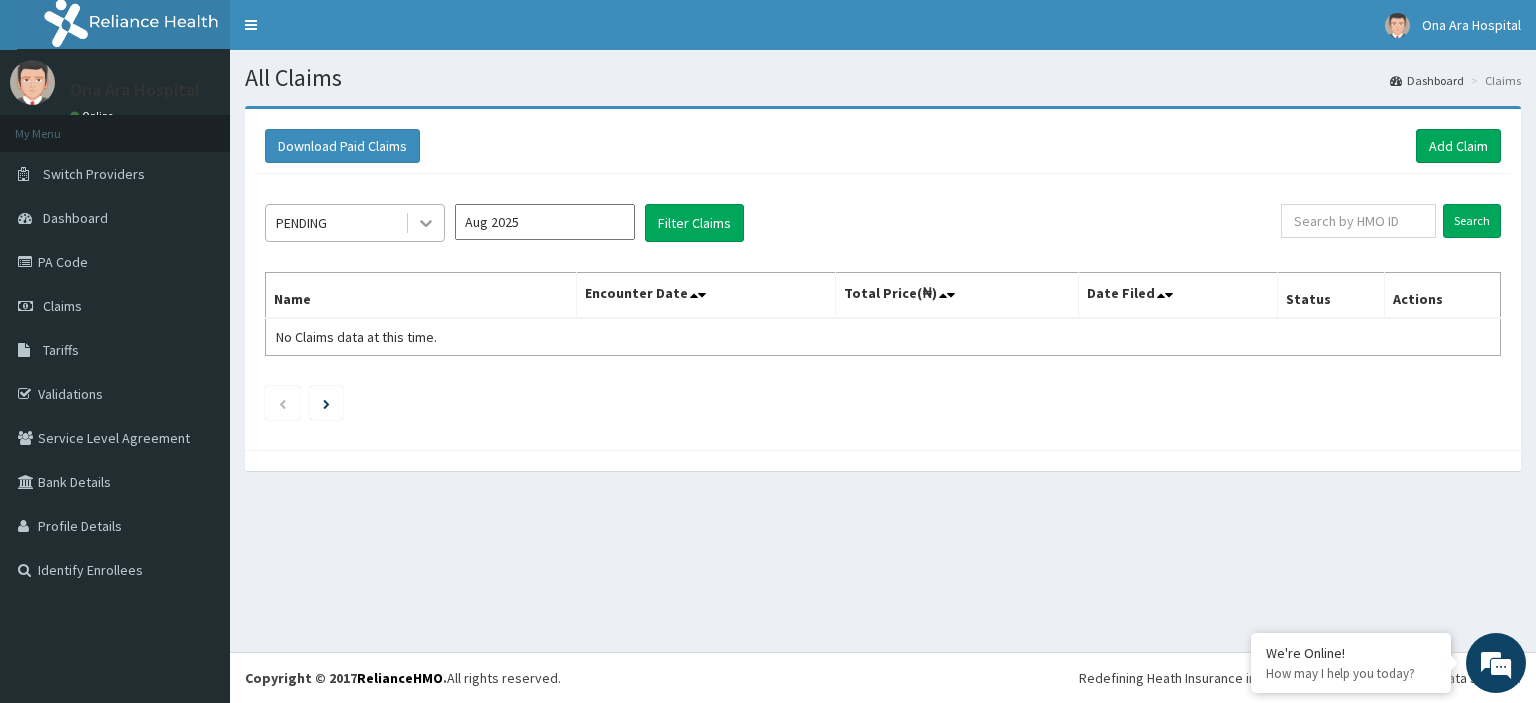 click 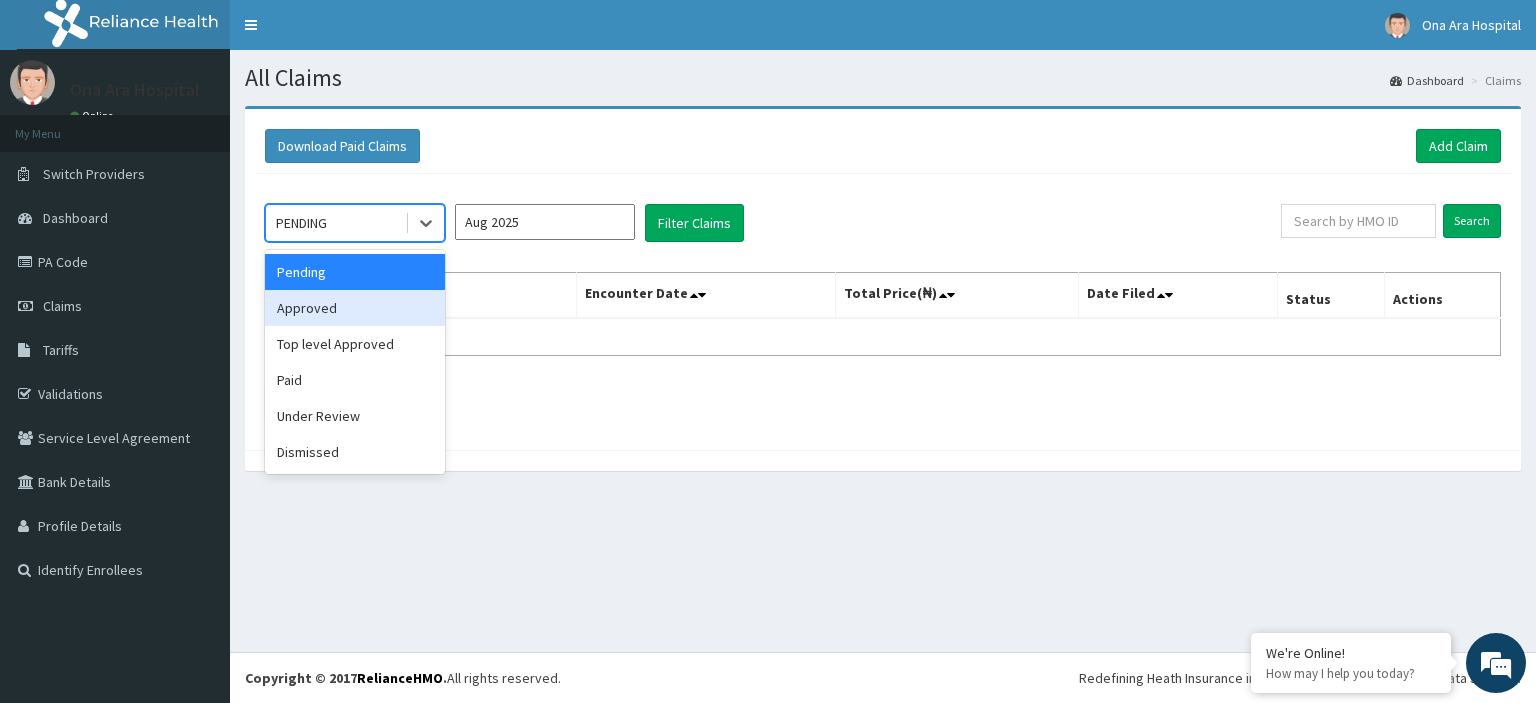 click on "Approved" at bounding box center [355, 308] 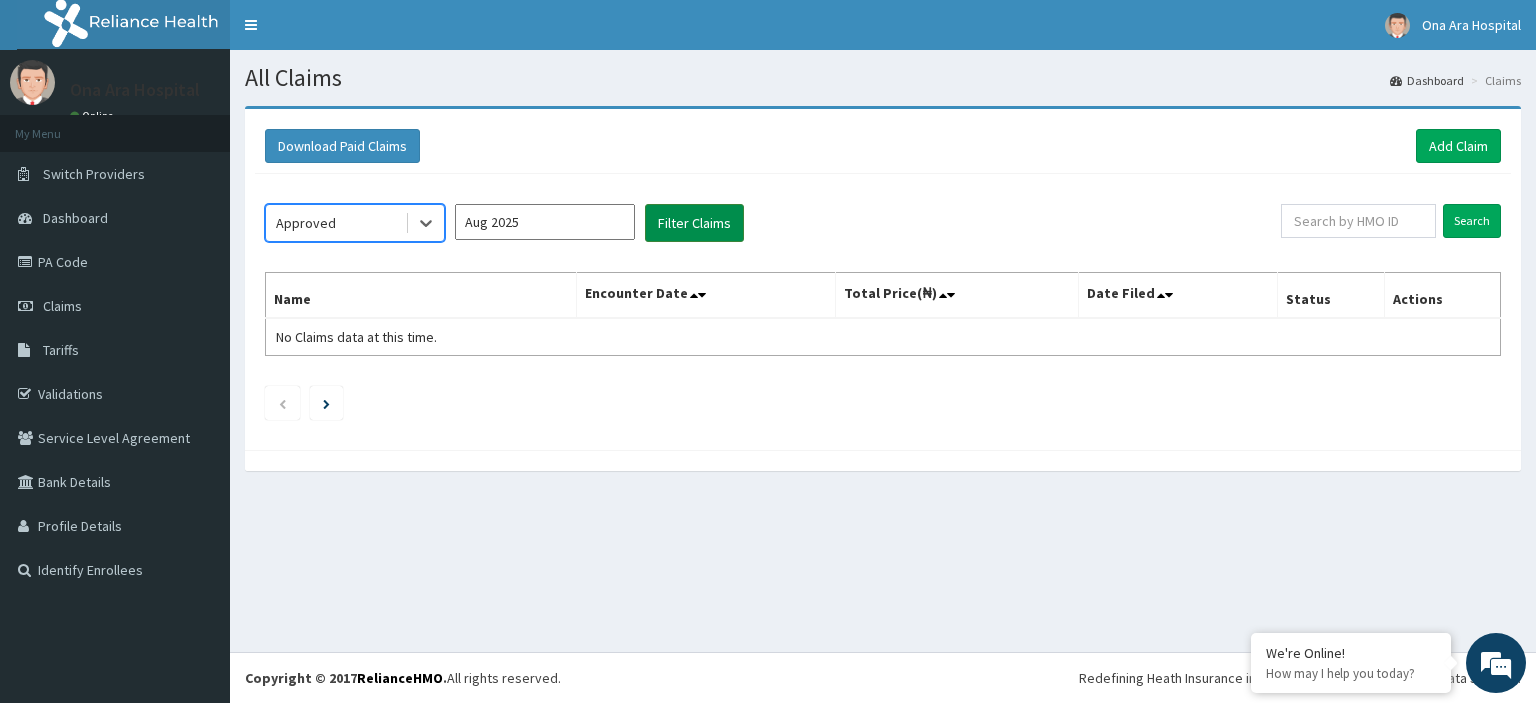 click on "Filter Claims" at bounding box center [694, 223] 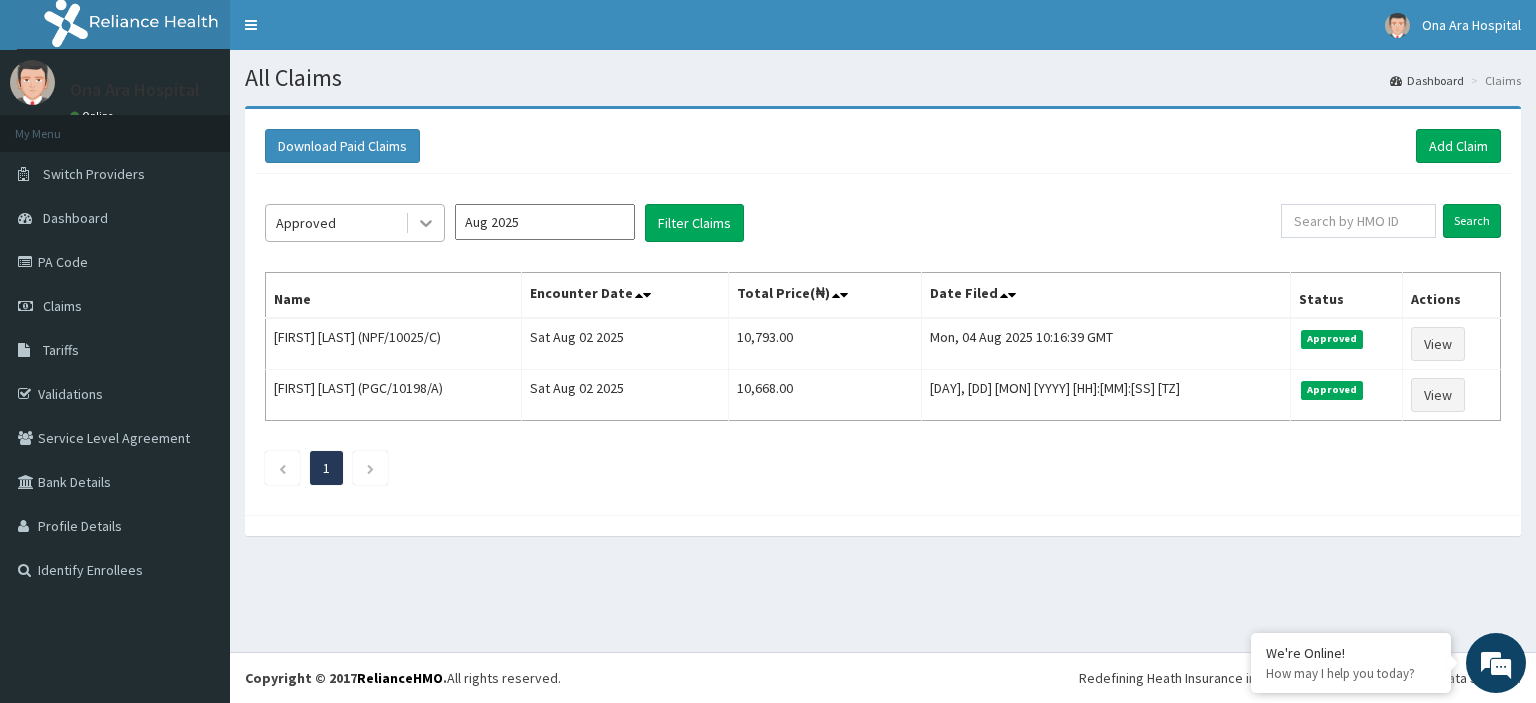 click 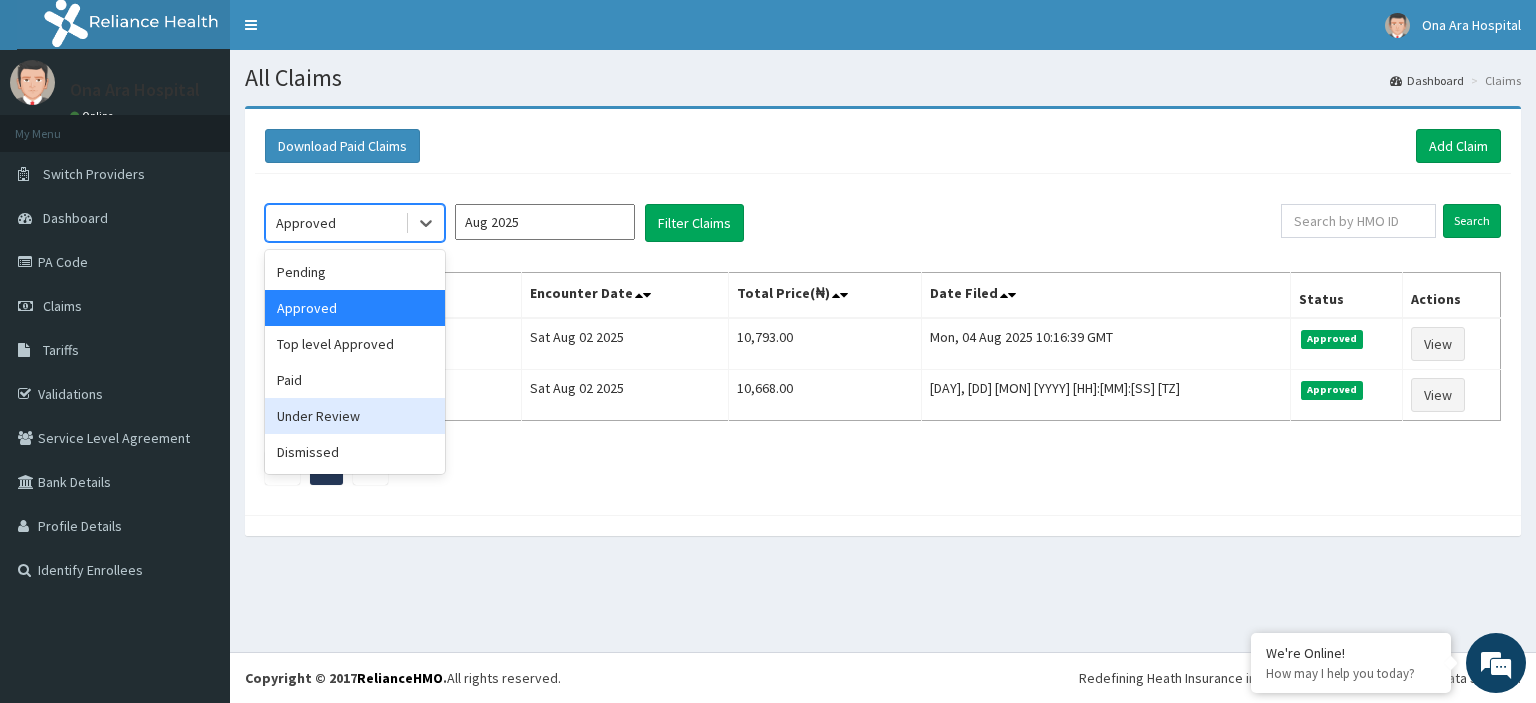 click on "Under Review" at bounding box center (355, 416) 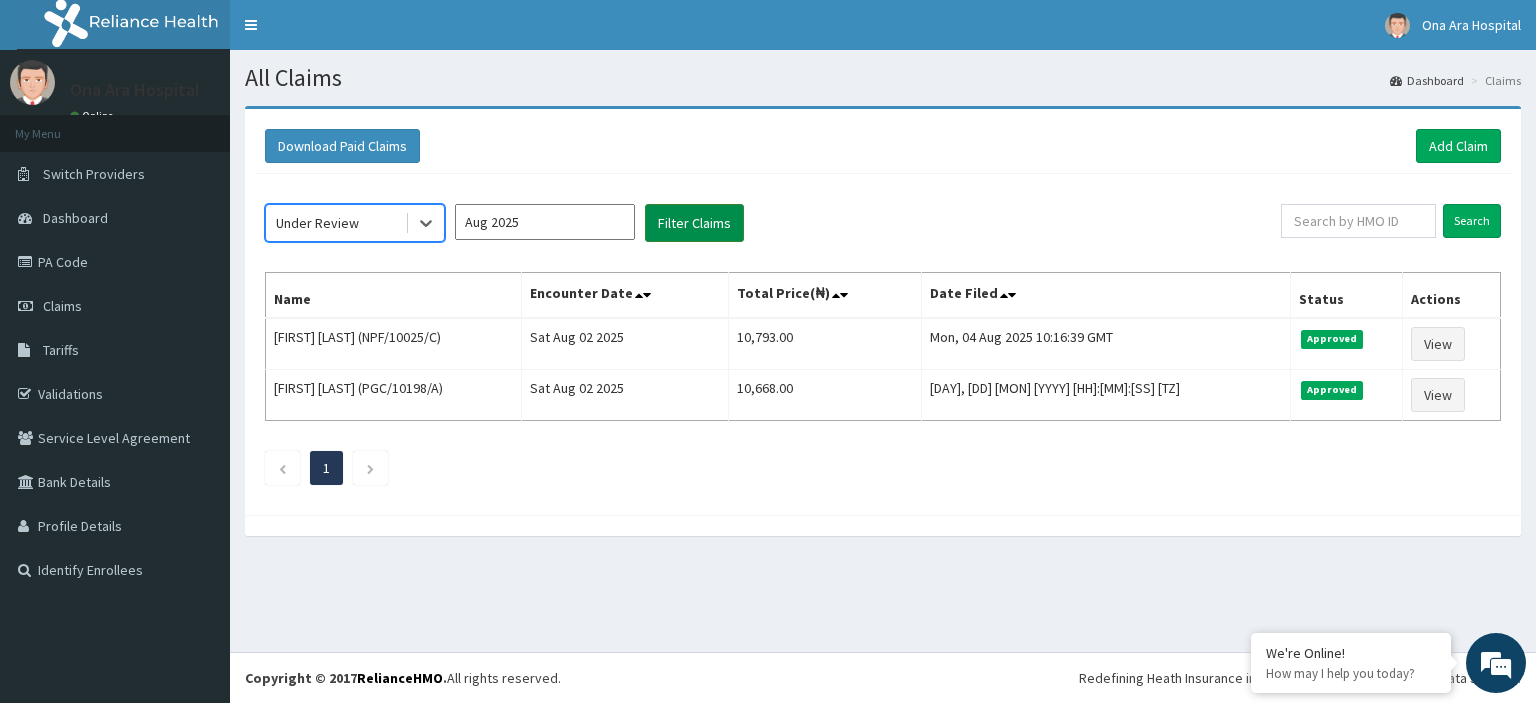 click on "Filter Claims" at bounding box center [694, 223] 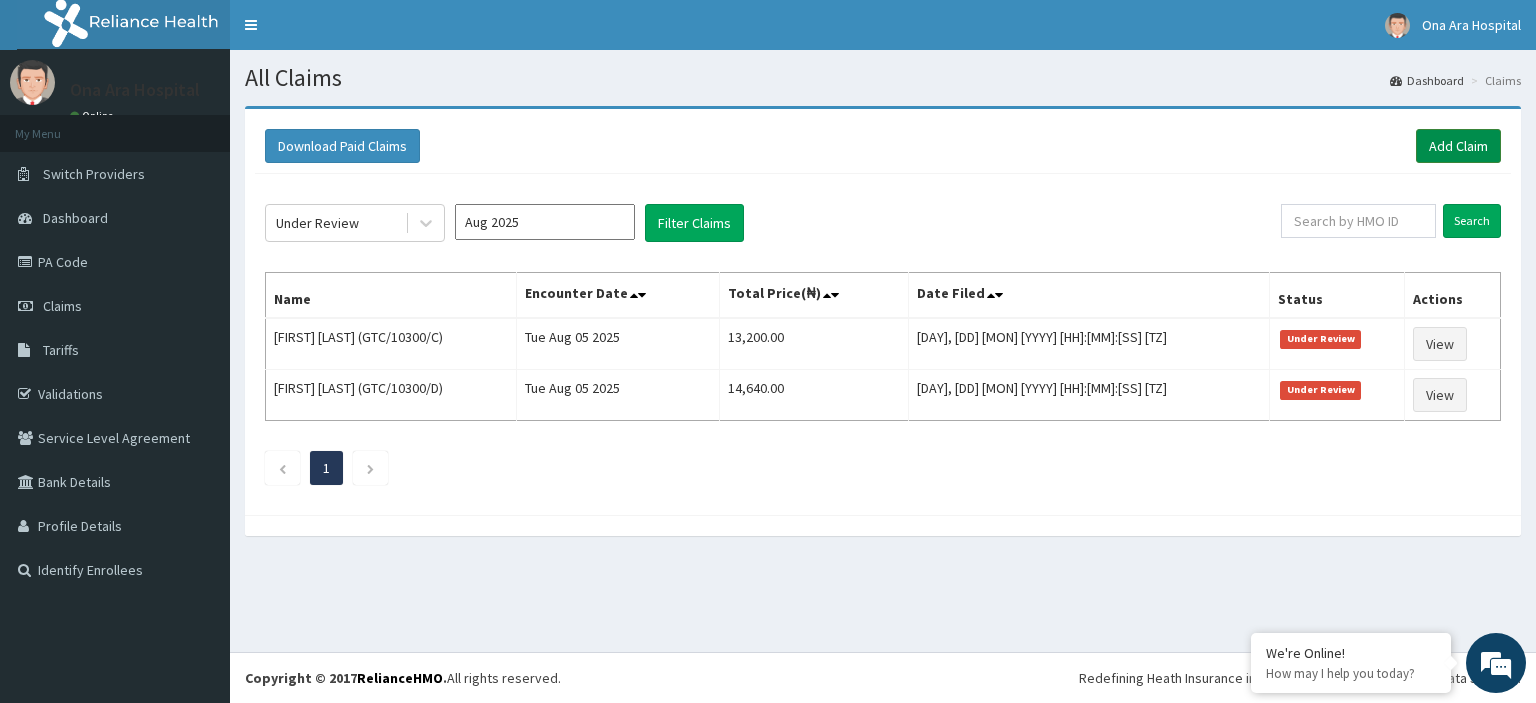 click on "Add Claim" at bounding box center (1458, 146) 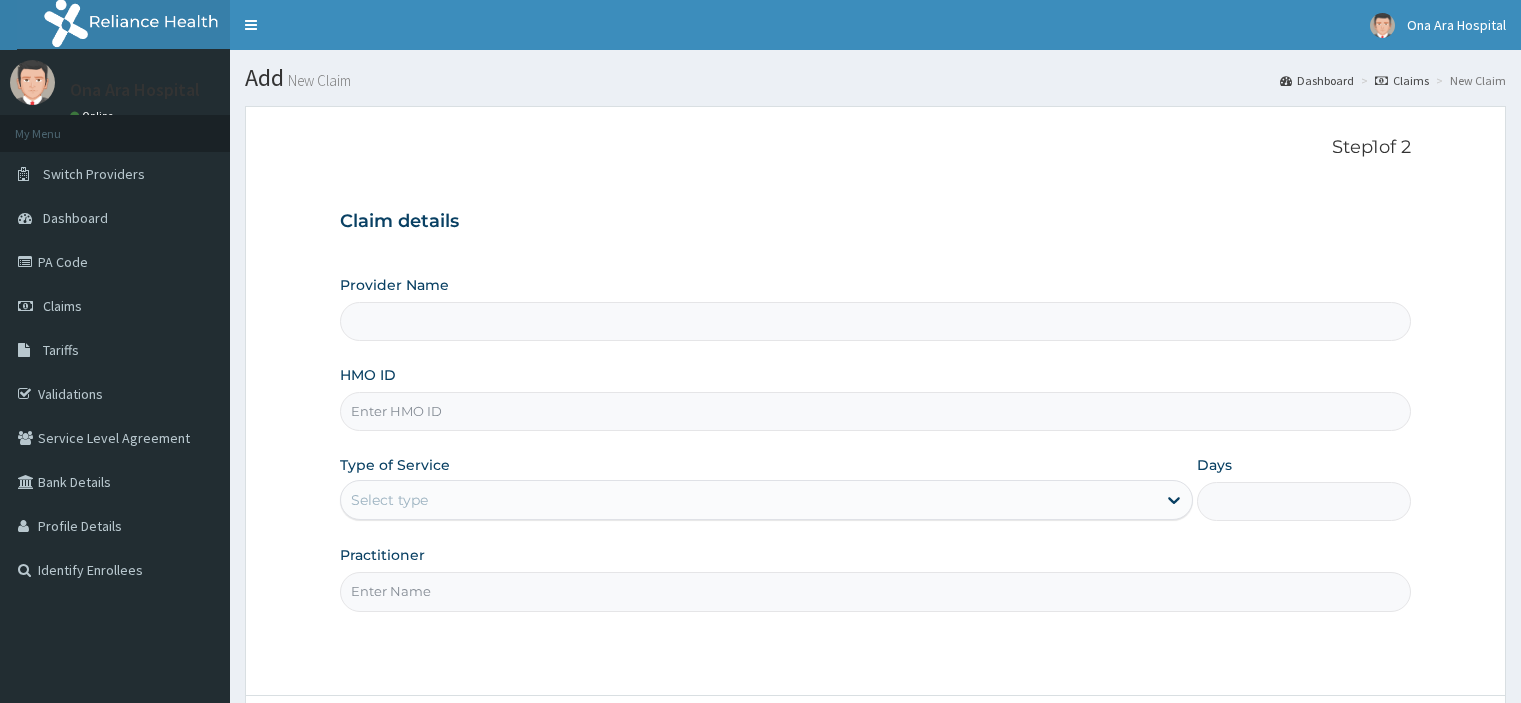 scroll, scrollTop: 0, scrollLeft: 0, axis: both 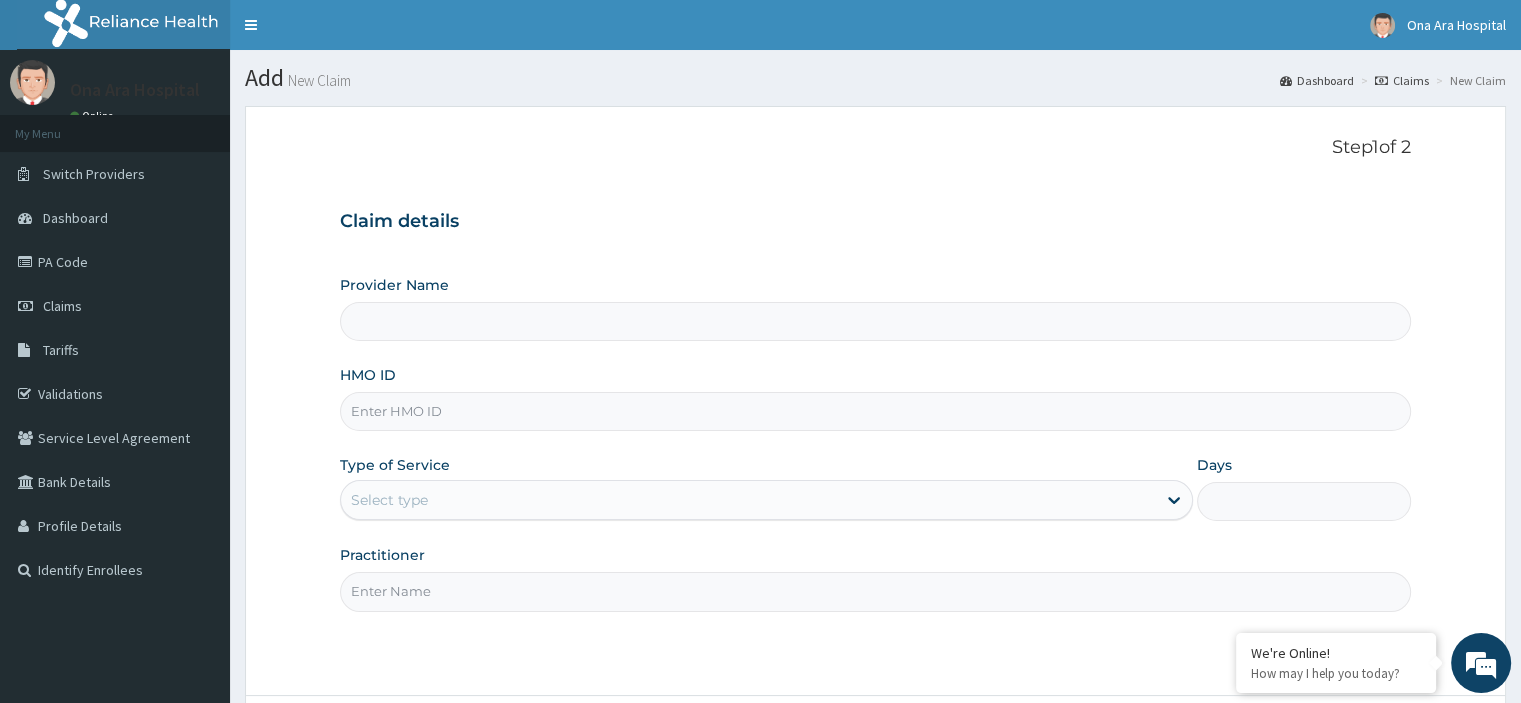 click on "HMO ID" at bounding box center [875, 411] 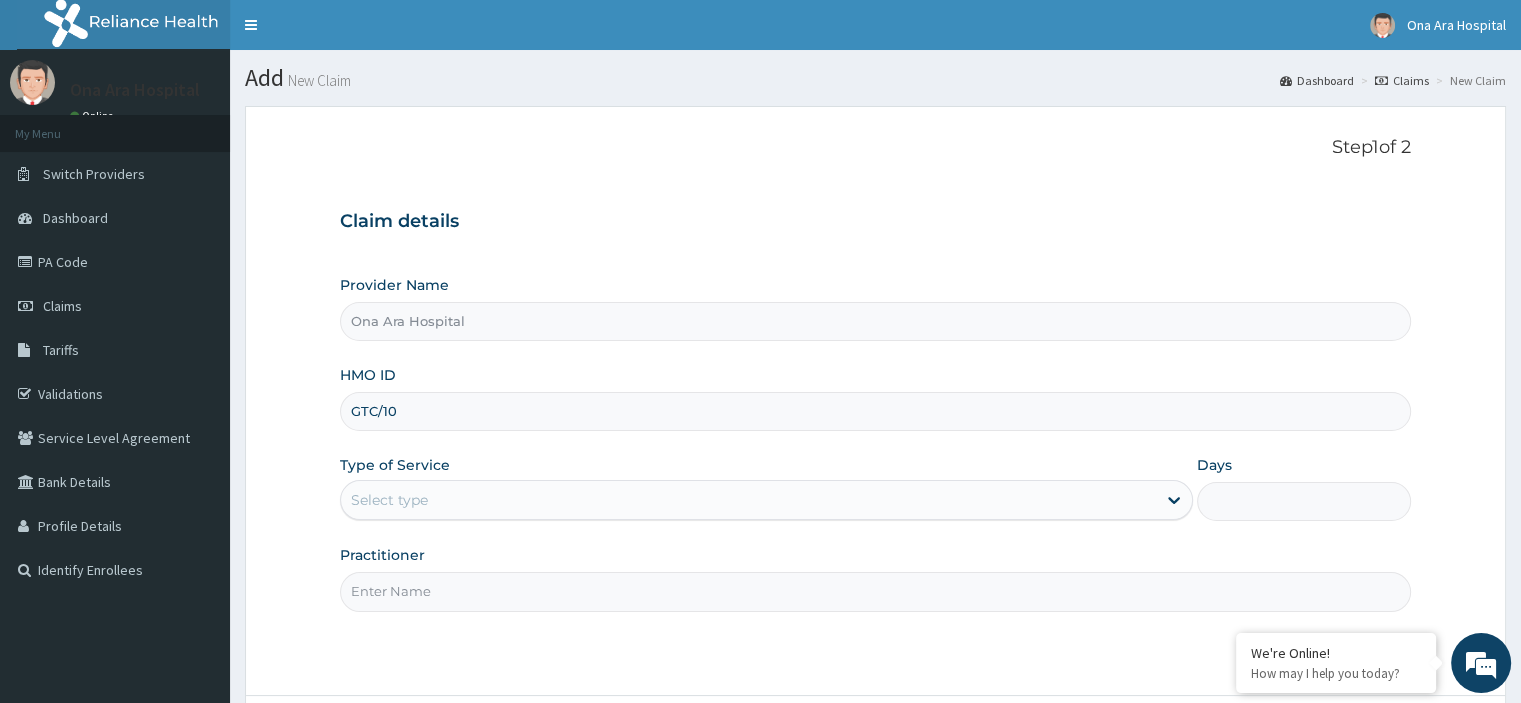 scroll, scrollTop: 0, scrollLeft: 0, axis: both 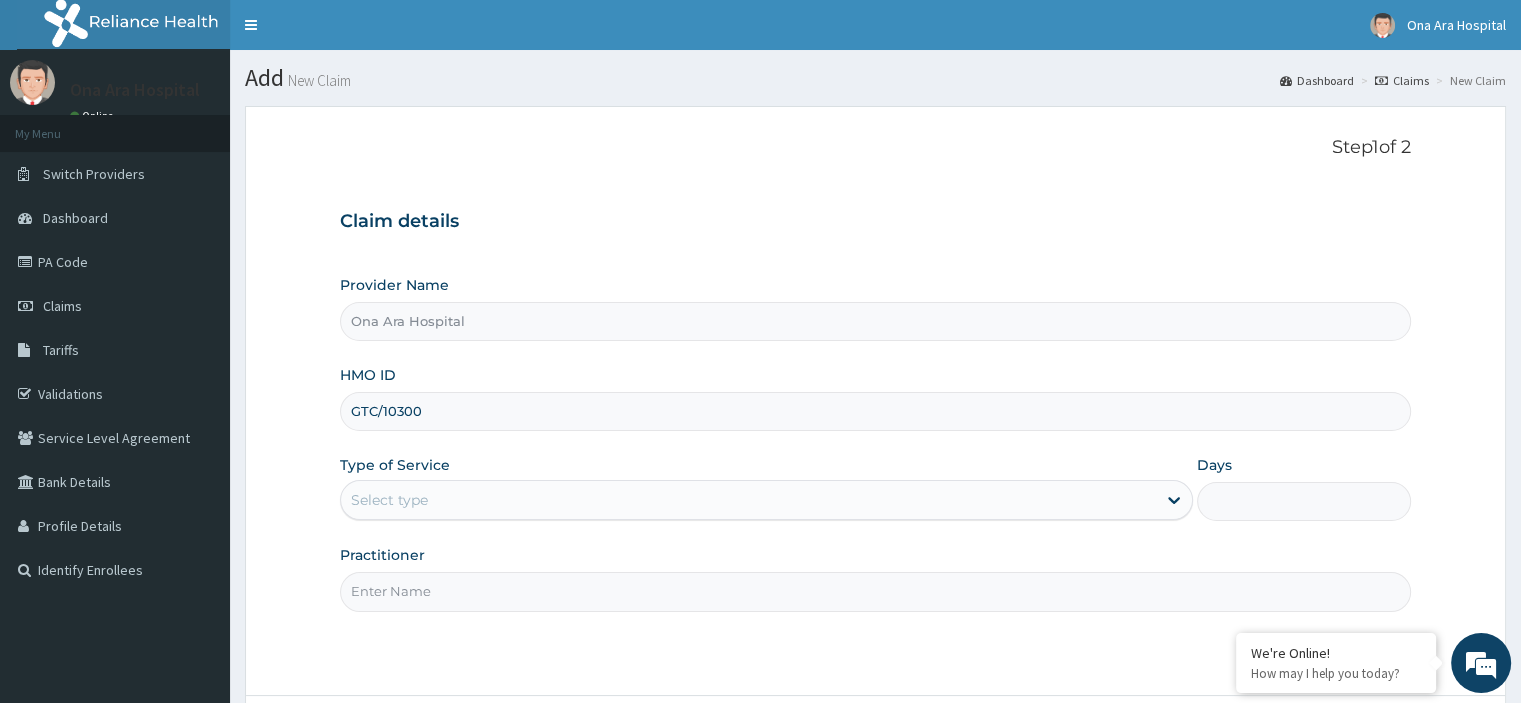 type on "GTC/10300/E" 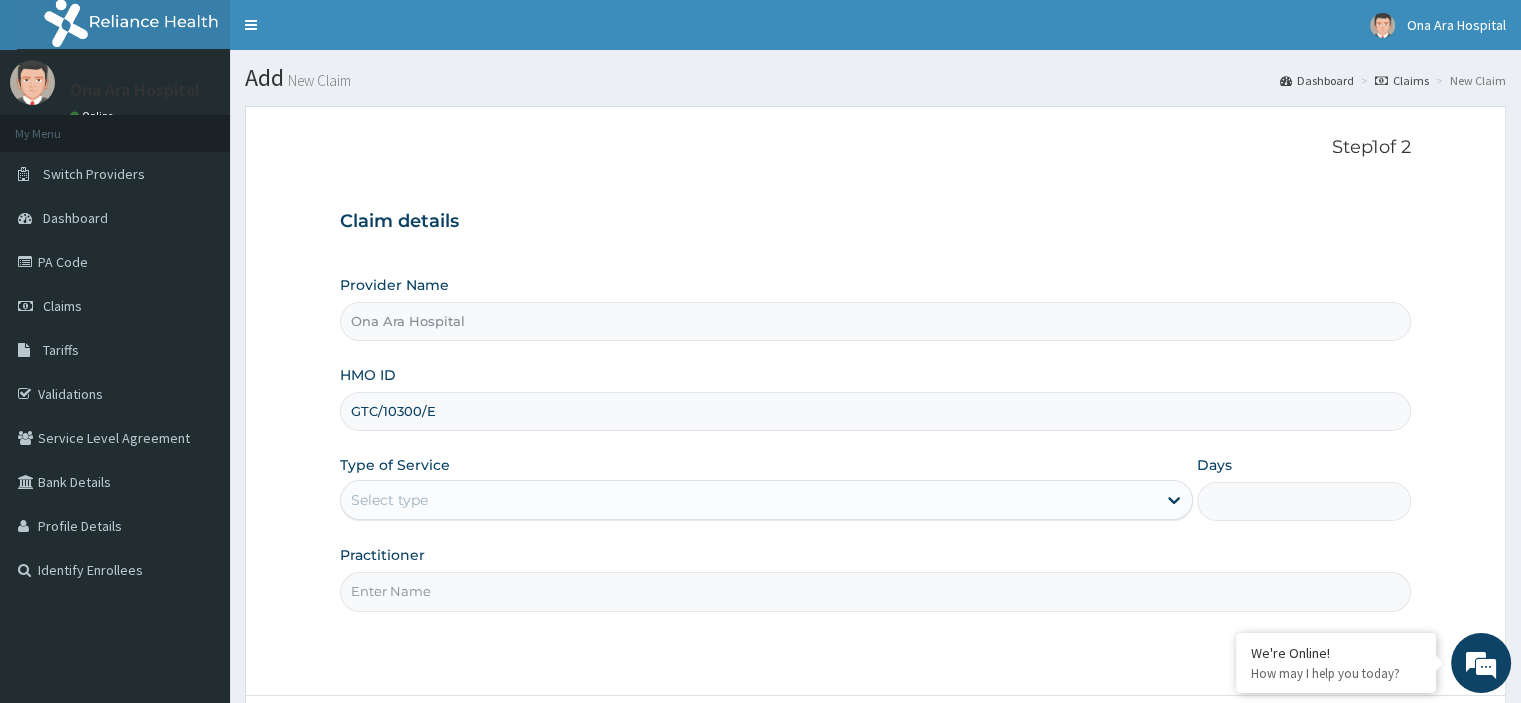 click on "Select type" at bounding box center (748, 500) 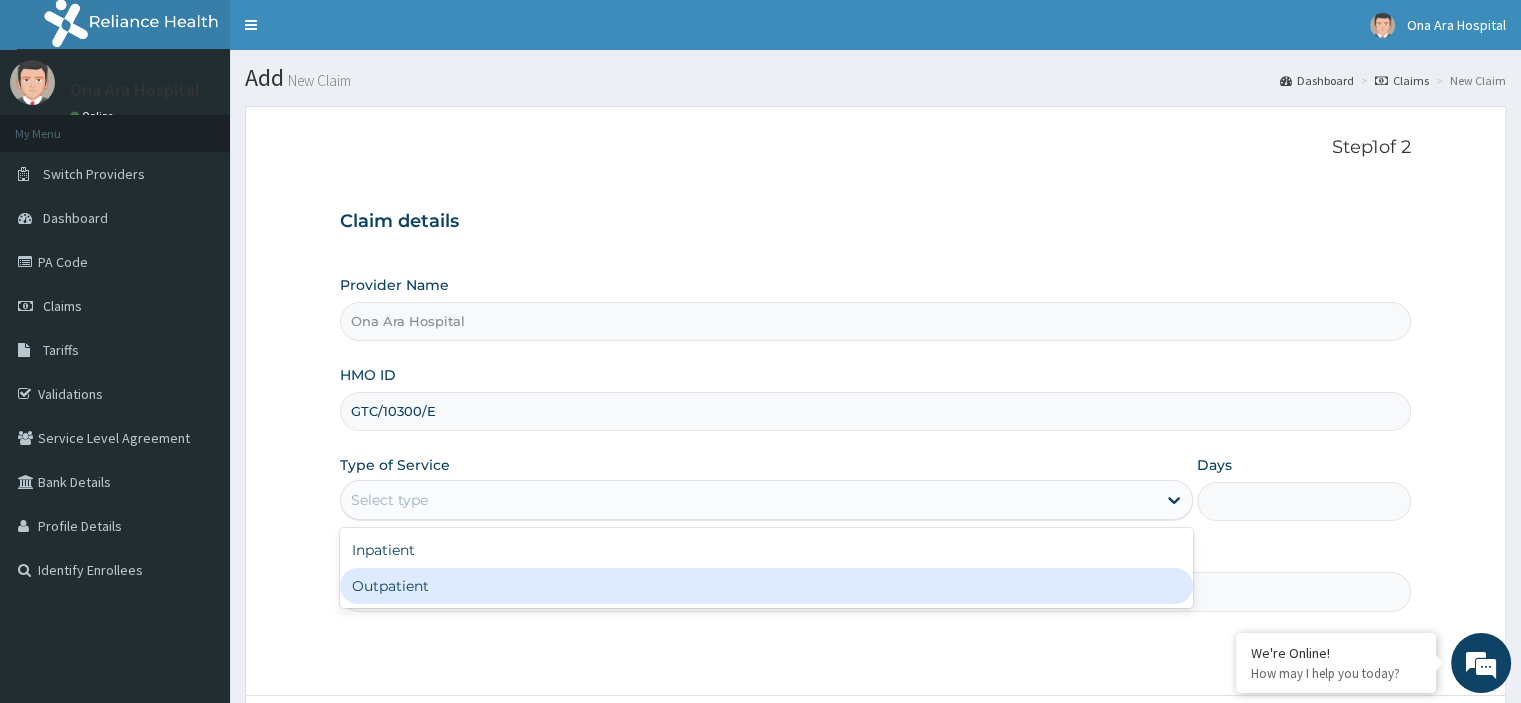 click on "Outpatient" at bounding box center [766, 586] 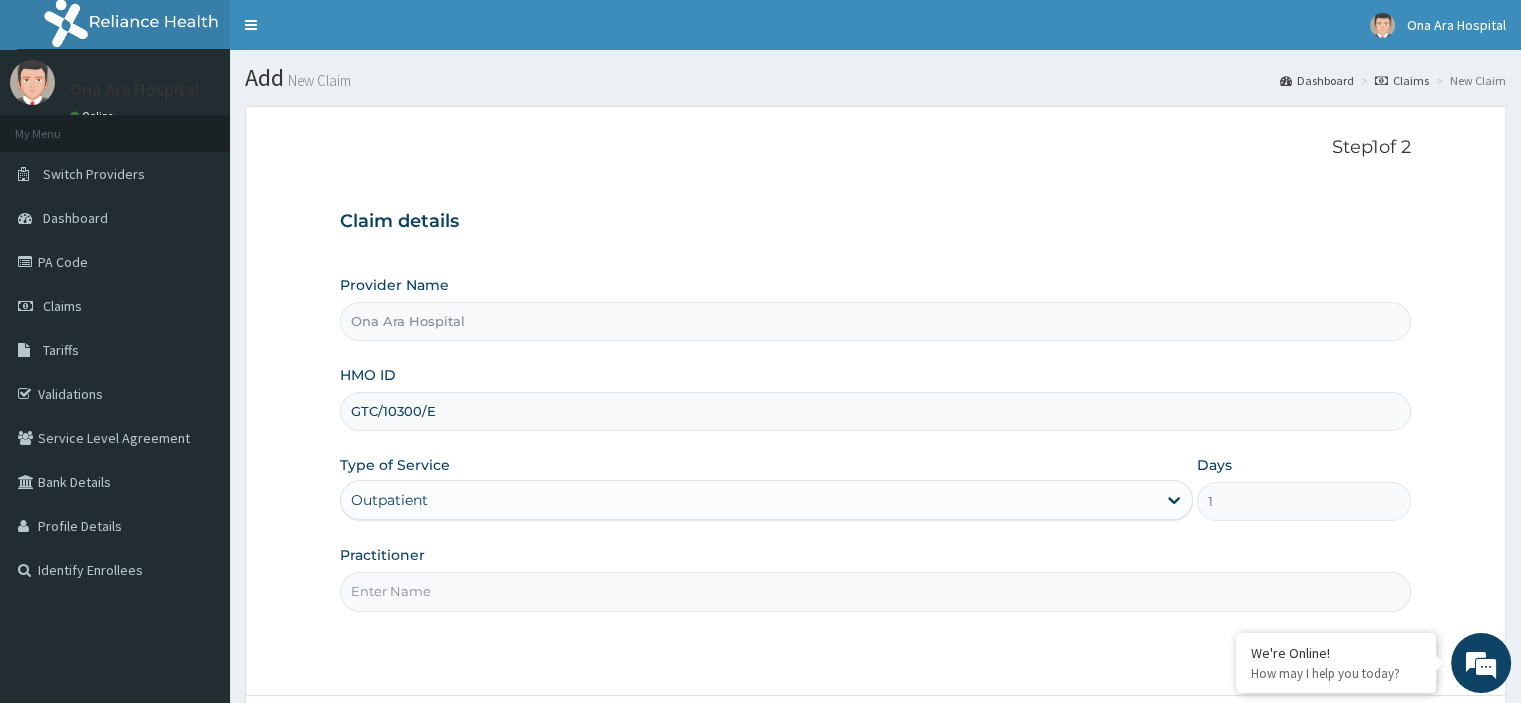 click on "Practitioner" at bounding box center [875, 591] 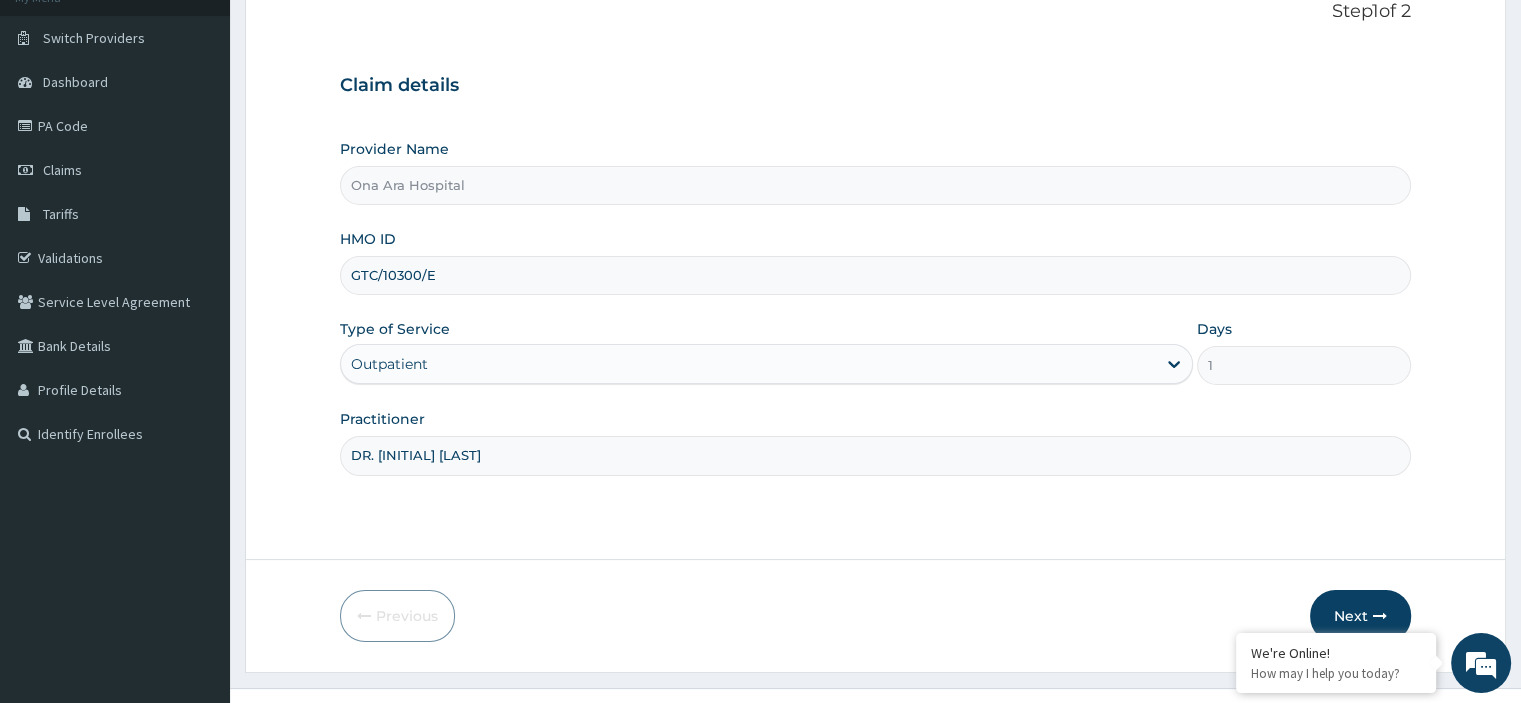 scroll, scrollTop: 171, scrollLeft: 0, axis: vertical 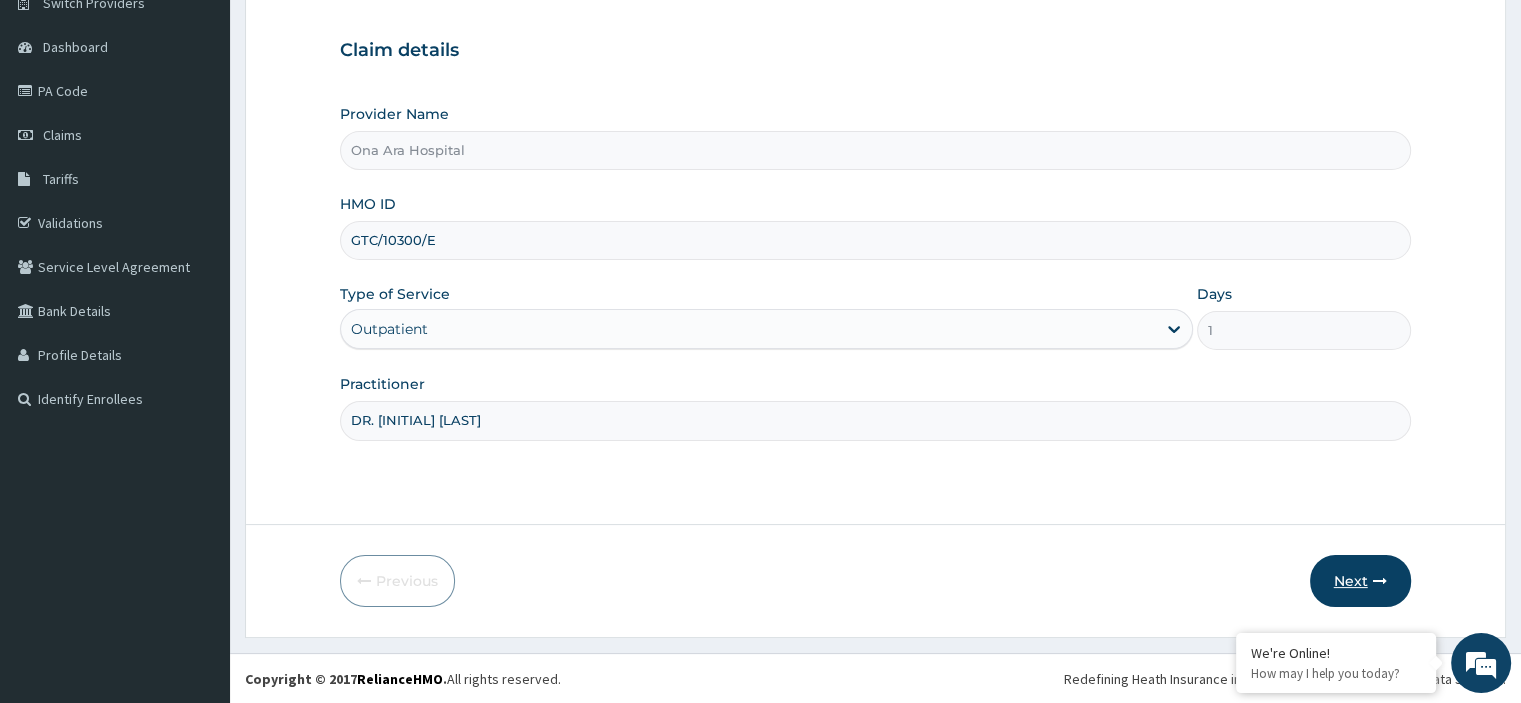 type on "DR. [INITIAL] [LAST]" 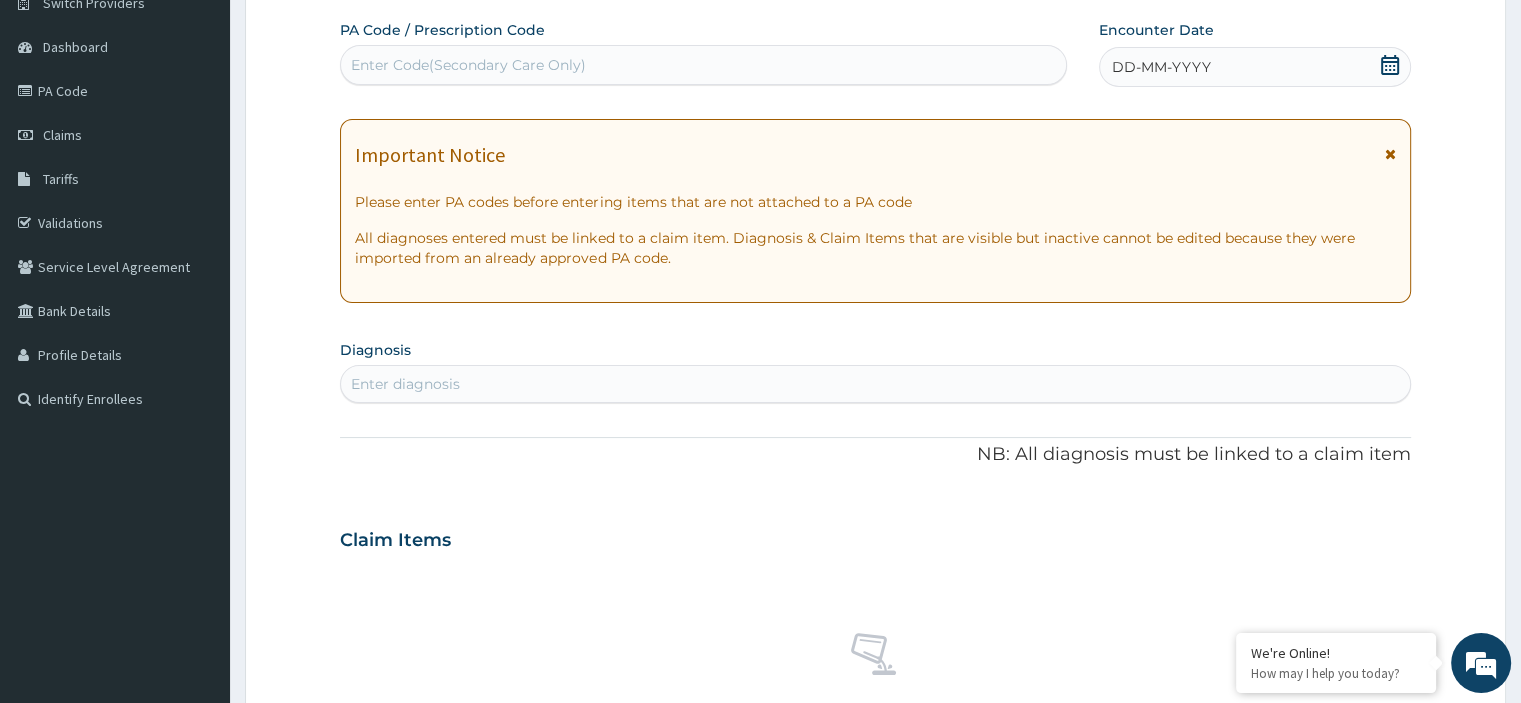 click 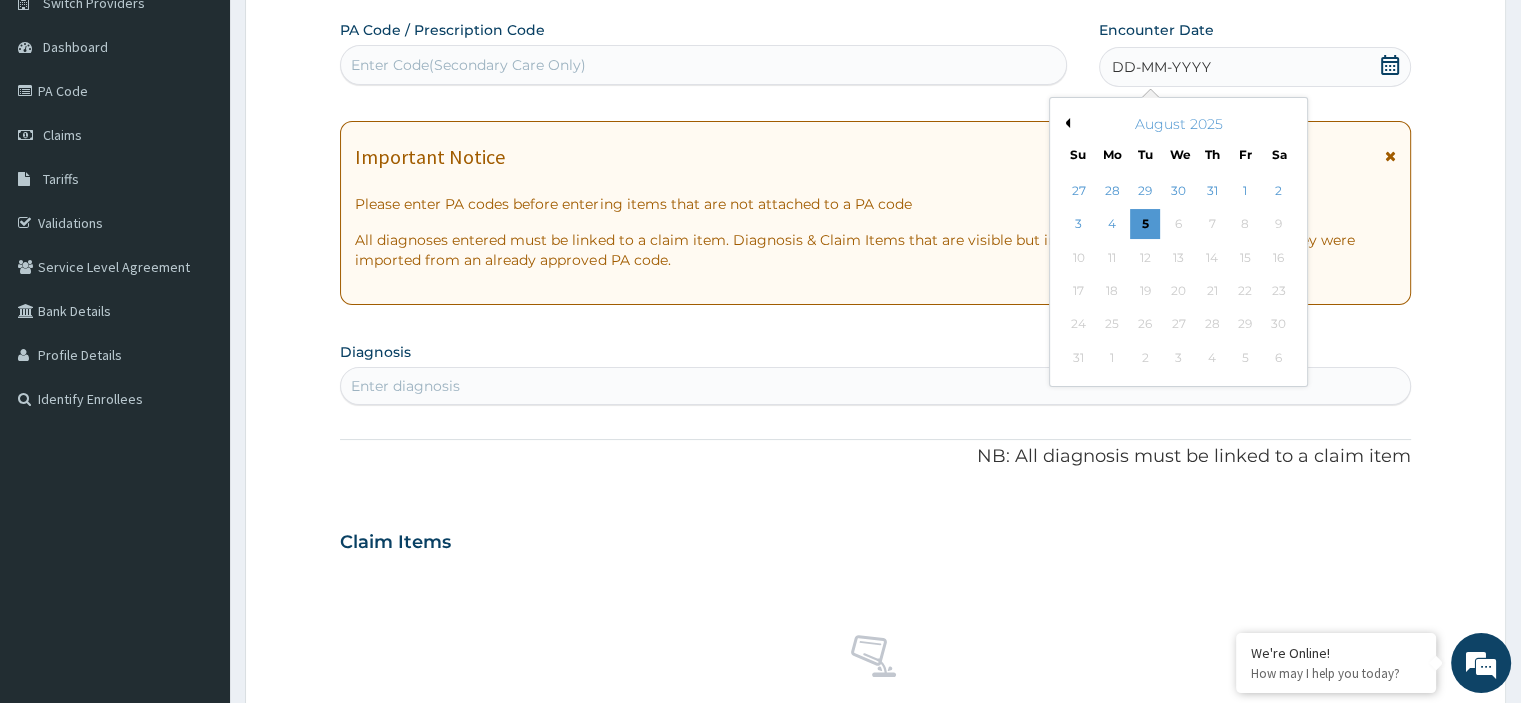 click on "5" at bounding box center [1145, 225] 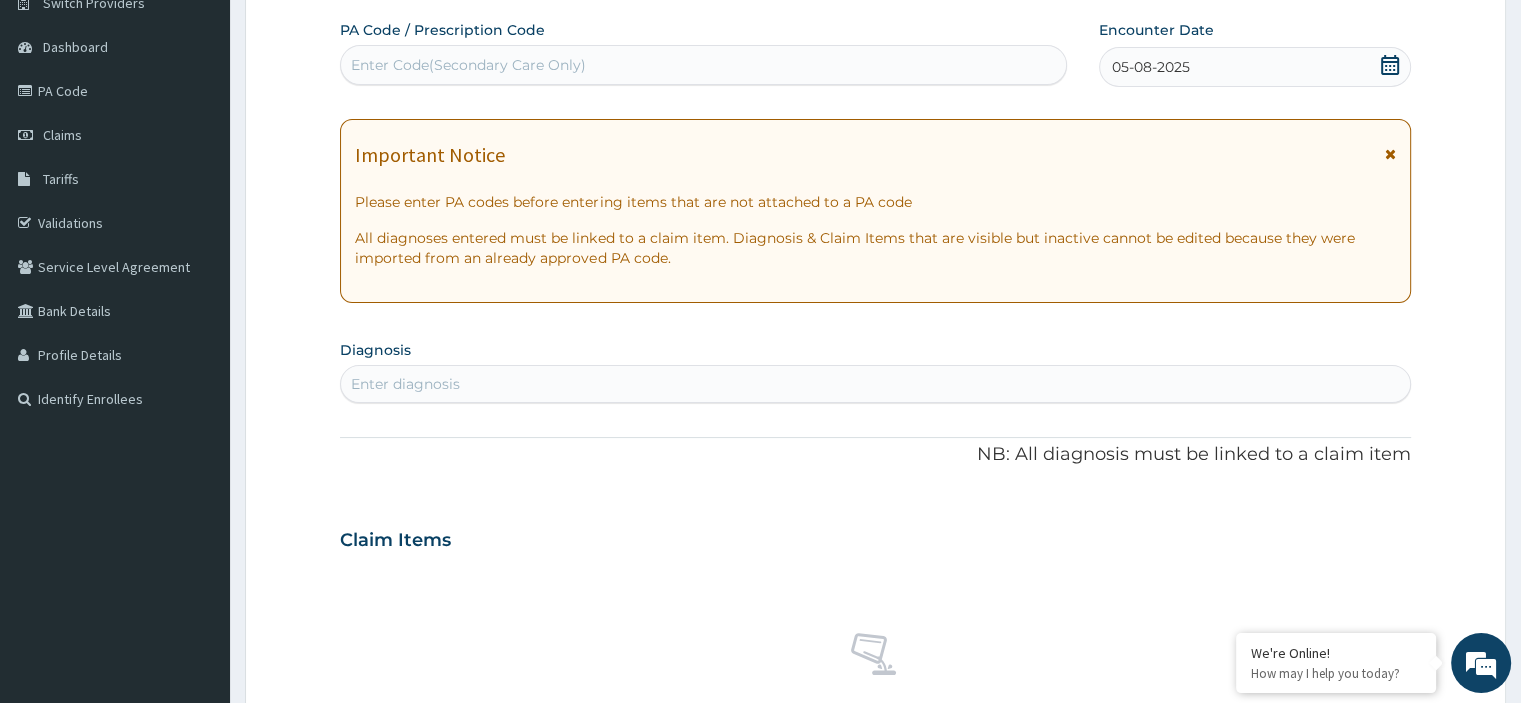 click on "Enter diagnosis" at bounding box center [875, 384] 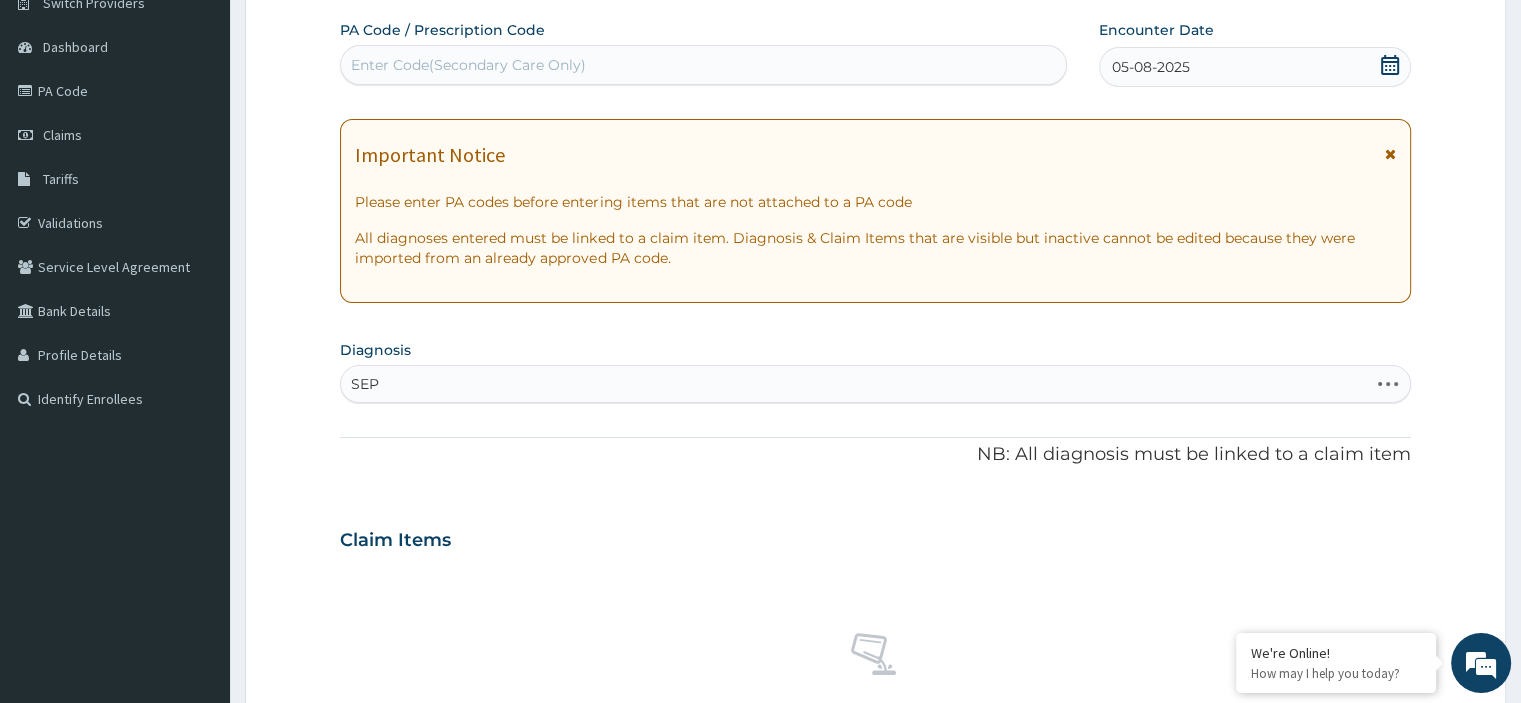 type on "SEPS" 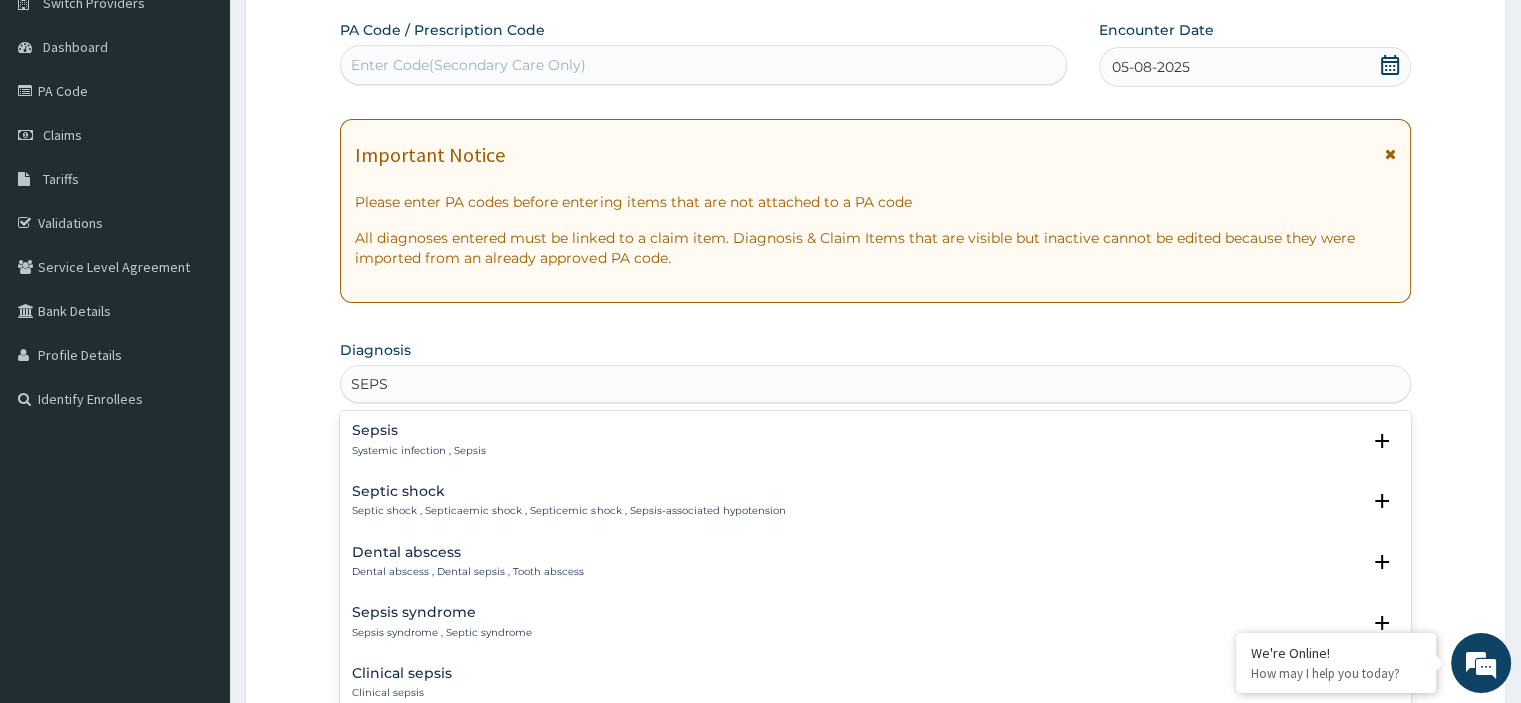 click on "Systemic infection , Sepsis" at bounding box center [419, 451] 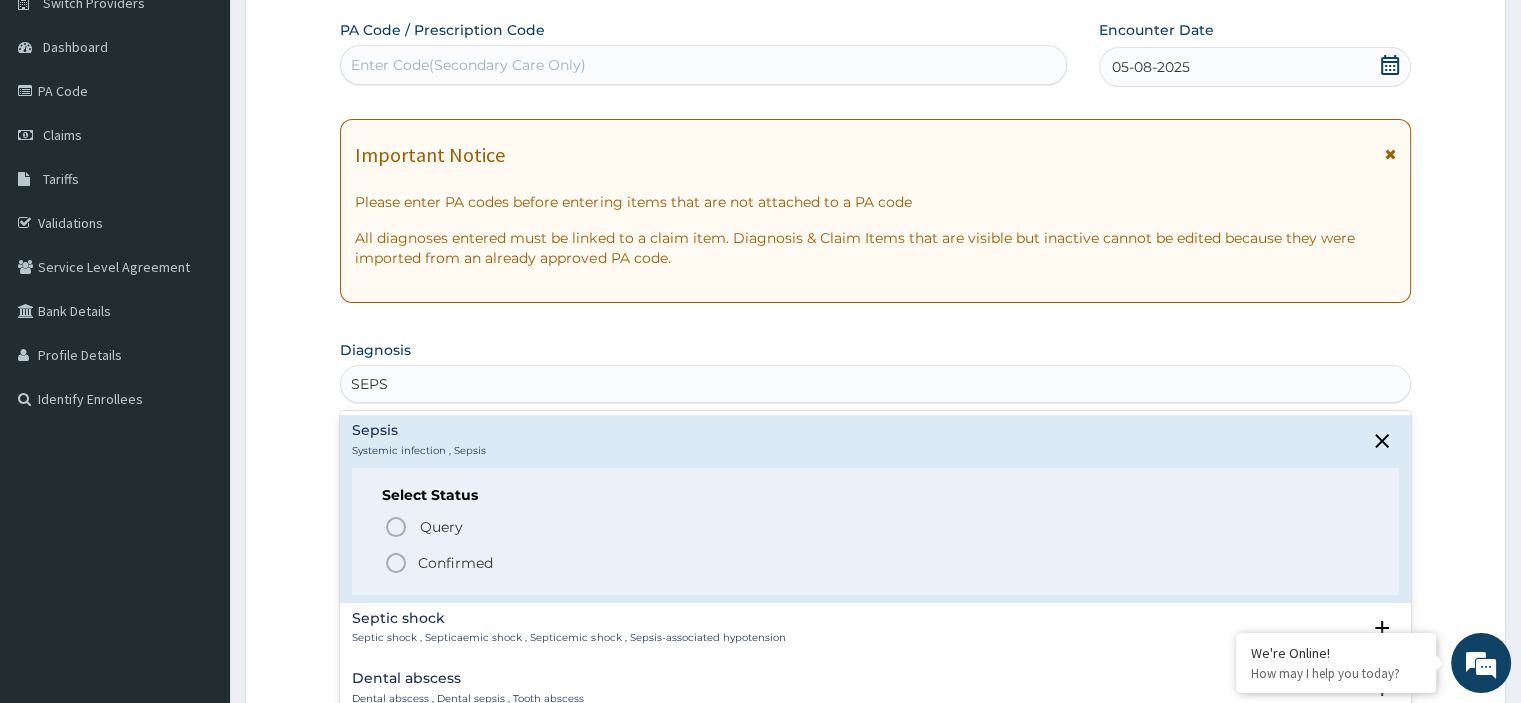 click on "Confirmed" at bounding box center [455, 563] 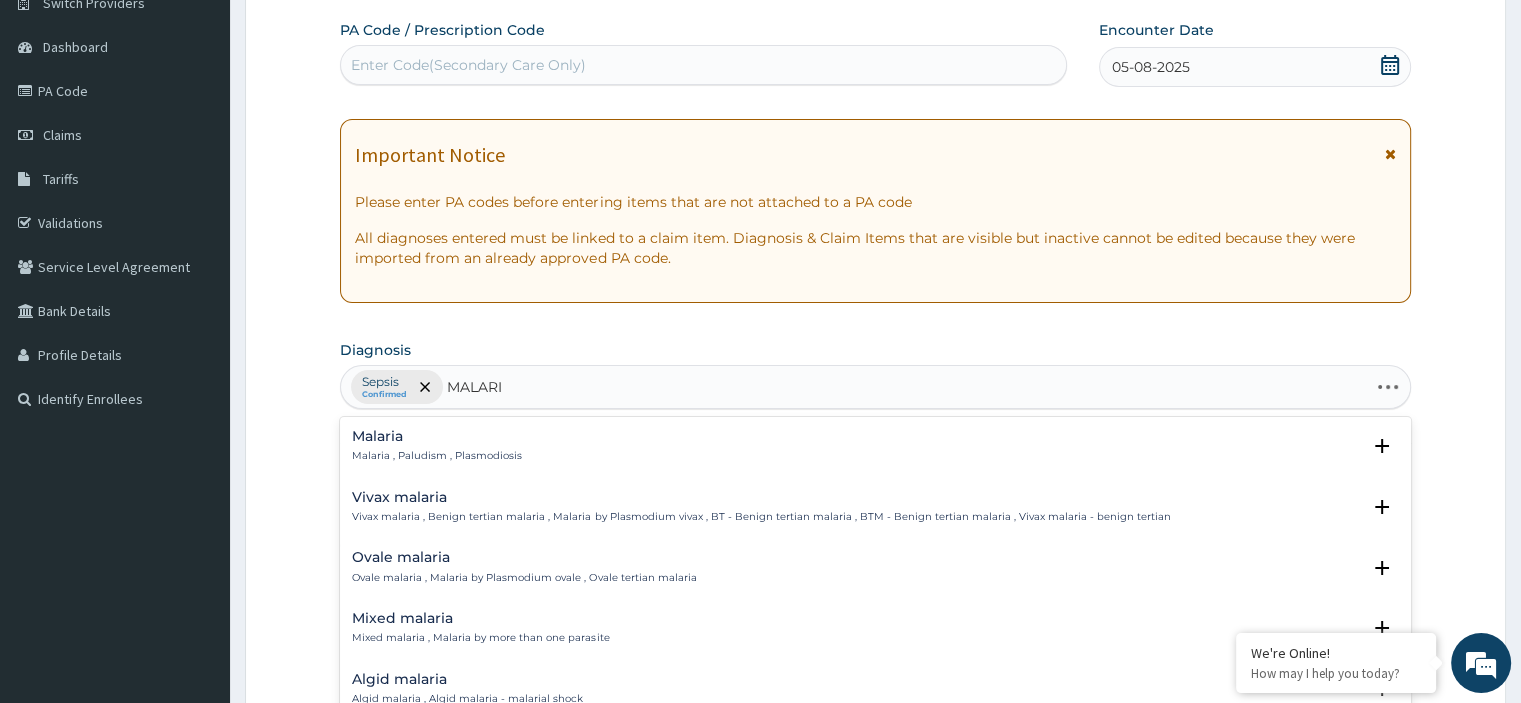 type on "MALARIA" 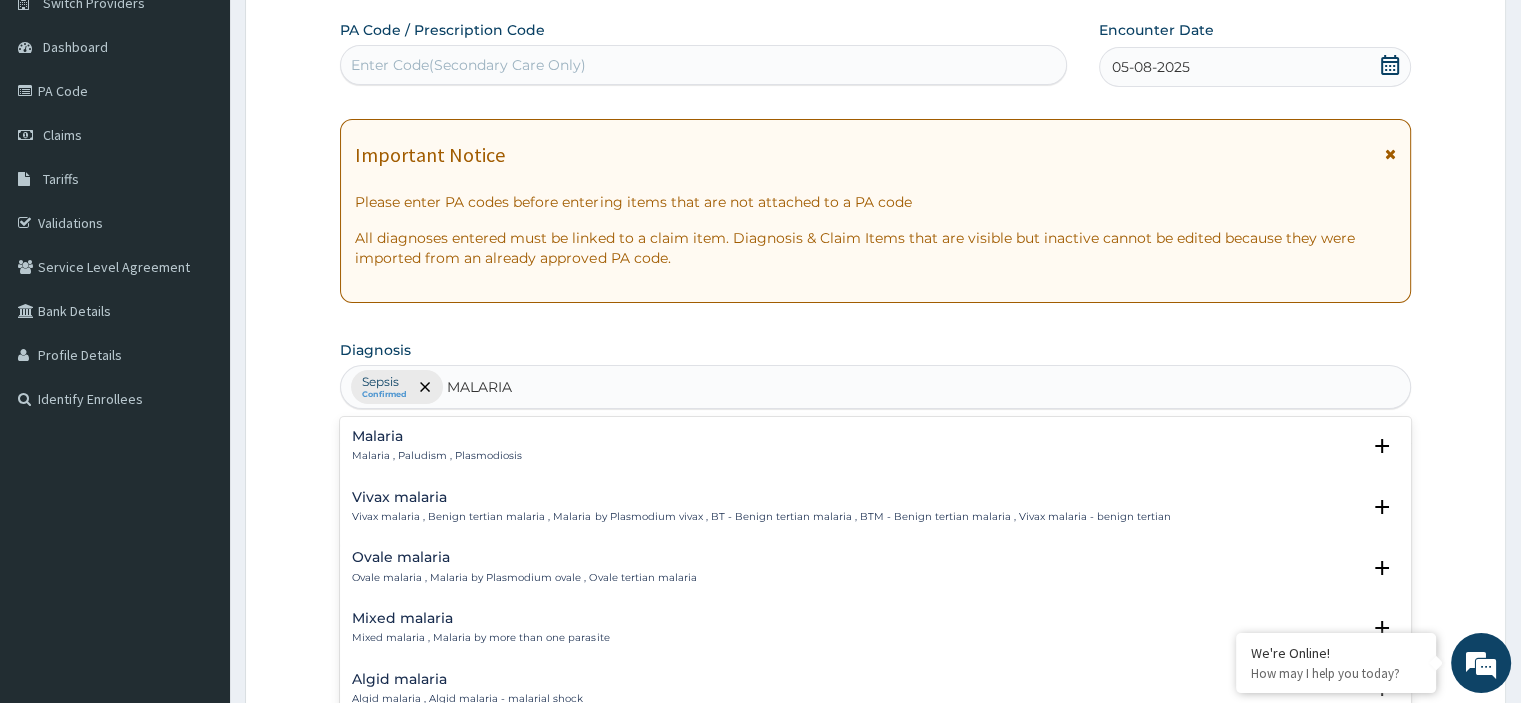 click on "Malaria Malaria , Paludism , Plasmodiosis" at bounding box center [437, 446] 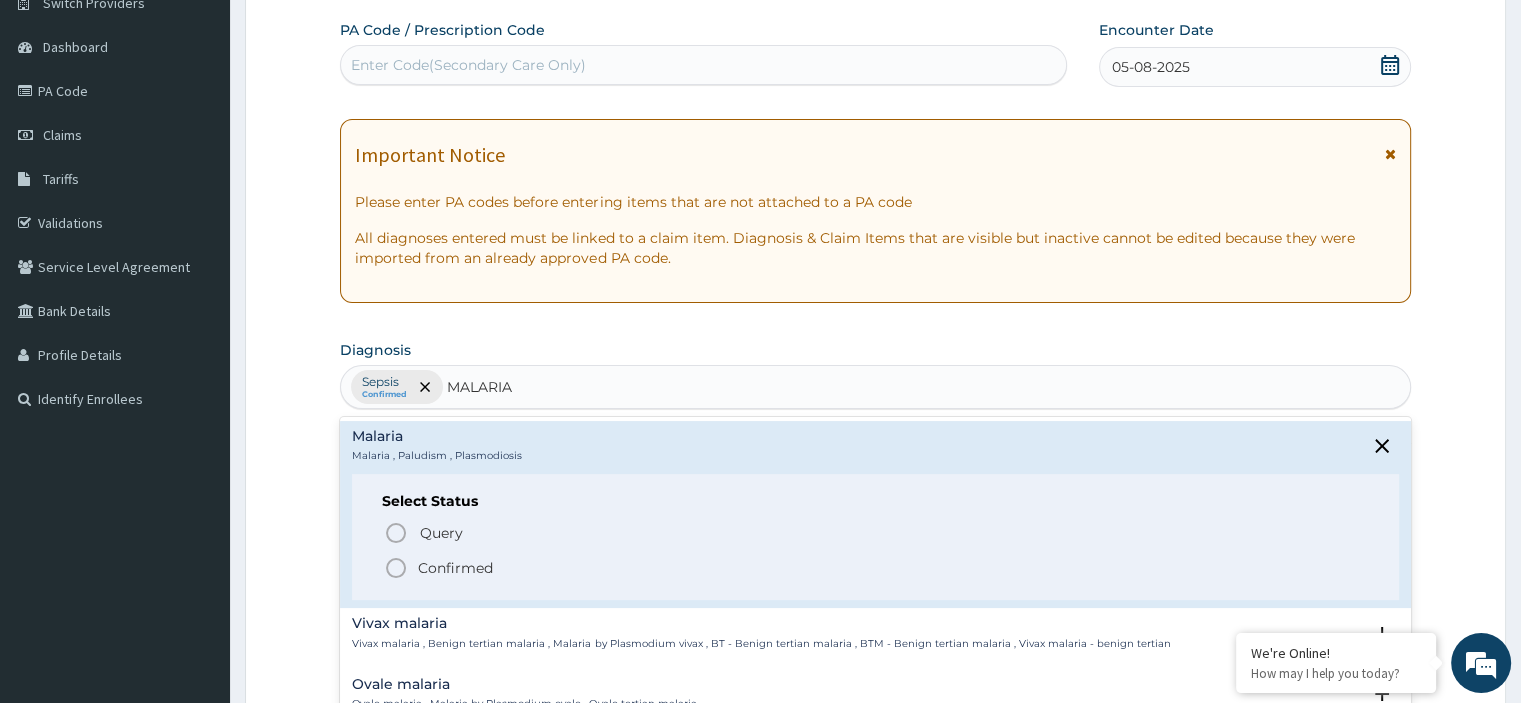 click on "Confirmed" at bounding box center (455, 568) 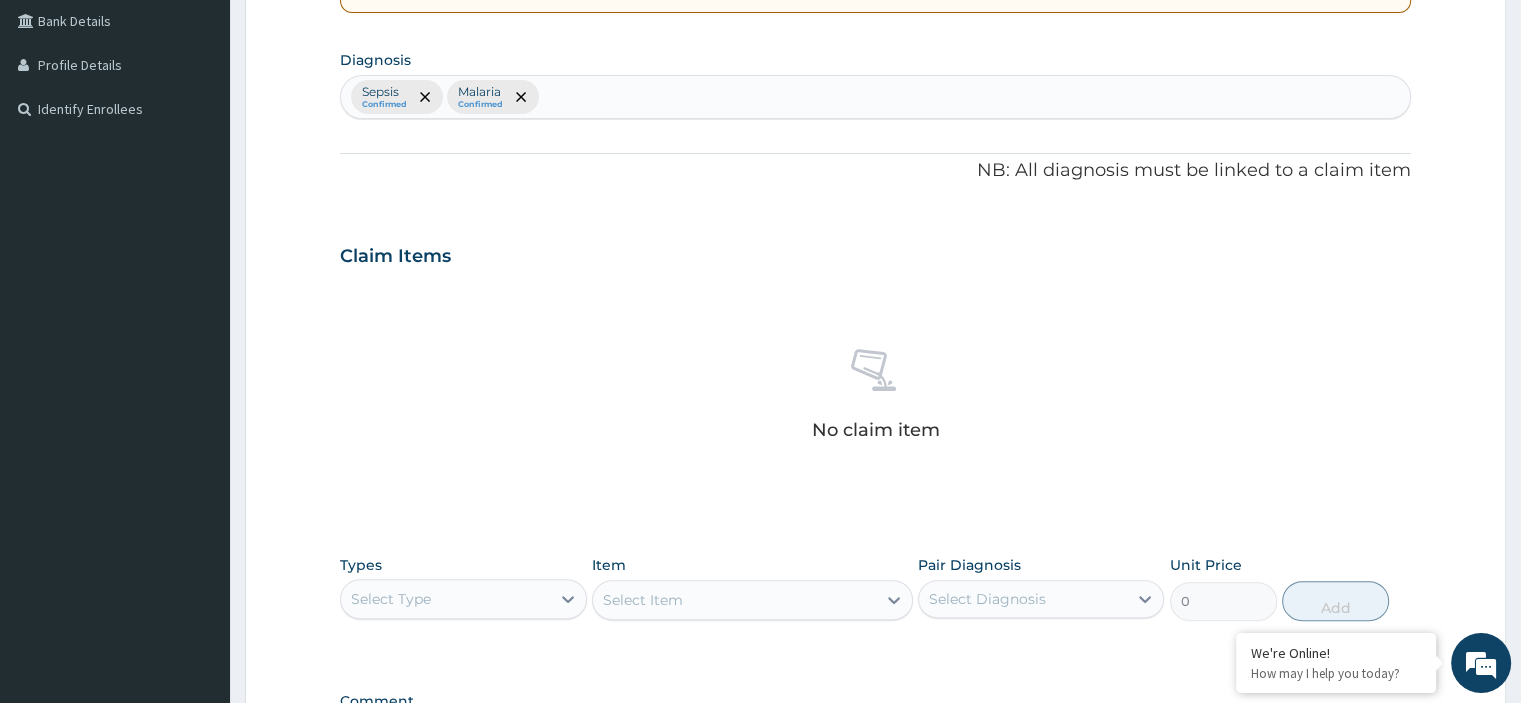 scroll, scrollTop: 471, scrollLeft: 0, axis: vertical 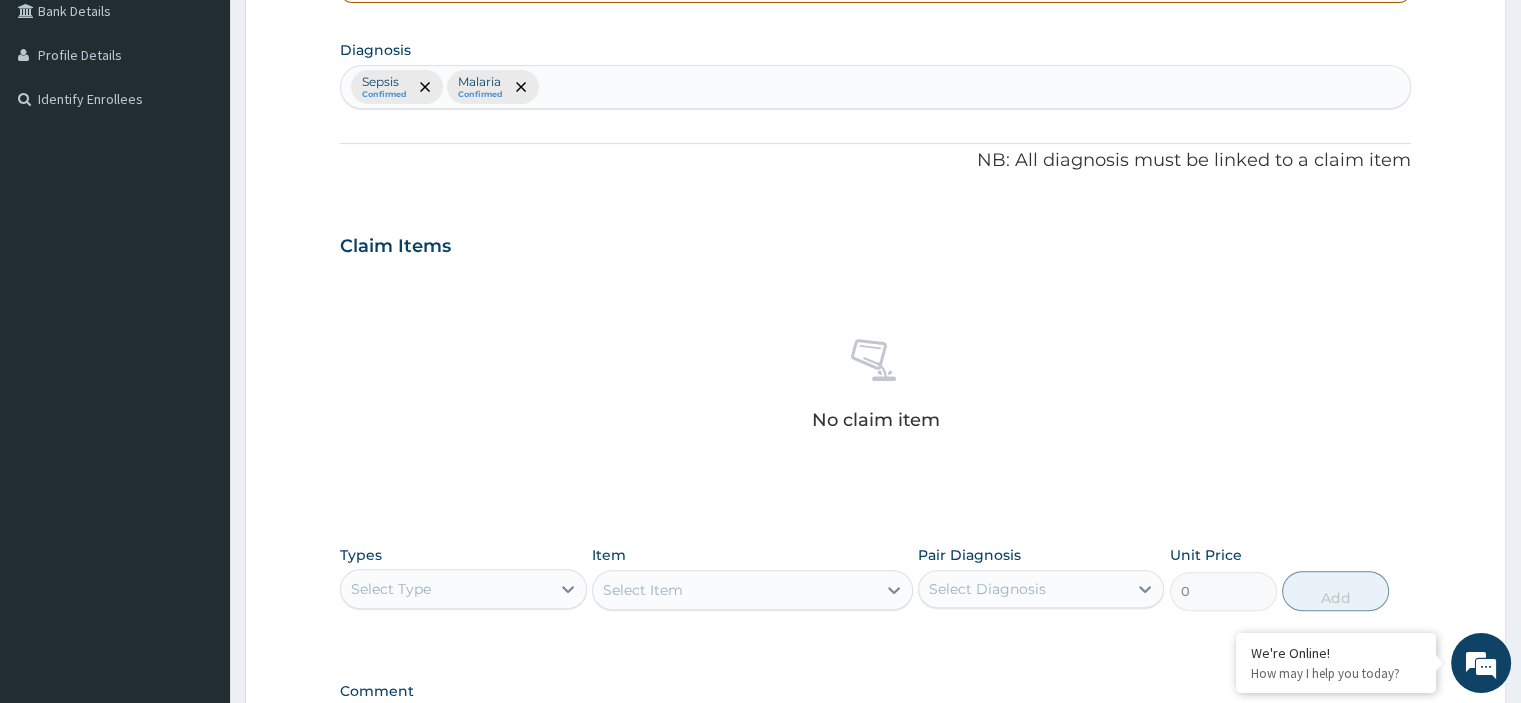 click on "Select Type" at bounding box center [445, 589] 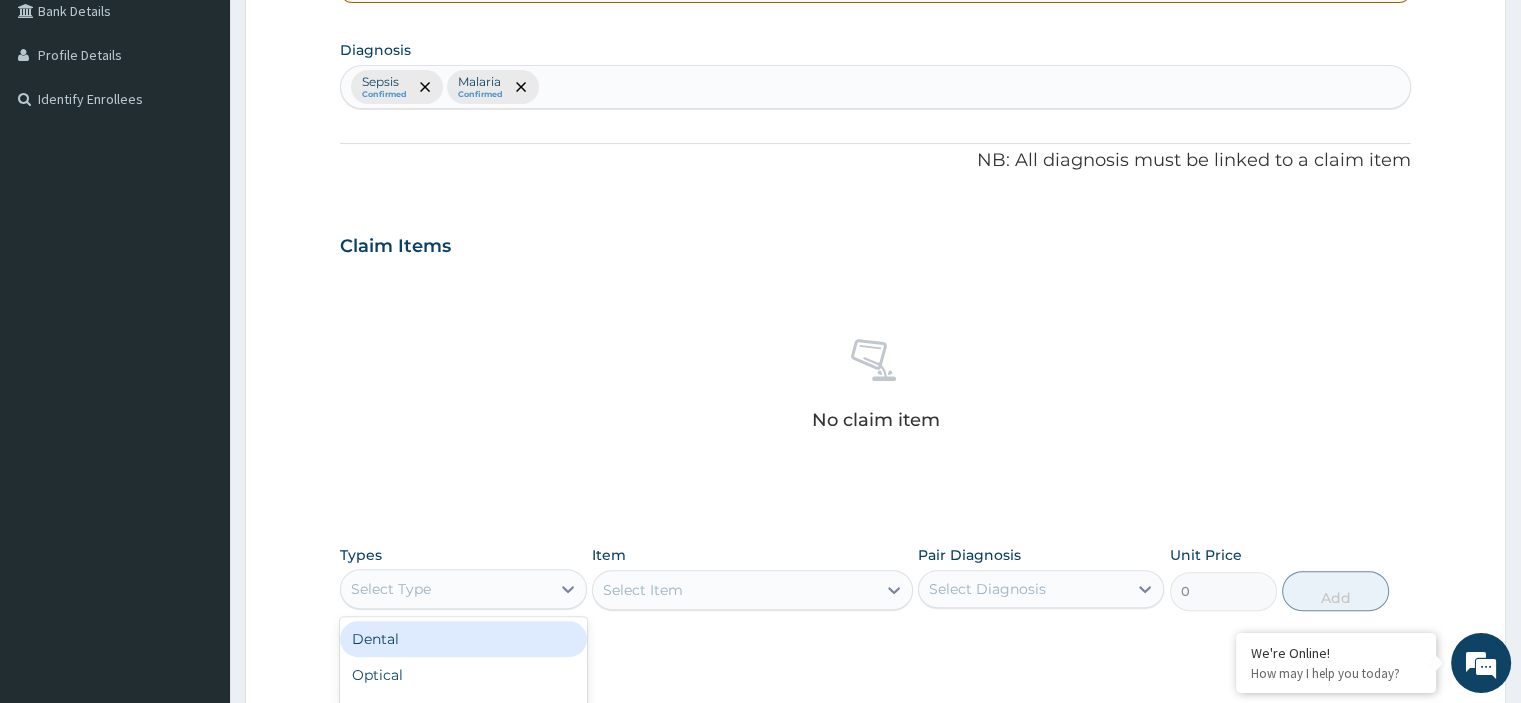 scroll, scrollTop: 68, scrollLeft: 0, axis: vertical 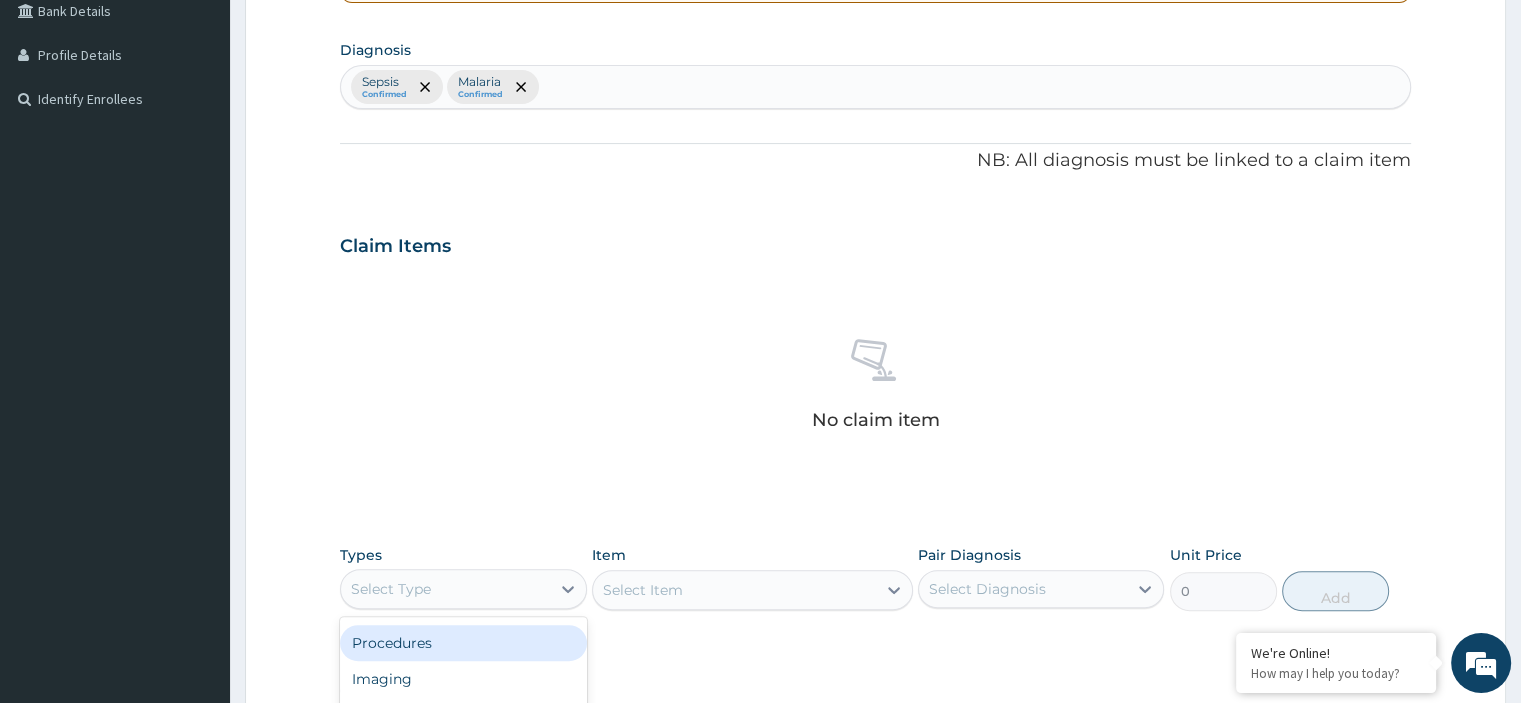 click on "Procedures" at bounding box center (463, 643) 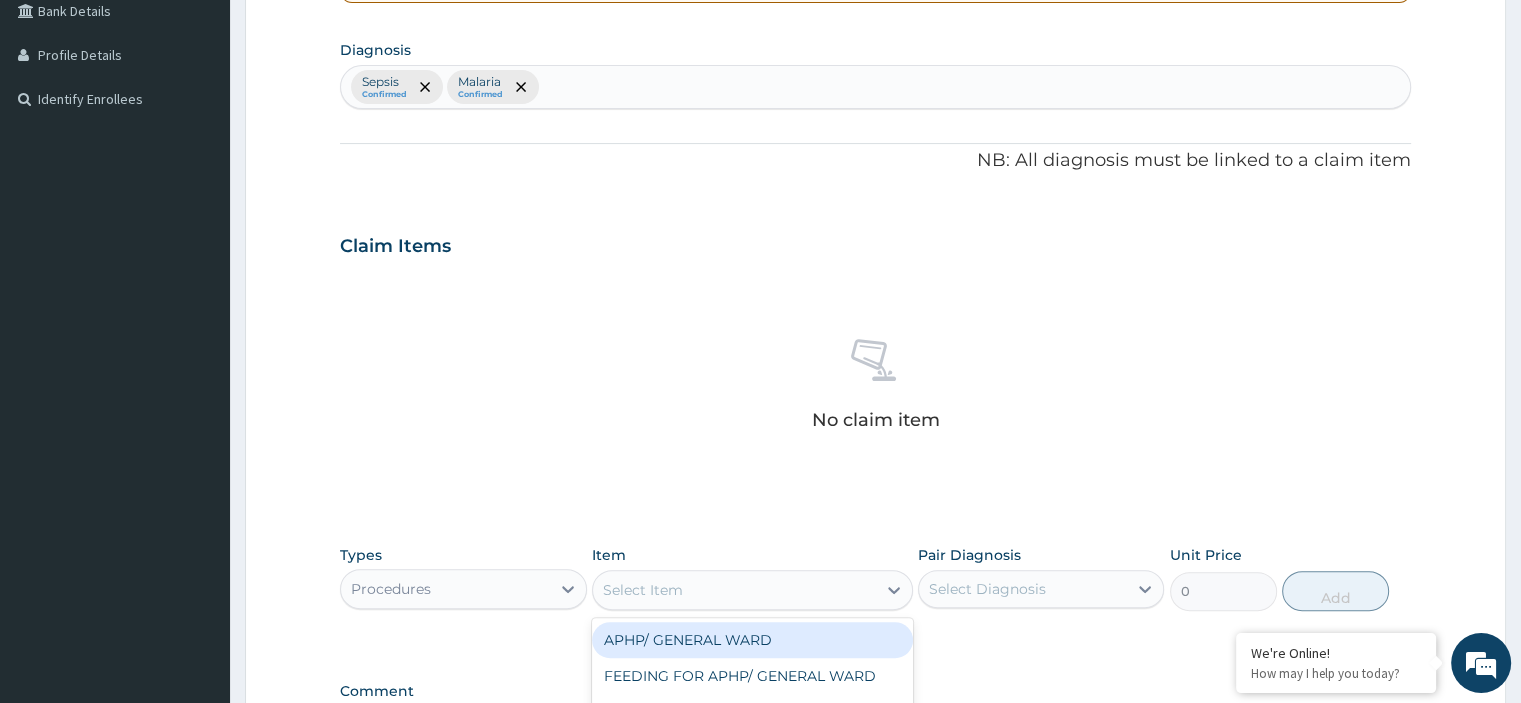 click on "Select Item" at bounding box center (643, 590) 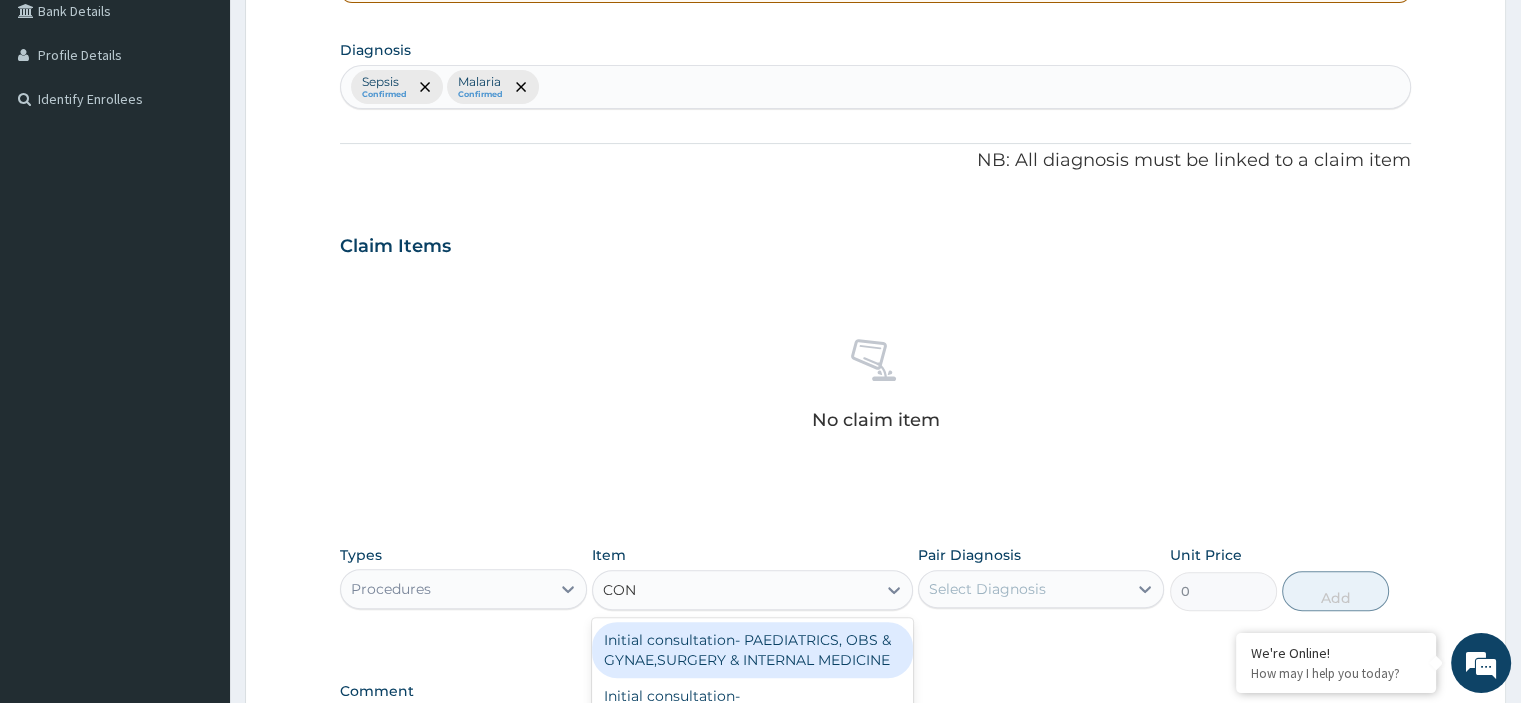 type on "CONS" 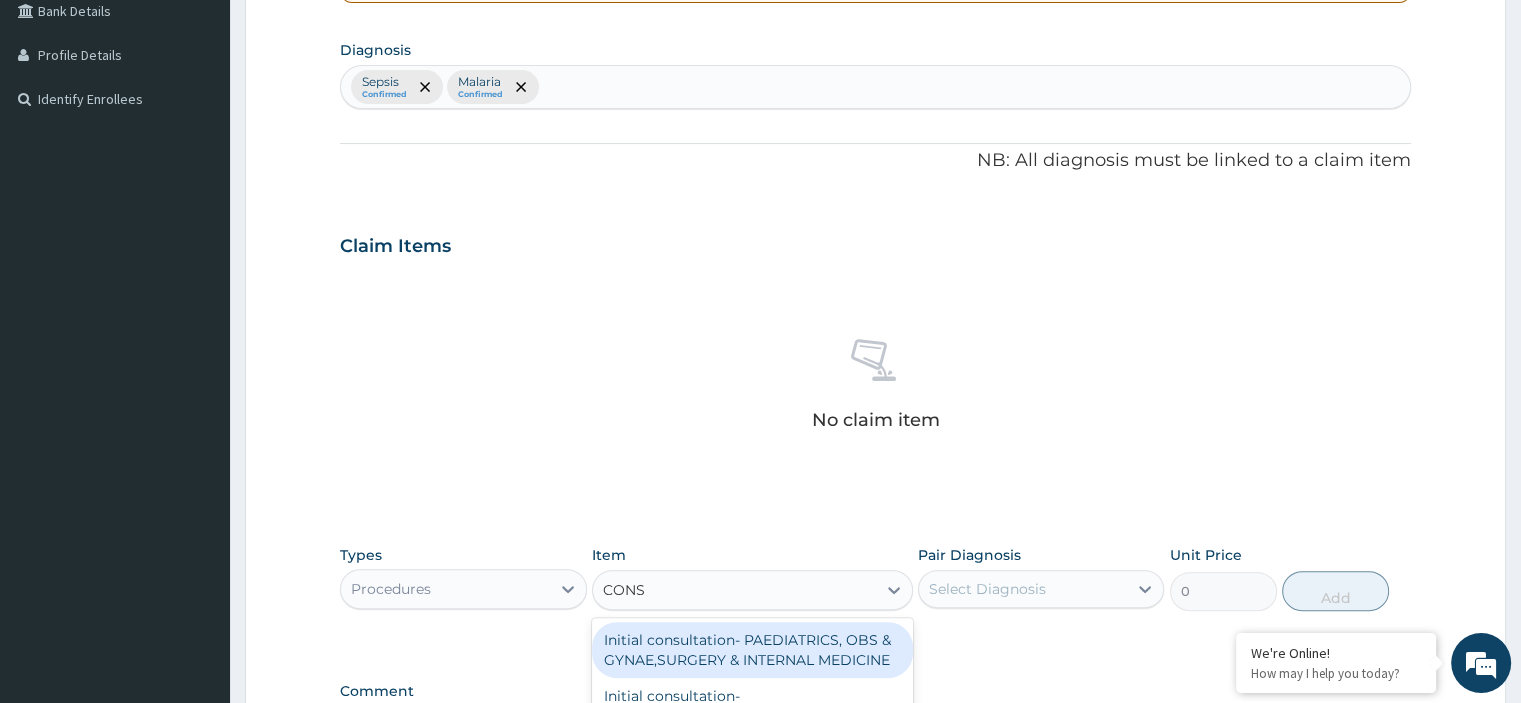 scroll, scrollTop: 671, scrollLeft: 0, axis: vertical 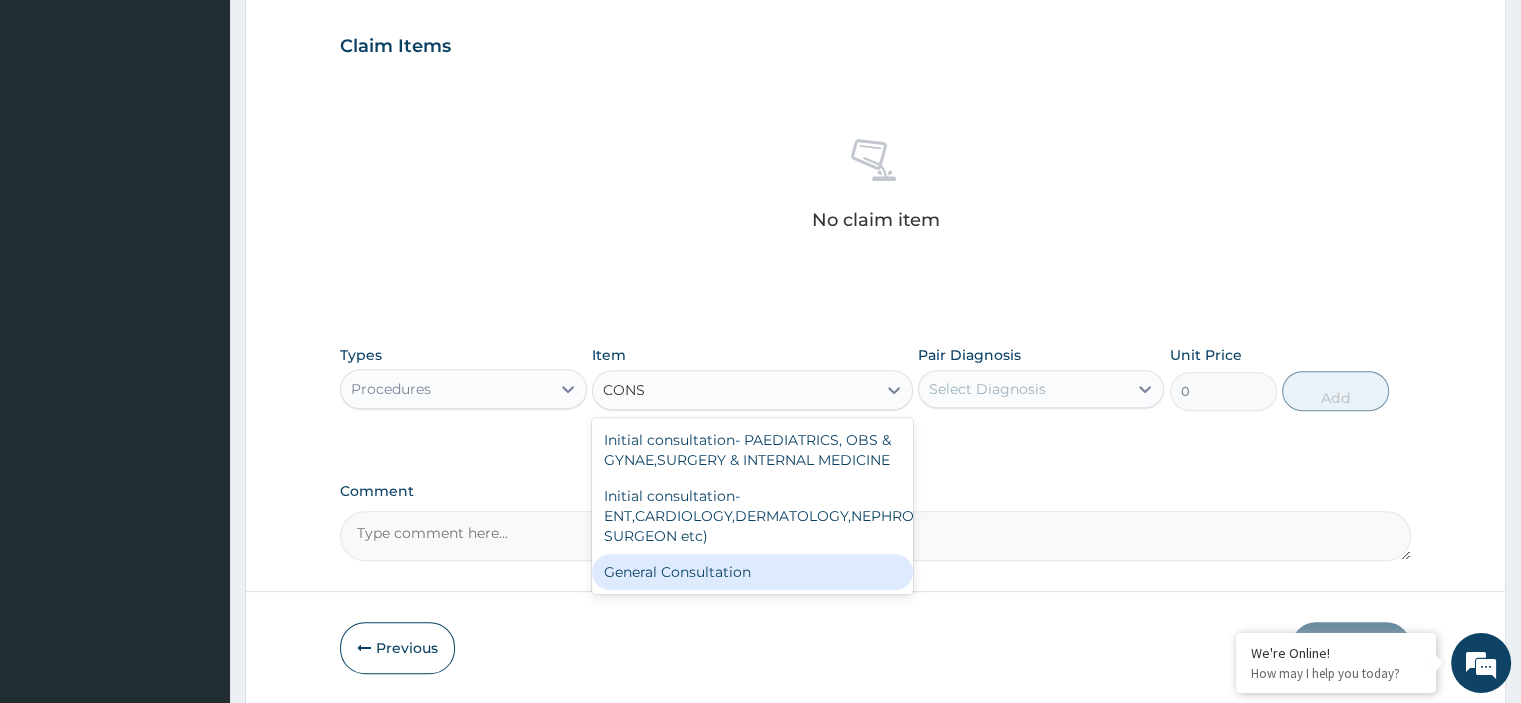 click on "General Consultation" at bounding box center (752, 572) 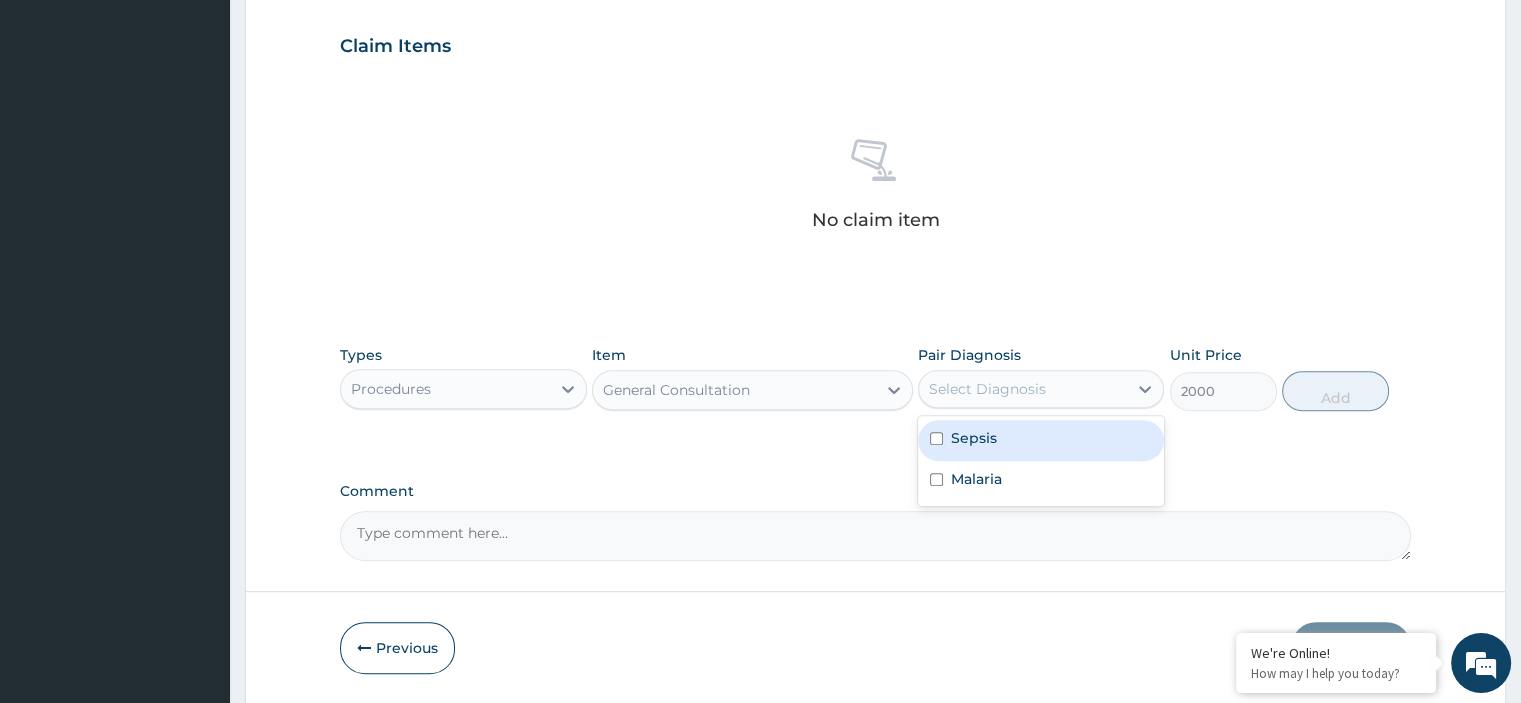 click on "Select Diagnosis" at bounding box center [1023, 389] 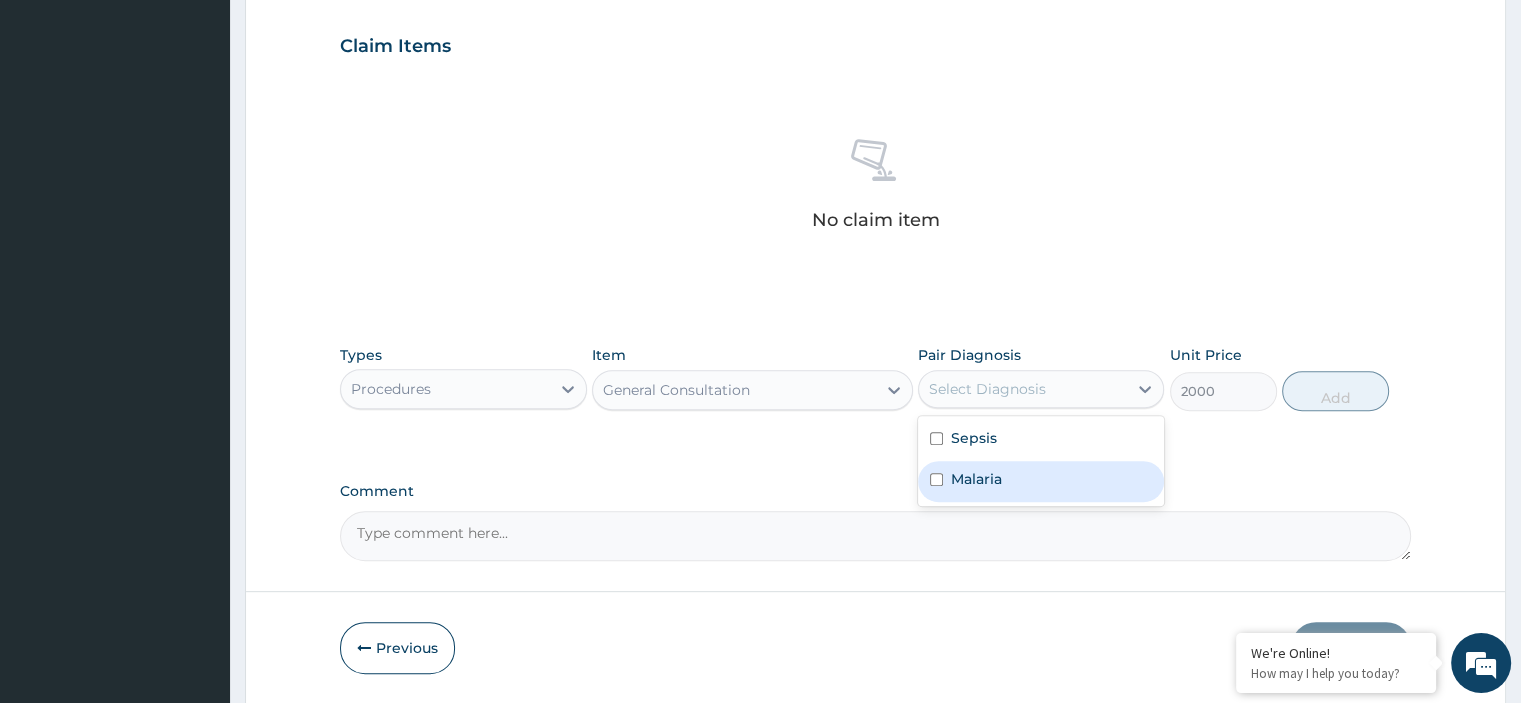 drag, startPoint x: 1029, startPoint y: 485, endPoint x: 1053, endPoint y: 440, distance: 51 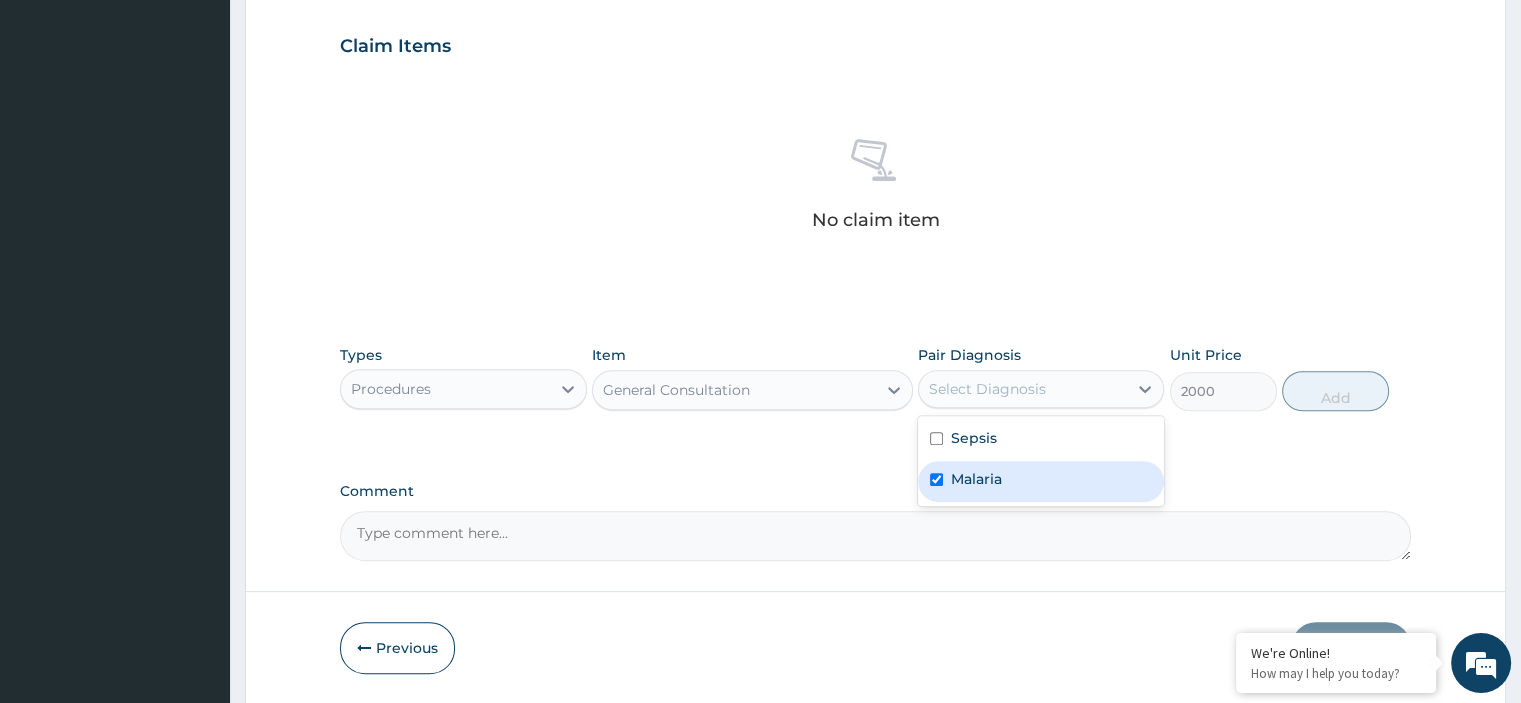 checkbox on "true" 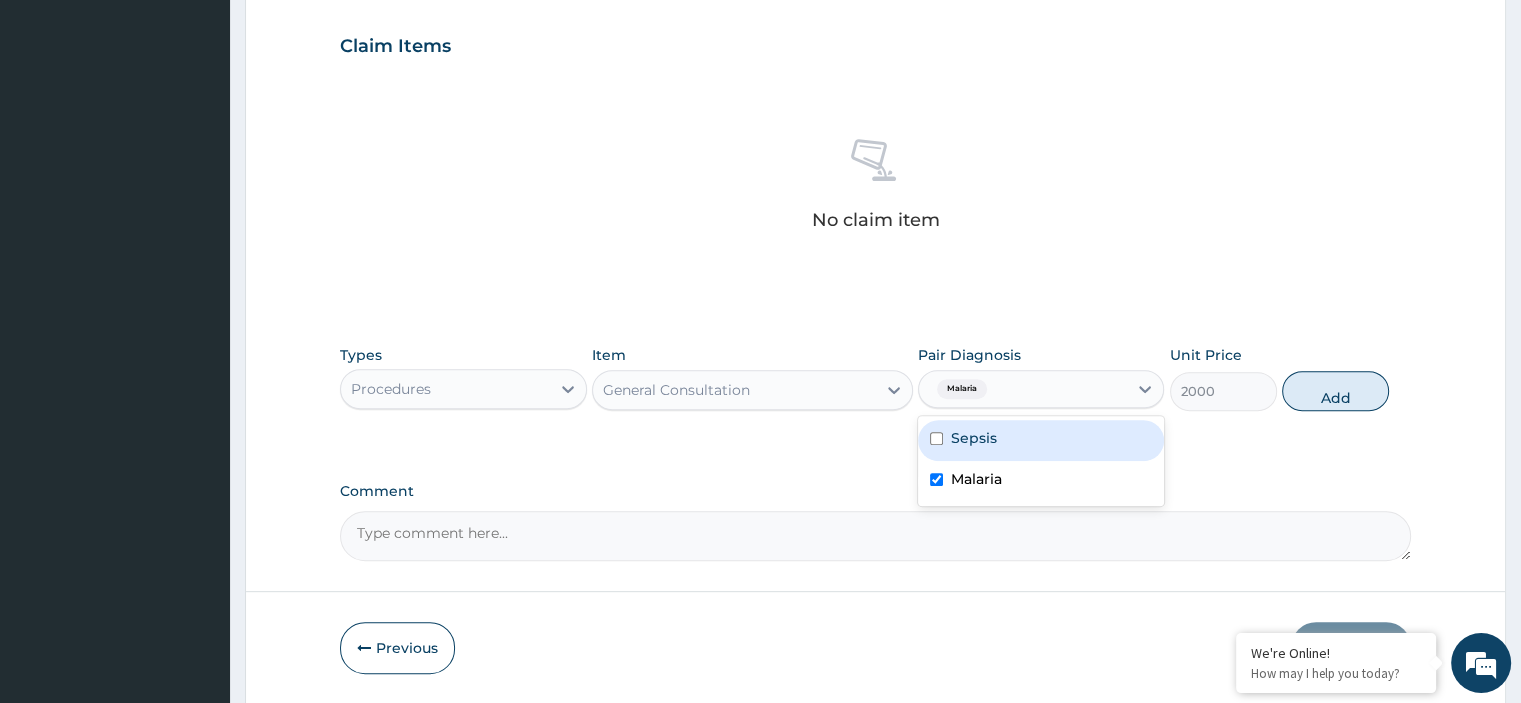 click on "Sepsis" at bounding box center (1041, 440) 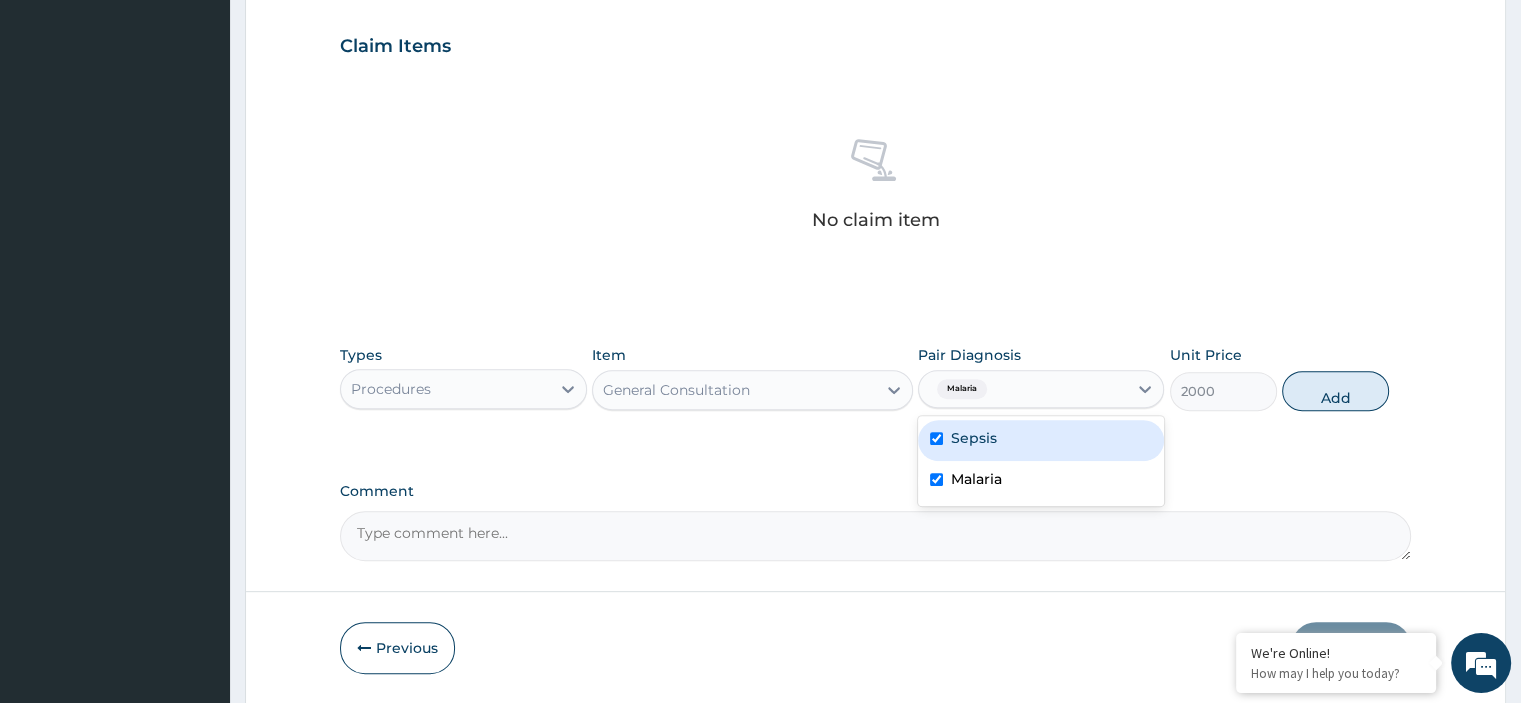 checkbox on "true" 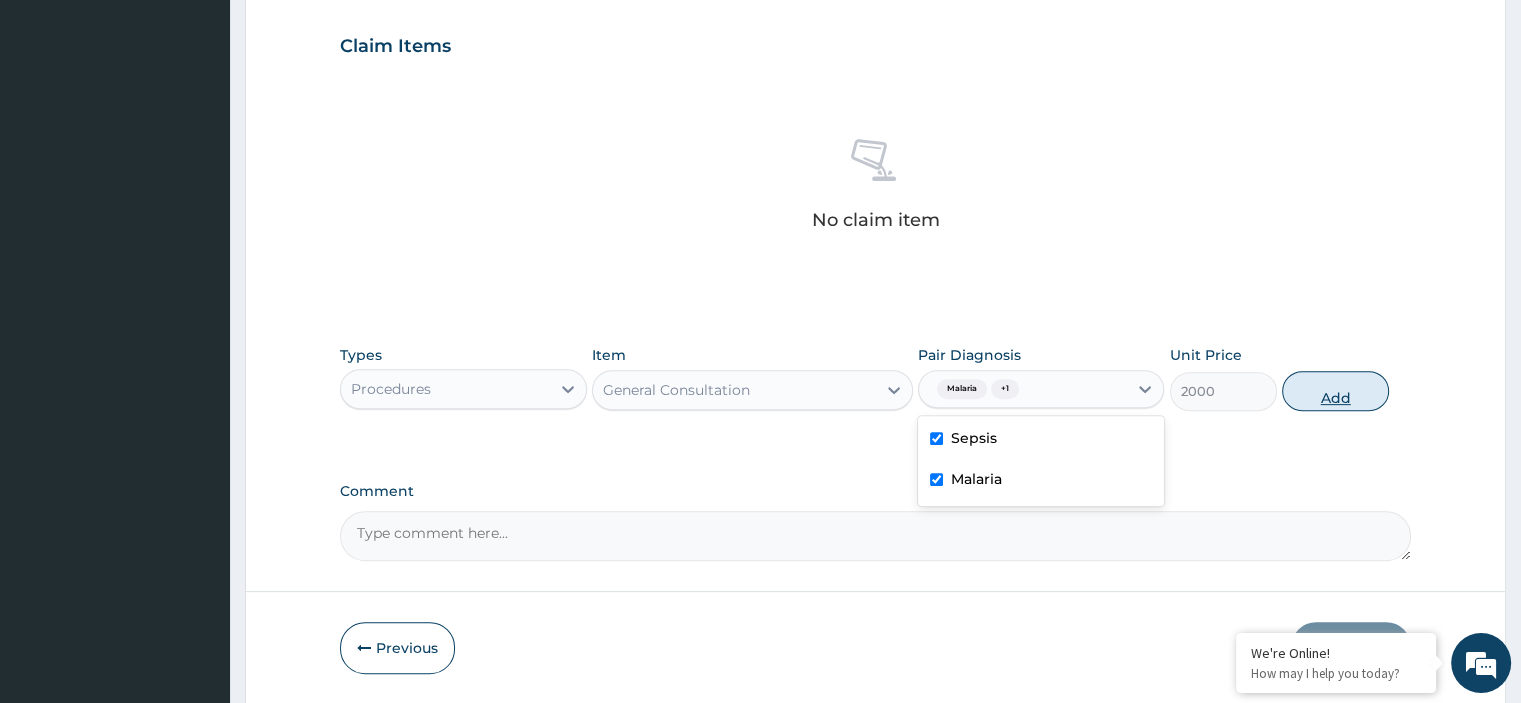 click on "Add" at bounding box center (1335, 391) 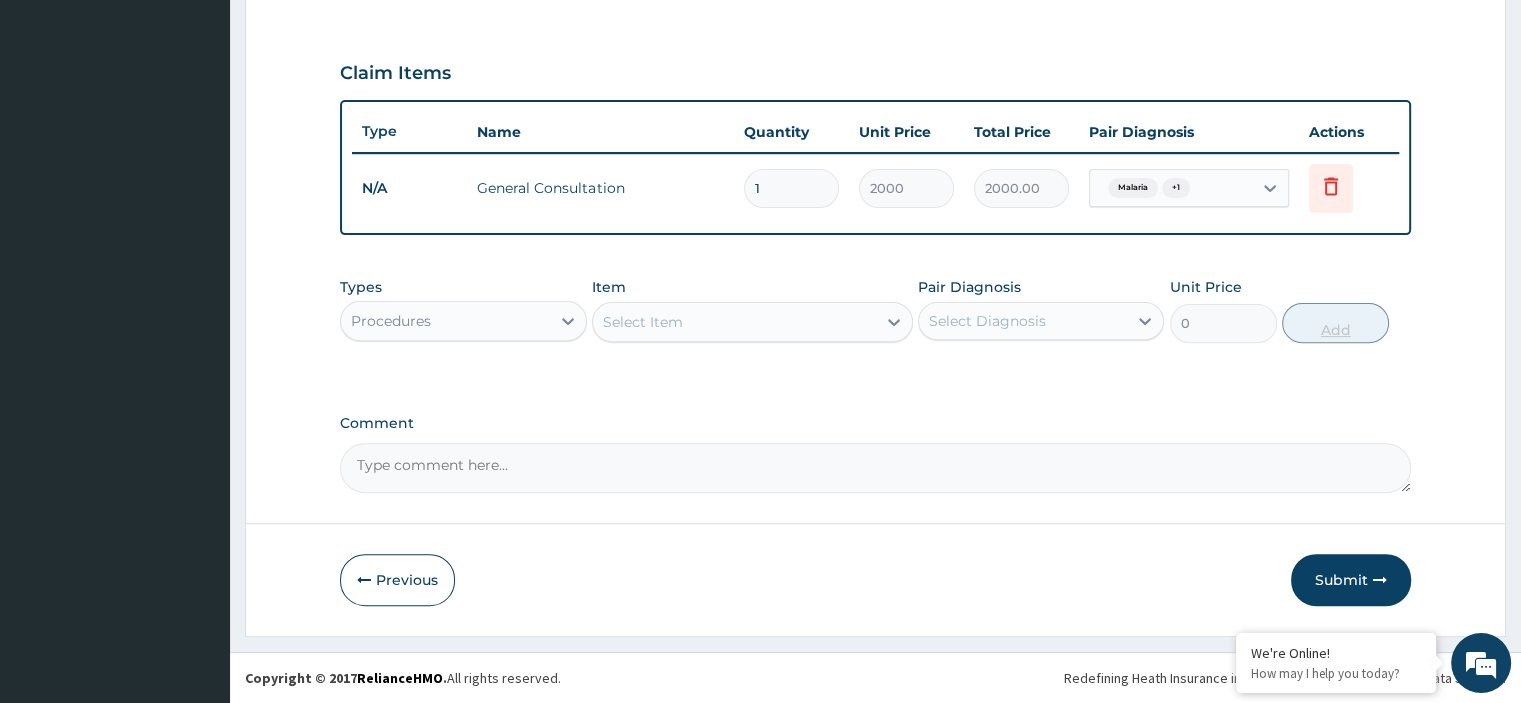 scroll, scrollTop: 640, scrollLeft: 0, axis: vertical 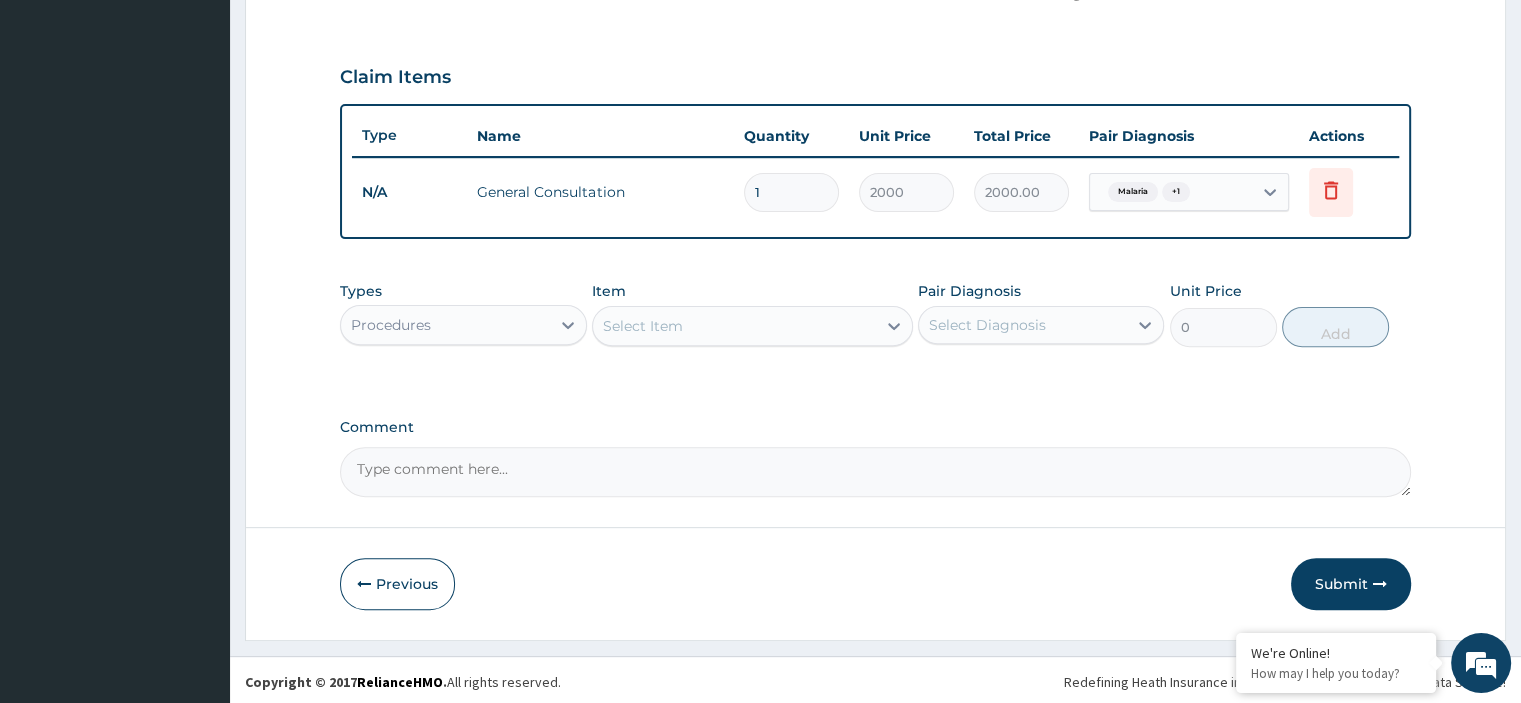 click on "Select Item" at bounding box center (734, 326) 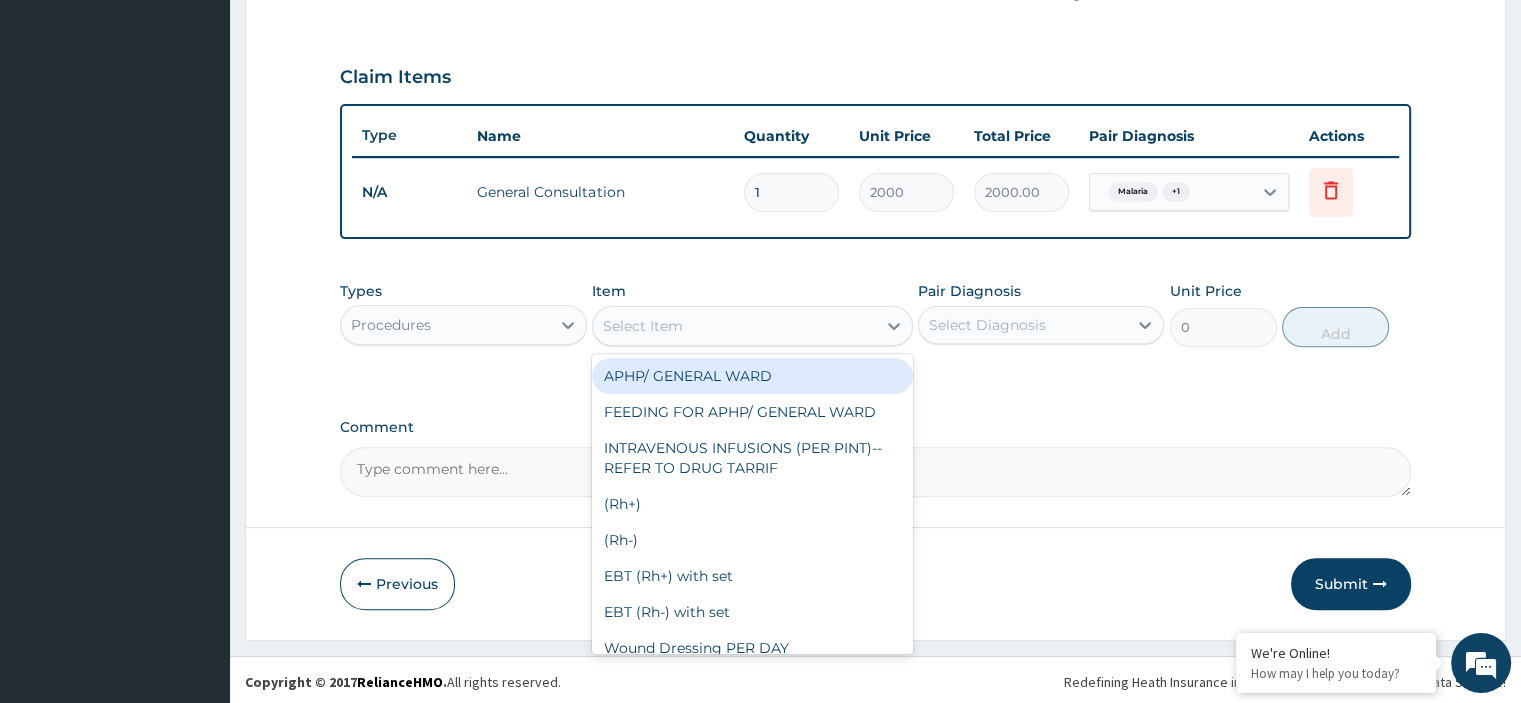 click on "Procedures" at bounding box center (445, 325) 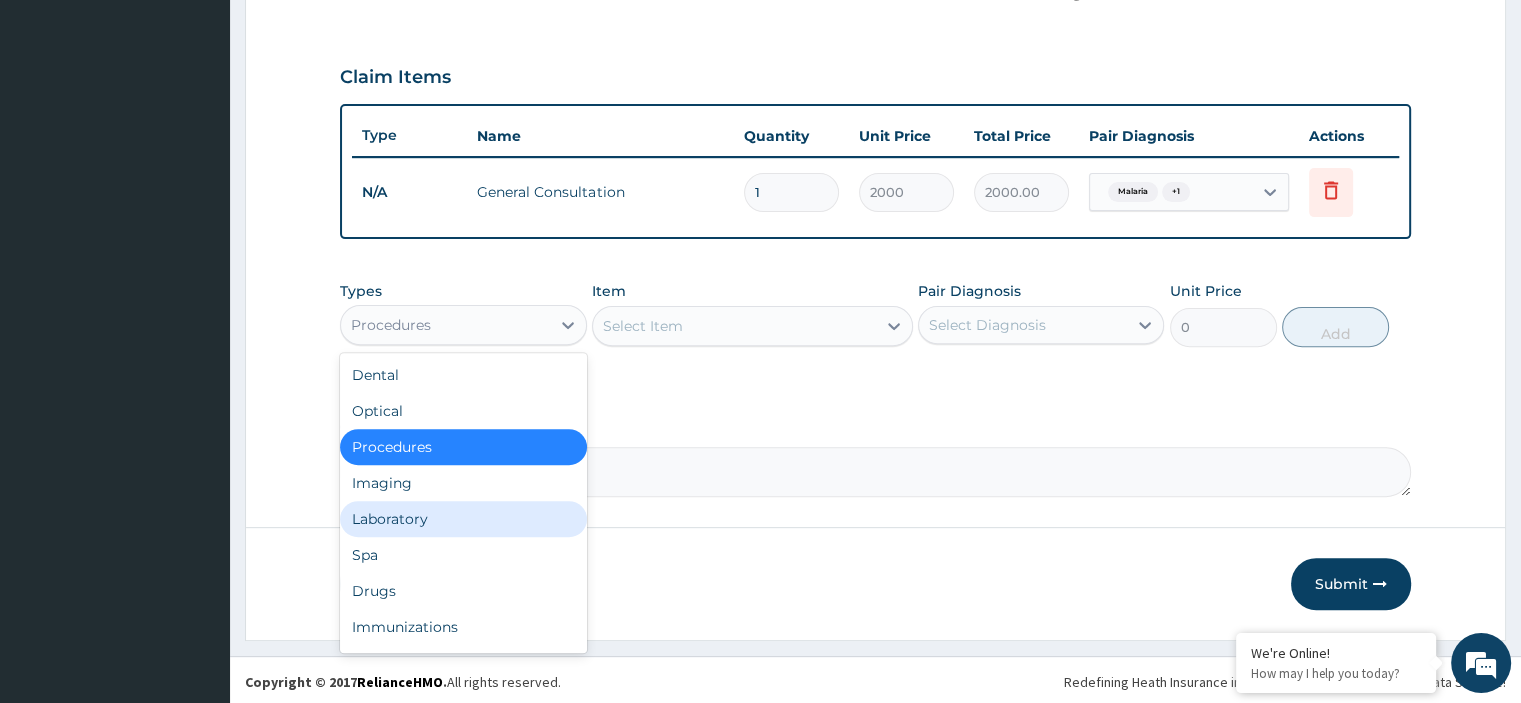 click on "Laboratory" at bounding box center [463, 519] 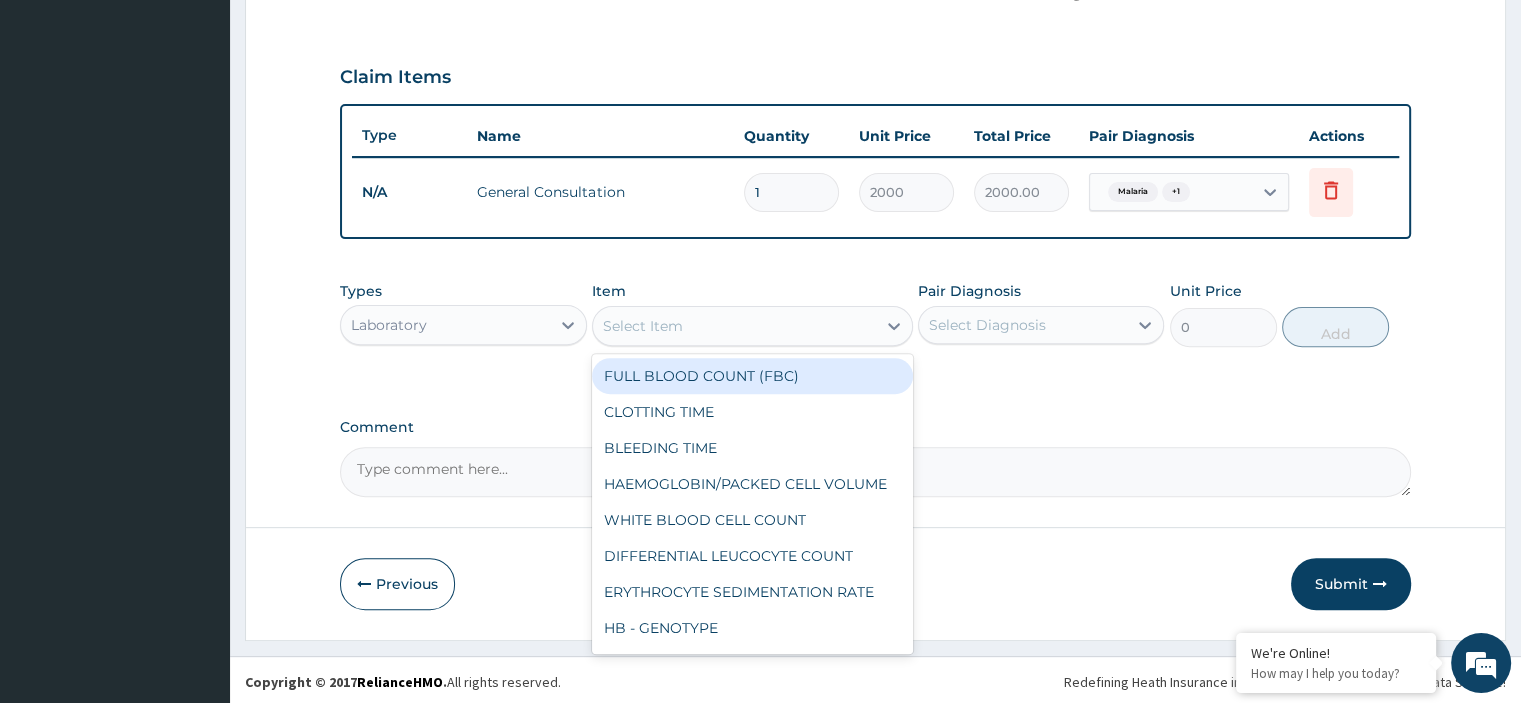 click on "Select Item" at bounding box center (734, 326) 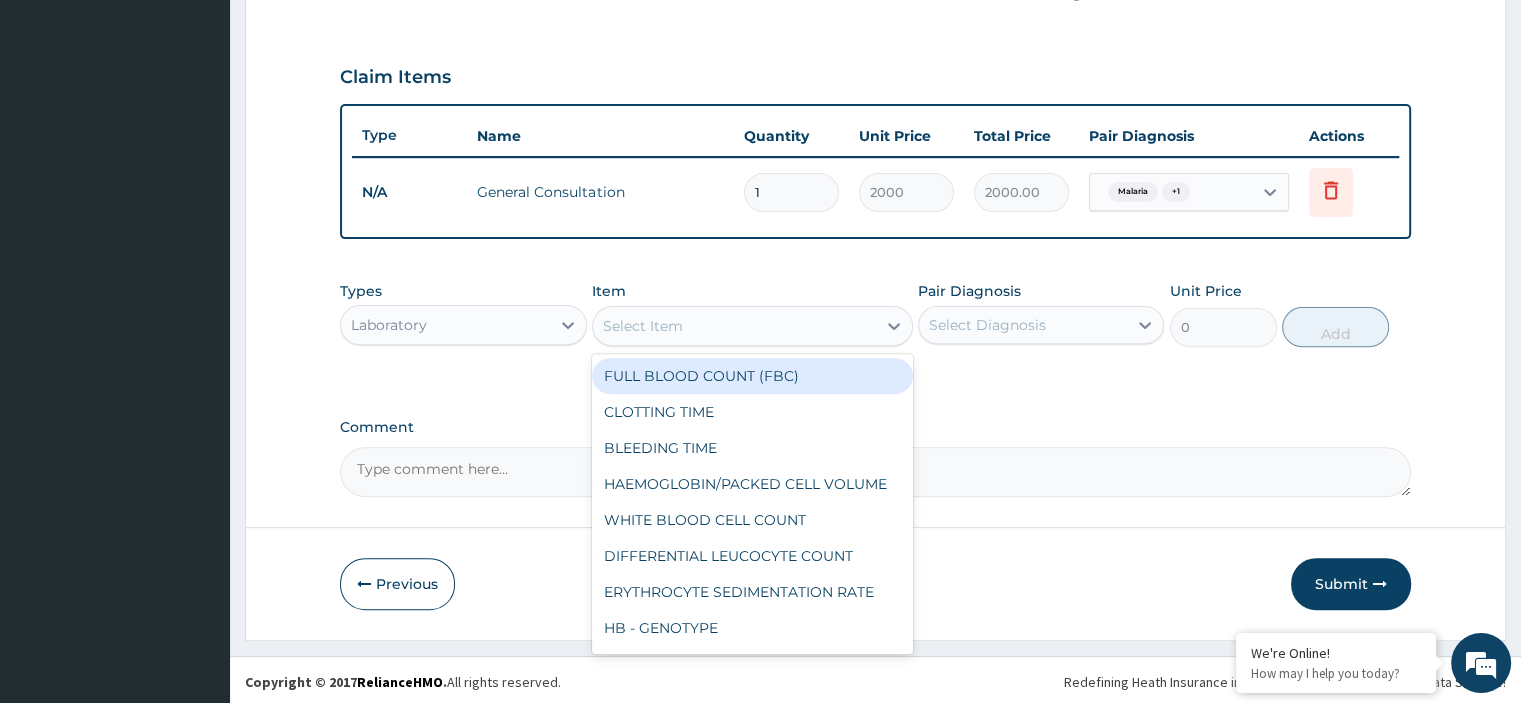 click on "FULL BLOOD COUNT (FBC)" at bounding box center (752, 376) 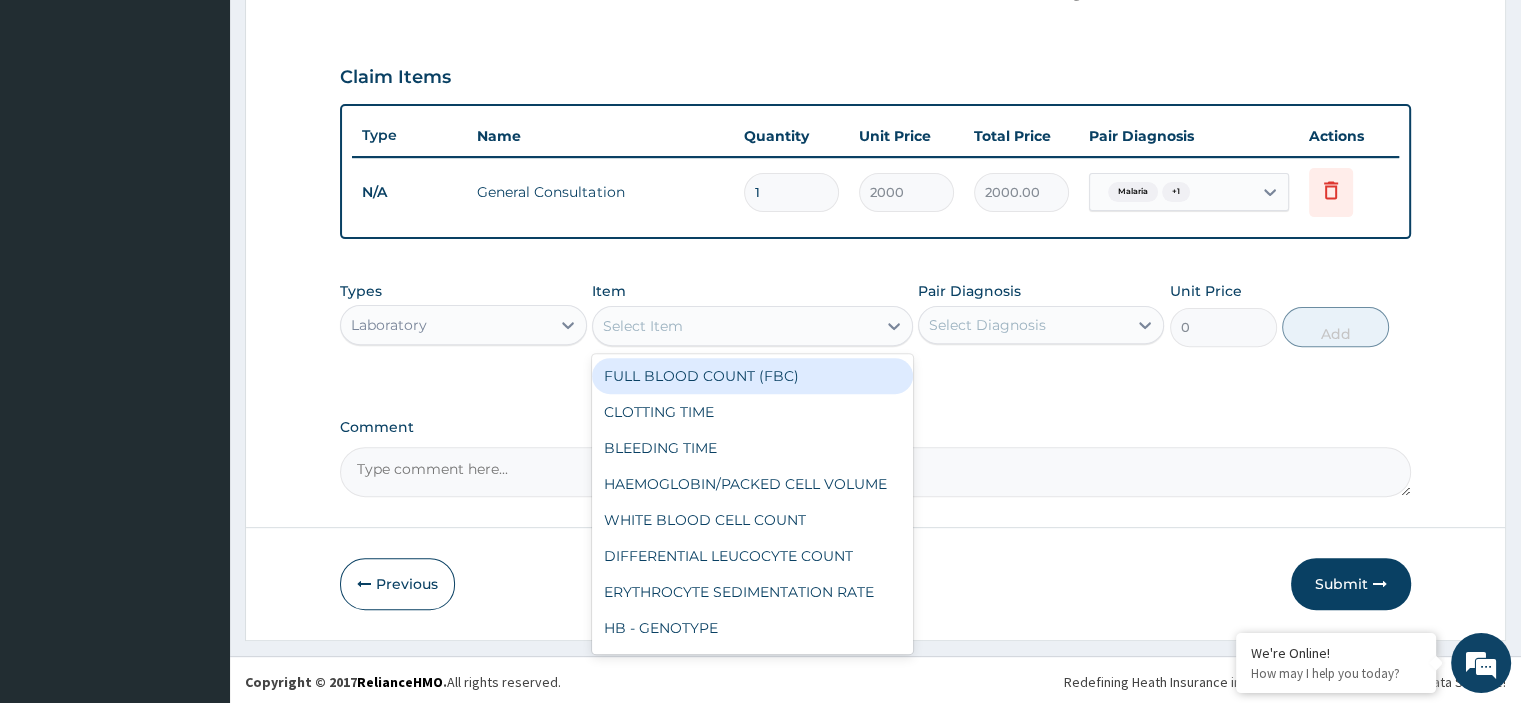 type on "2000" 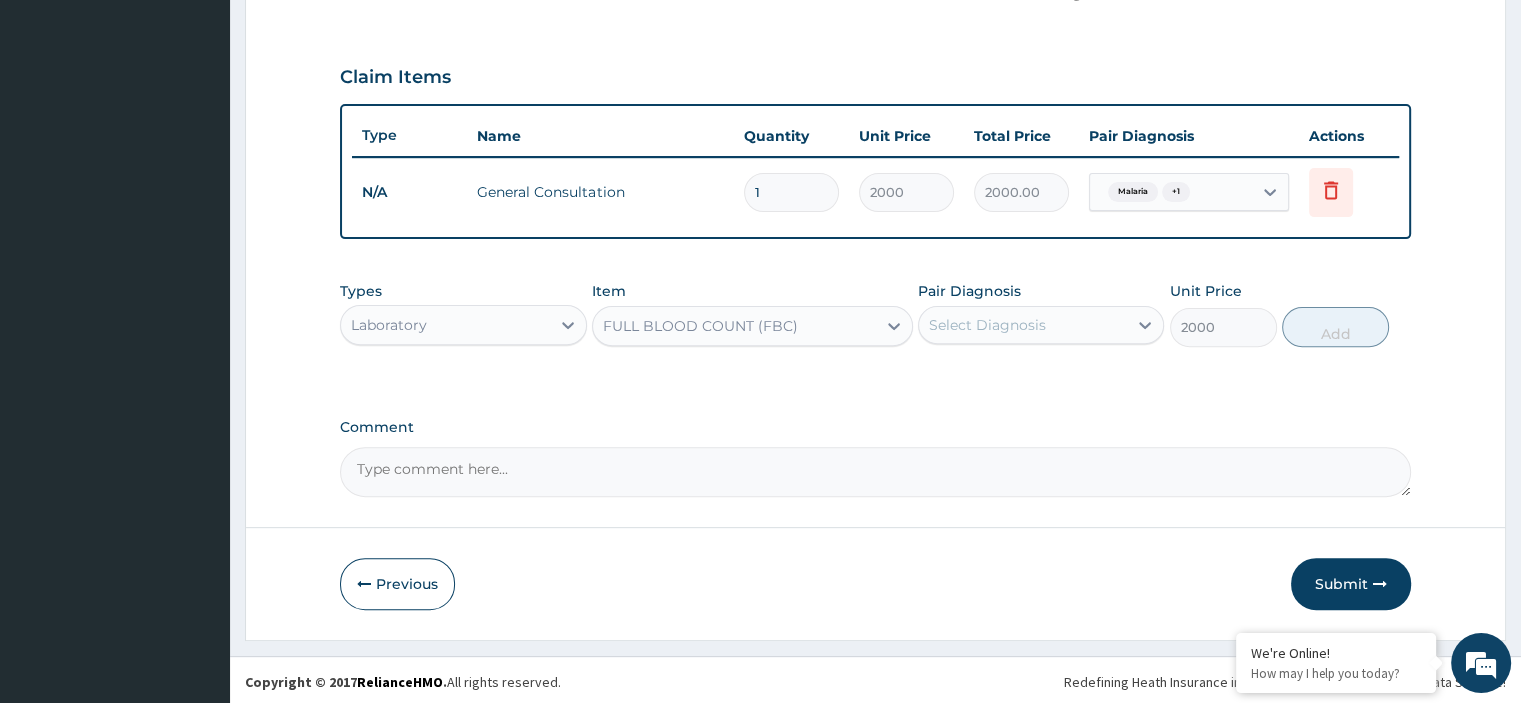 click on "Select Diagnosis" at bounding box center (1023, 325) 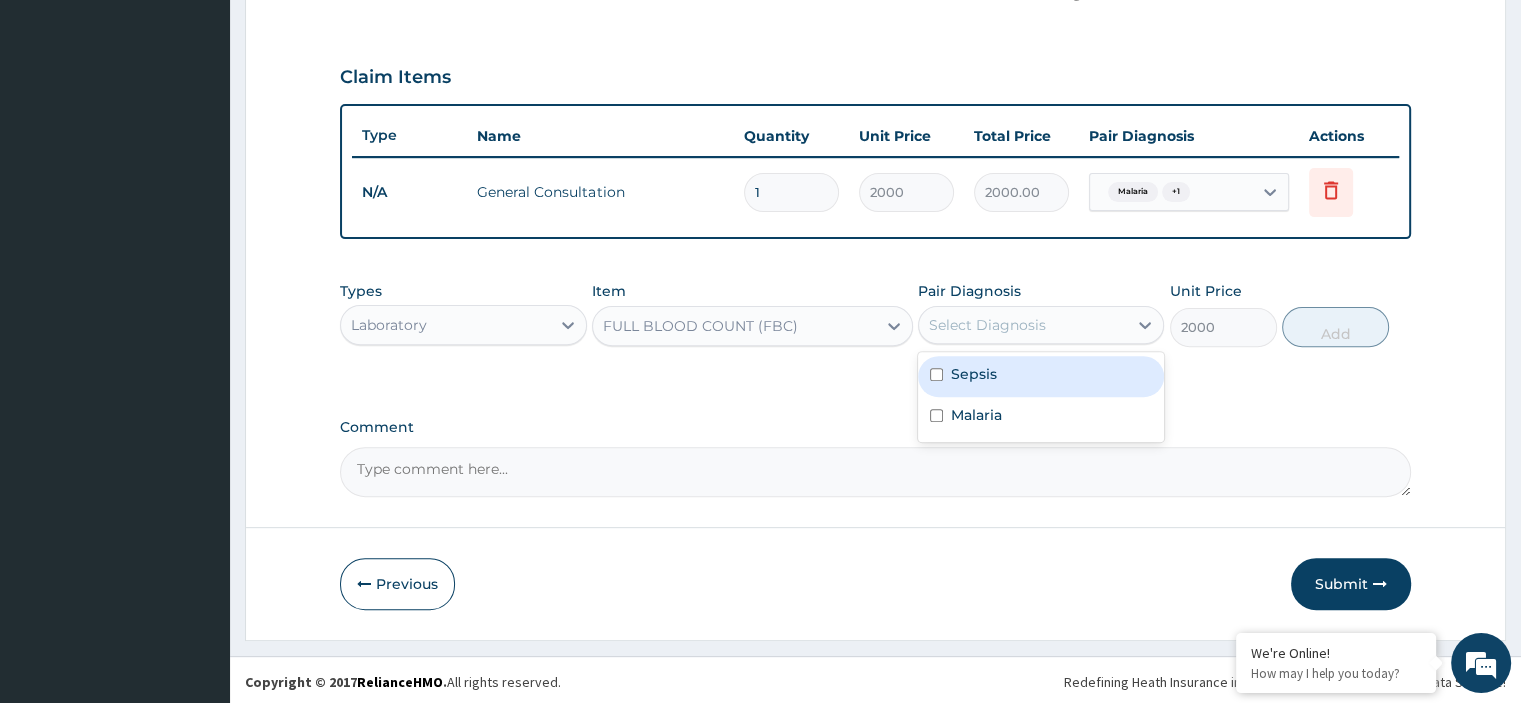 click on "Sepsis" at bounding box center (1041, 376) 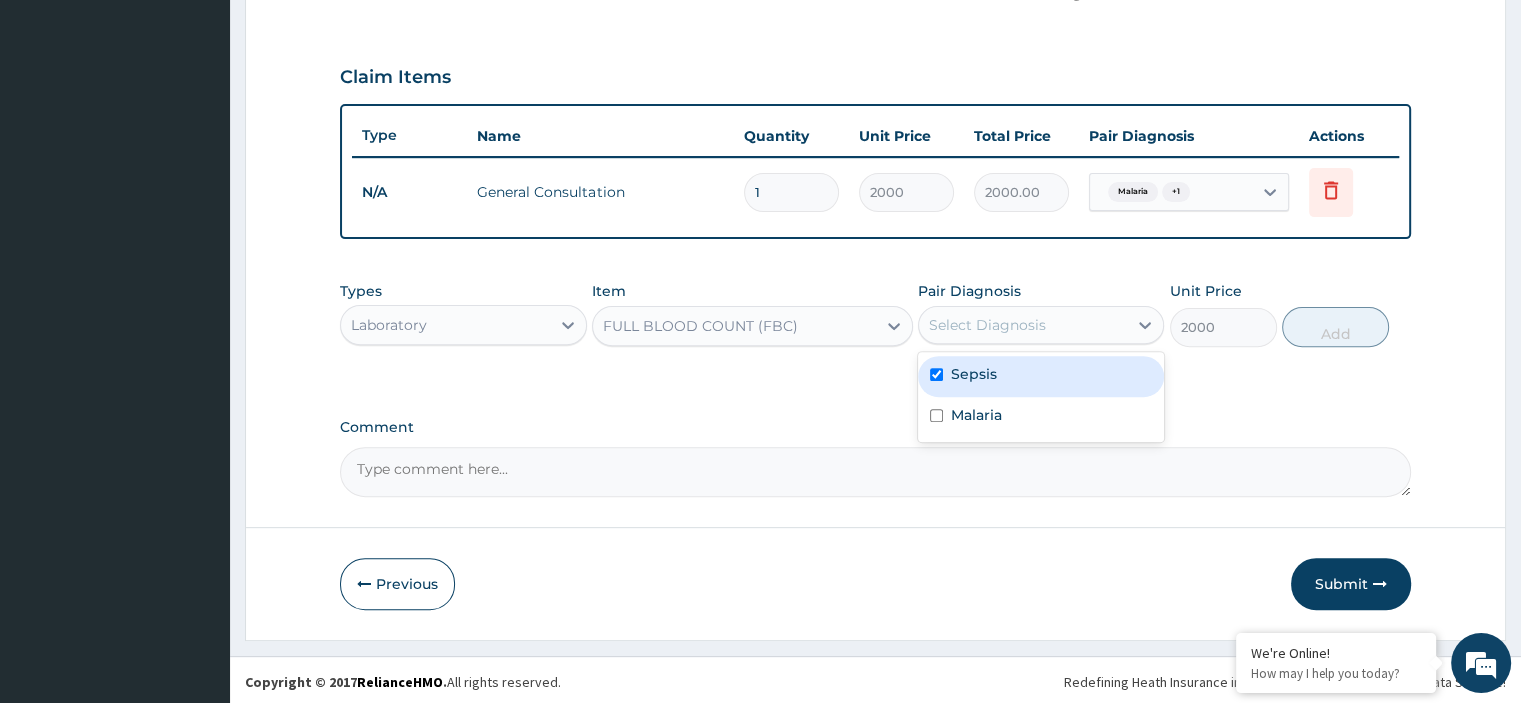 checkbox on "true" 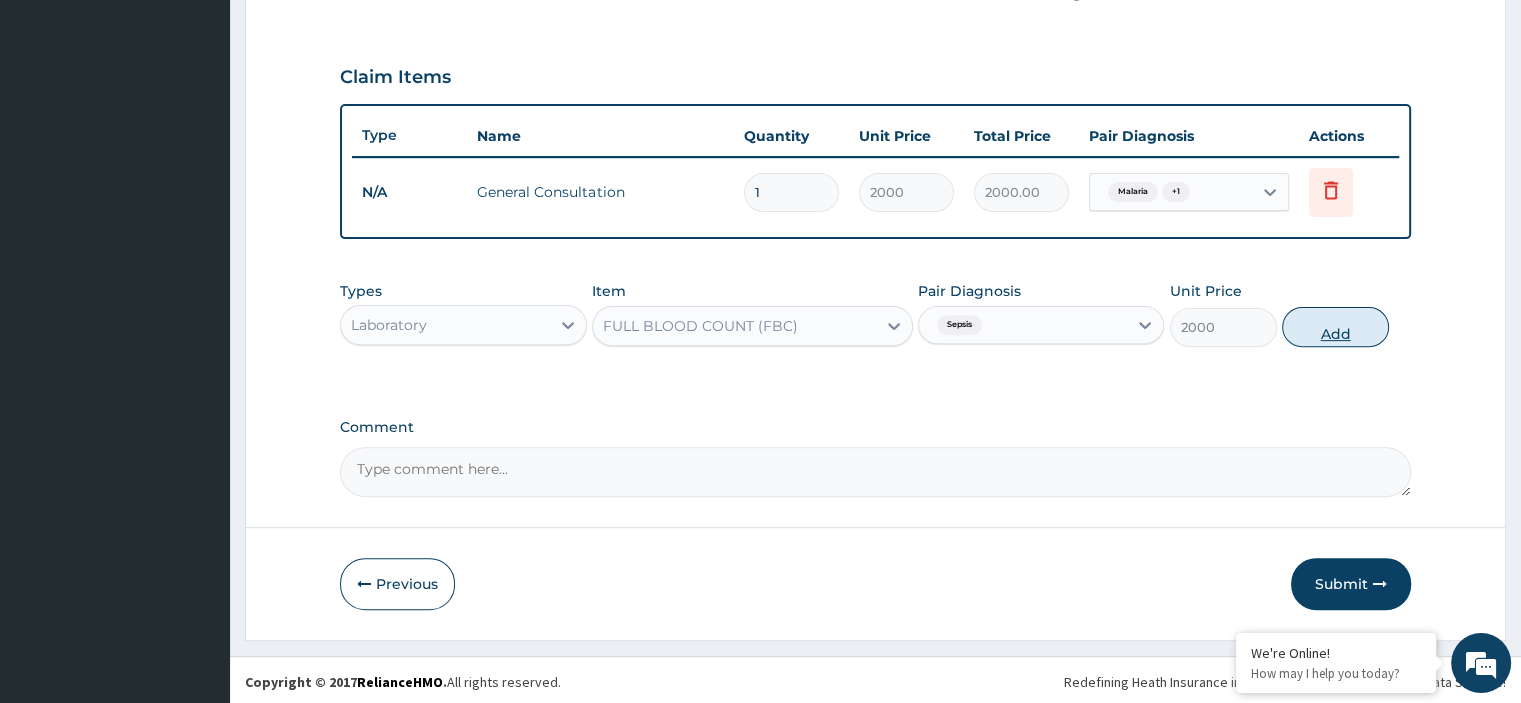 click on "Add" at bounding box center (1335, 327) 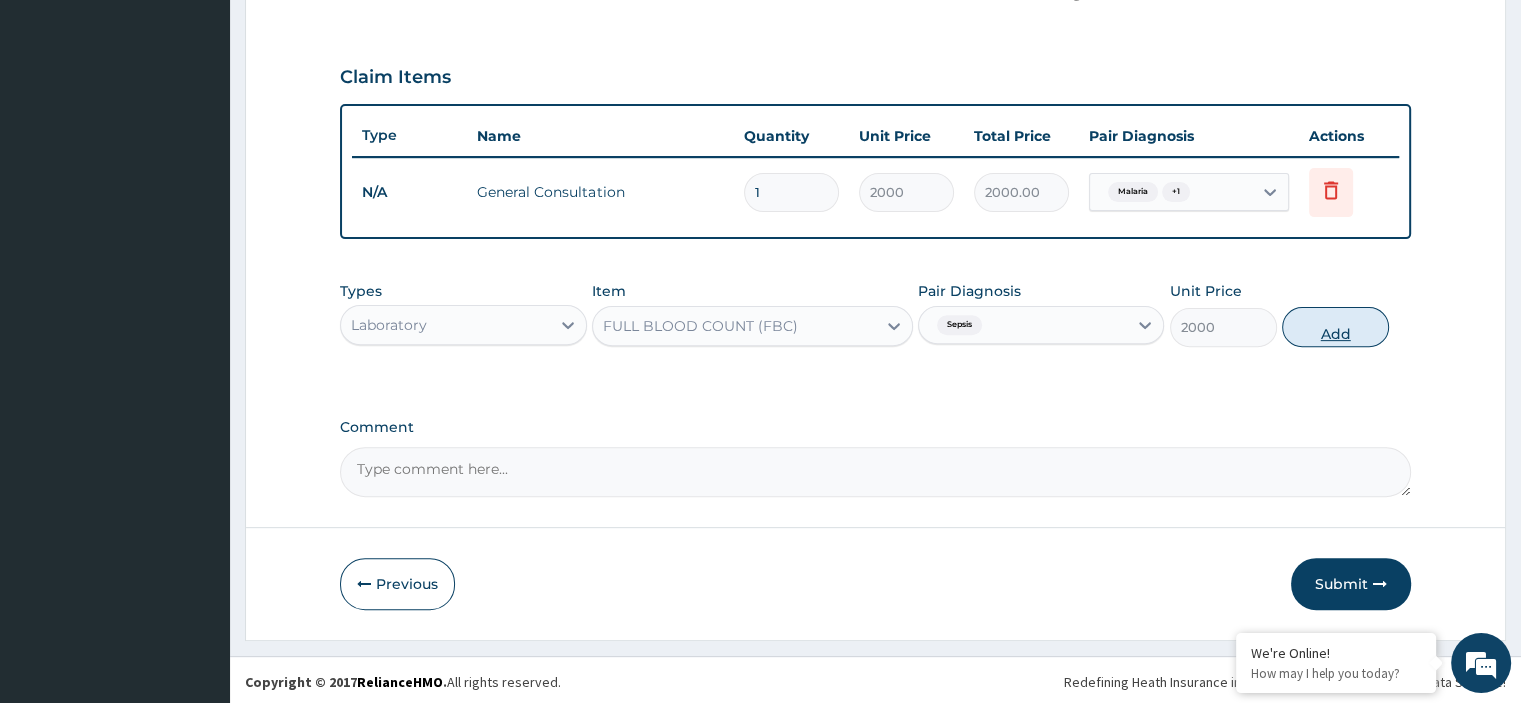 type on "0" 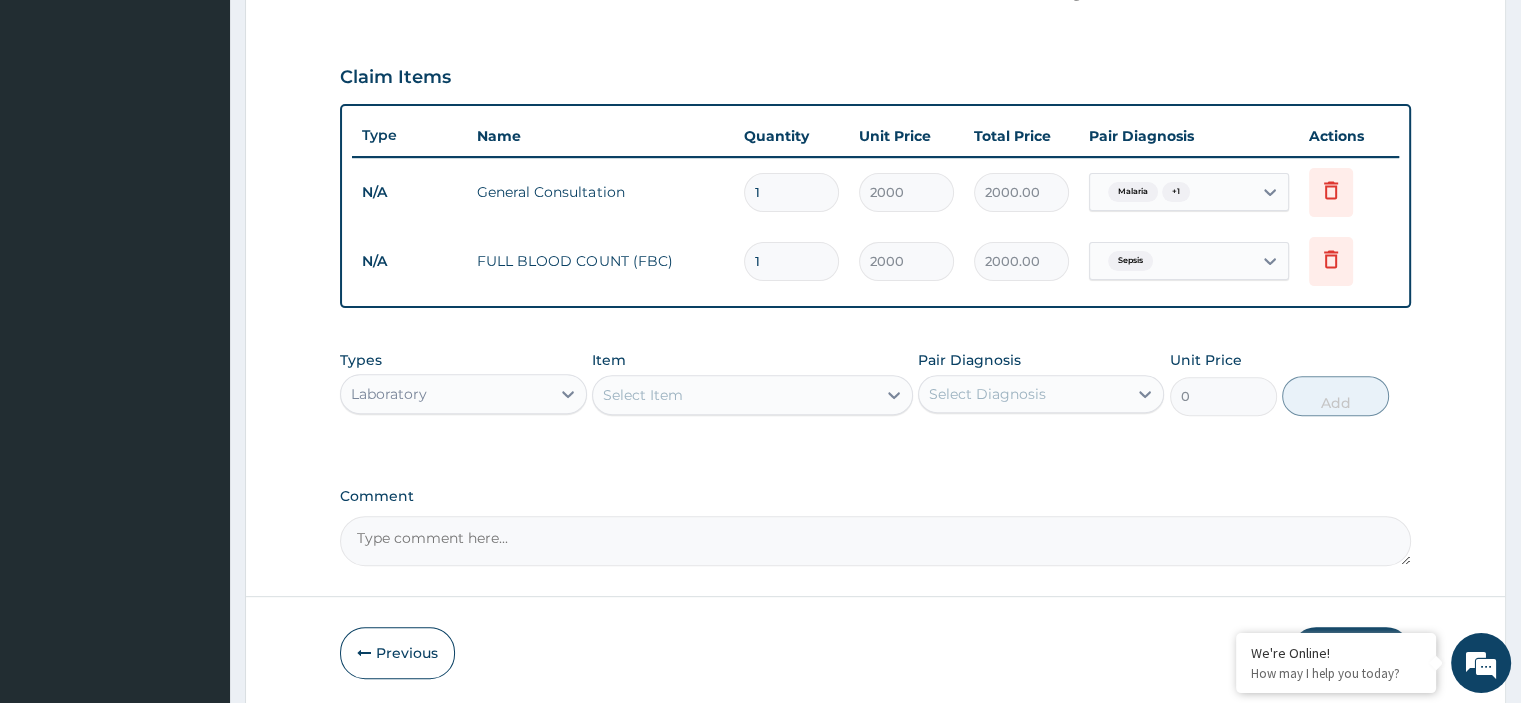 click on "Select Item" at bounding box center (752, 395) 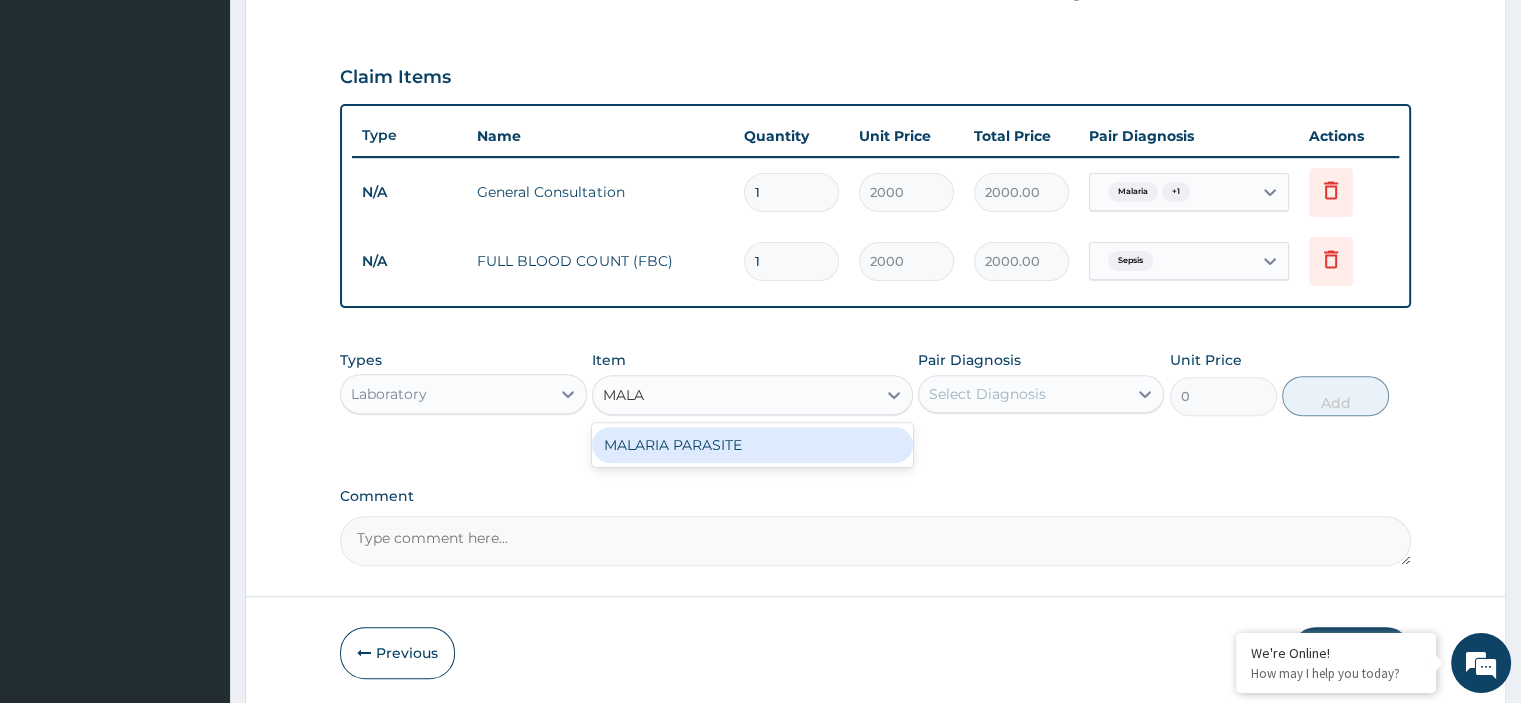 type on "MALAR" 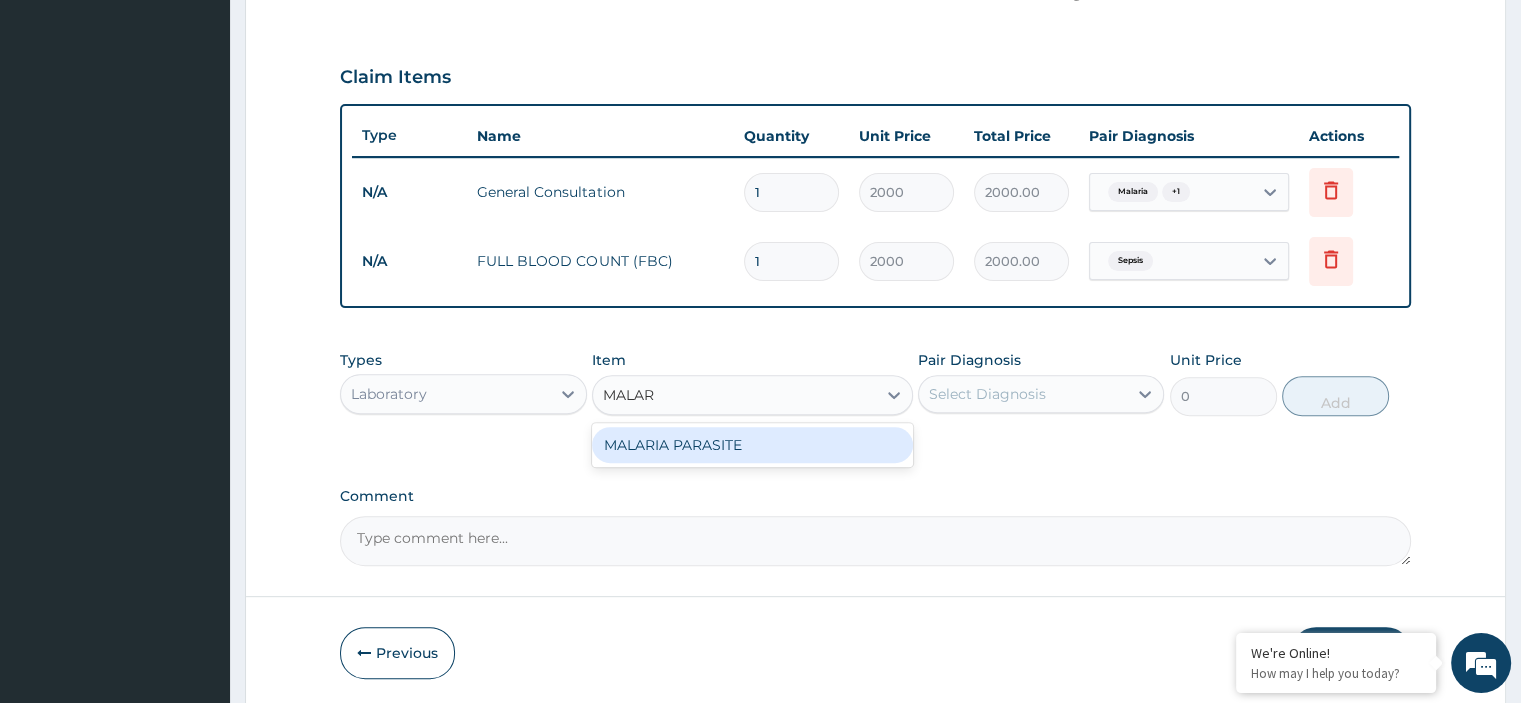 click on "MALARIA PARASITE" at bounding box center [752, 445] 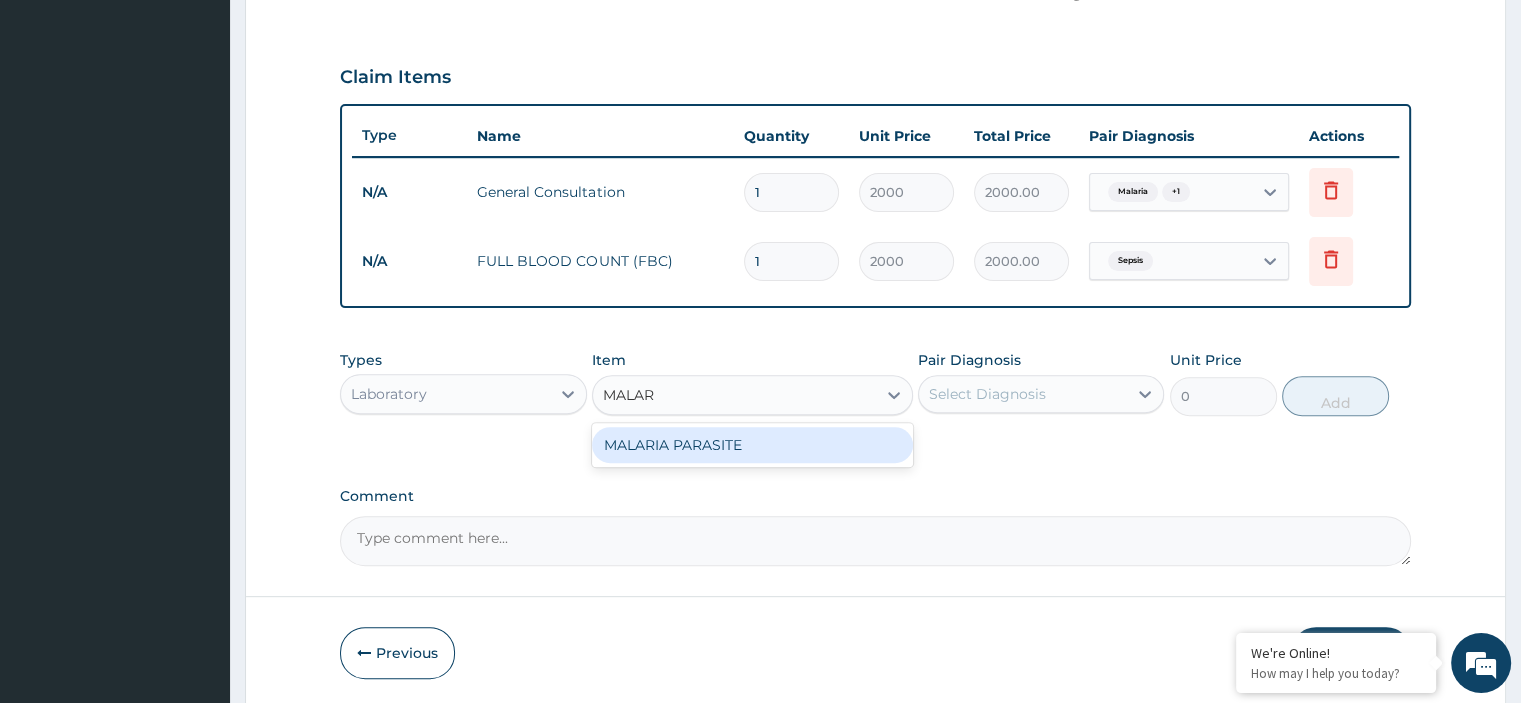 type 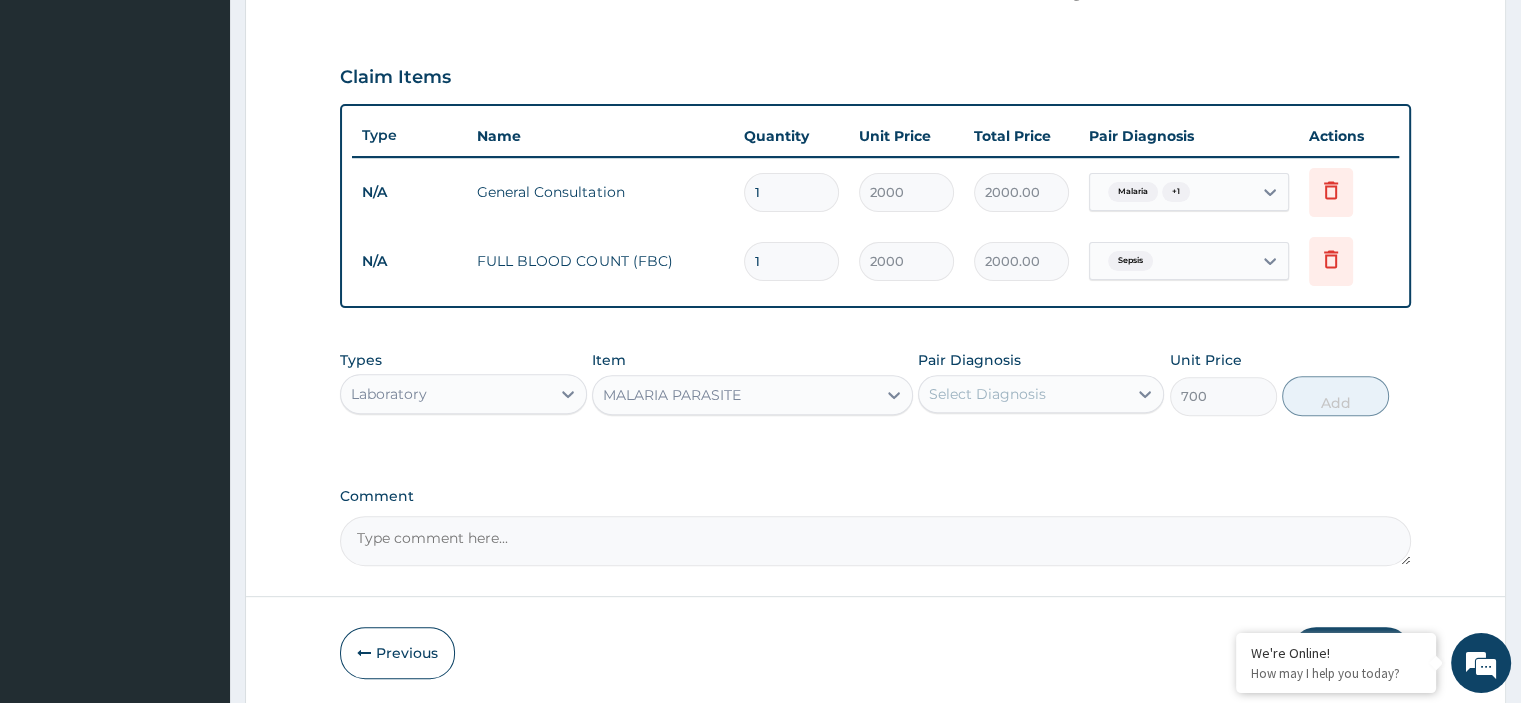 click on "Select Diagnosis" at bounding box center [1023, 394] 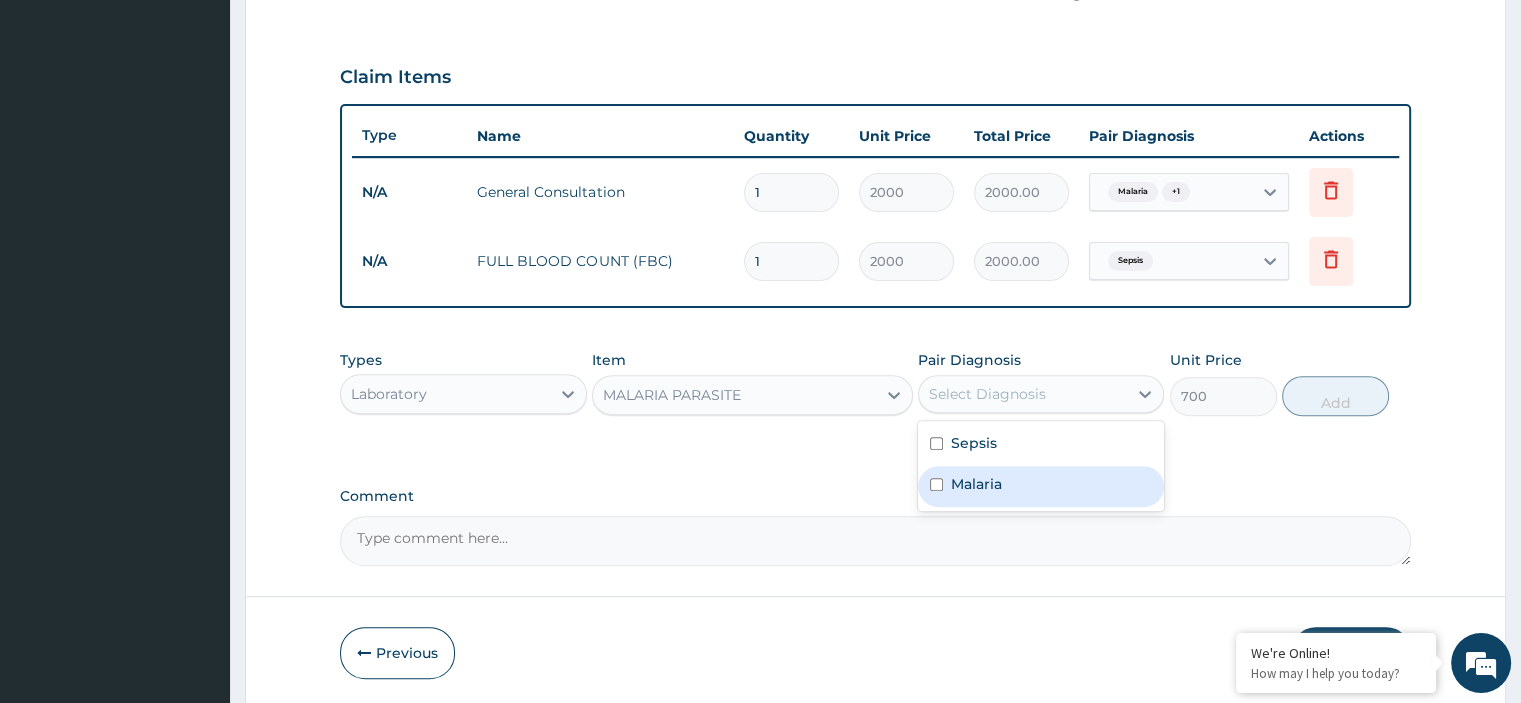 click on "Malaria" at bounding box center (1041, 486) 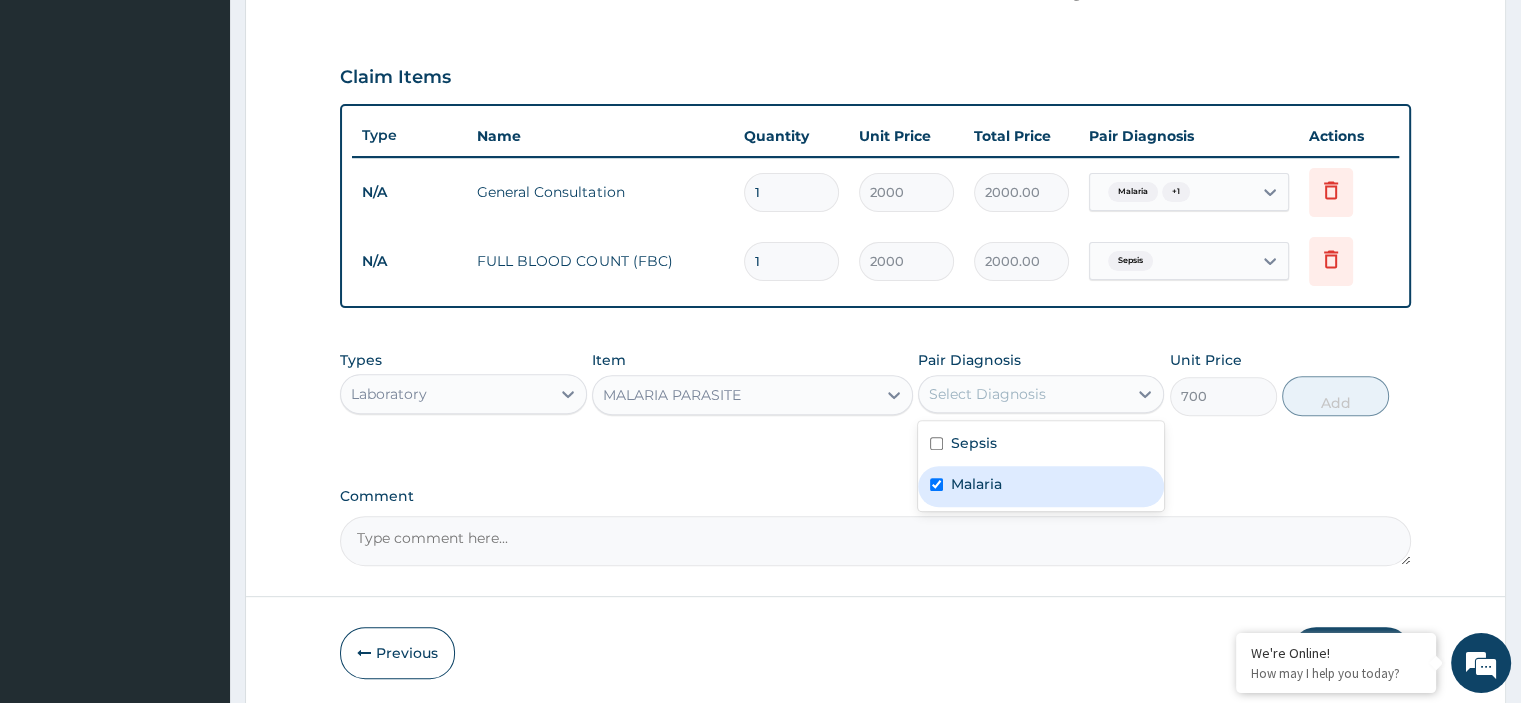 checkbox on "true" 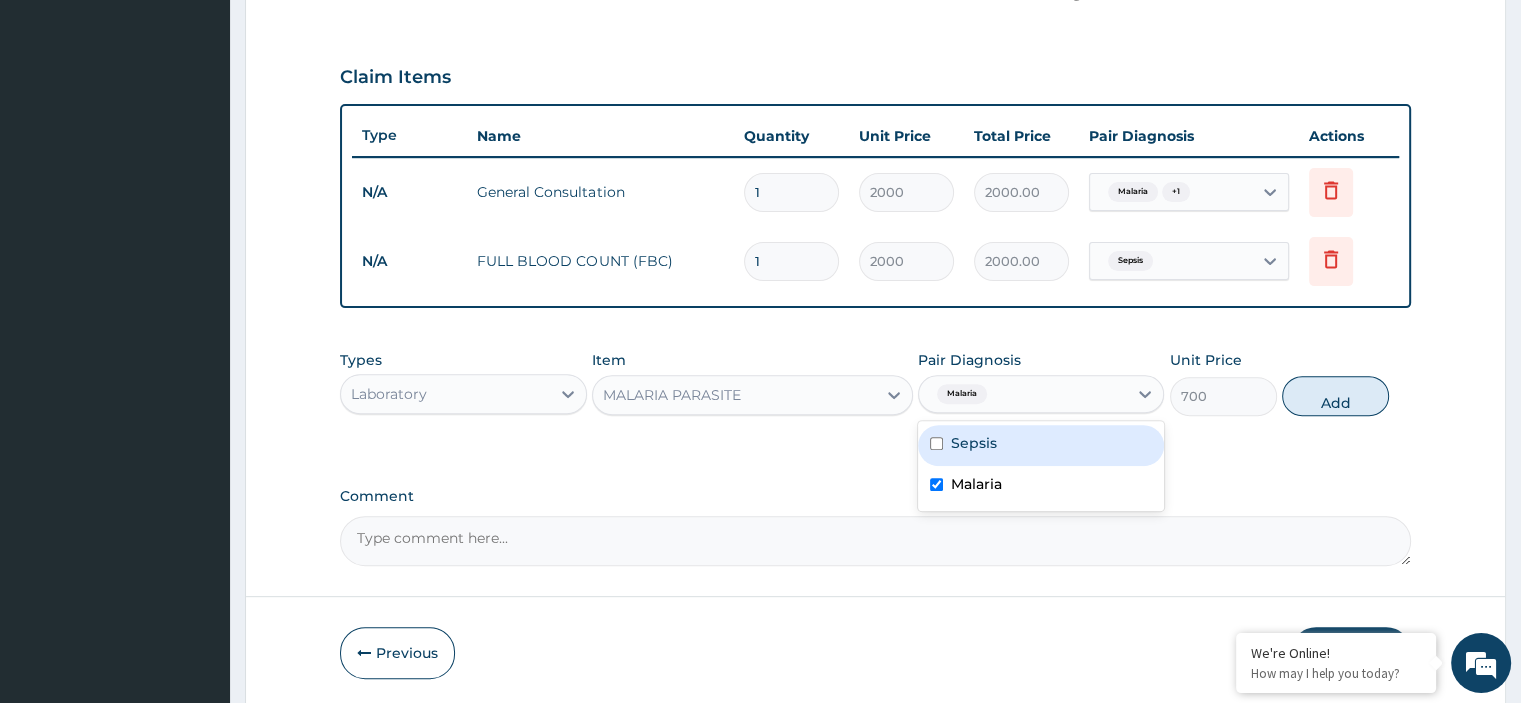 click on "Sepsis" at bounding box center [1041, 445] 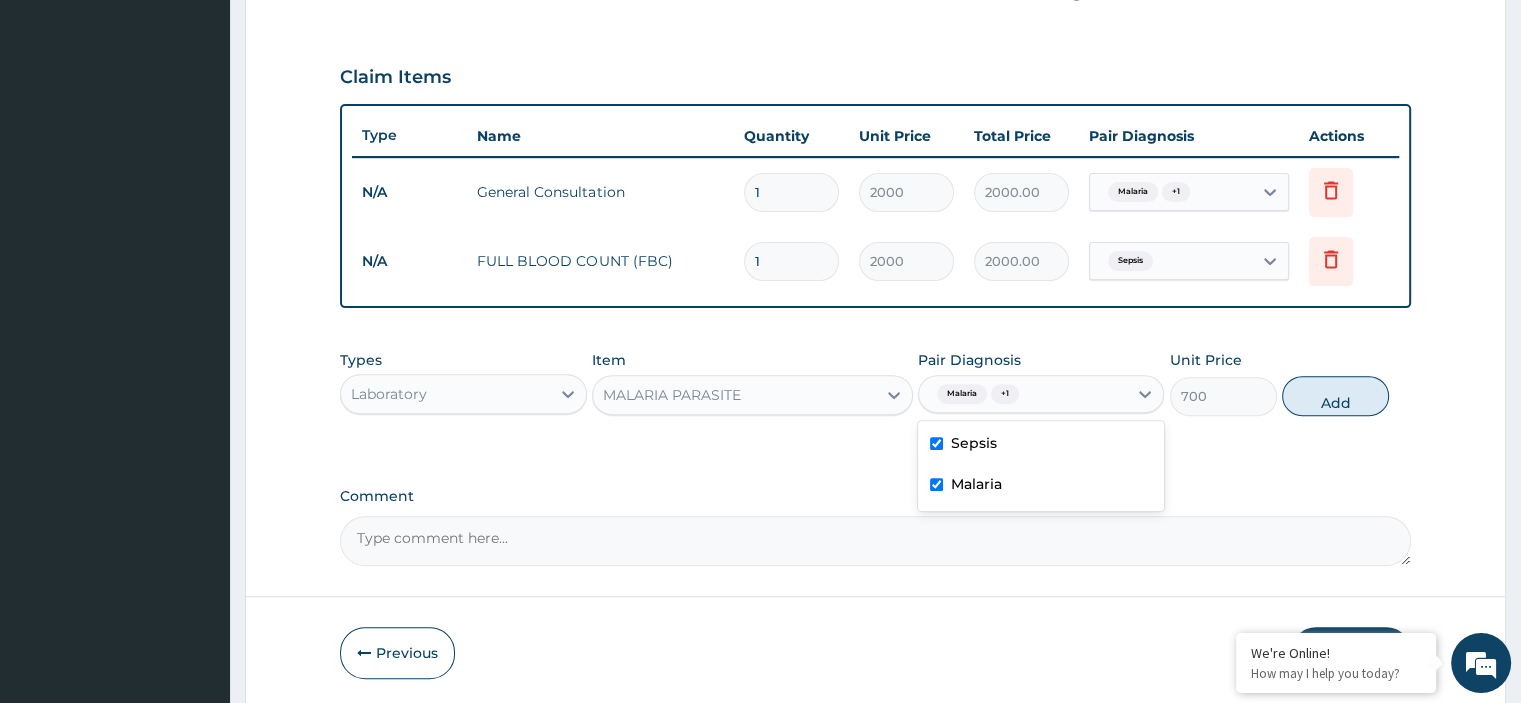 click on "Sepsis" at bounding box center (974, 443) 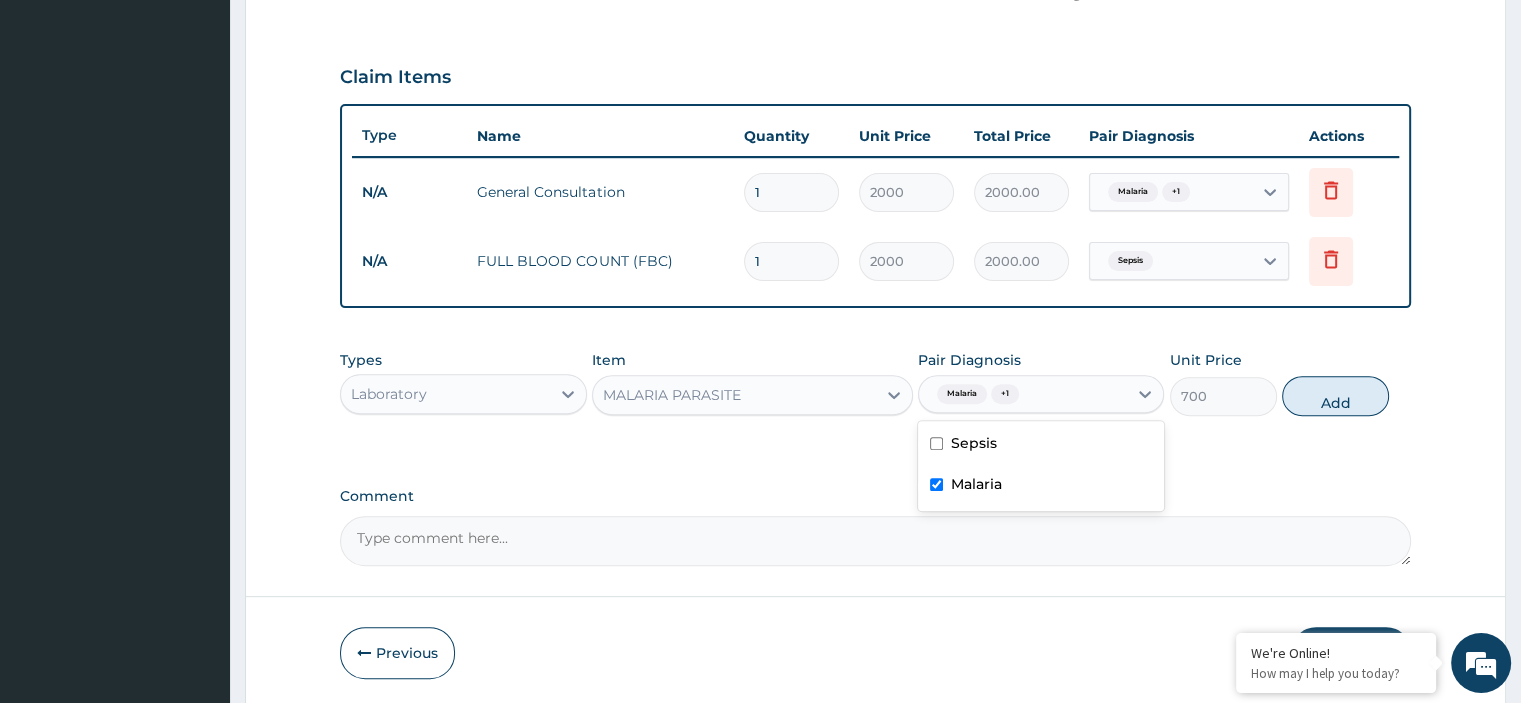 checkbox on "false" 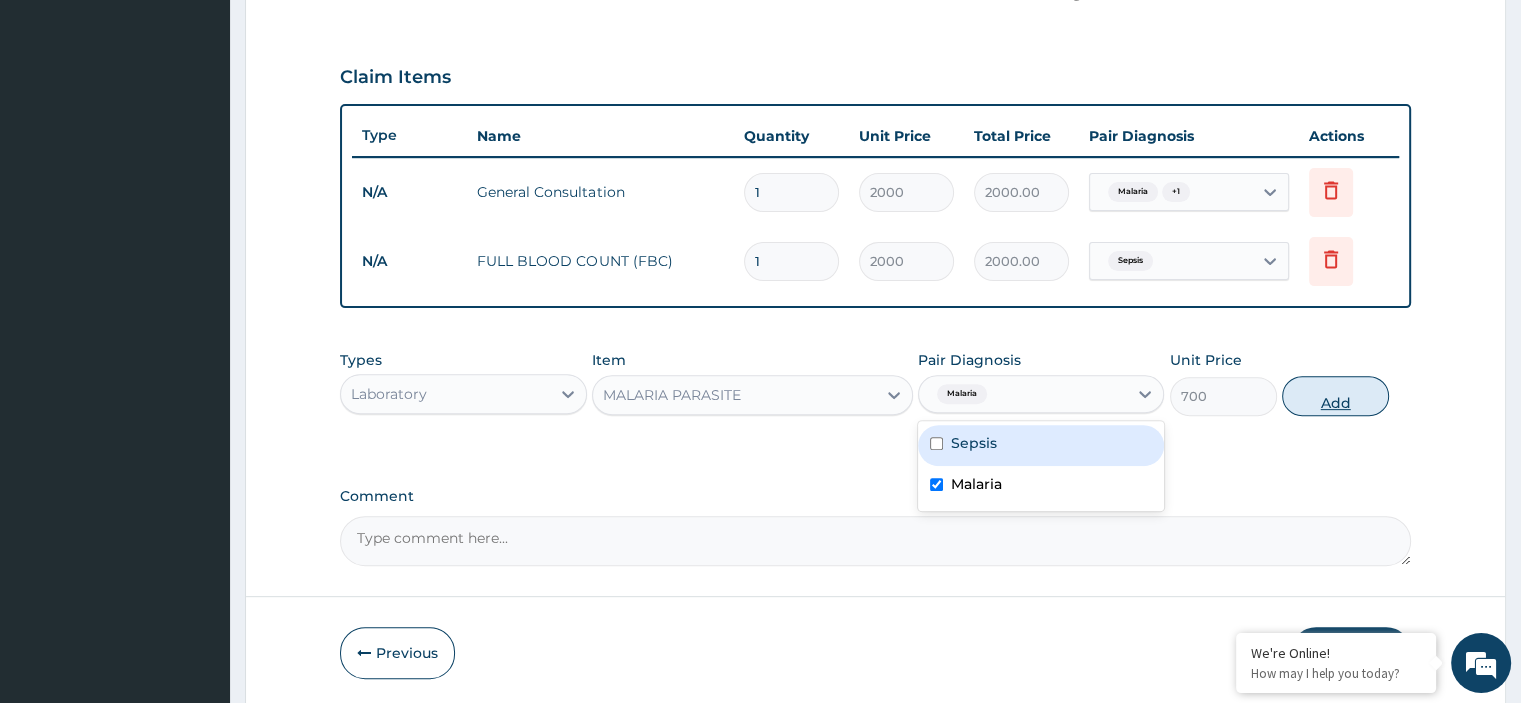 click on "Add" at bounding box center (1335, 396) 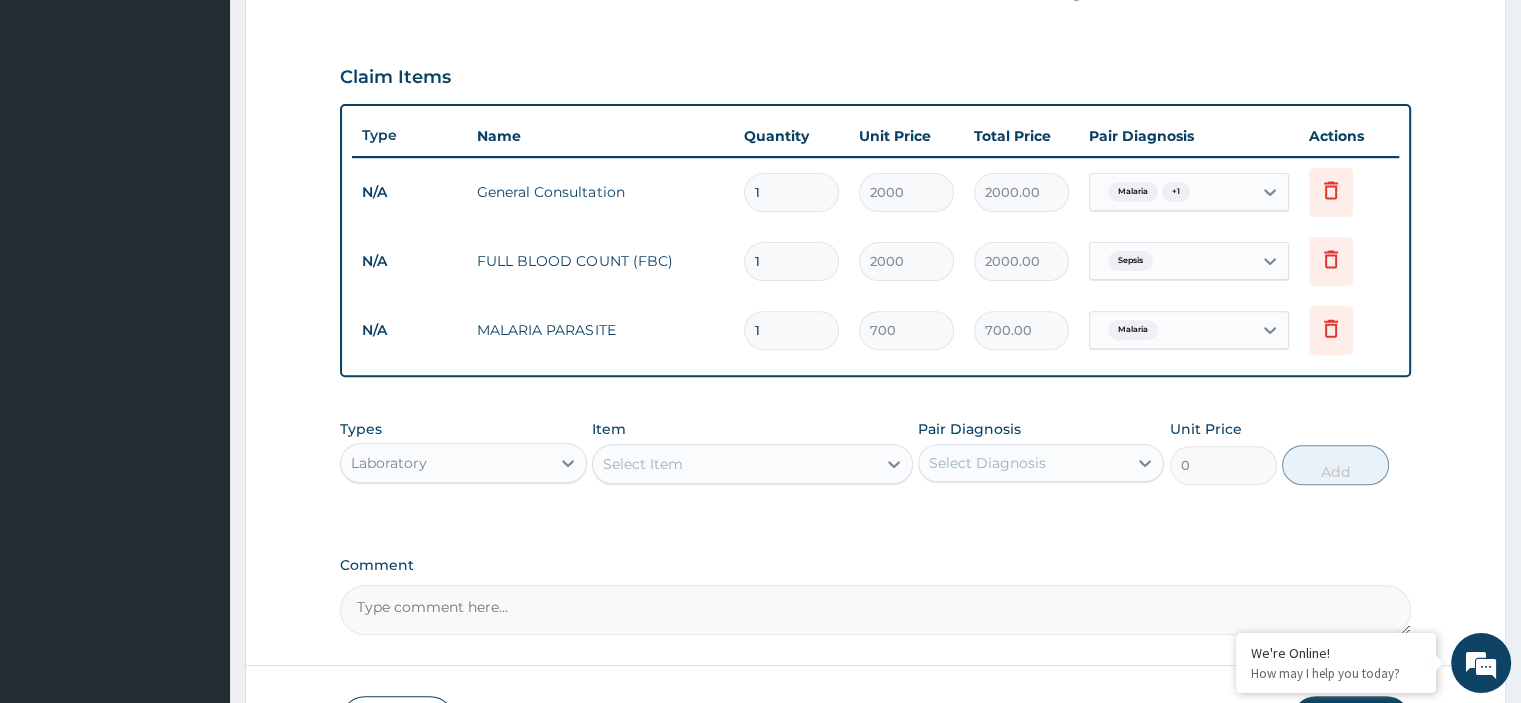 click on "Laboratory" at bounding box center [445, 463] 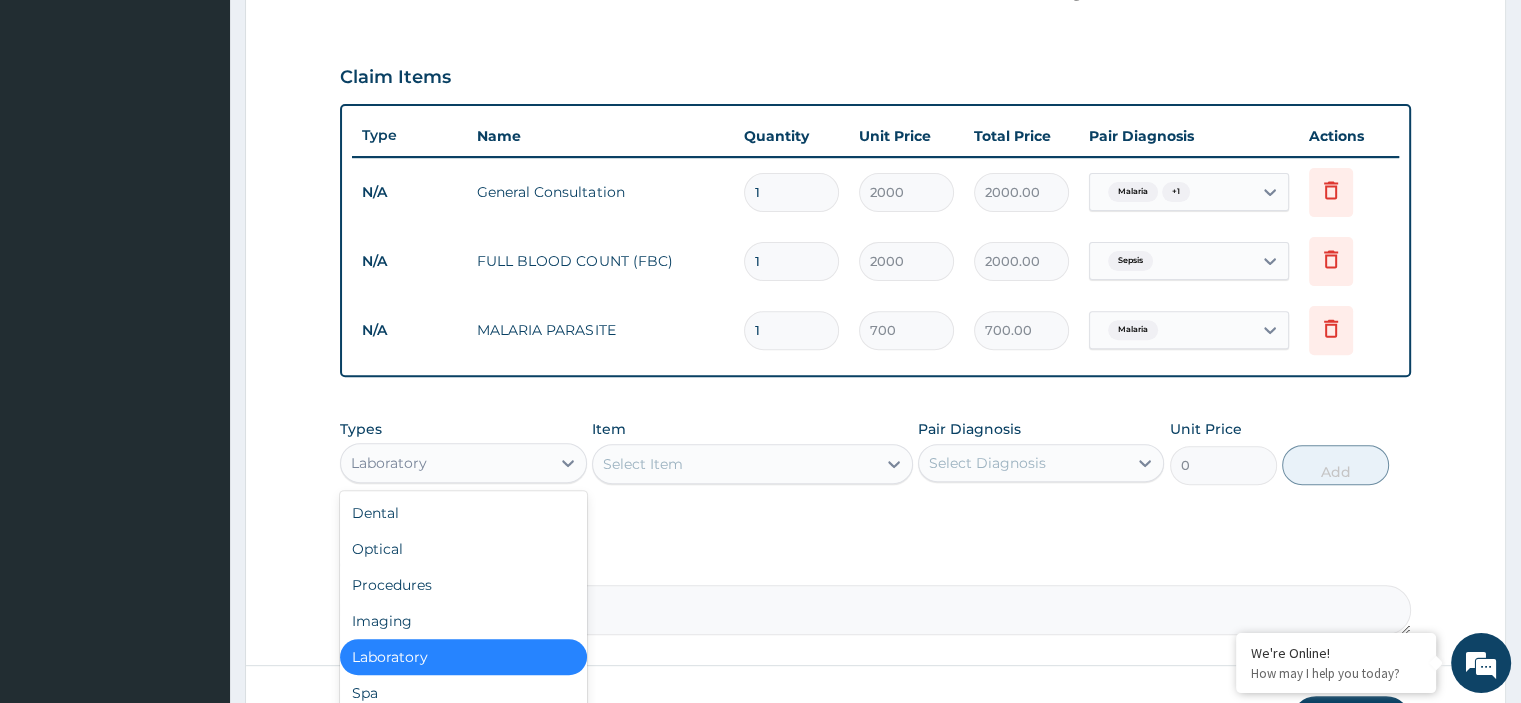 scroll, scrollTop: 68, scrollLeft: 0, axis: vertical 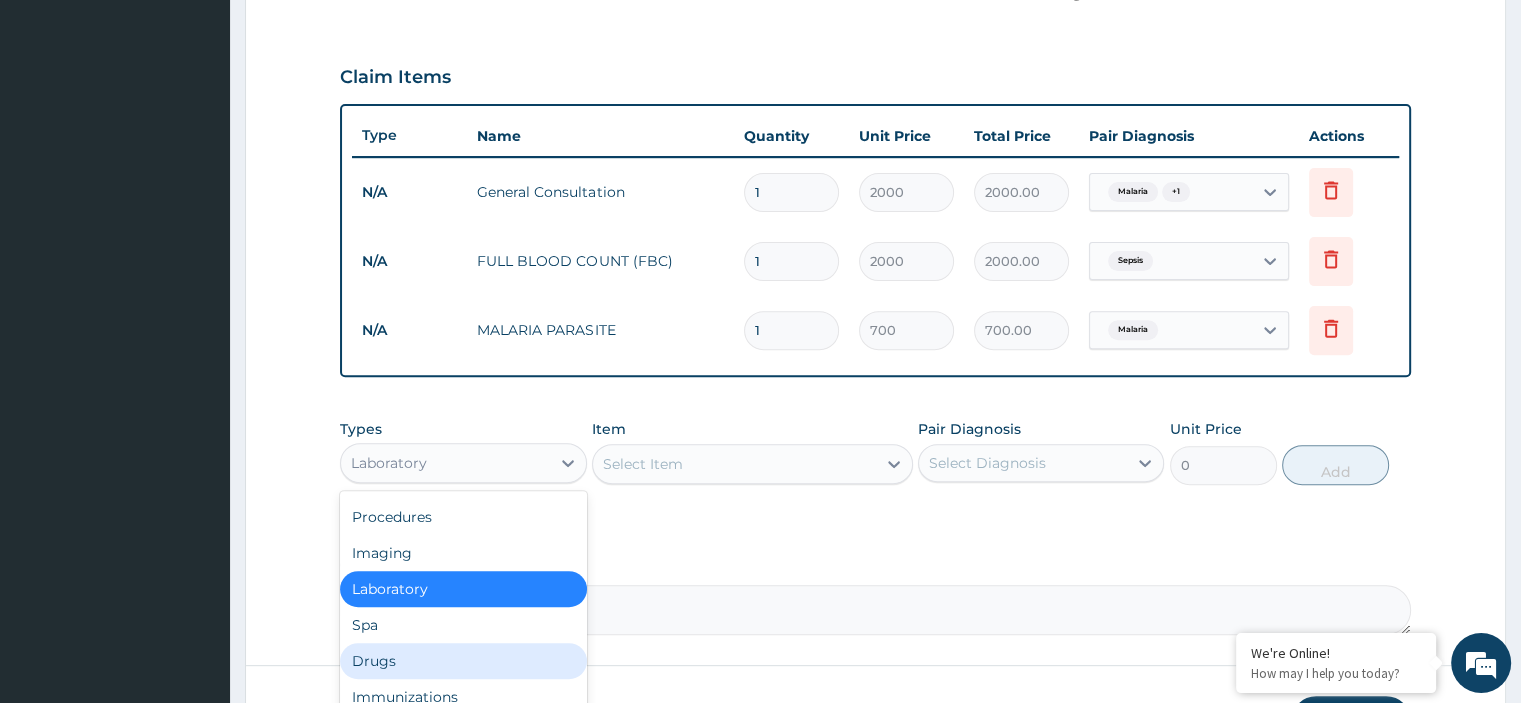 click on "Drugs" at bounding box center (463, 661) 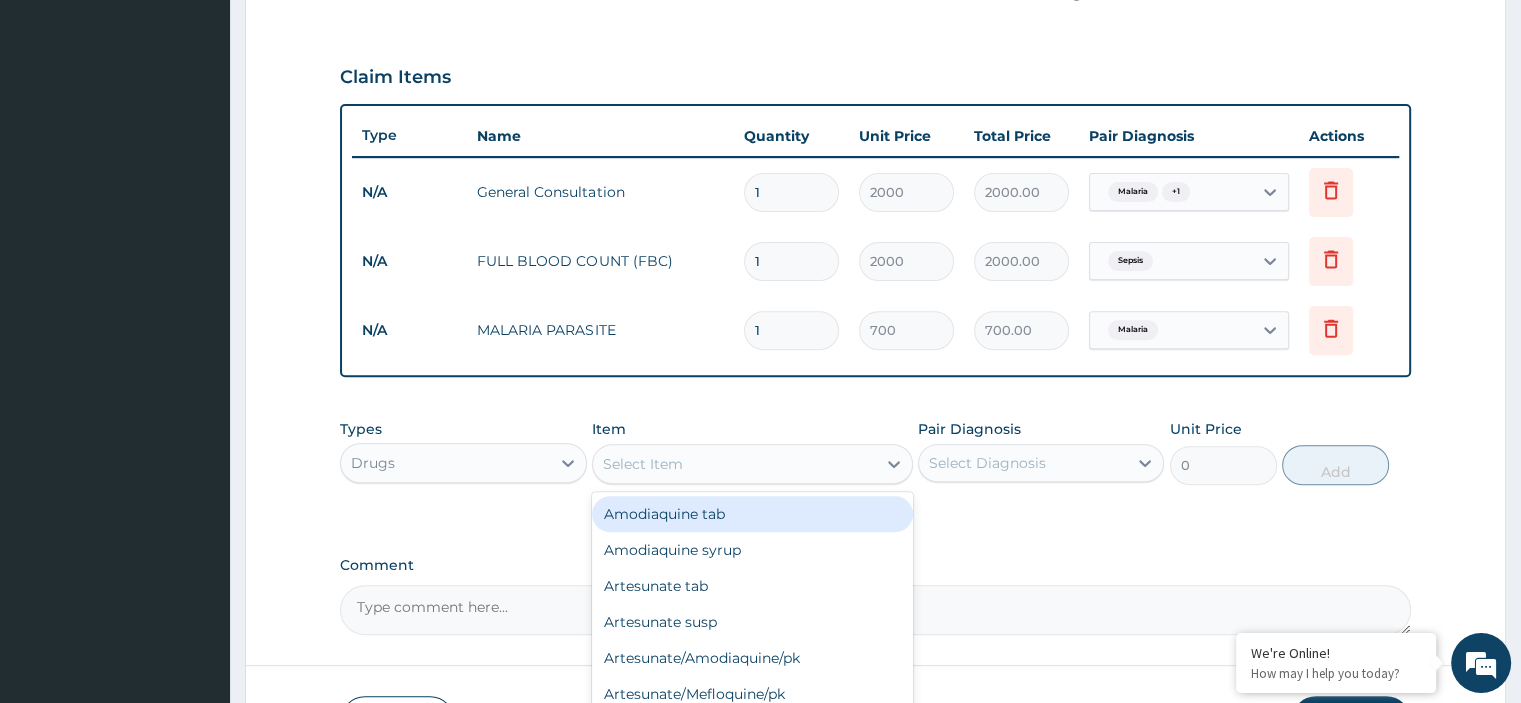 click on "Select Item" at bounding box center (734, 464) 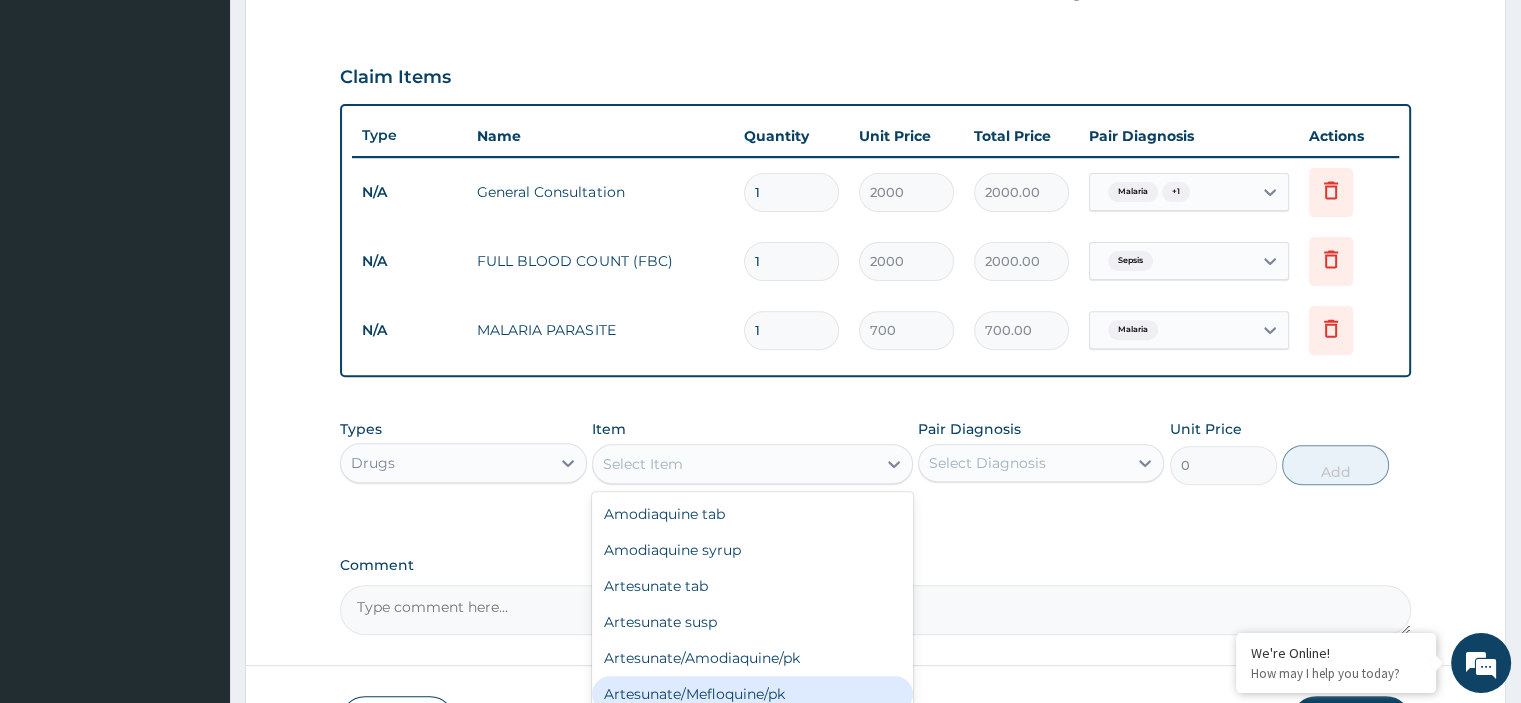 click on "Artesunate/Mefloquine/pk" at bounding box center [752, 694] 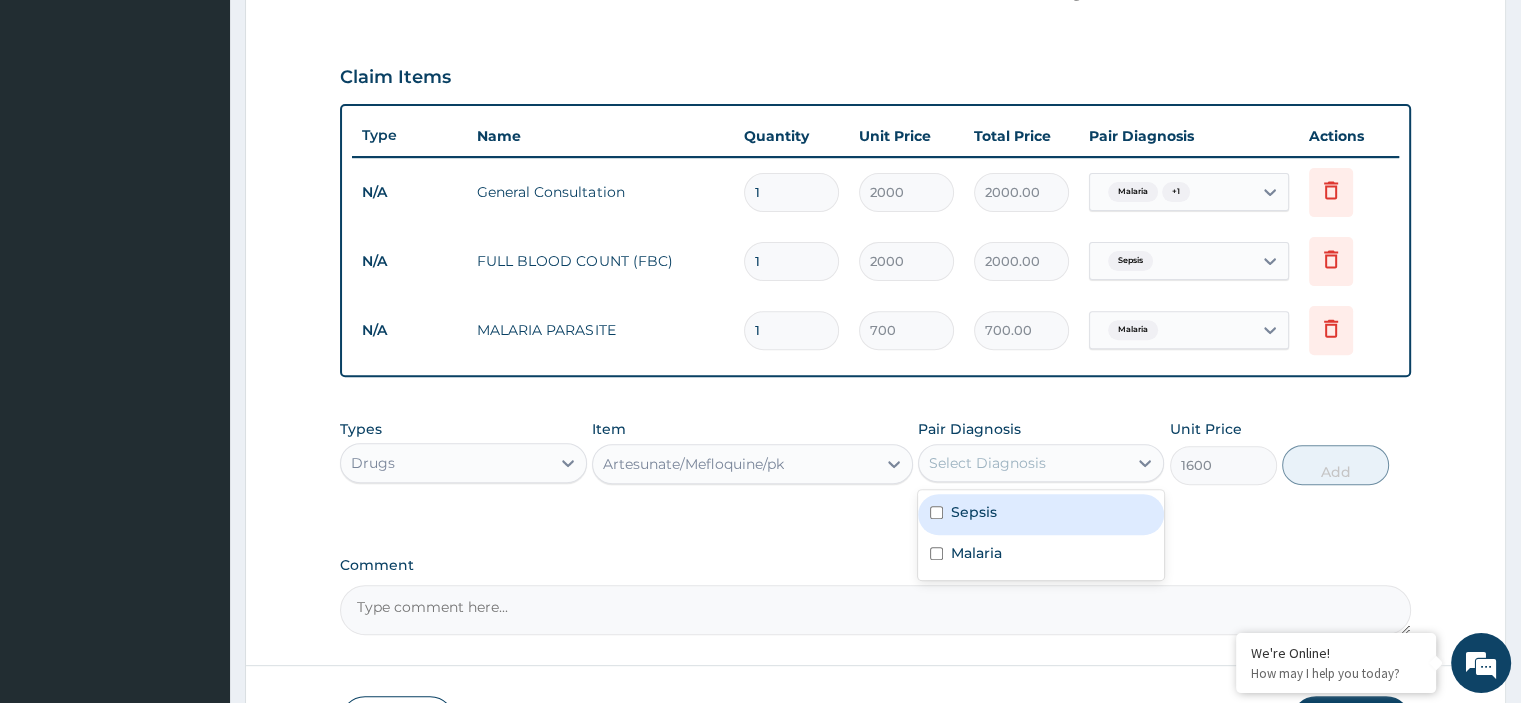 click on "Select Diagnosis" at bounding box center [1023, 463] 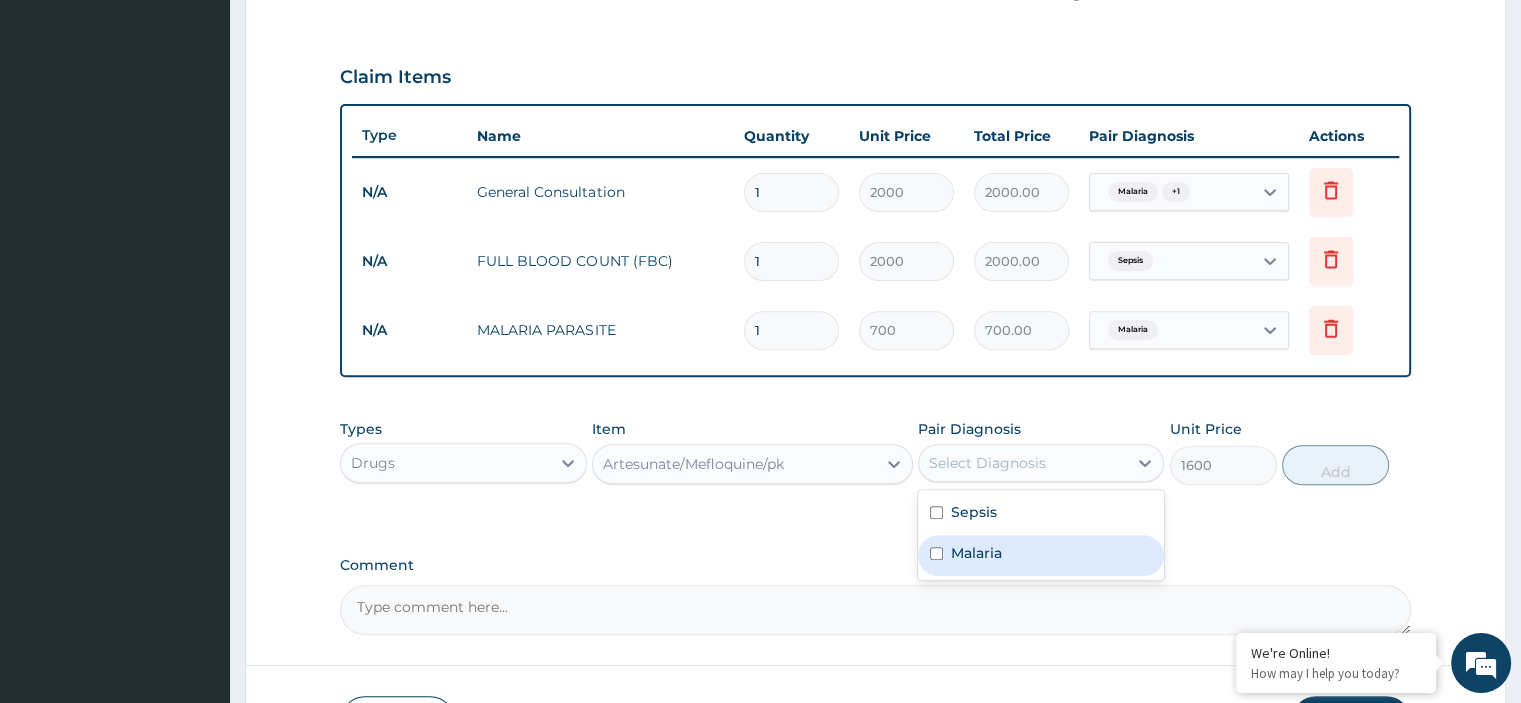click on "Malaria" at bounding box center [976, 553] 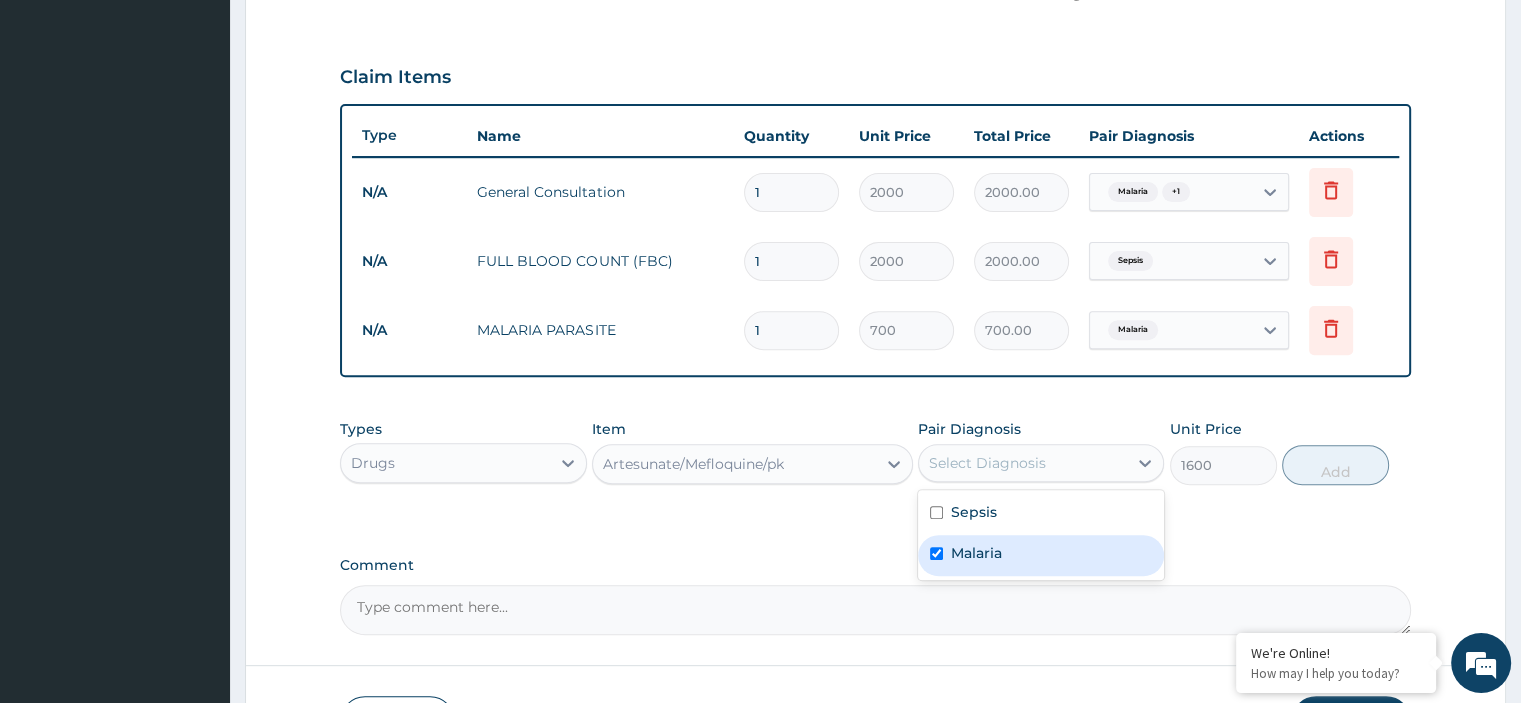 checkbox on "true" 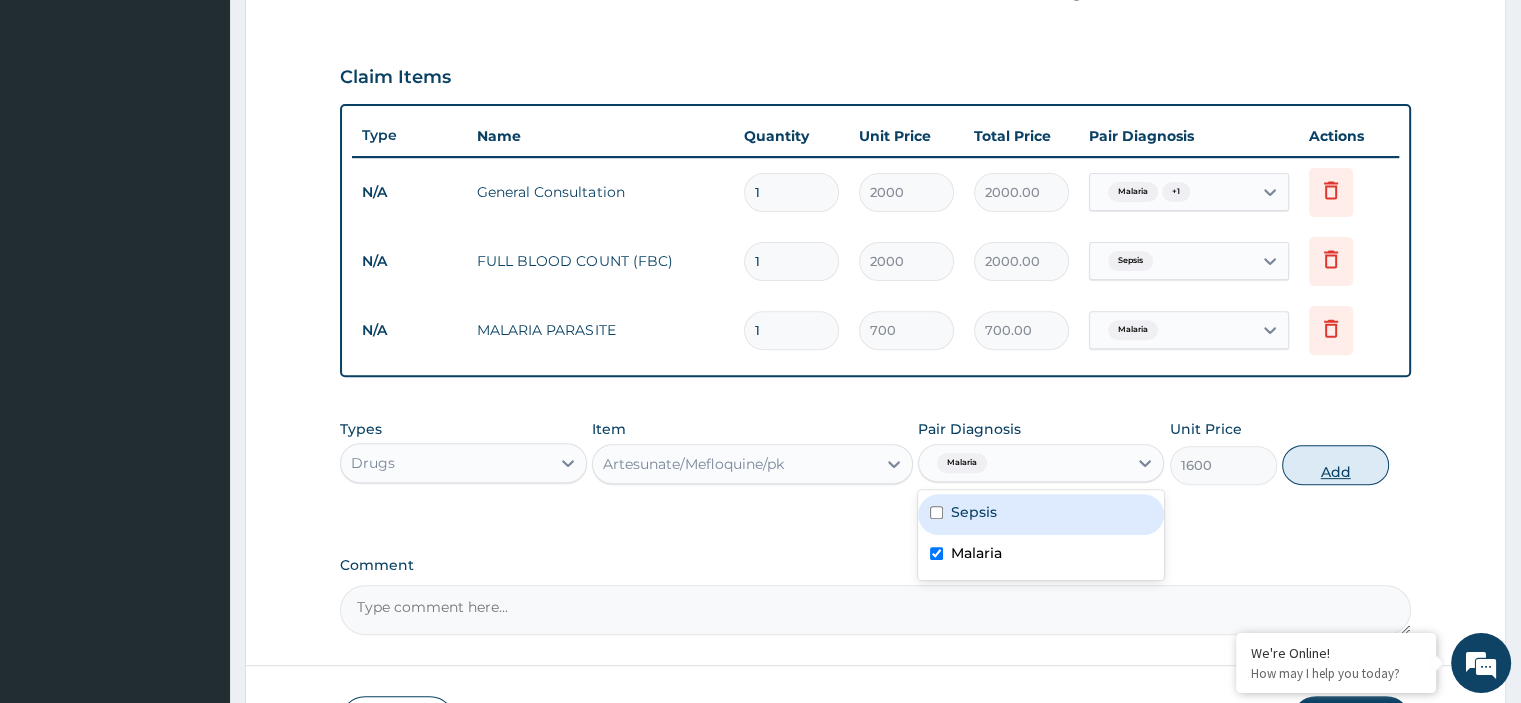 click on "Add" at bounding box center (1335, 465) 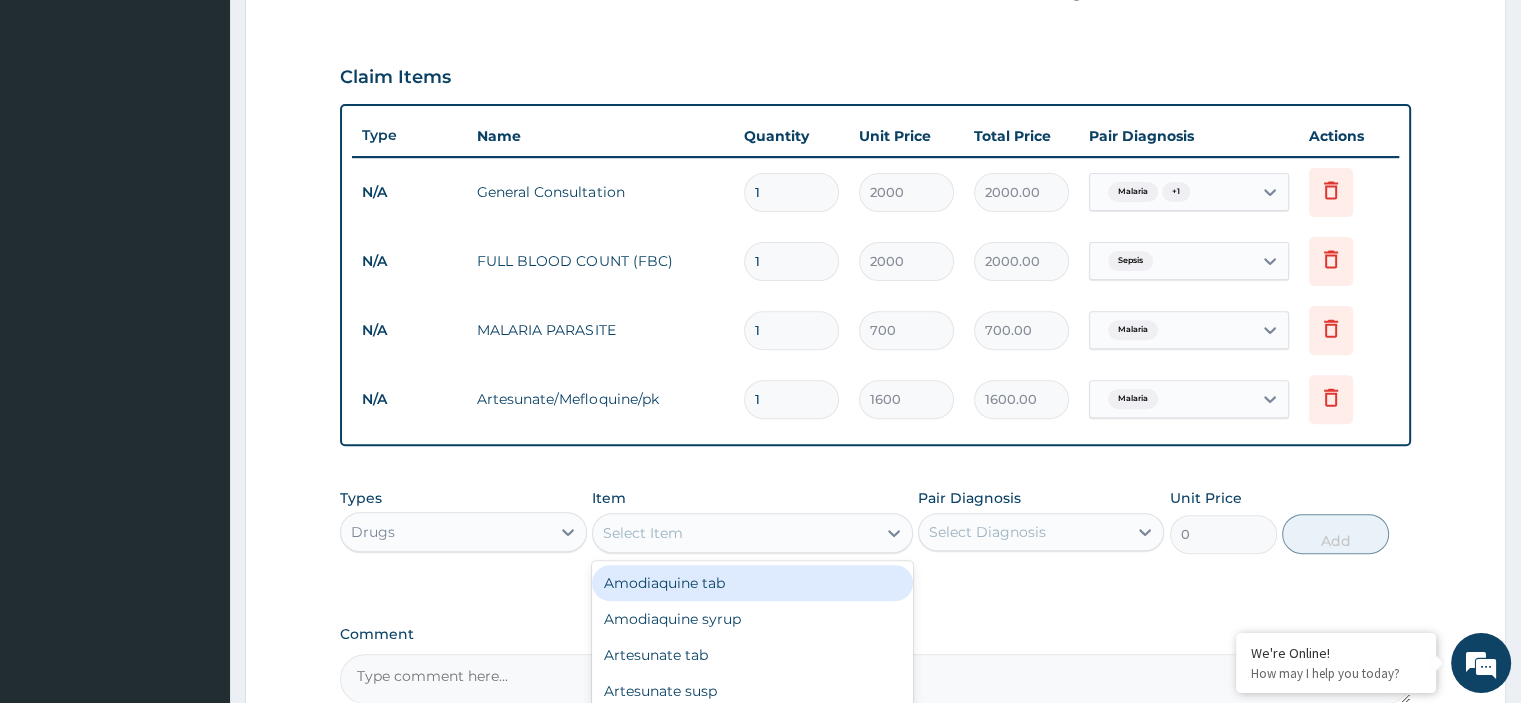 click on "Select Item" at bounding box center [734, 533] 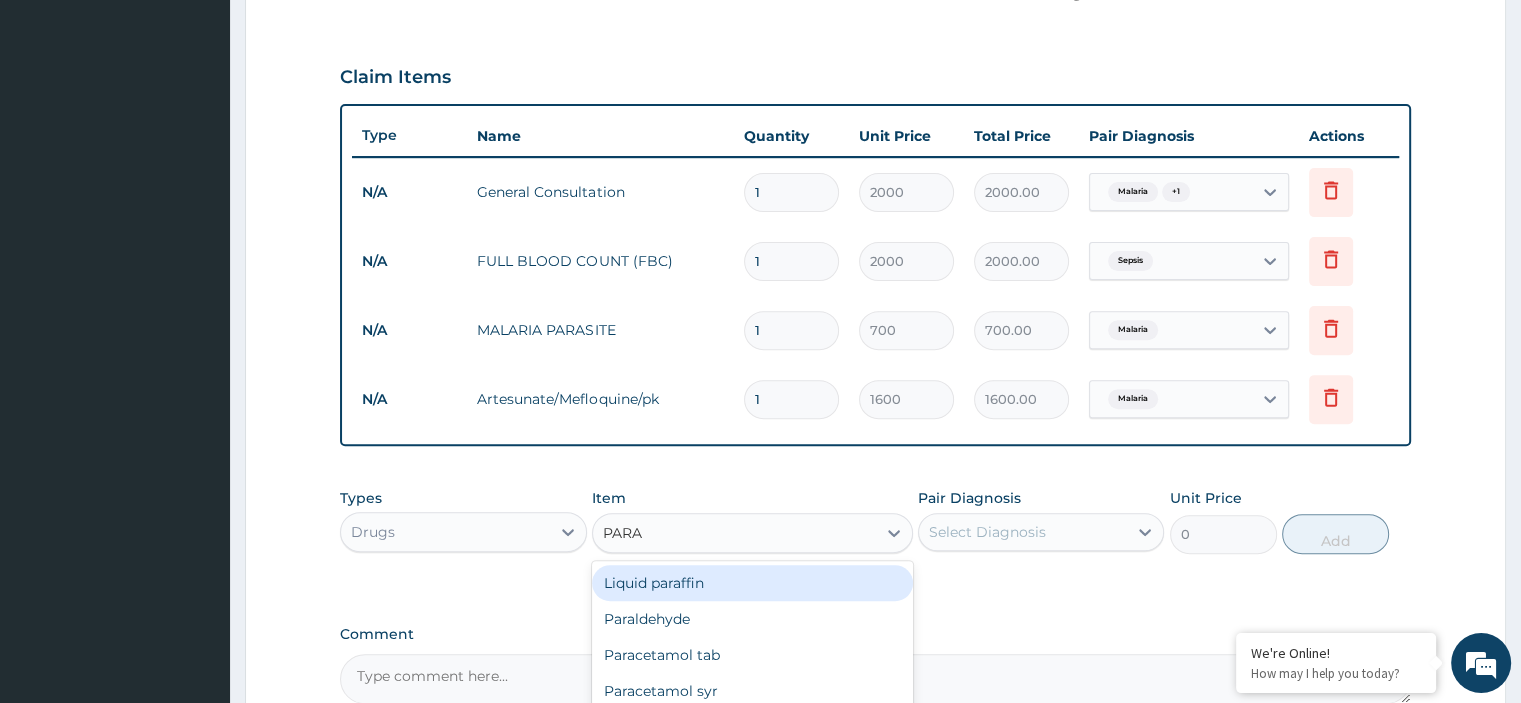 type on "PARAC" 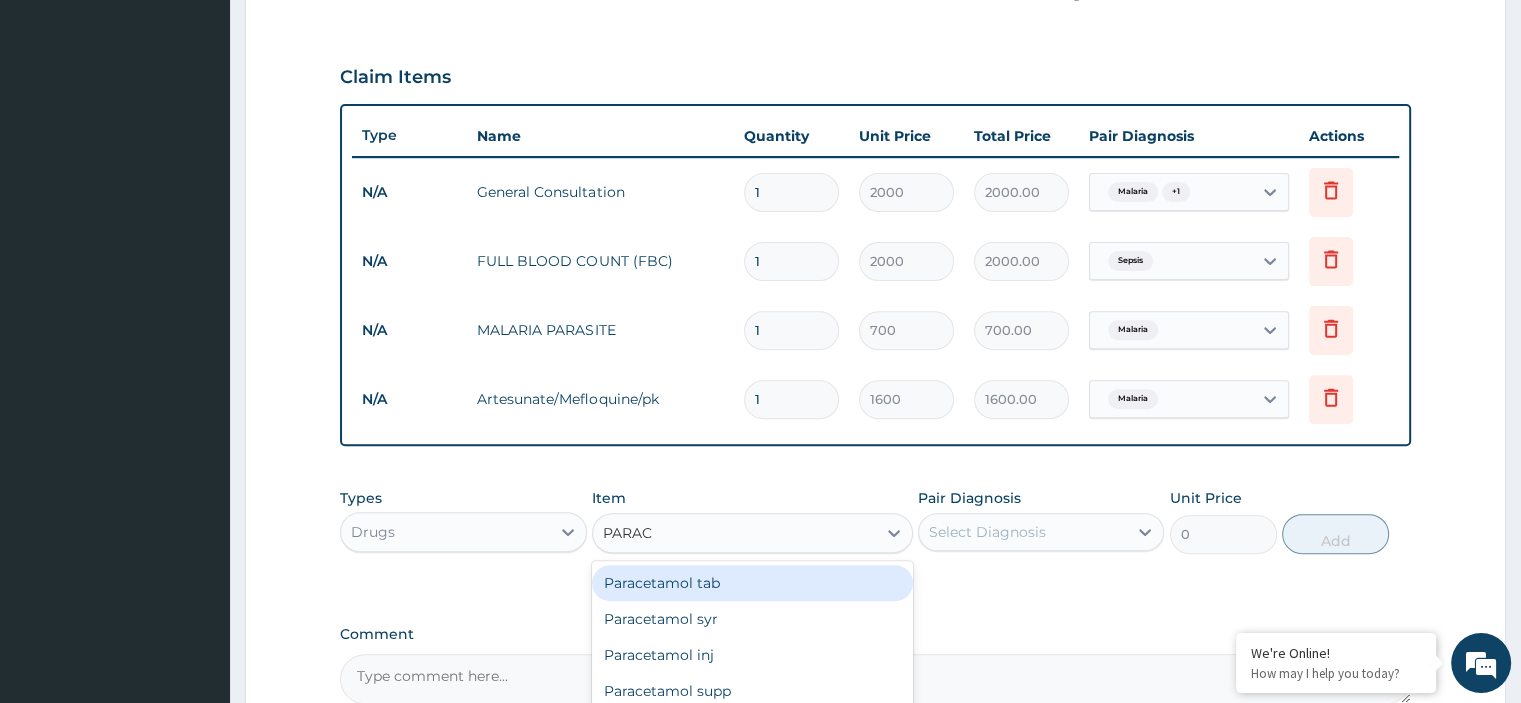 click on "Paracetamol tab" at bounding box center [752, 583] 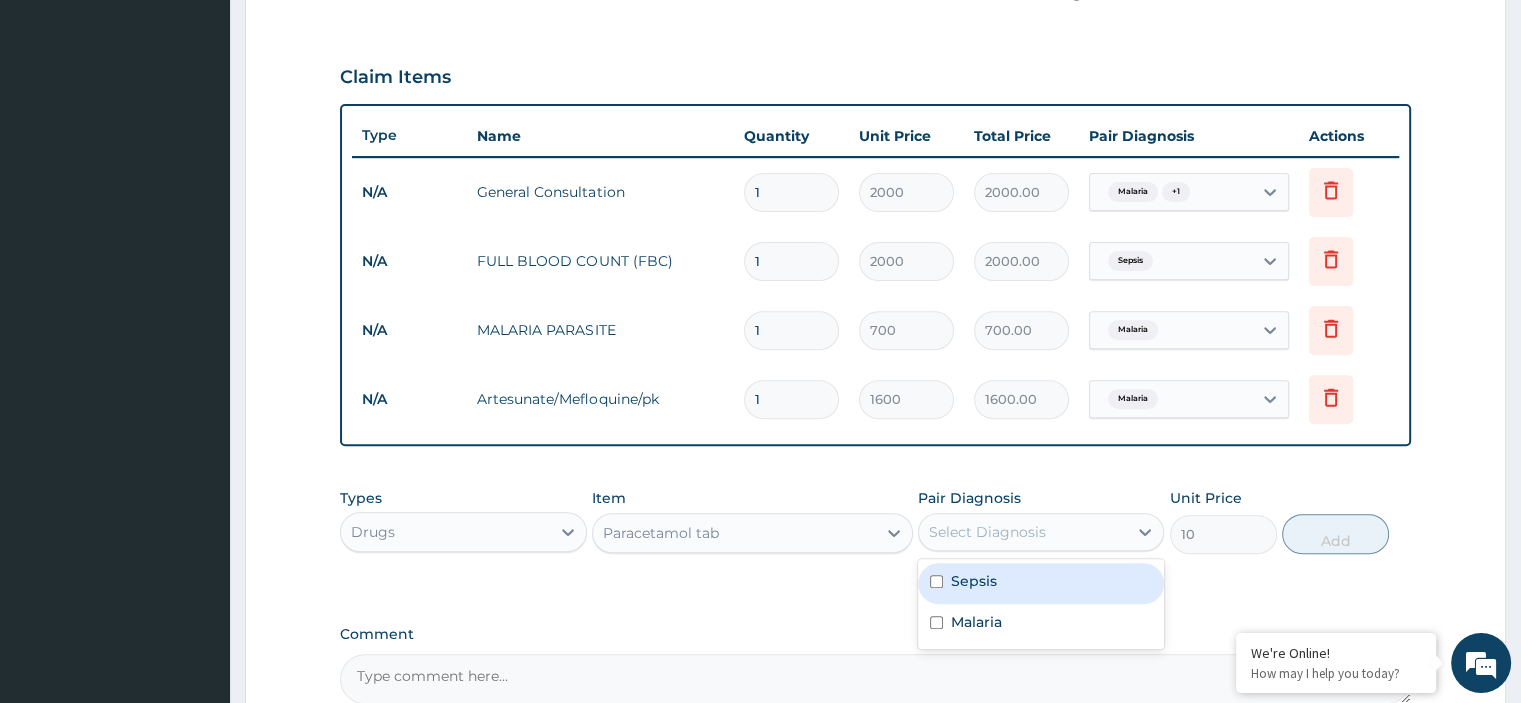 click on "Select Diagnosis" at bounding box center [1023, 532] 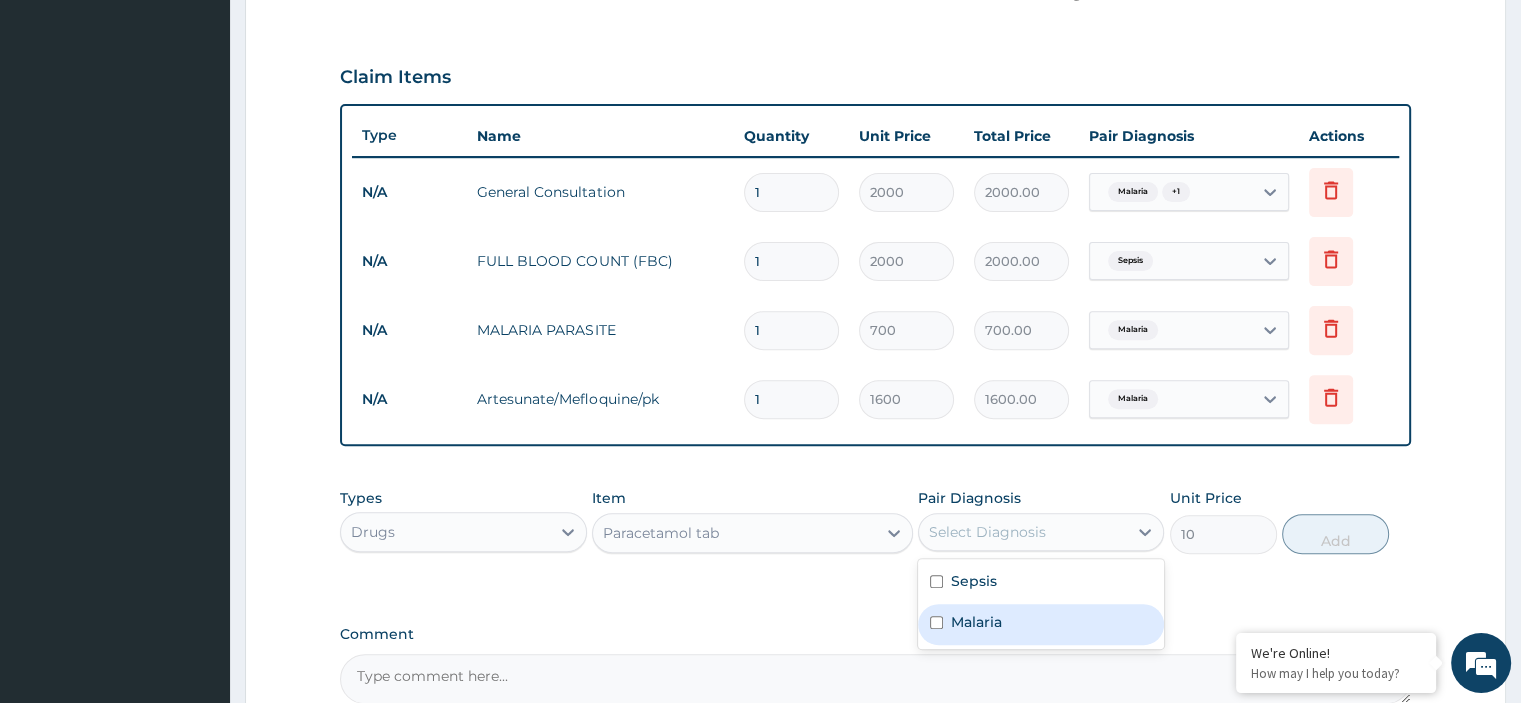 click on "Malaria" at bounding box center (1041, 624) 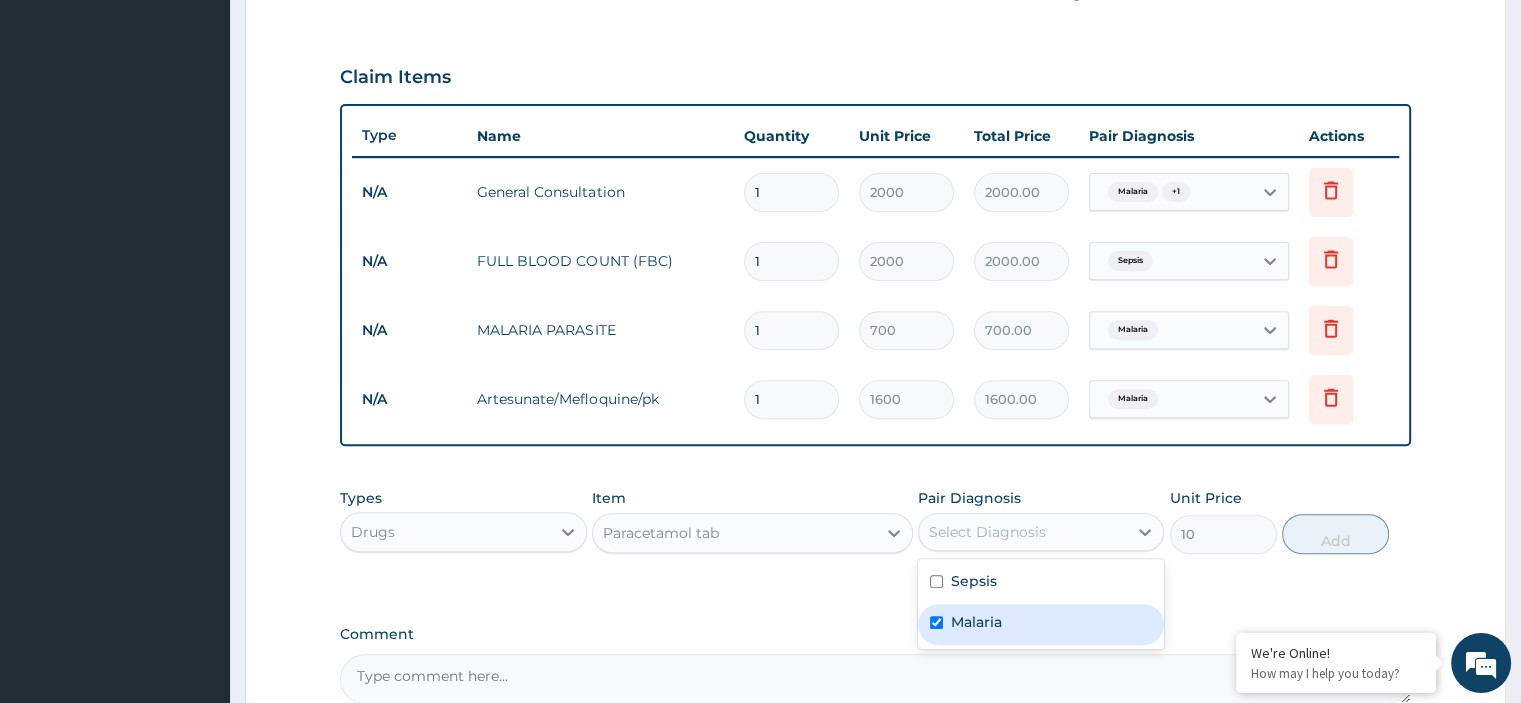 checkbox on "true" 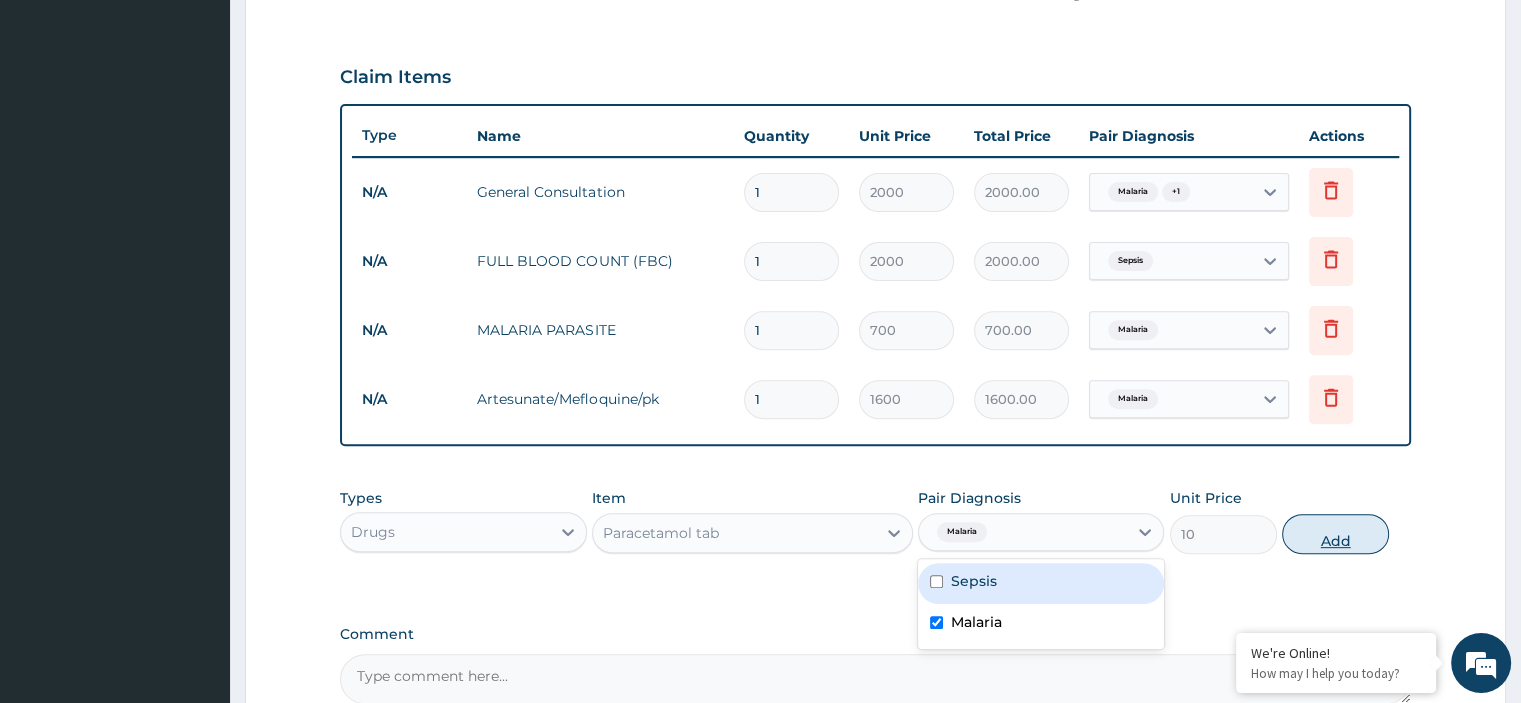 click on "Add" at bounding box center (1335, 534) 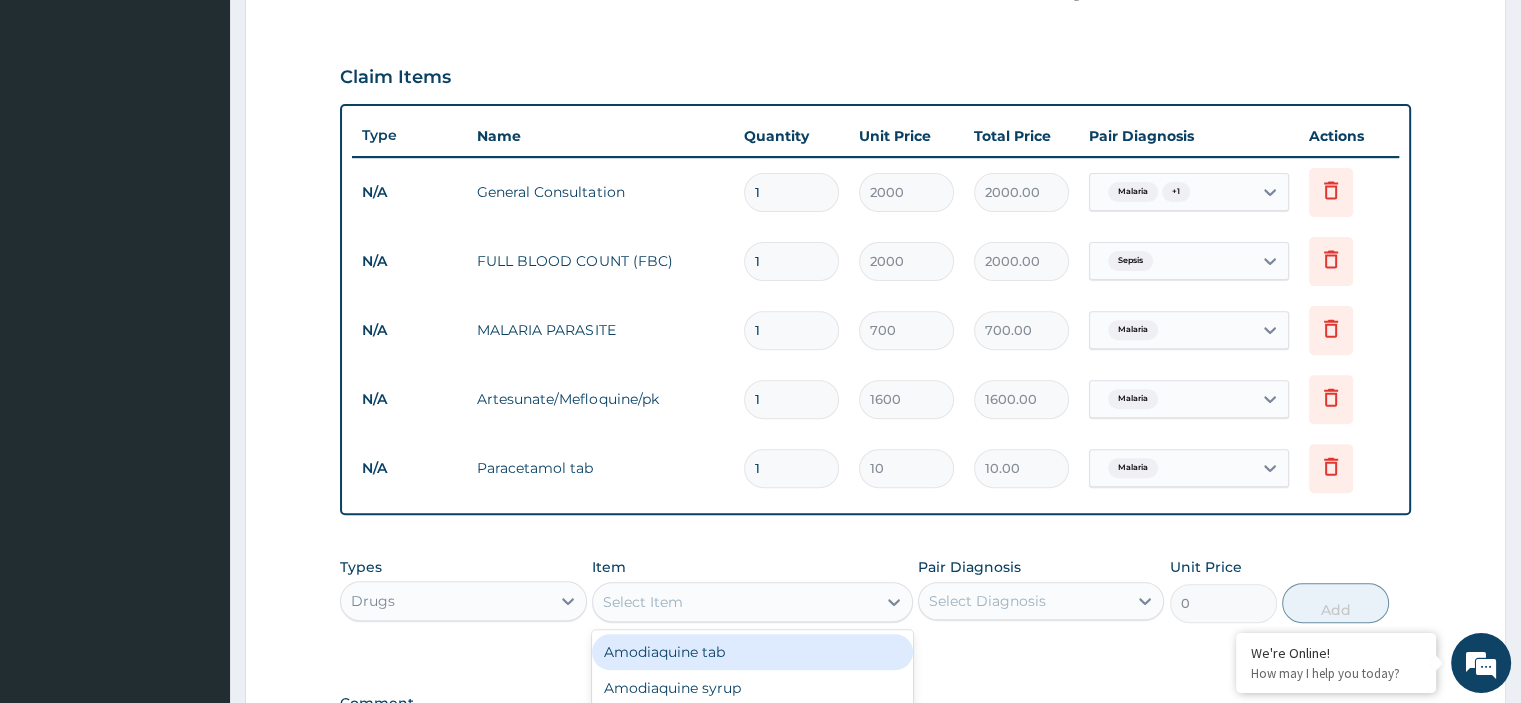 click on "Select Item" at bounding box center (734, 602) 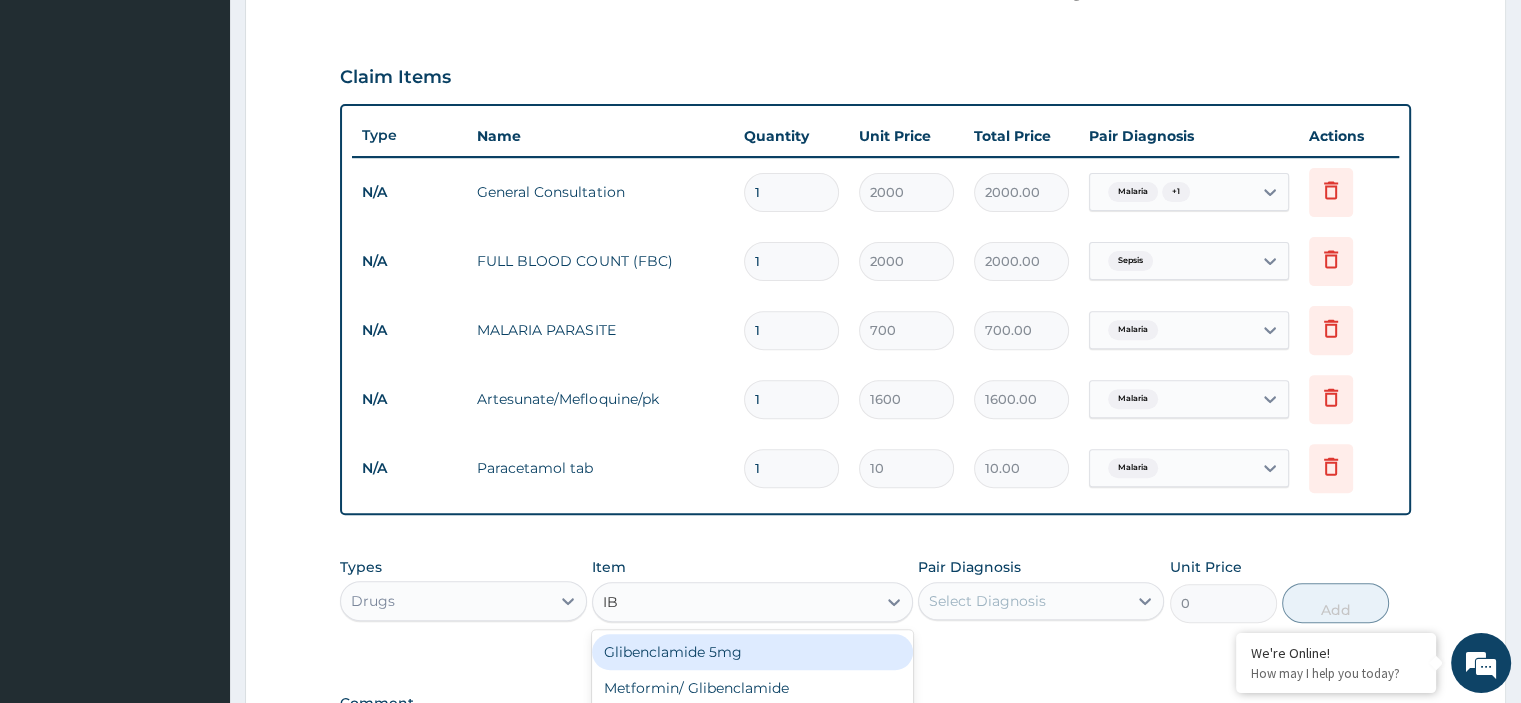 type on "IBU" 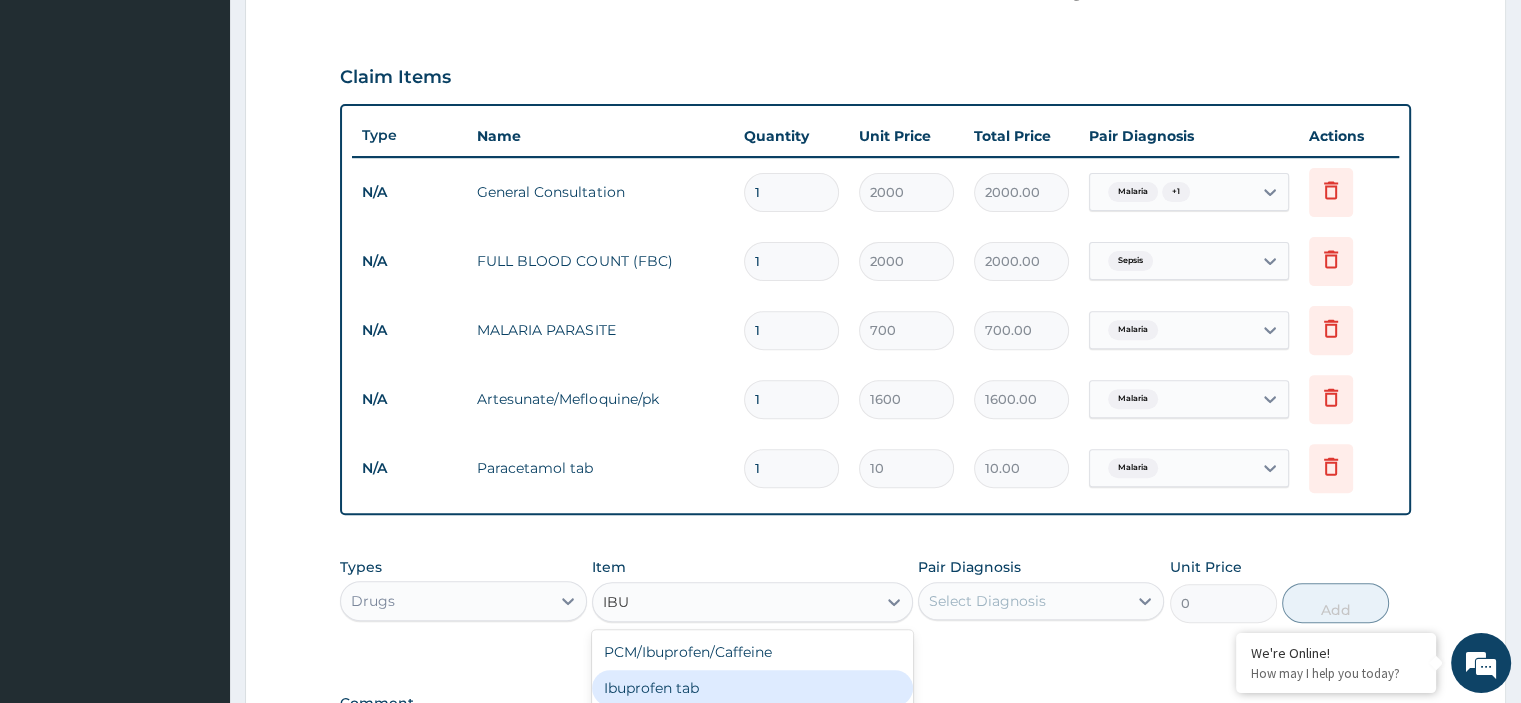 click on "Ibuprofen tab" at bounding box center (752, 688) 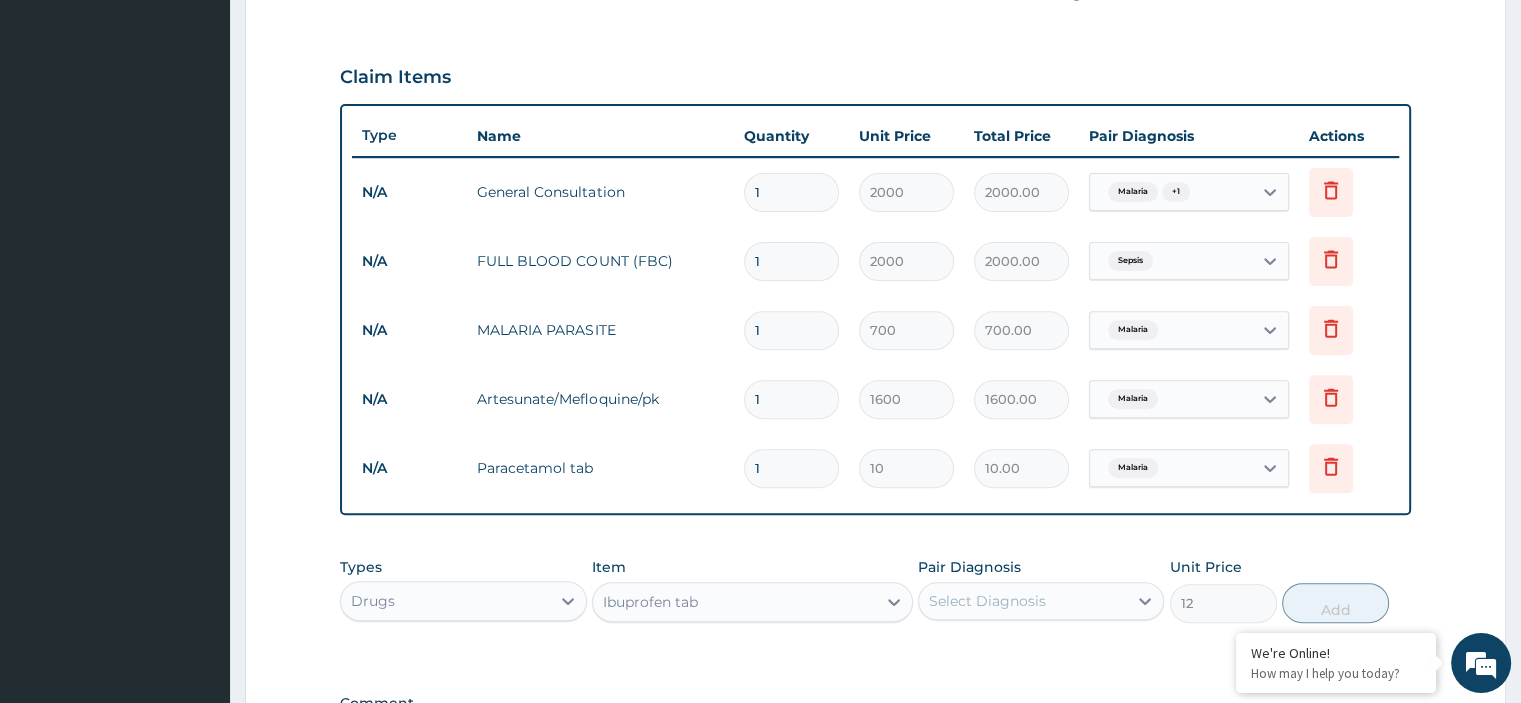 click on "Select Diagnosis" at bounding box center [987, 601] 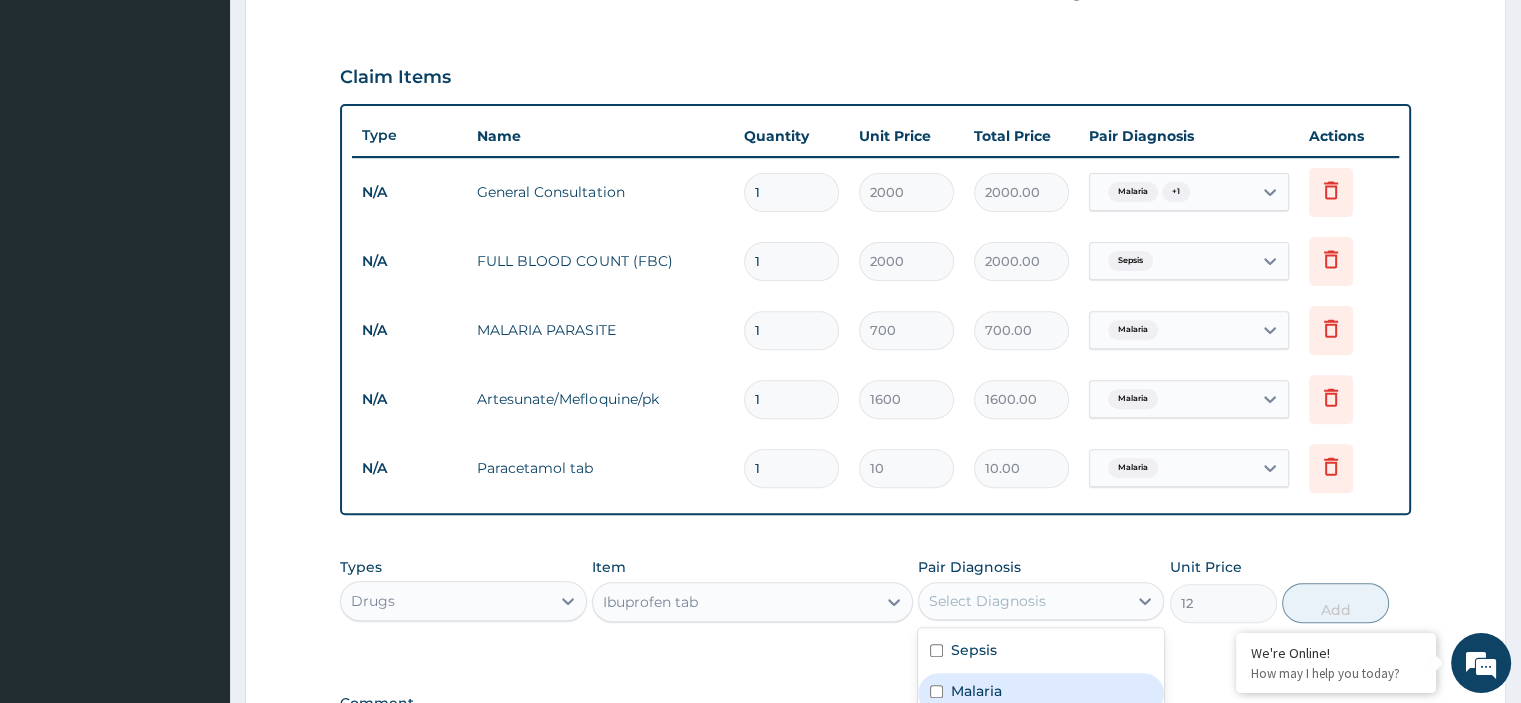 click on "Malaria" at bounding box center [976, 691] 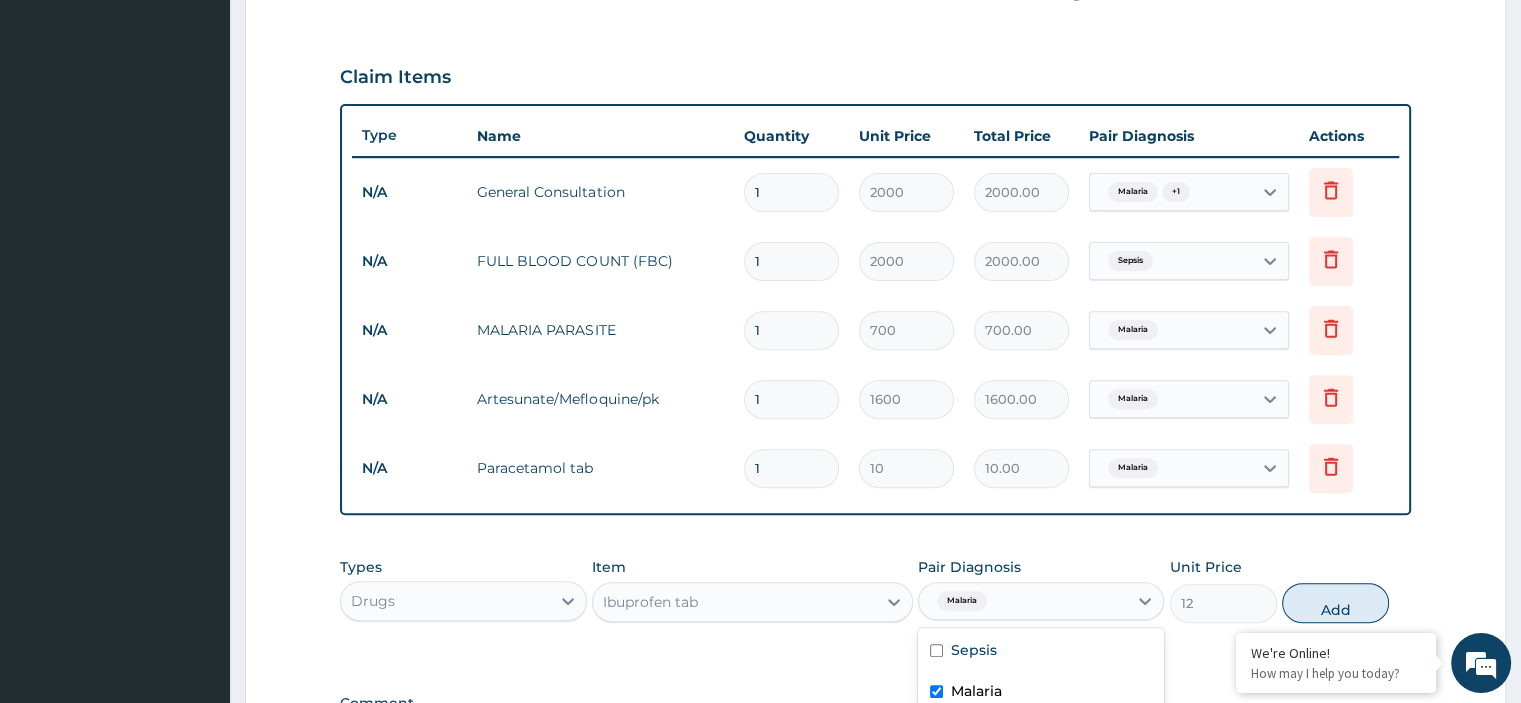 checkbox on "true" 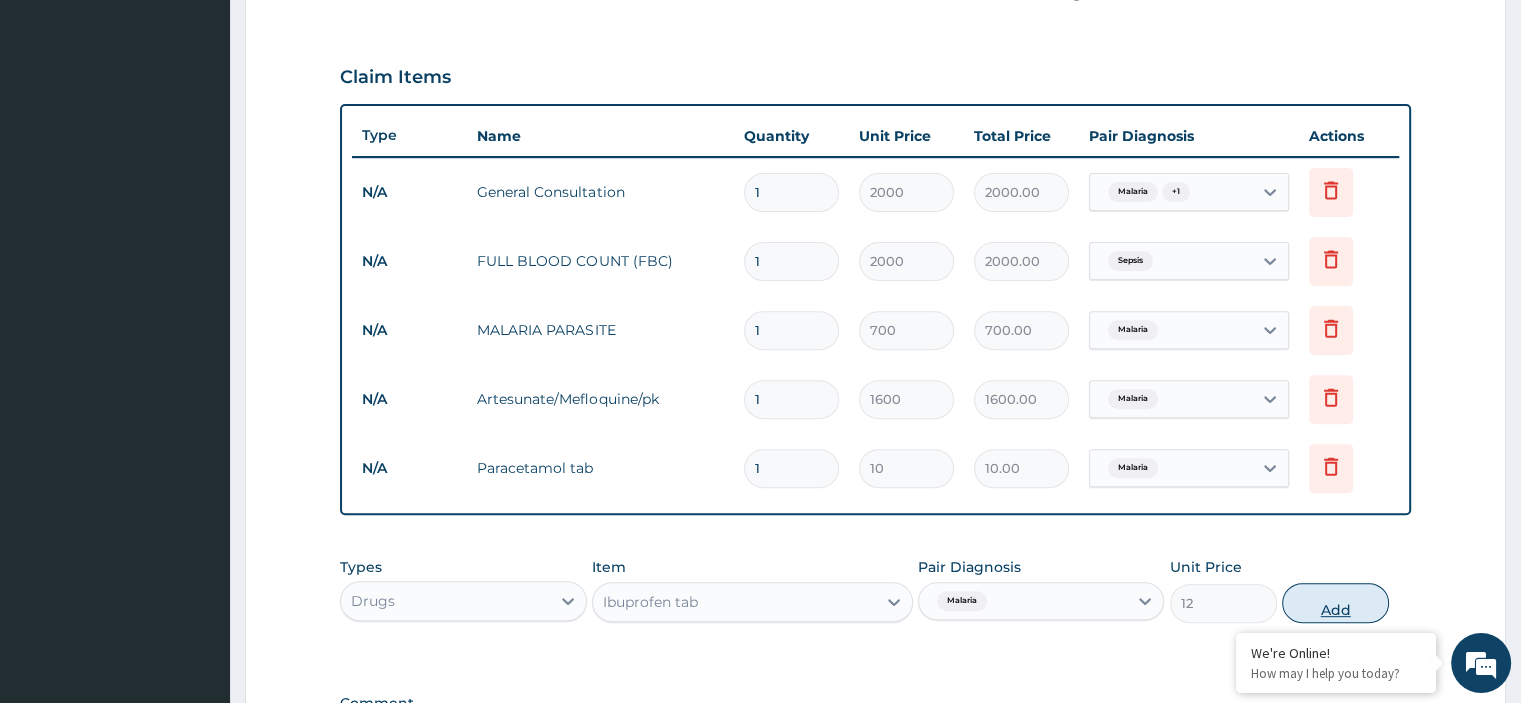 click on "Add" at bounding box center [1335, 603] 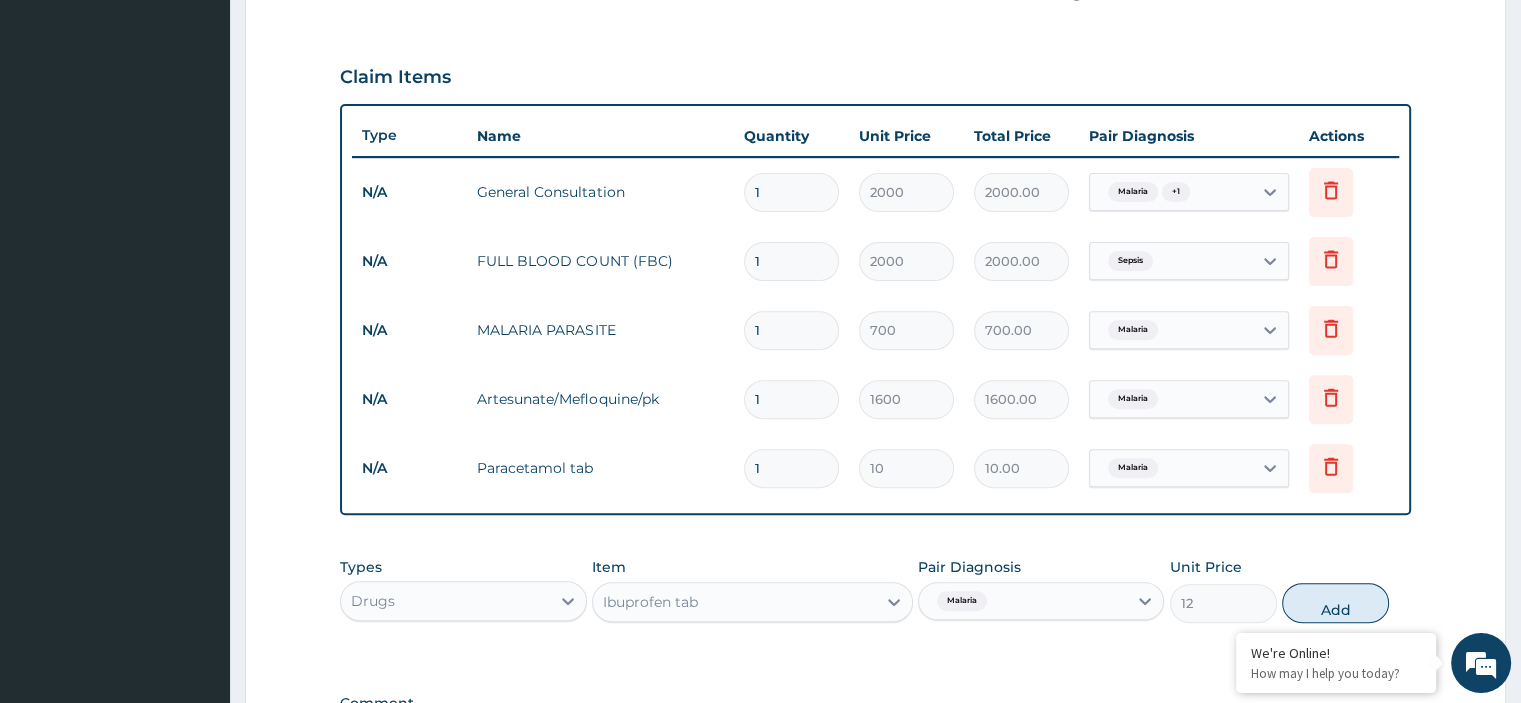 type on "0" 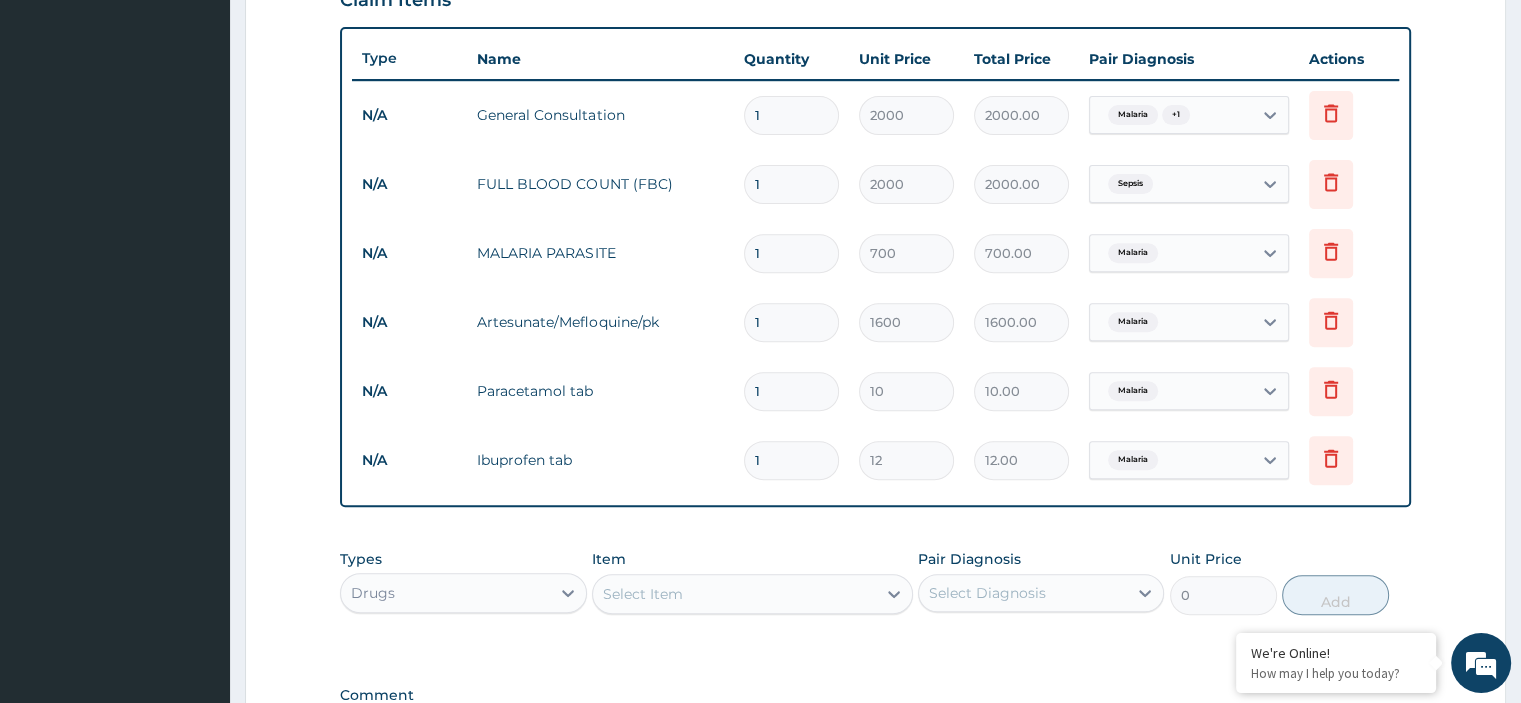 scroll, scrollTop: 940, scrollLeft: 0, axis: vertical 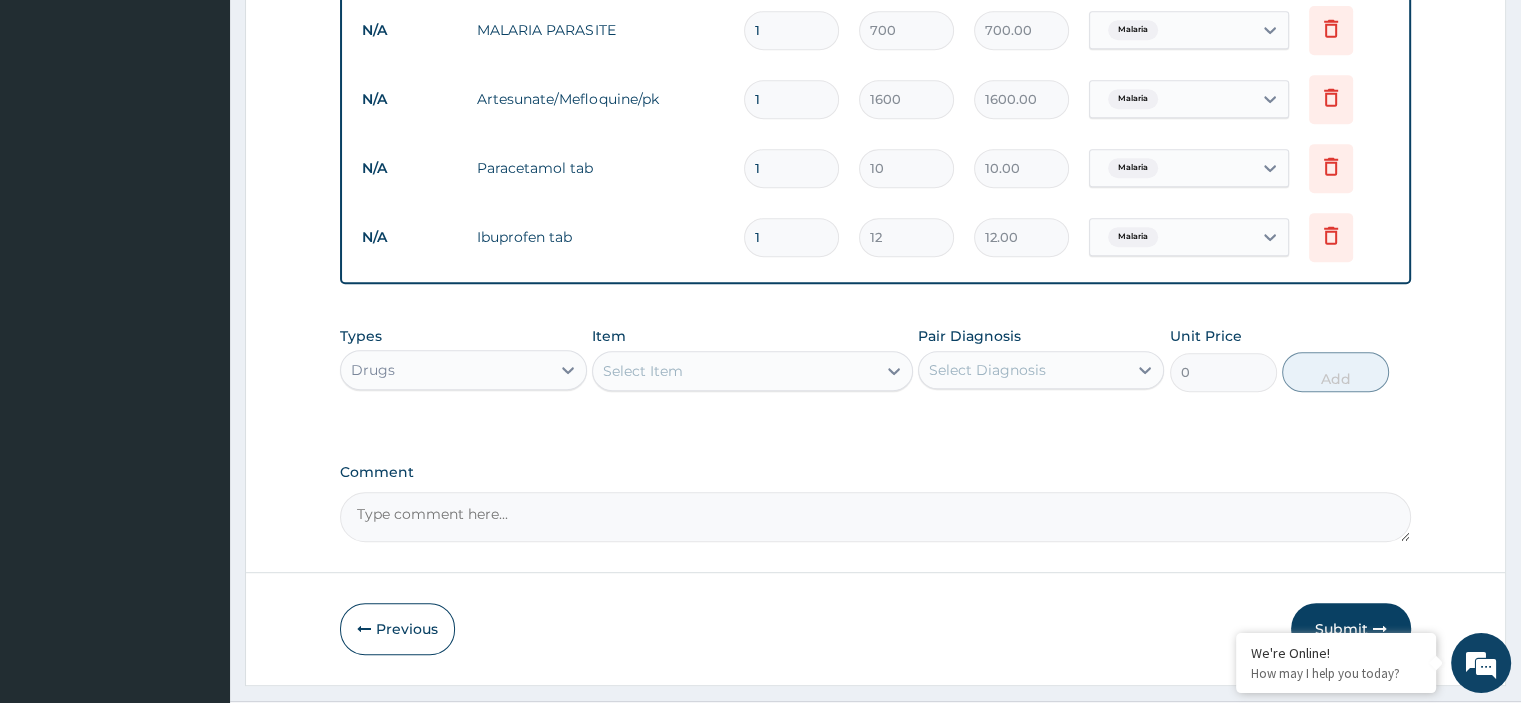 click on "Select Item" at bounding box center [643, 371] 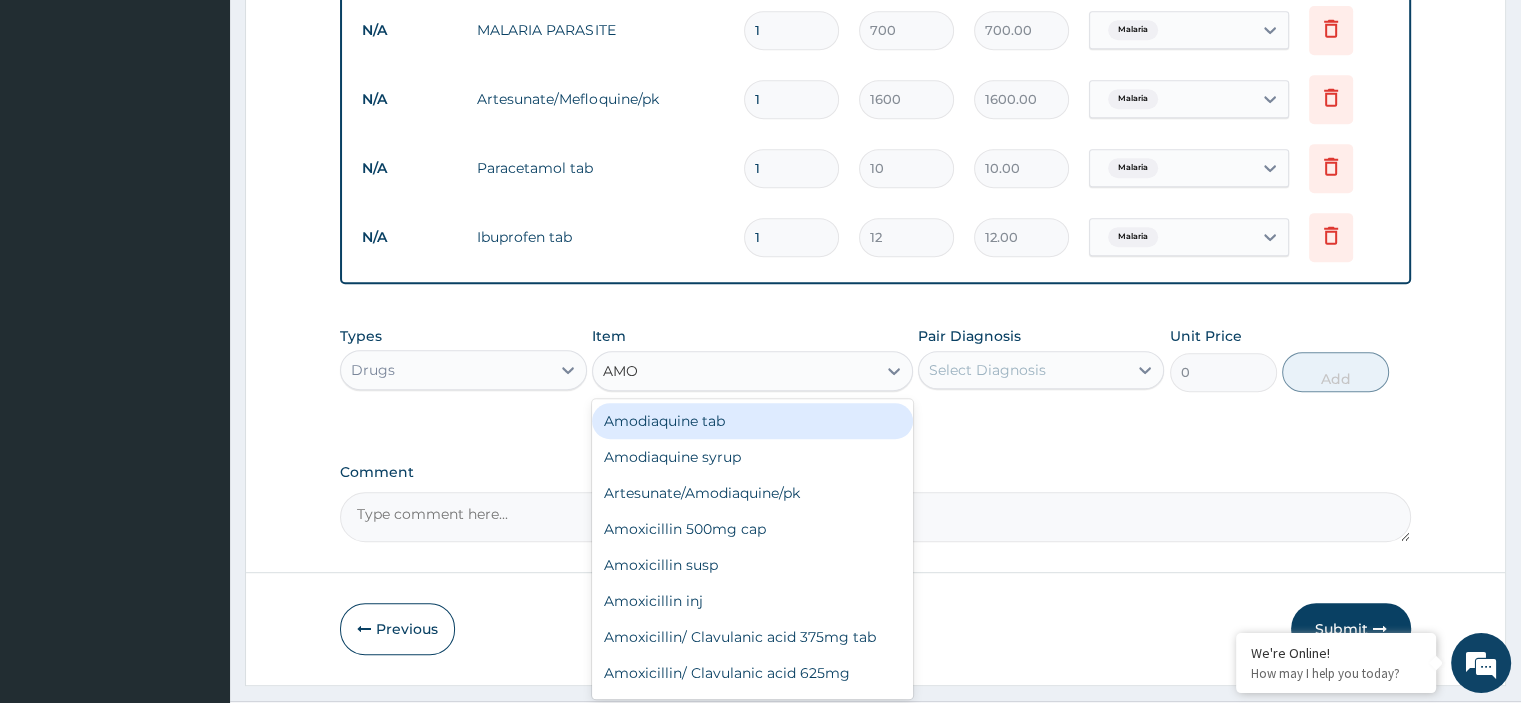type on "AMOX" 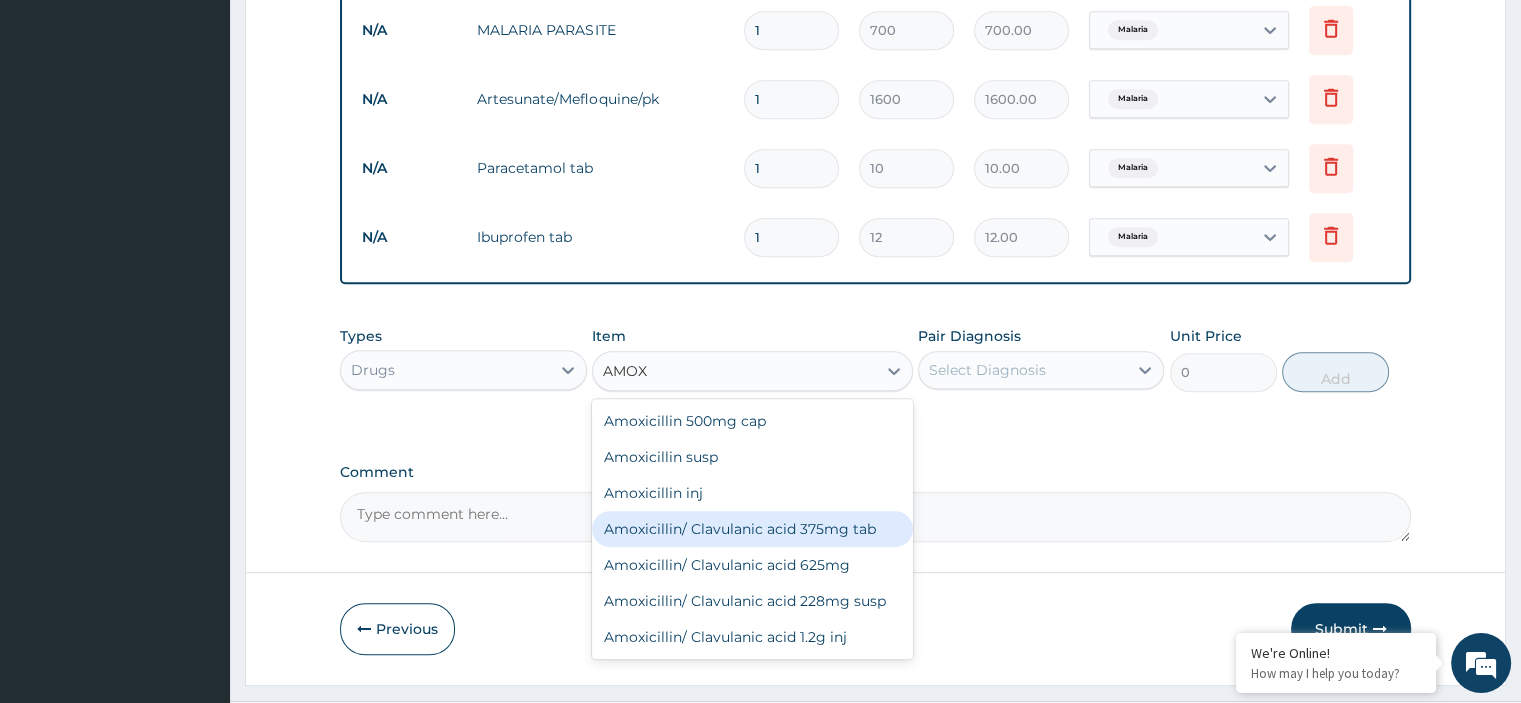 click on "Amoxicillin/ Clavulanic acid 375mg tab" at bounding box center (752, 529) 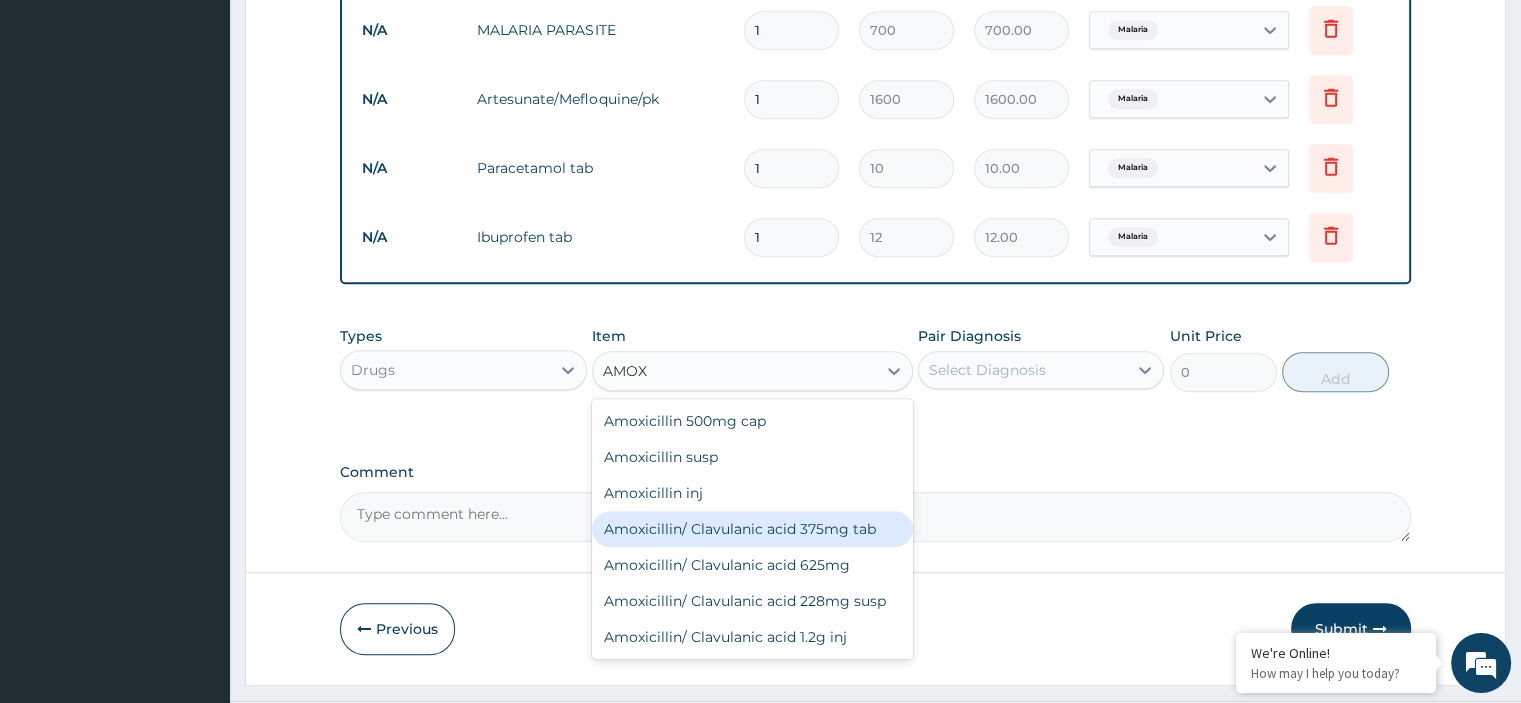 type 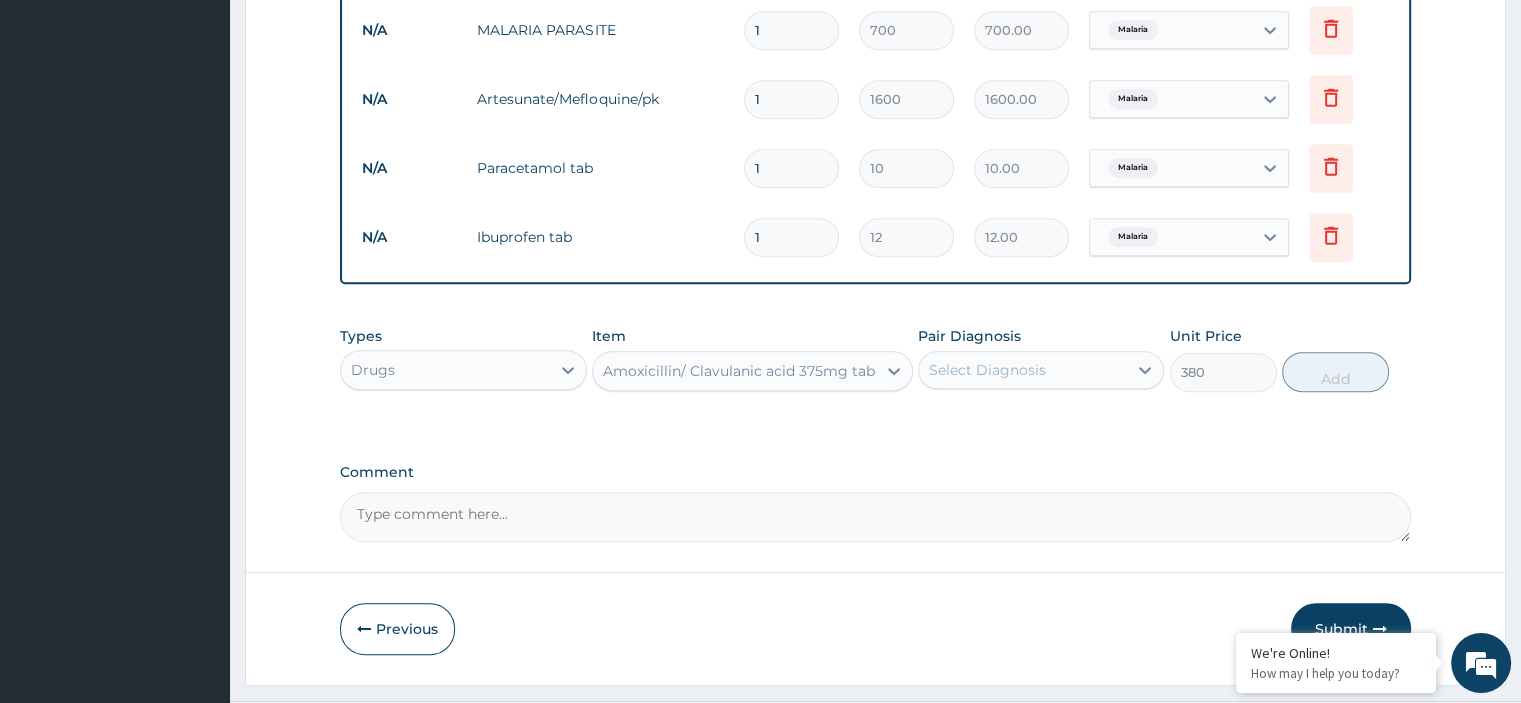 click on "Select Diagnosis" at bounding box center [987, 370] 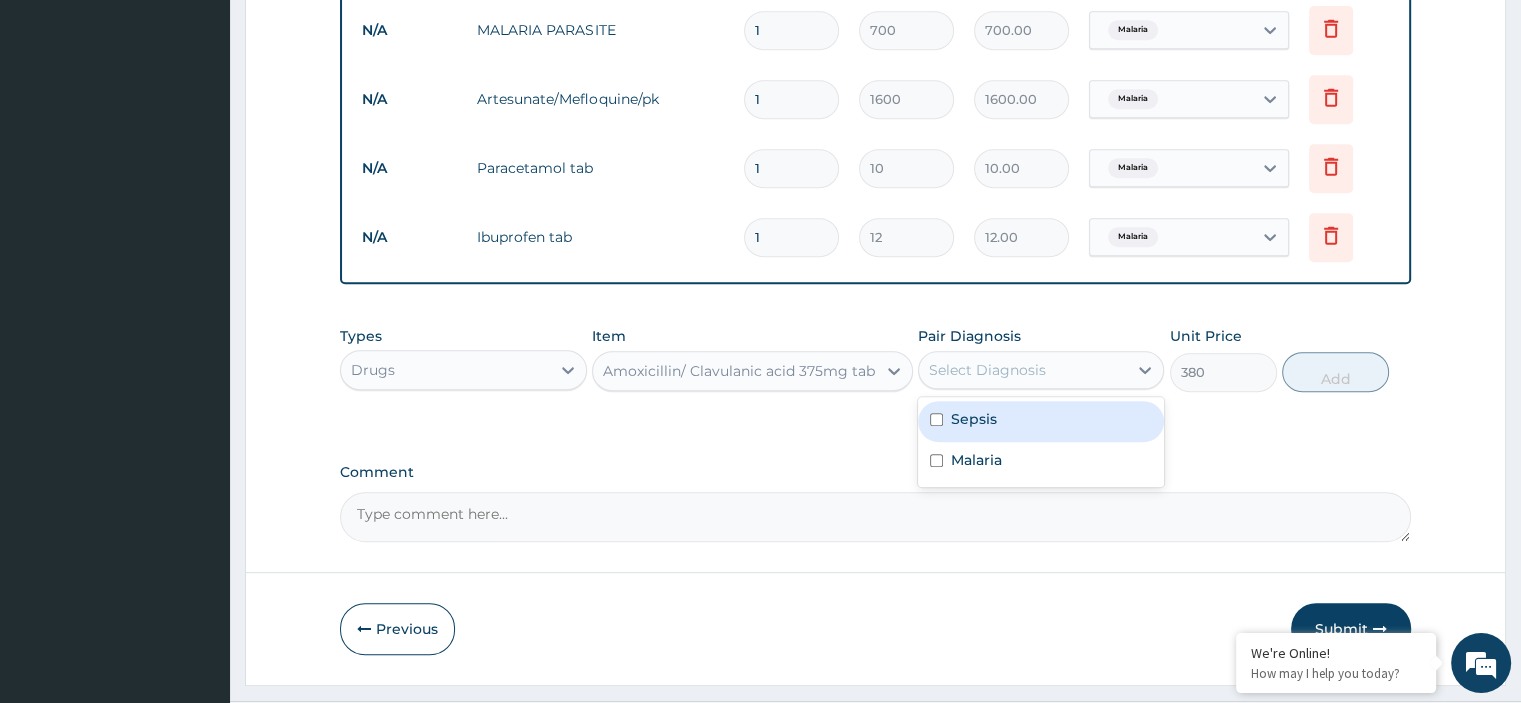 click on "Sepsis" at bounding box center (974, 419) 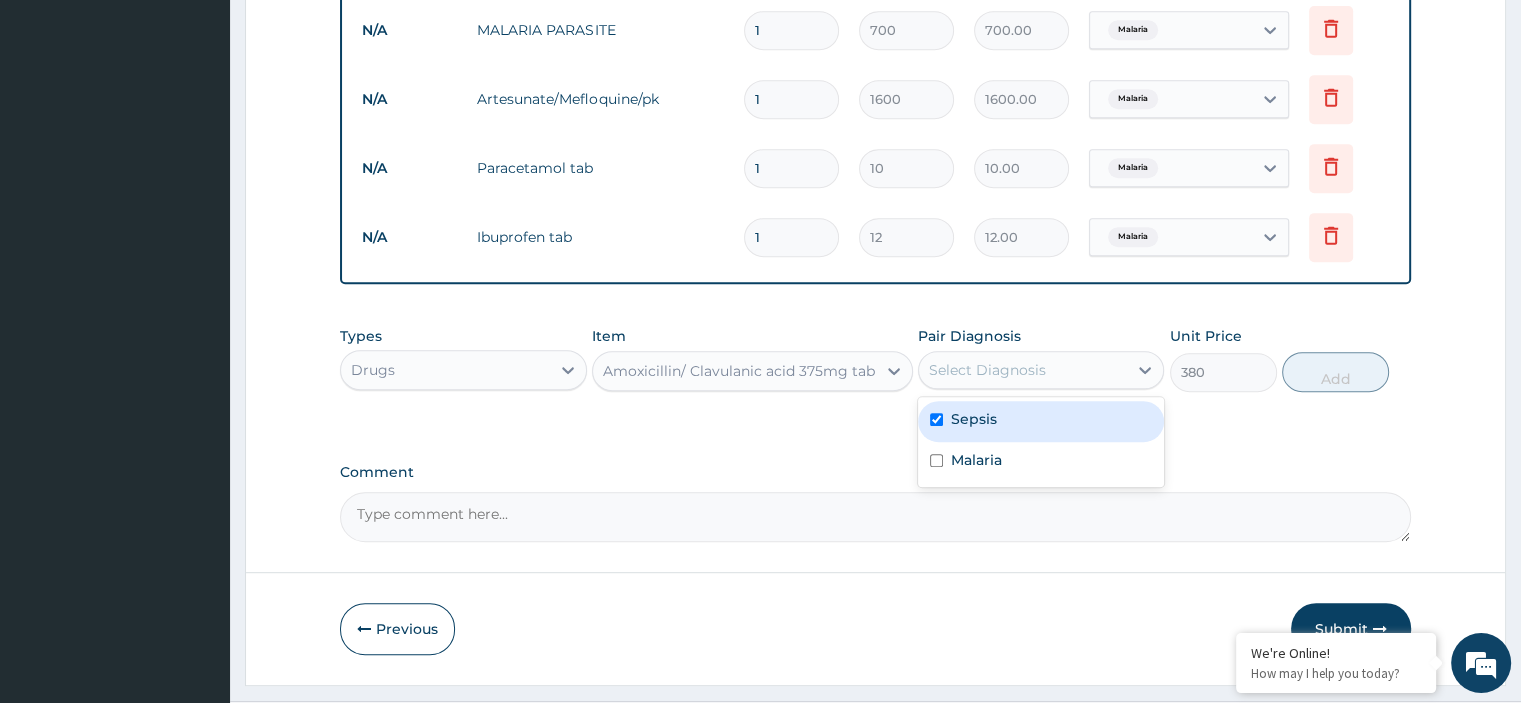 checkbox on "true" 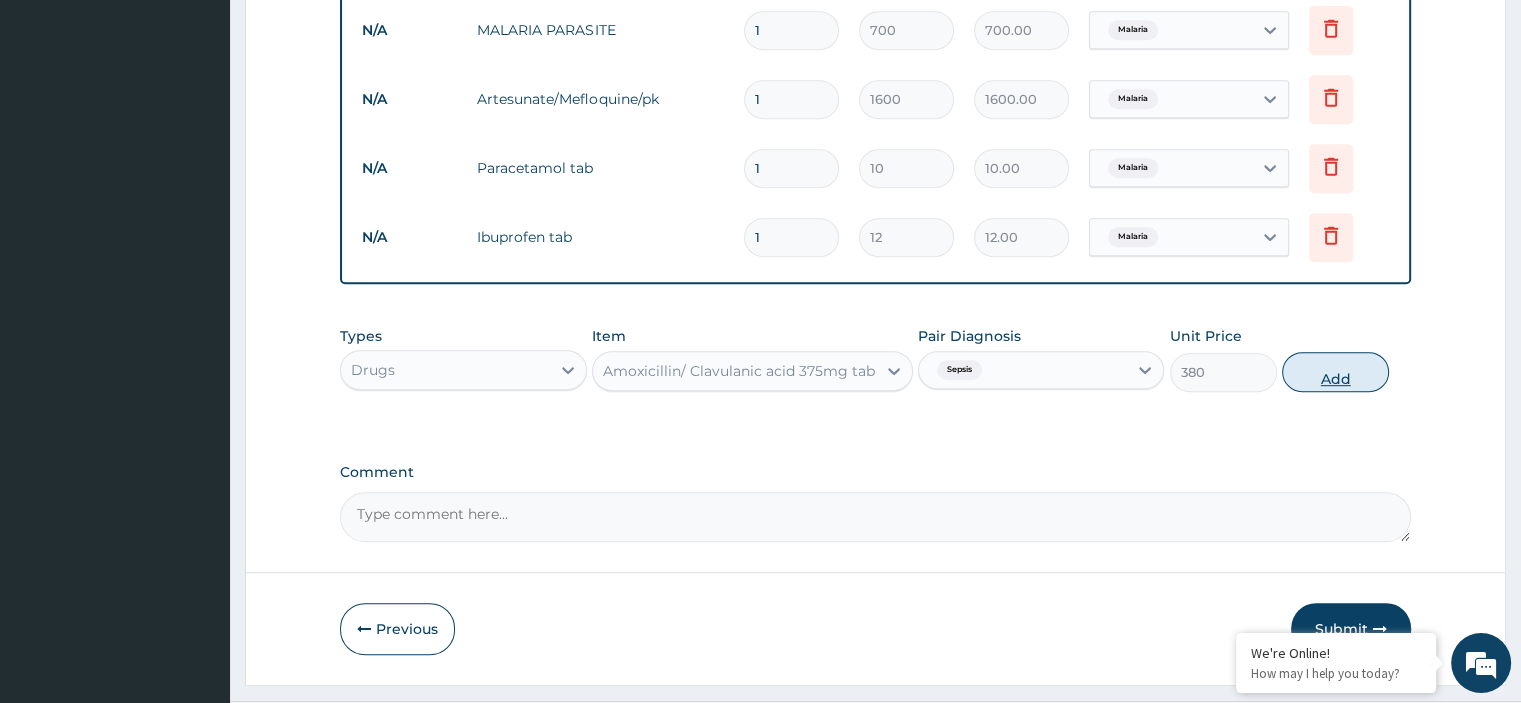 click on "Add" at bounding box center (1335, 372) 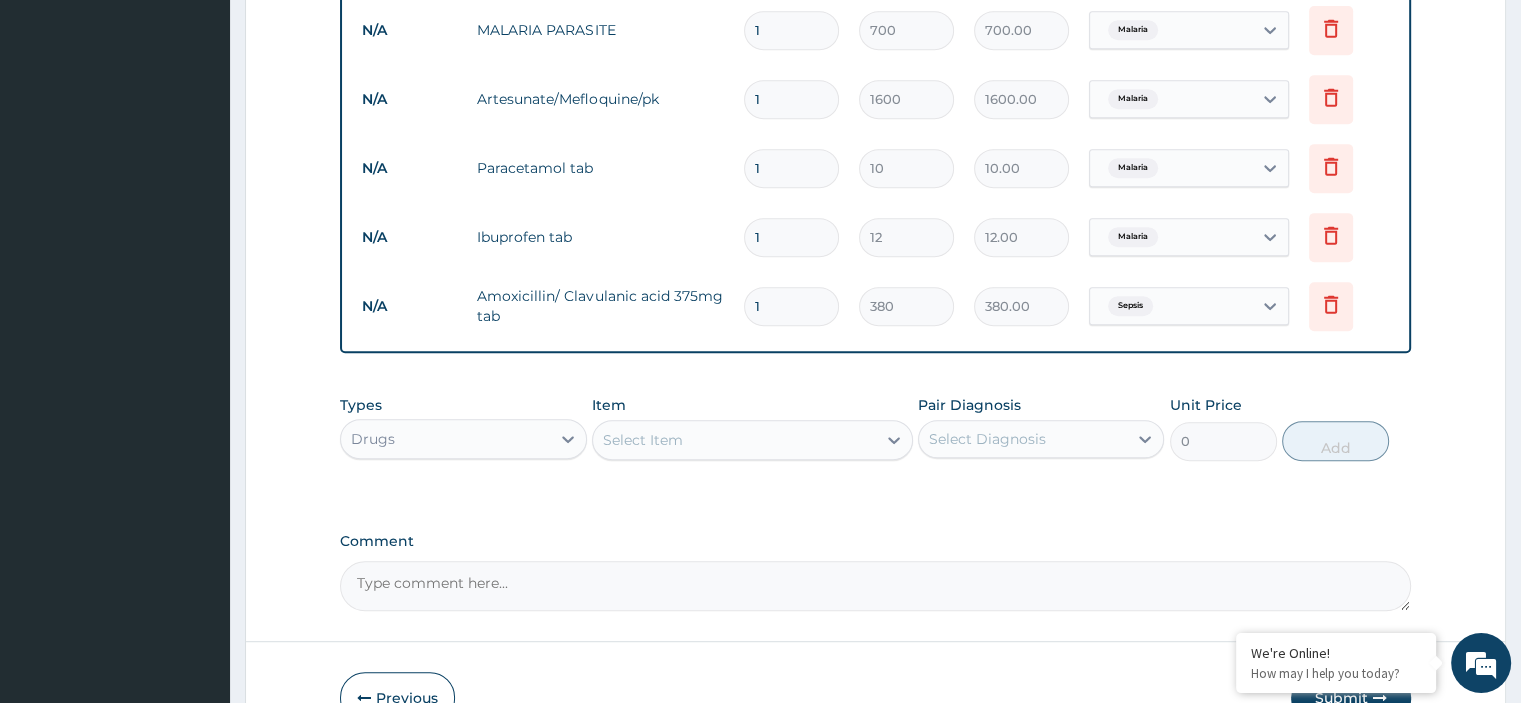type on "10" 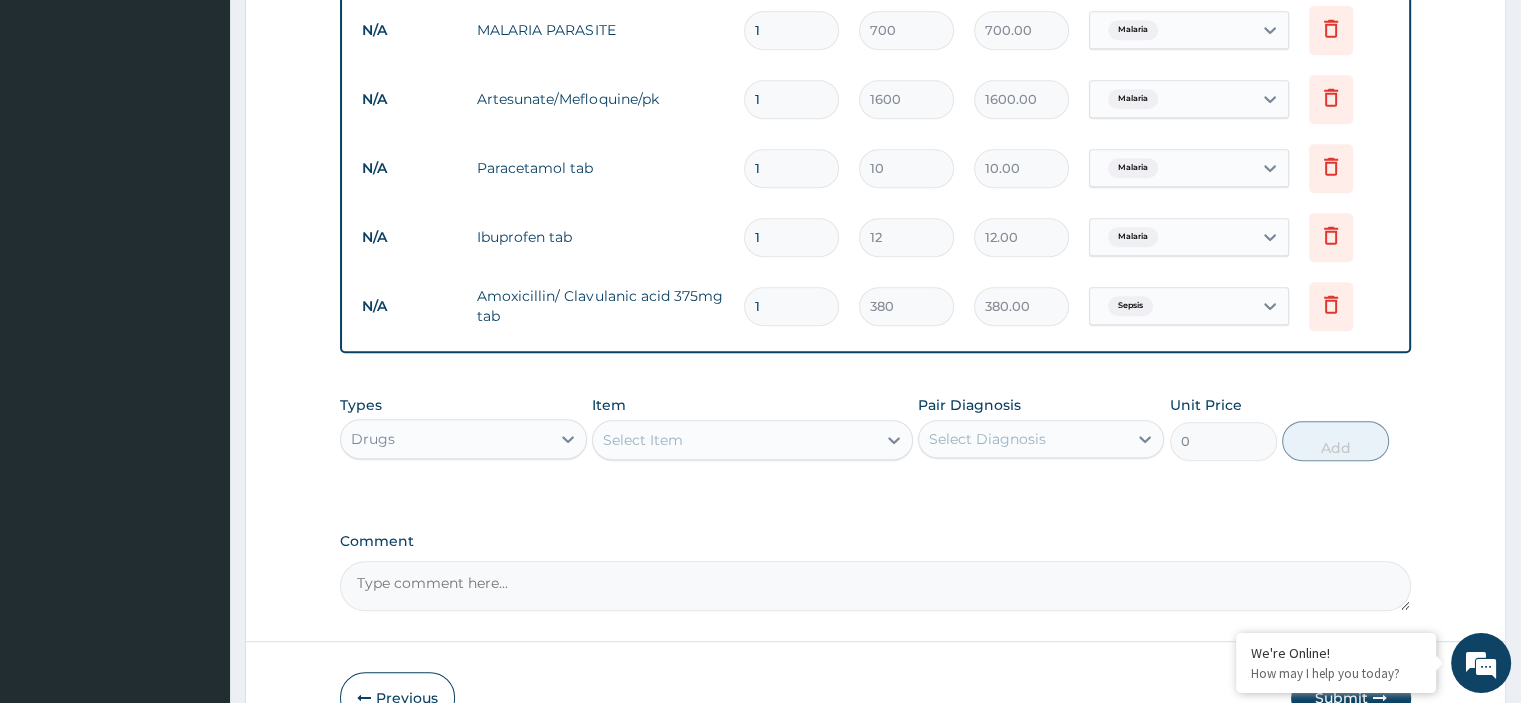 type on "3800.00" 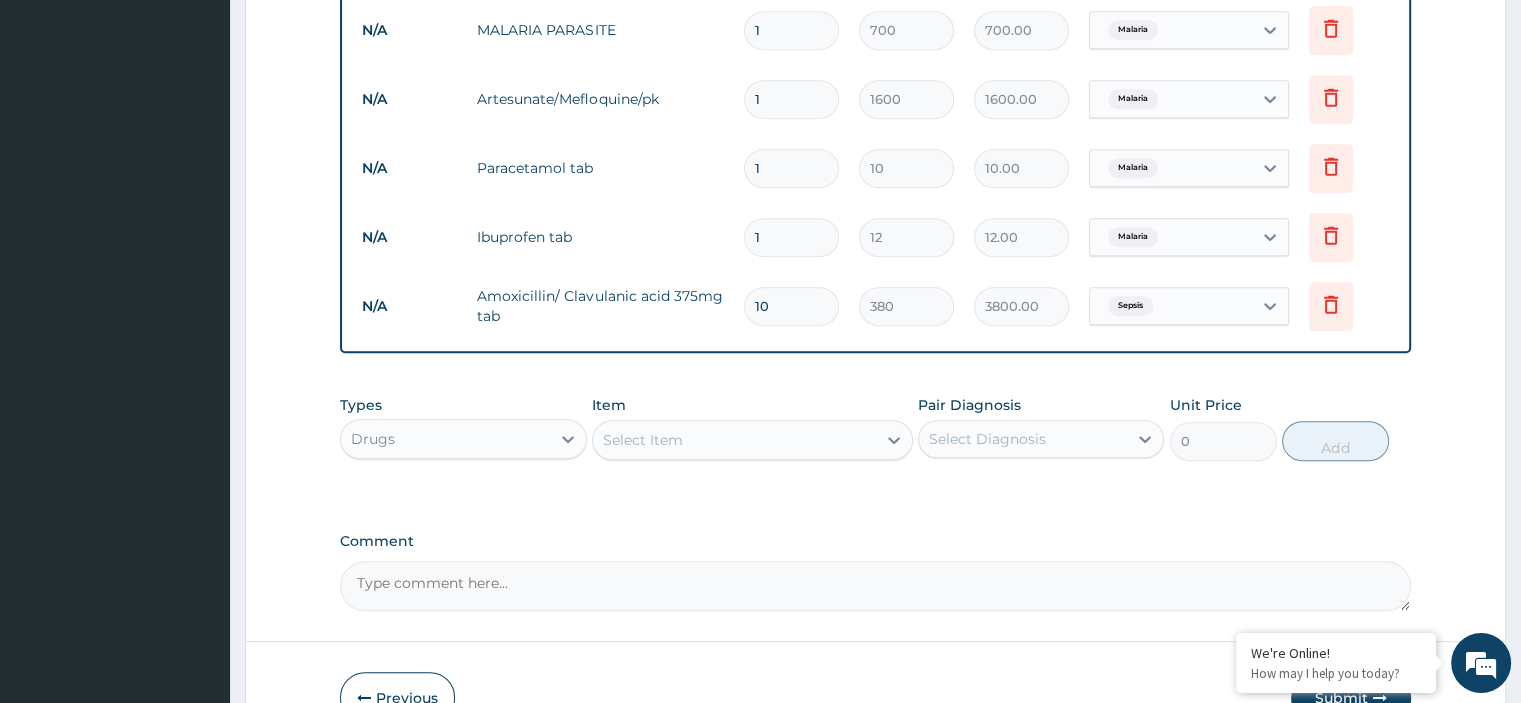 drag, startPoint x: 767, startPoint y: 295, endPoint x: 756, endPoint y: 292, distance: 11.401754 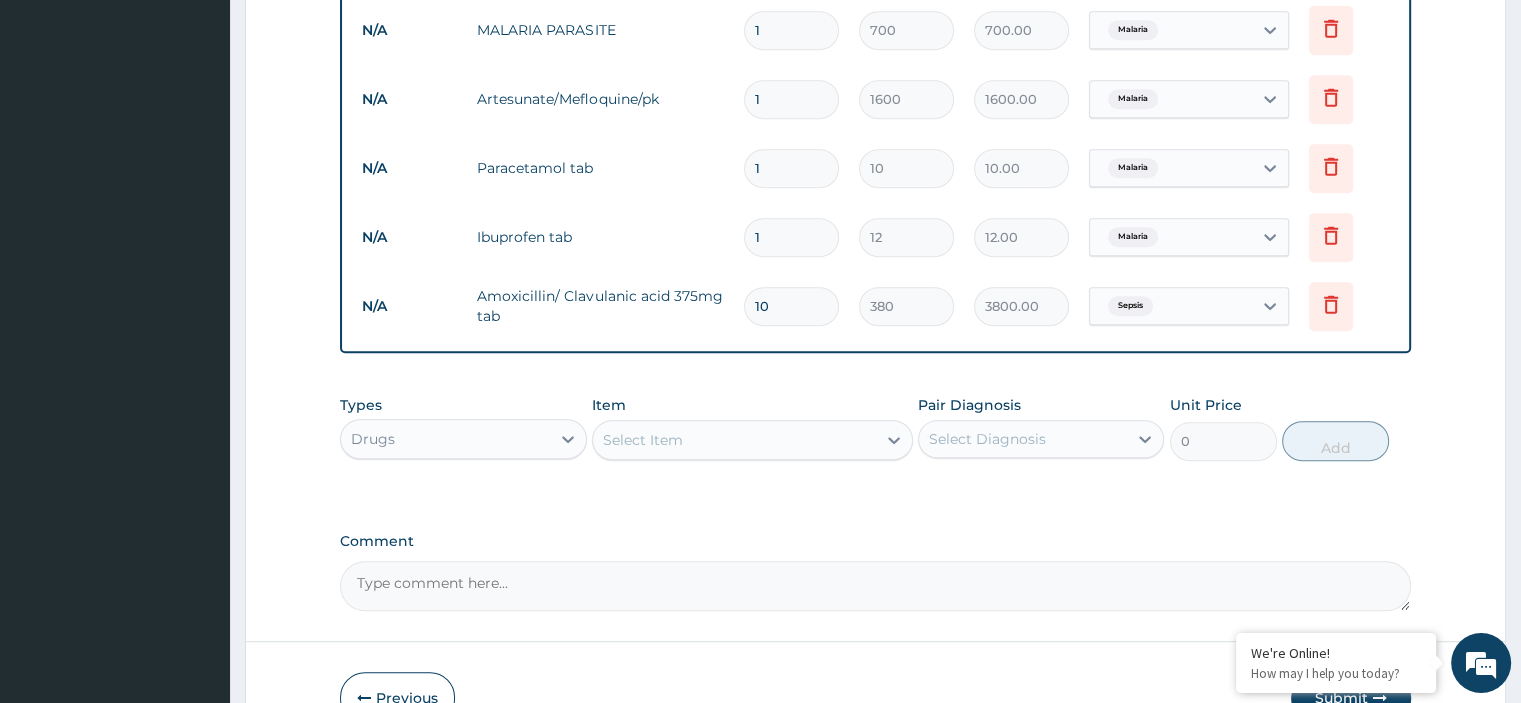 click on "10" at bounding box center [791, 306] 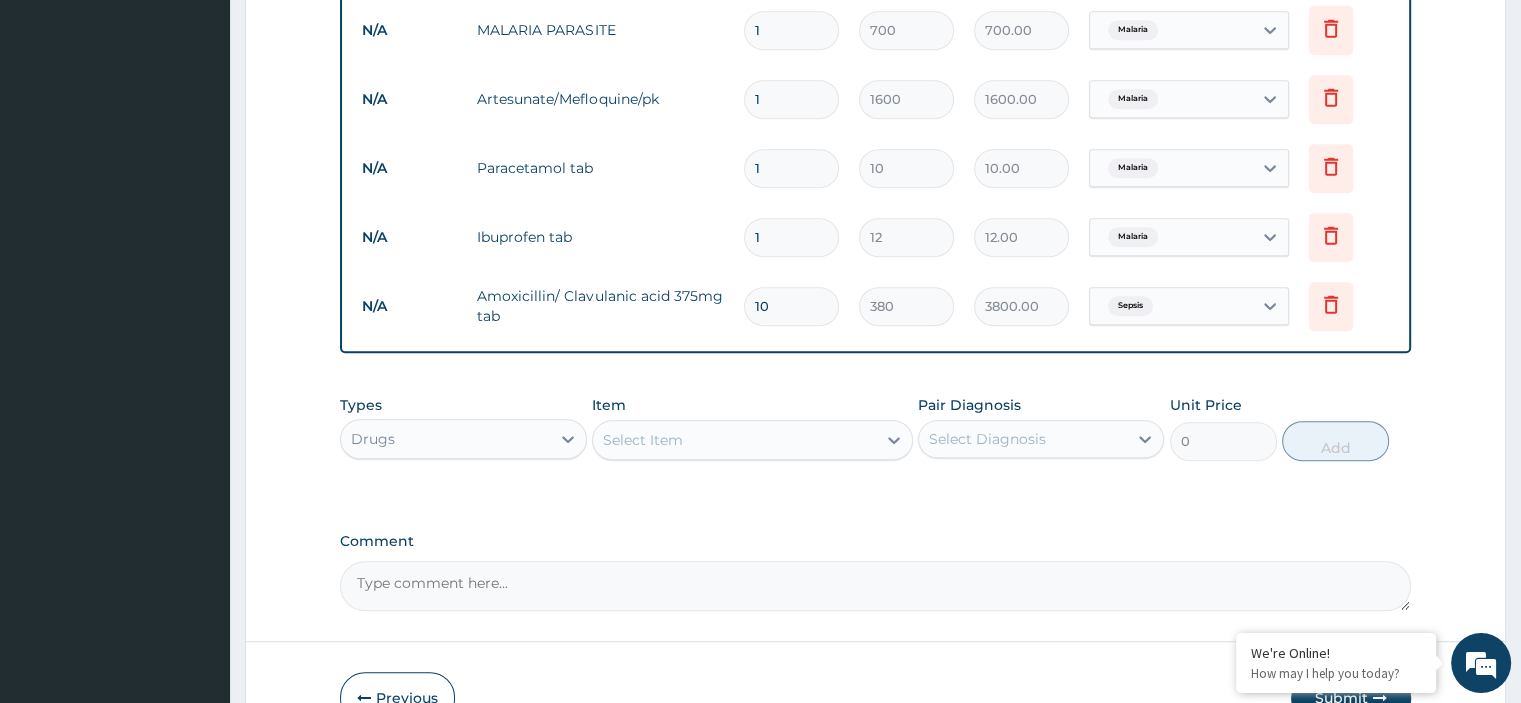 type on "2" 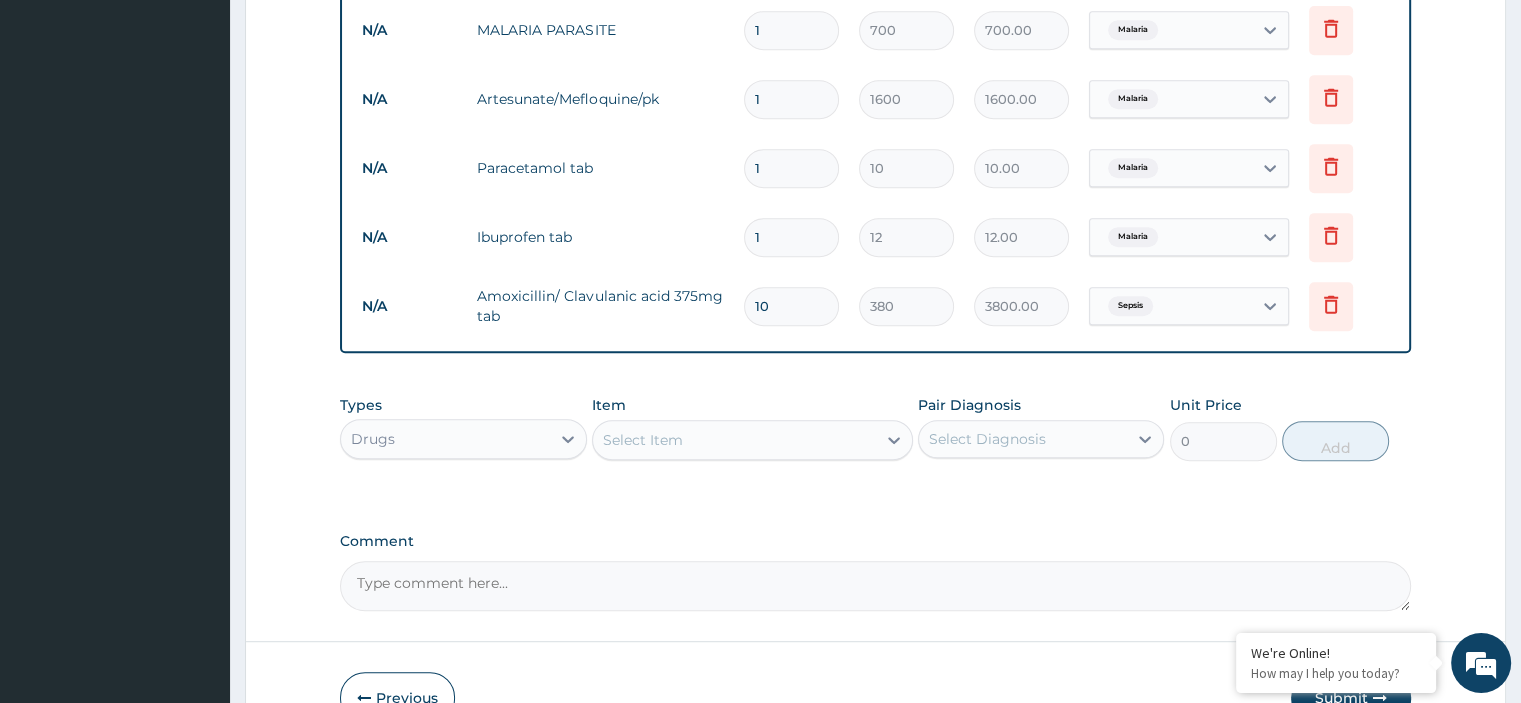 type on "760.00" 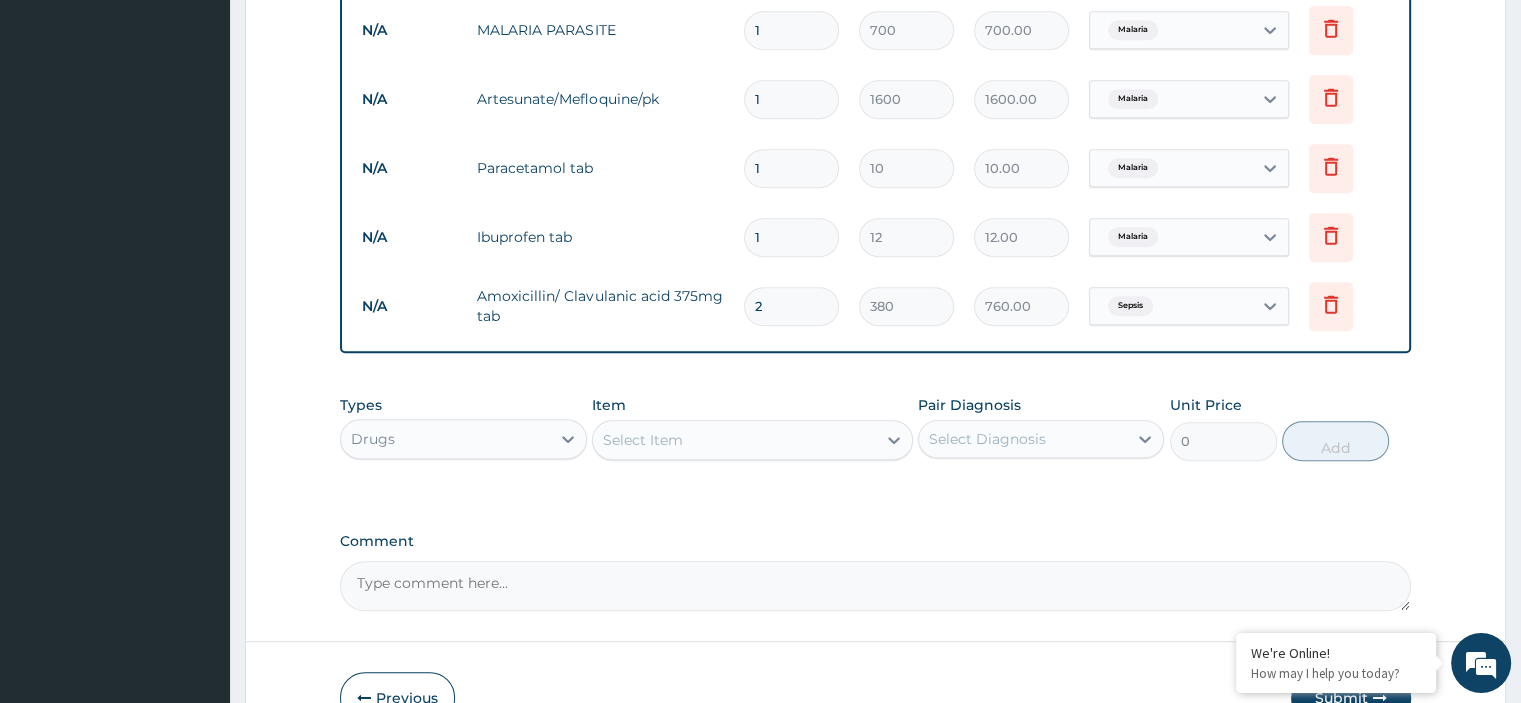 type on "20" 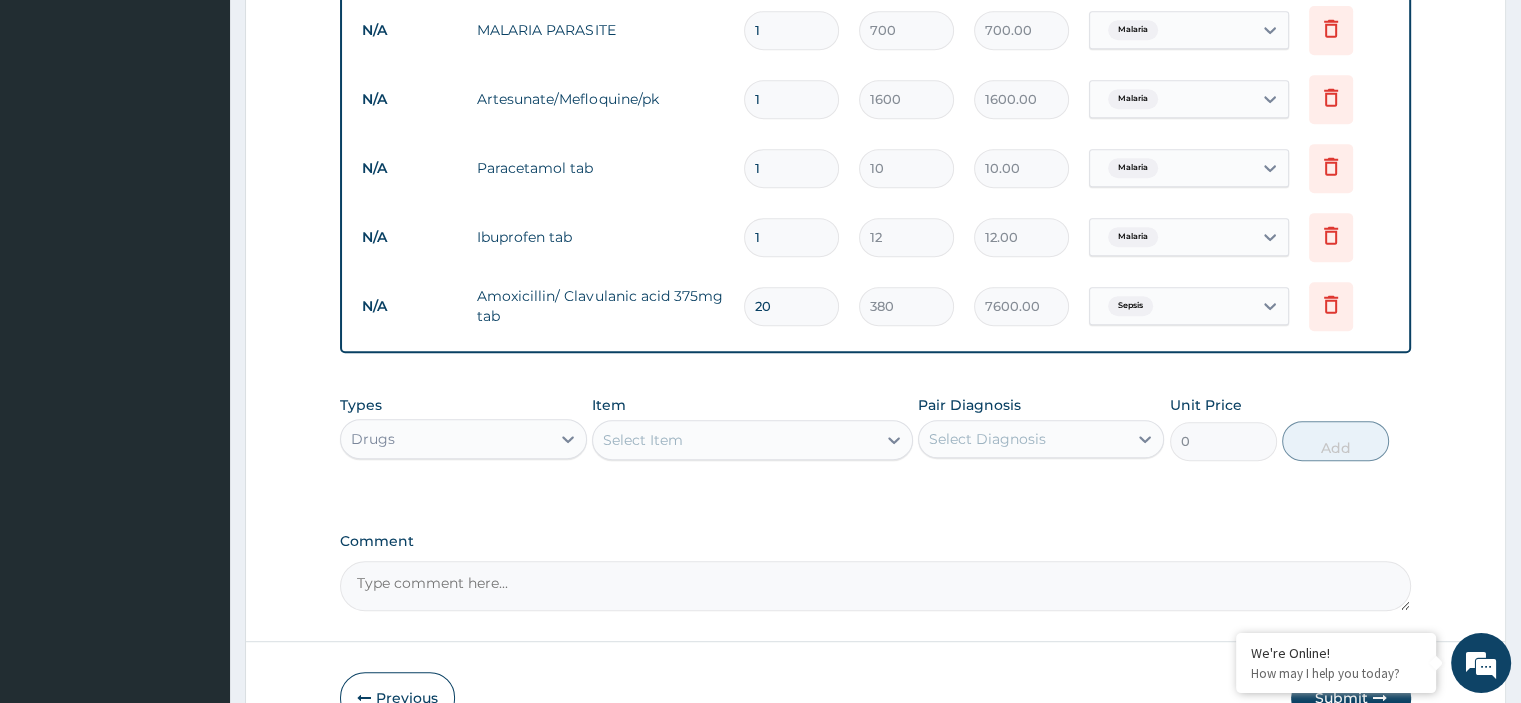 type on "20" 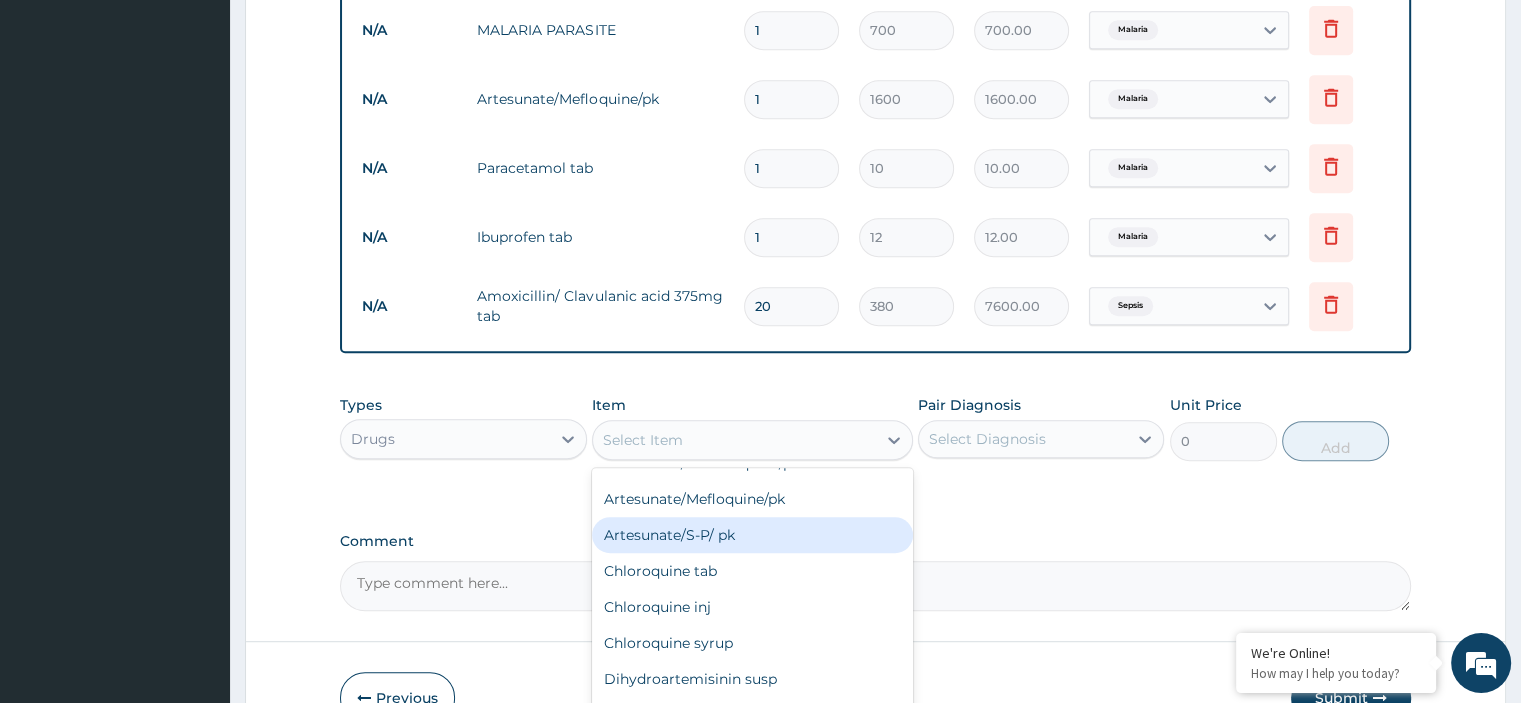 scroll, scrollTop: 200, scrollLeft: 0, axis: vertical 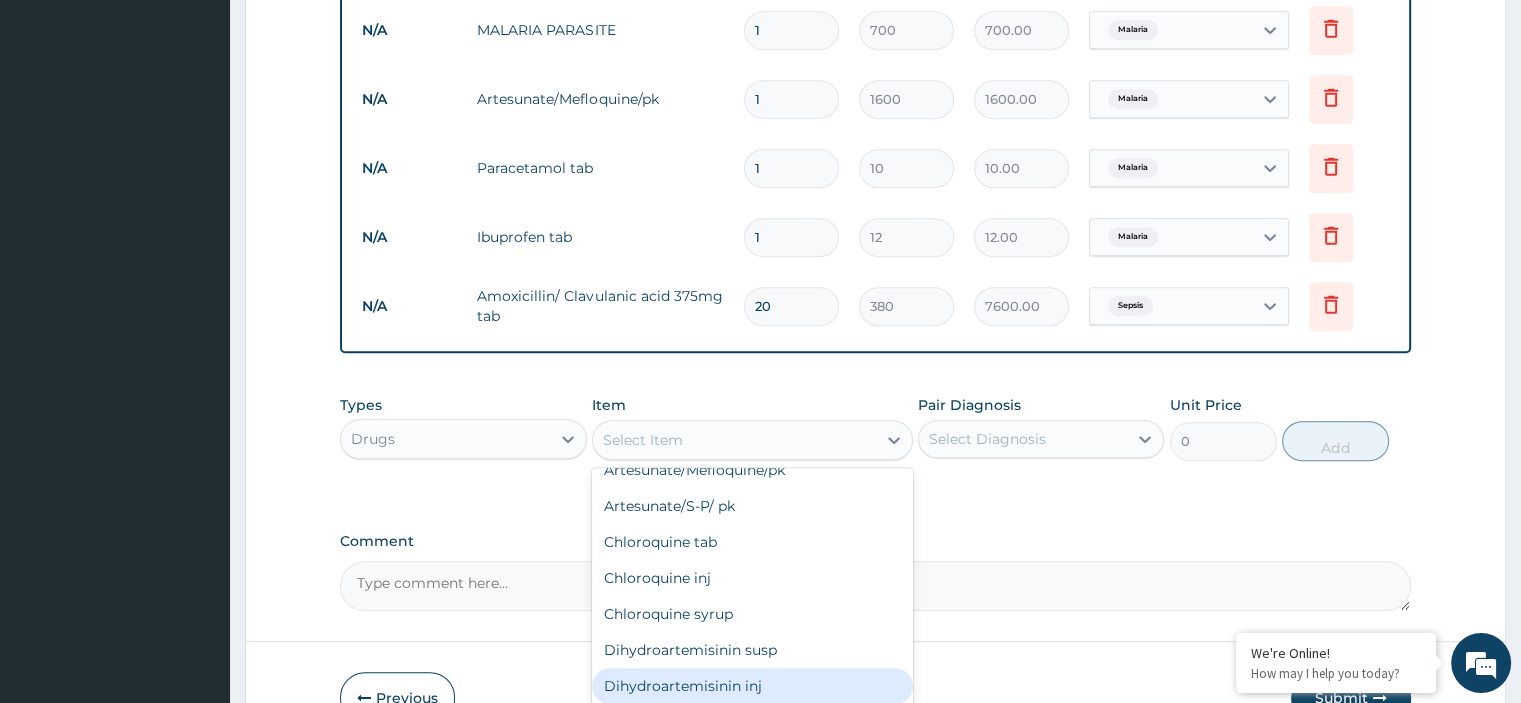 click on "Dihydroartemisinin inj" at bounding box center [752, 686] 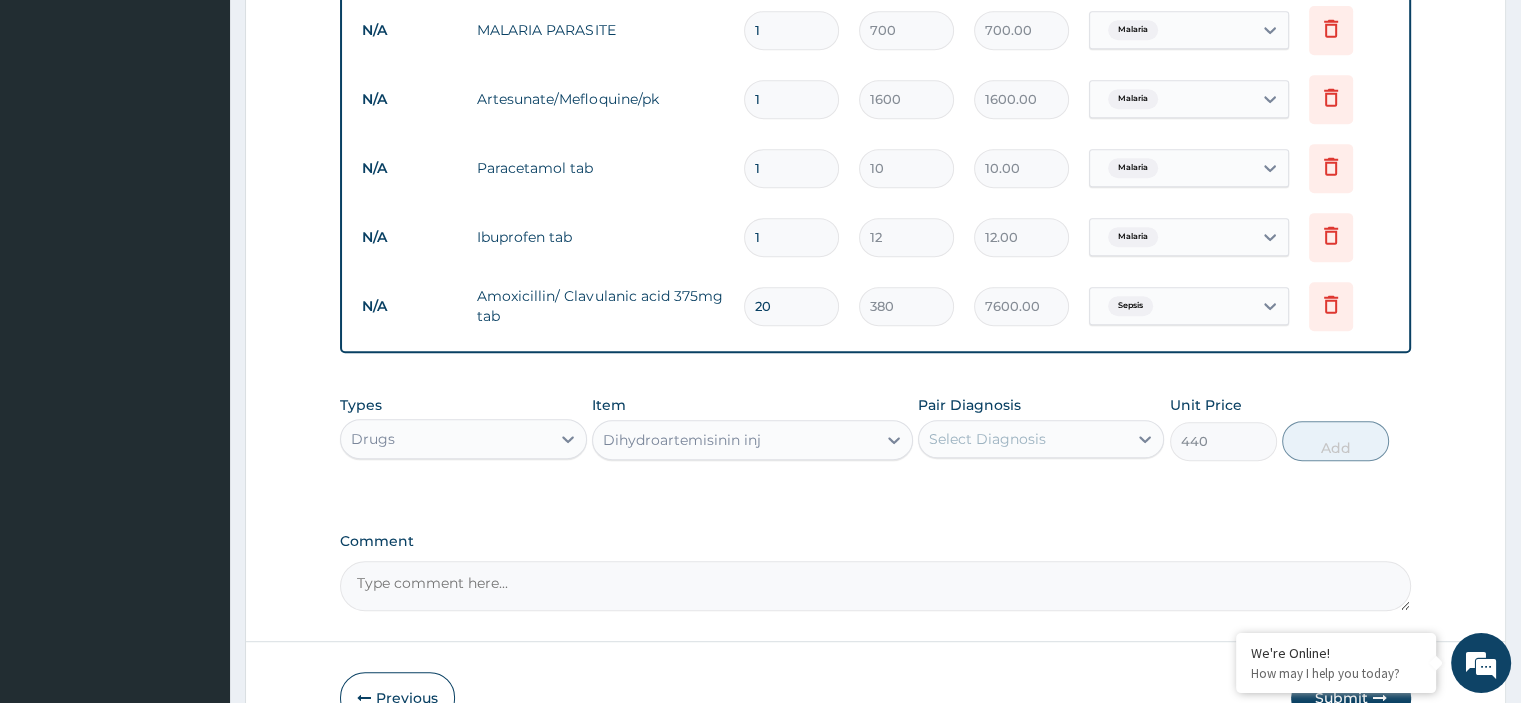 click on "Select Diagnosis" at bounding box center (987, 439) 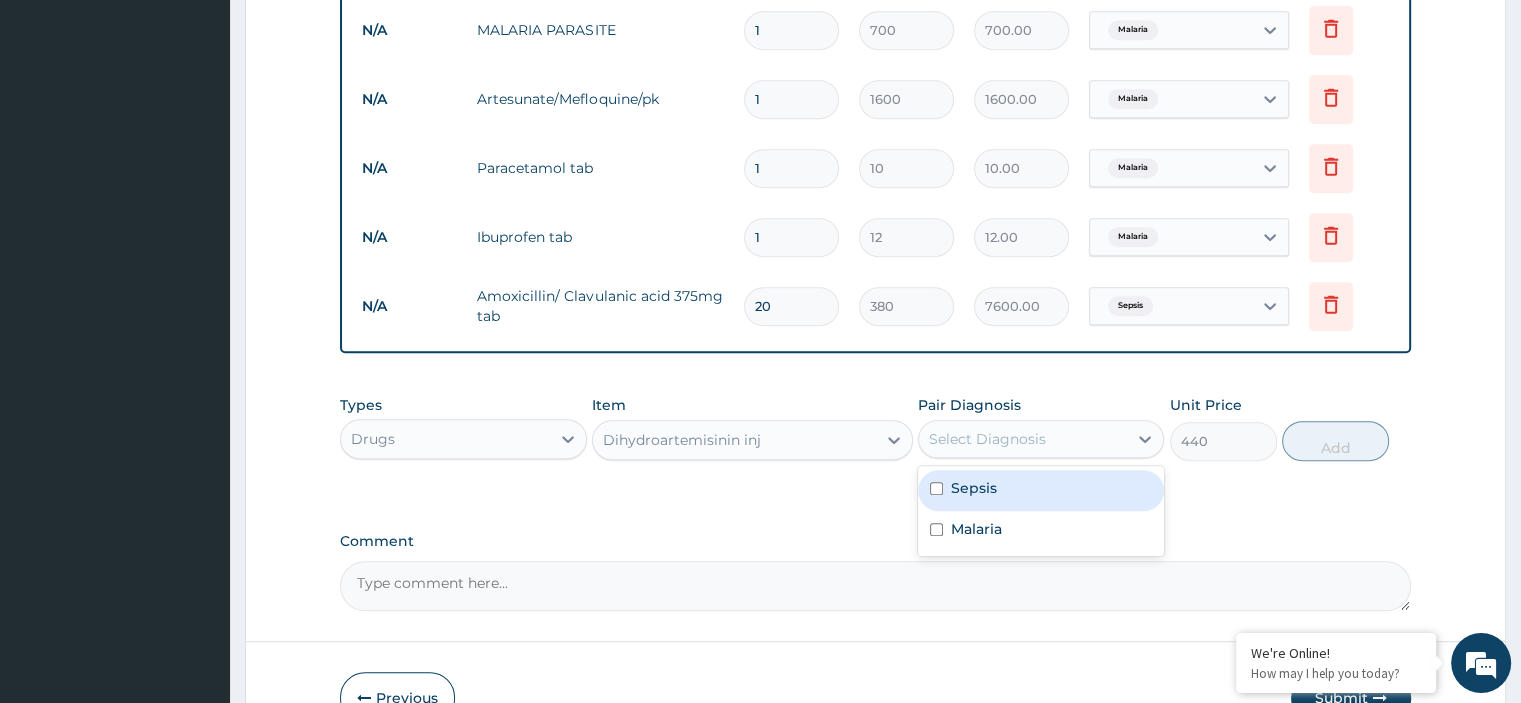 click on "Sepsis" at bounding box center (1041, 490) 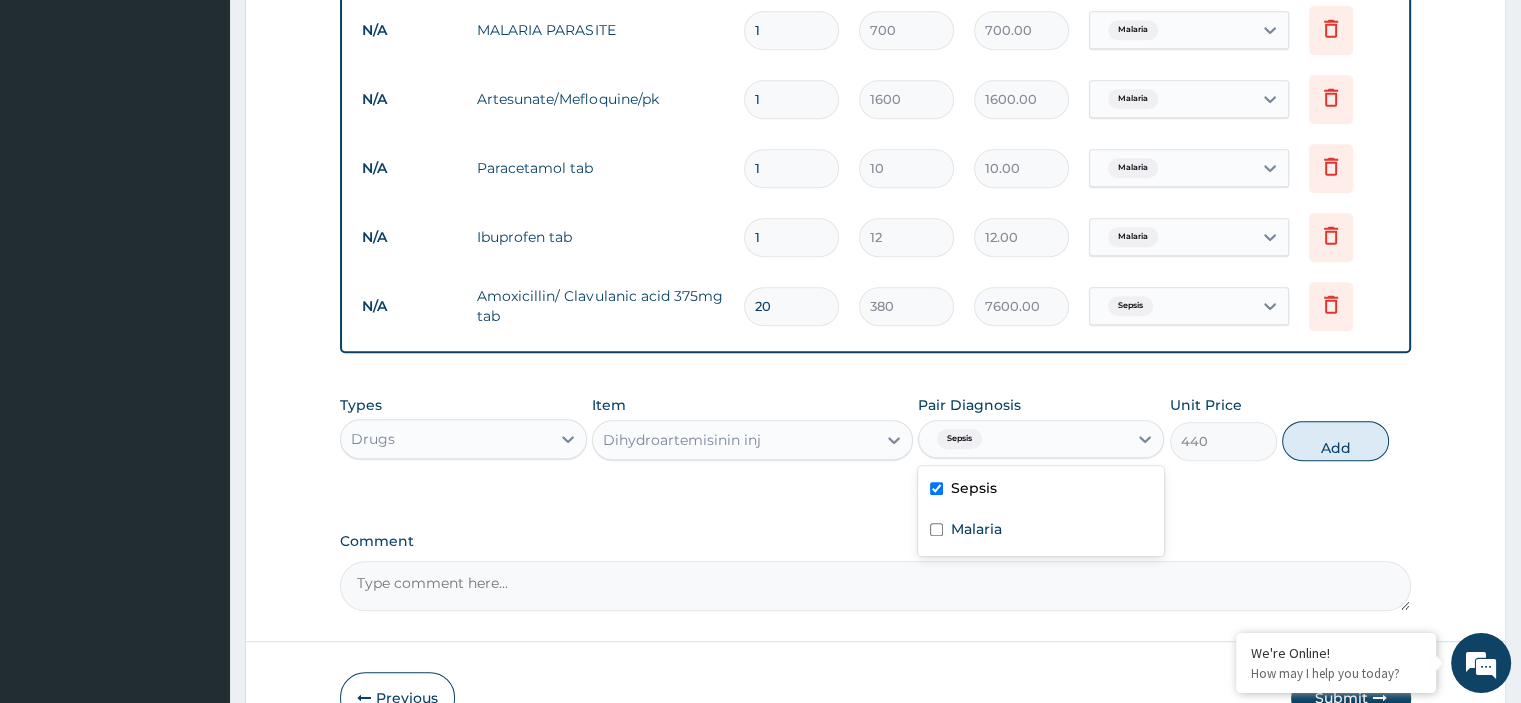 drag, startPoint x: 980, startPoint y: 482, endPoint x: 962, endPoint y: 484, distance: 18.110771 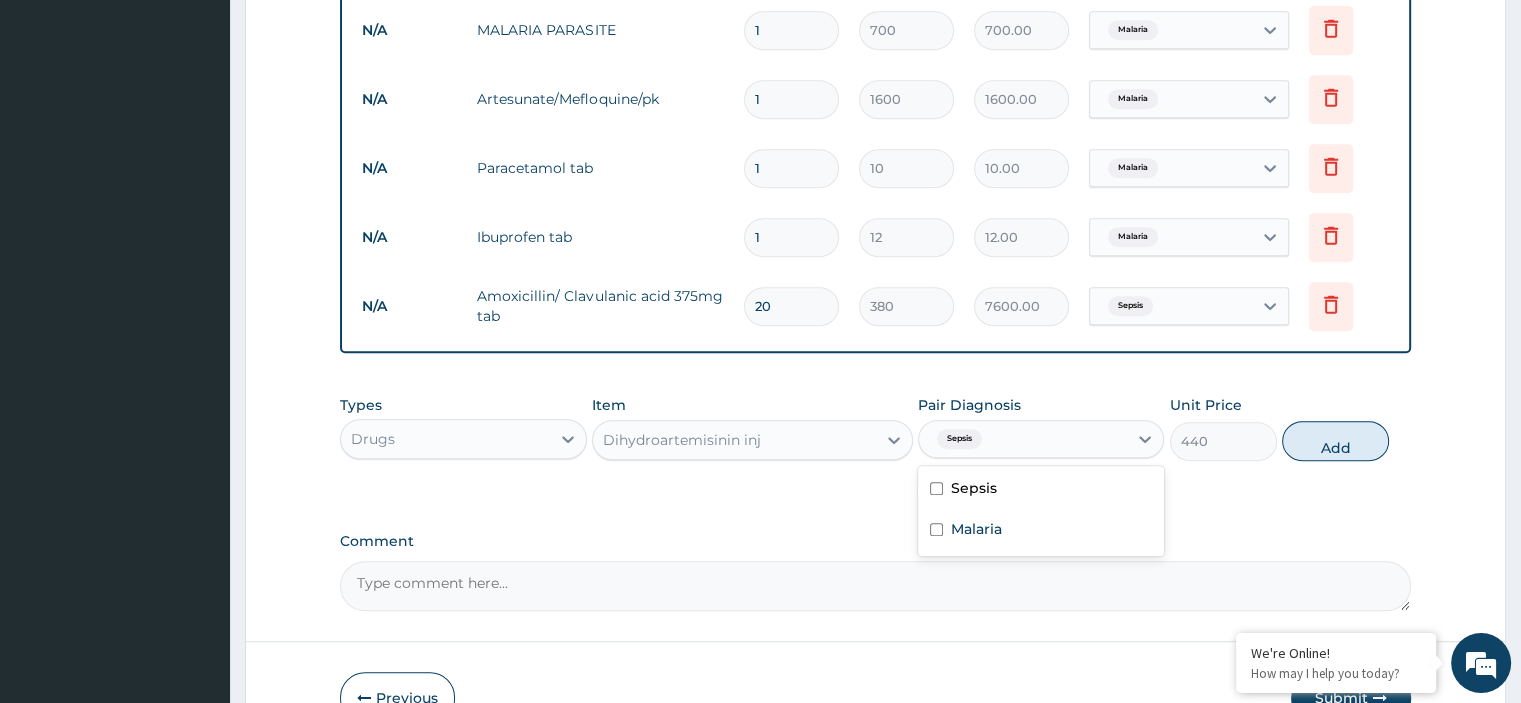 checkbox on "false" 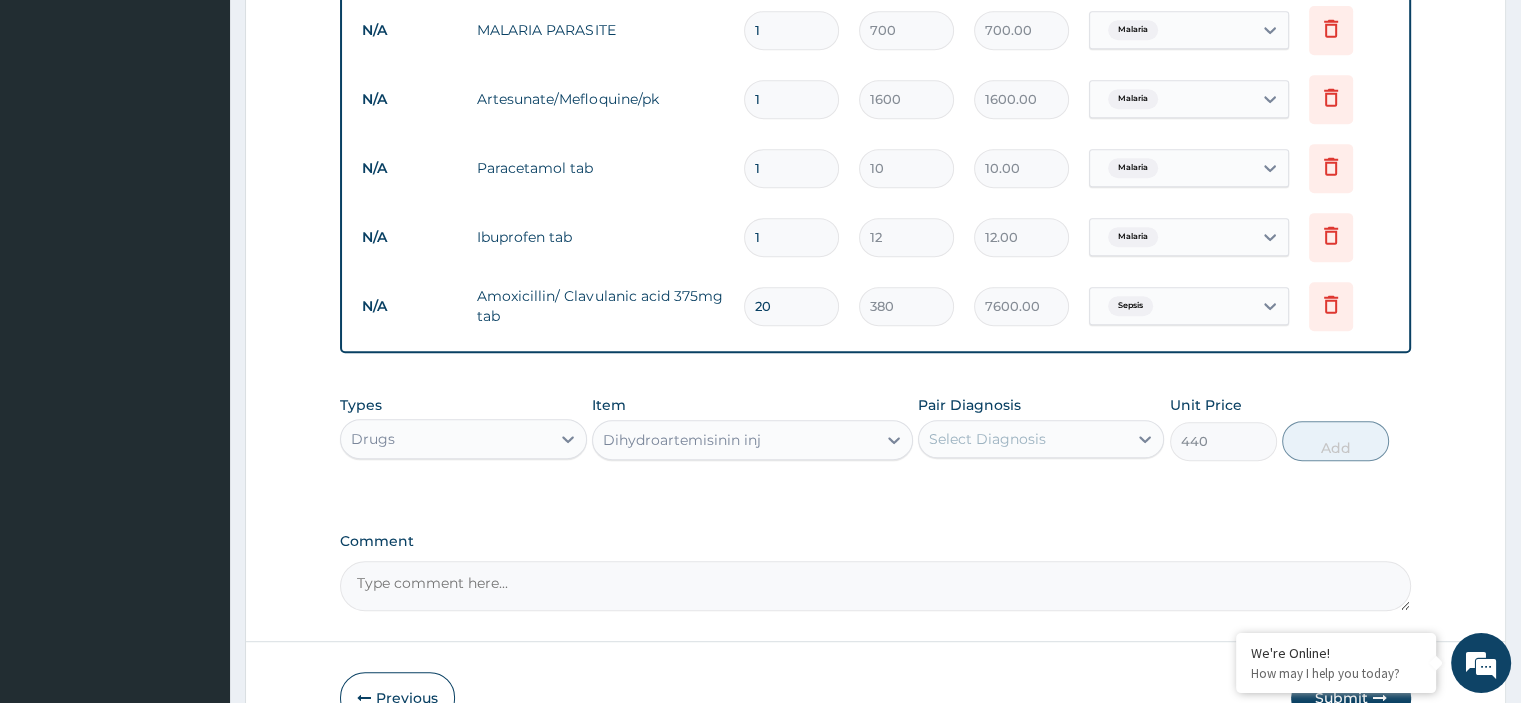 click on "Select Diagnosis" at bounding box center (987, 439) 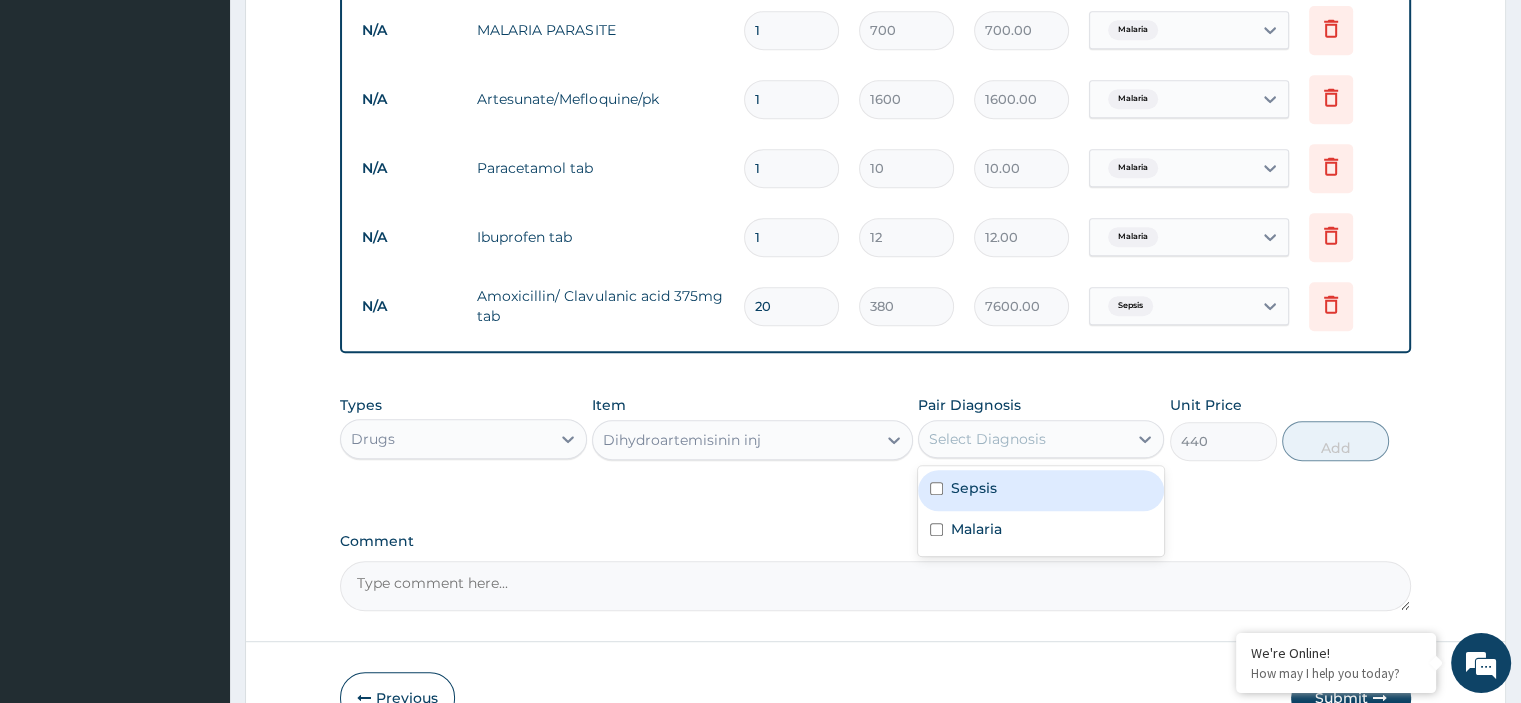 click on "Select Diagnosis" at bounding box center (1023, 439) 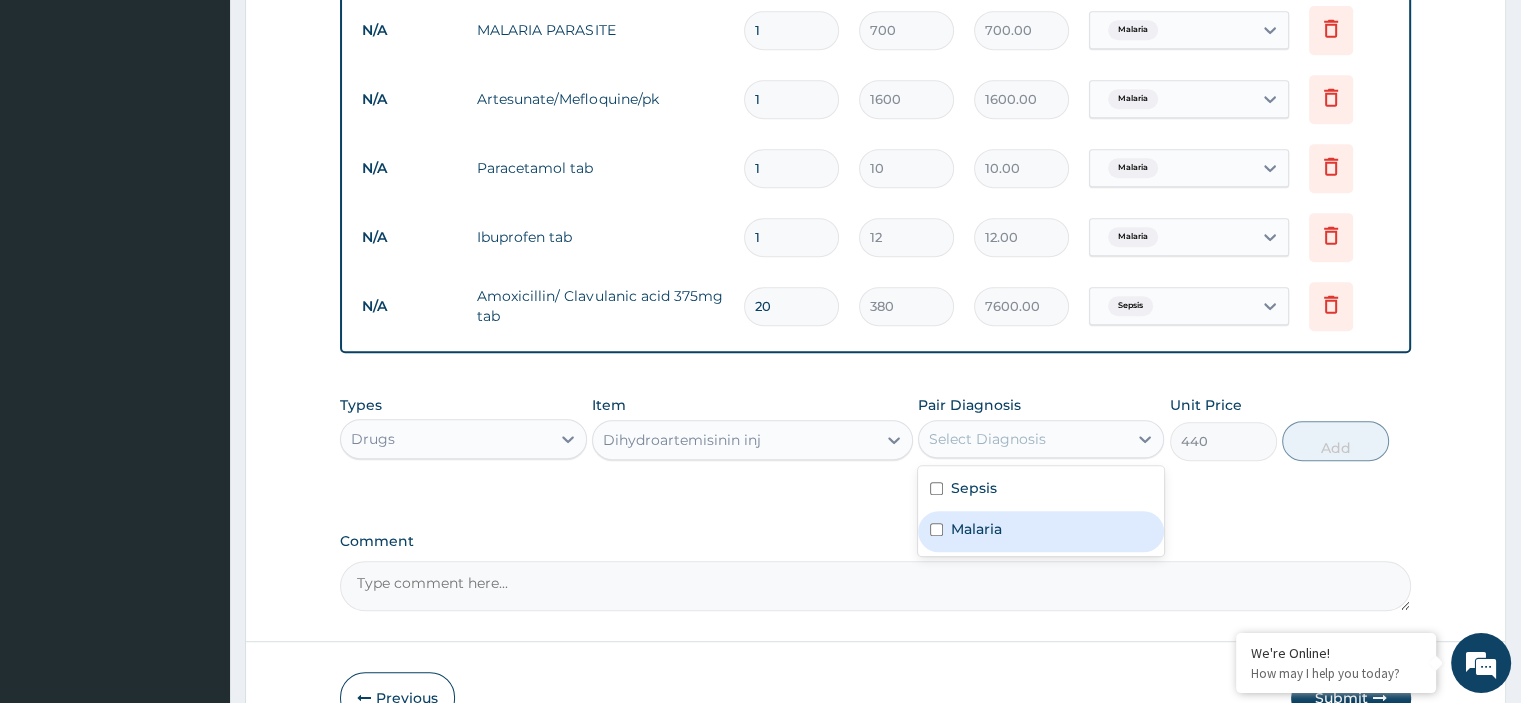 click on "Malaria" at bounding box center (976, 529) 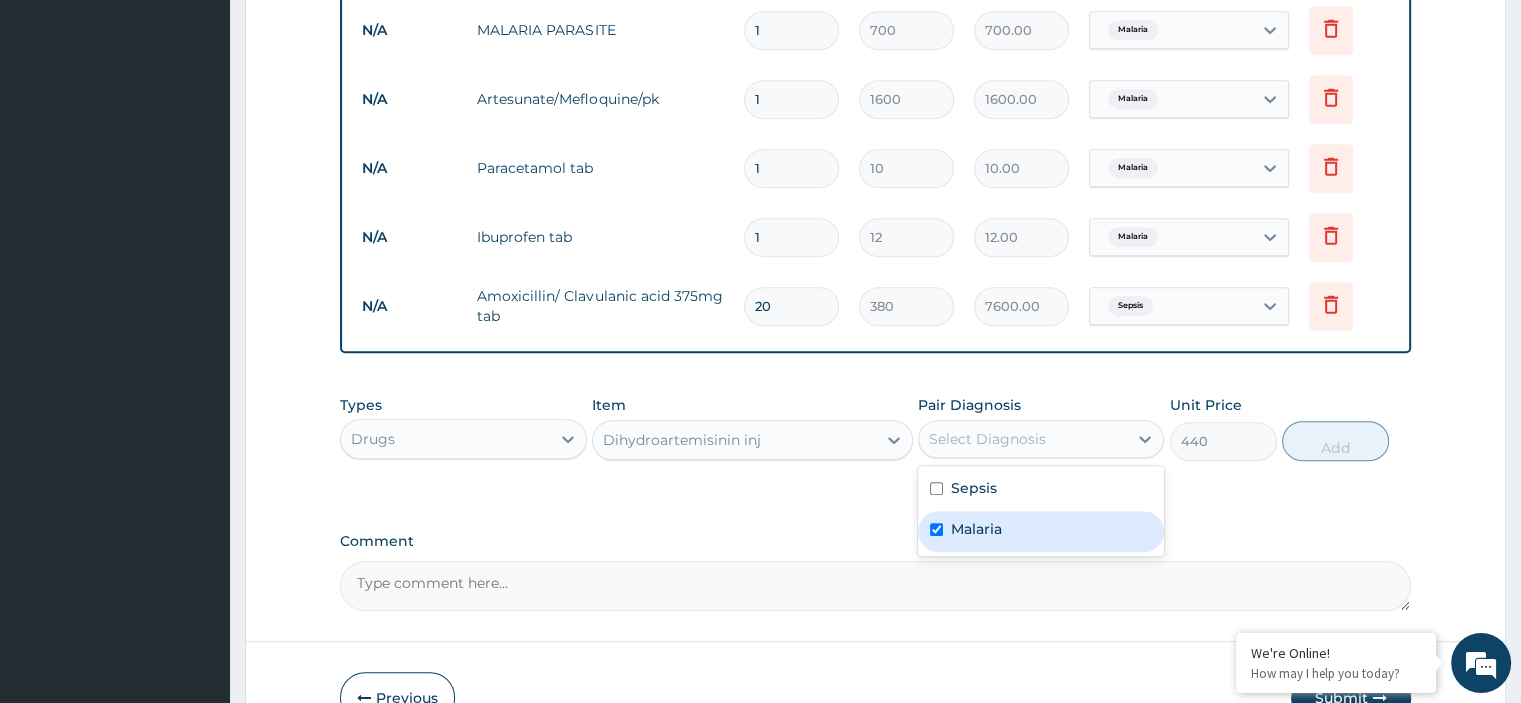 checkbox on "true" 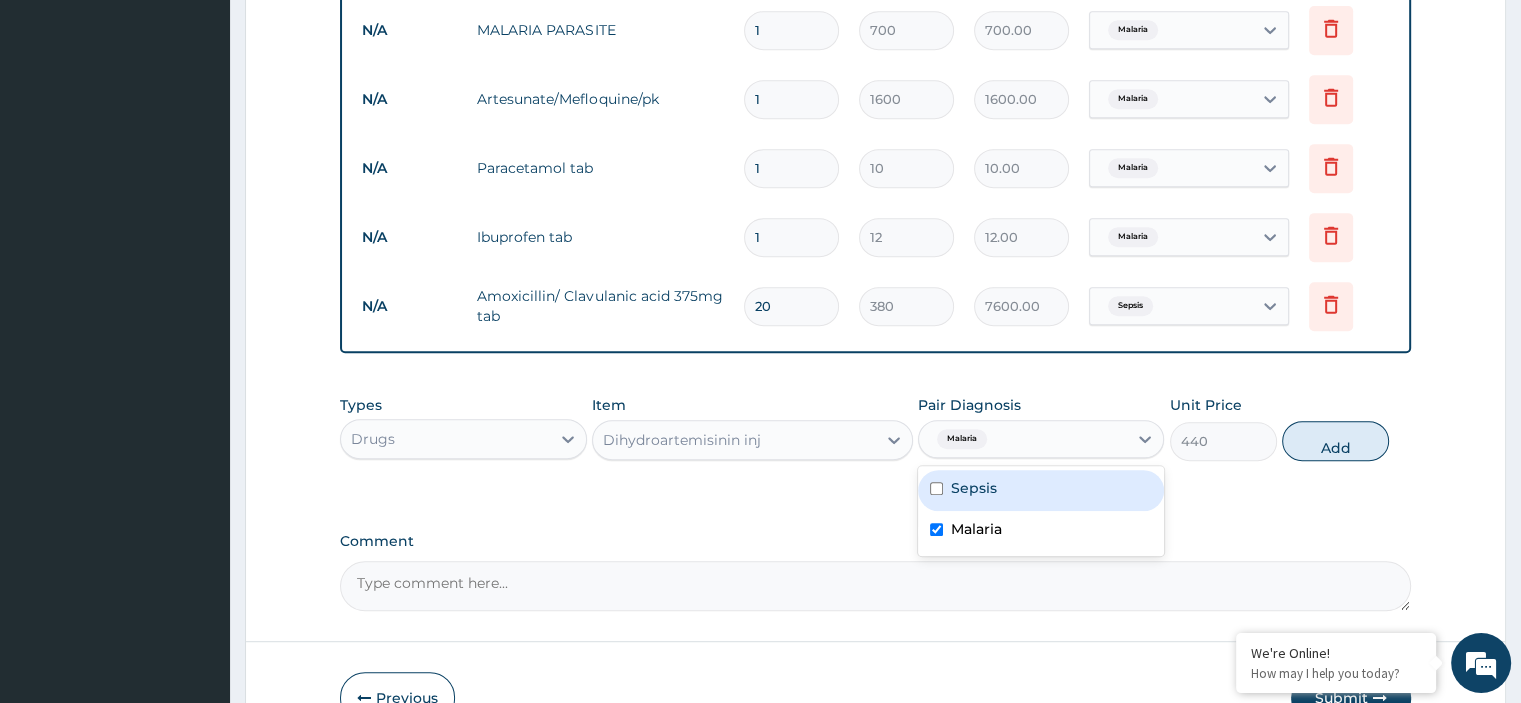 click on "Sepsis" at bounding box center [974, 488] 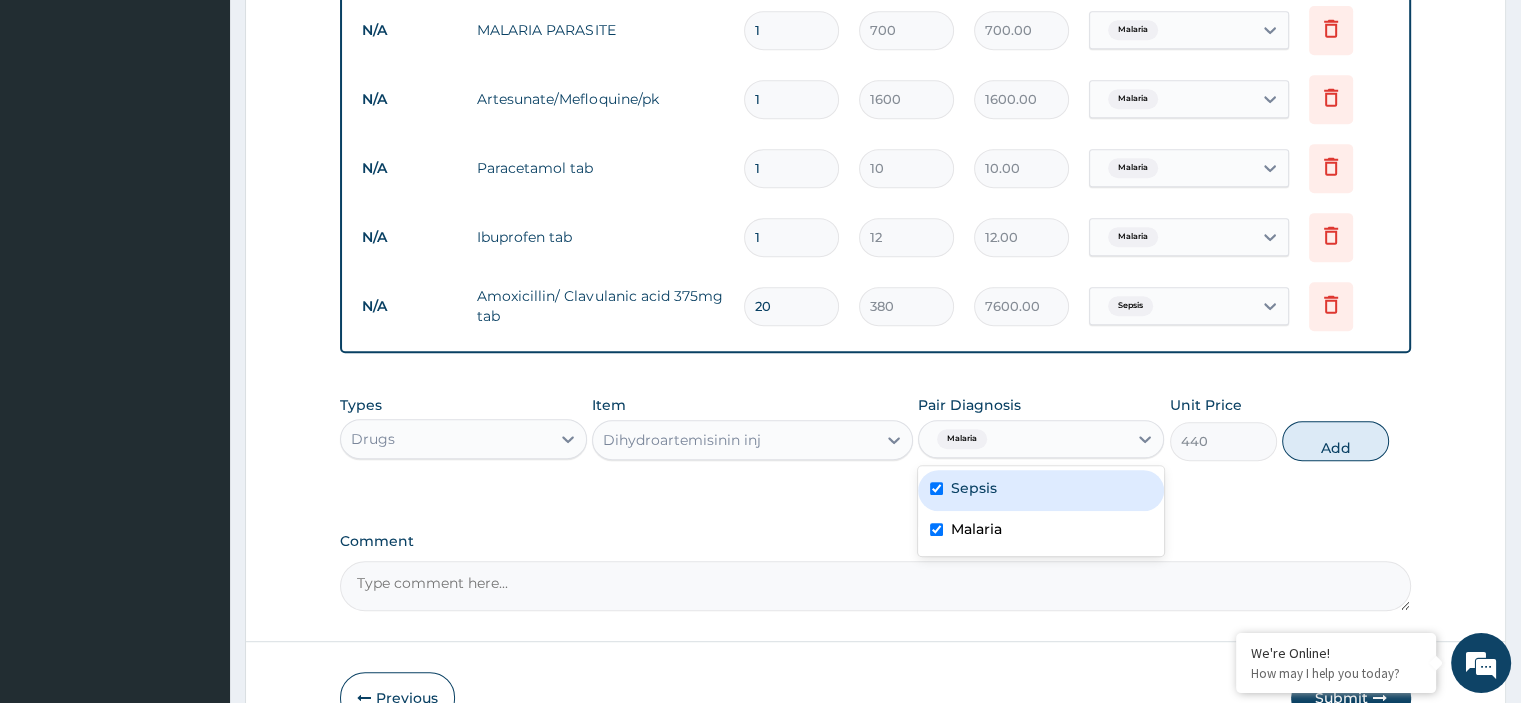 checkbox on "true" 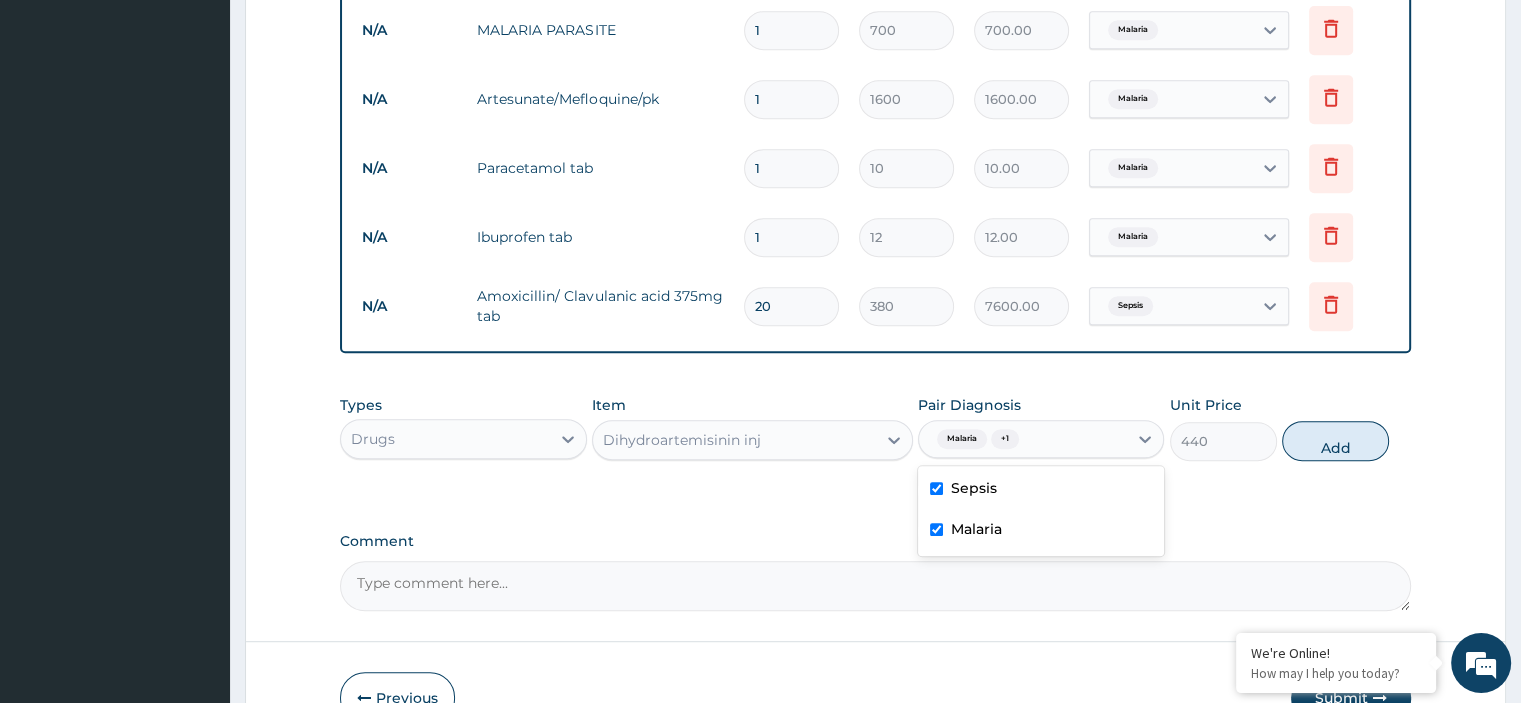 click on "Add" at bounding box center (1335, 441) 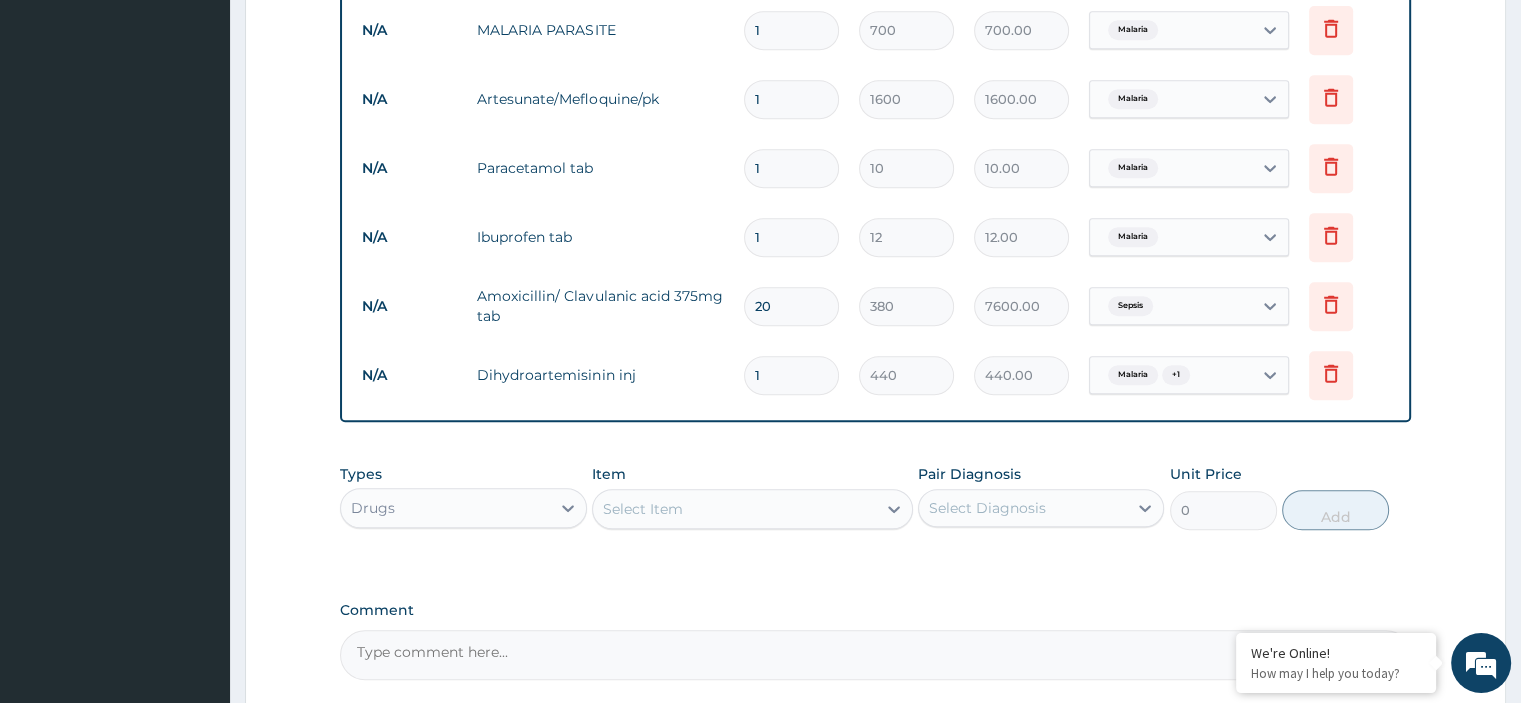 drag, startPoint x: 758, startPoint y: 367, endPoint x: 737, endPoint y: 367, distance: 21 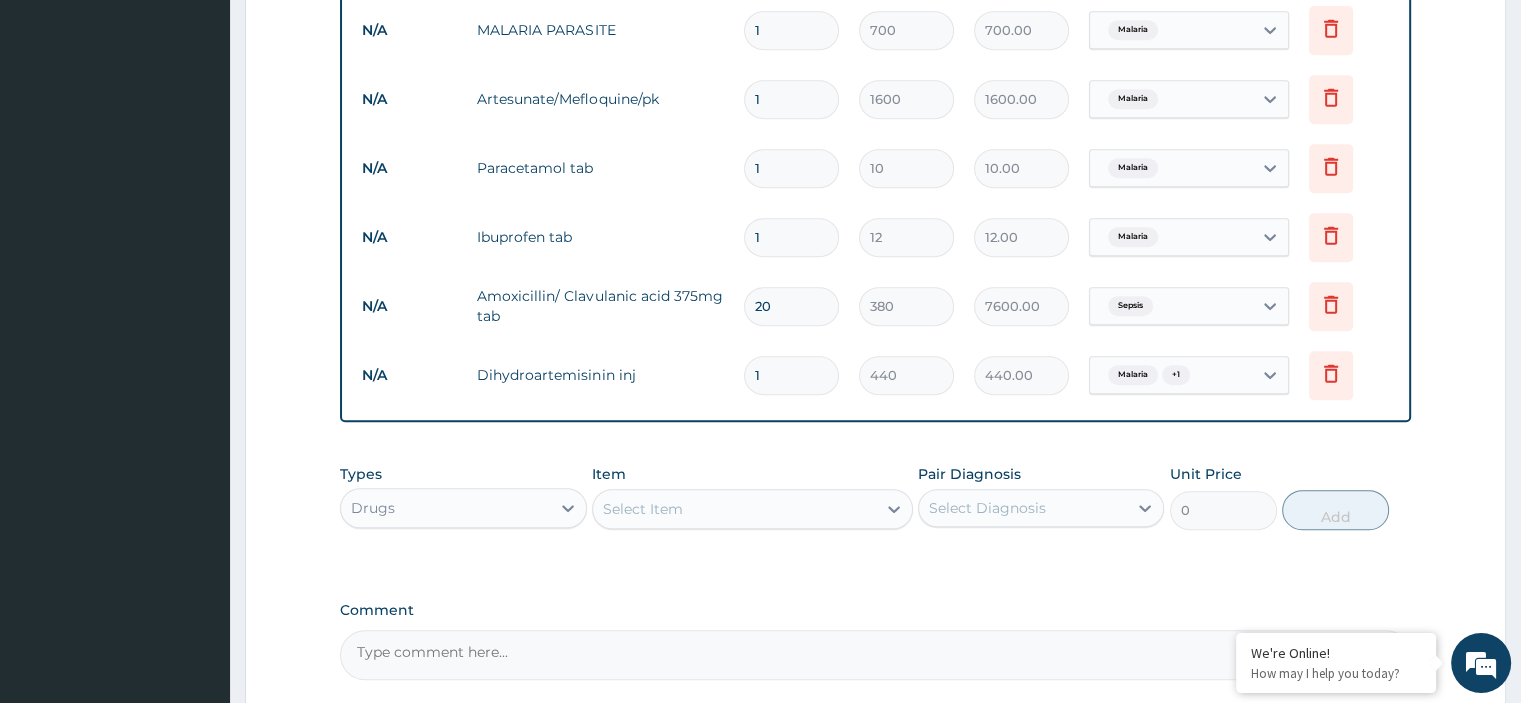 click on "1" at bounding box center [791, 375] 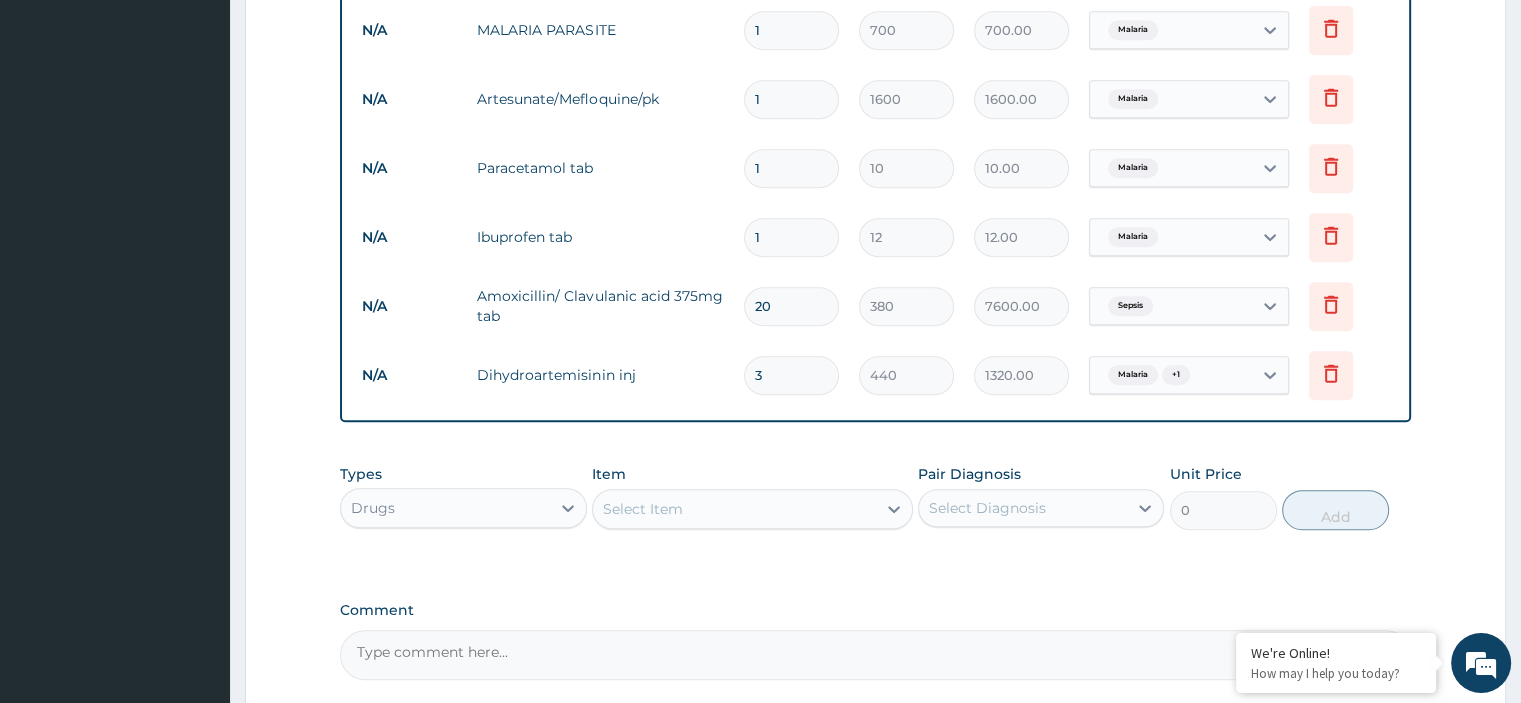 type on "3" 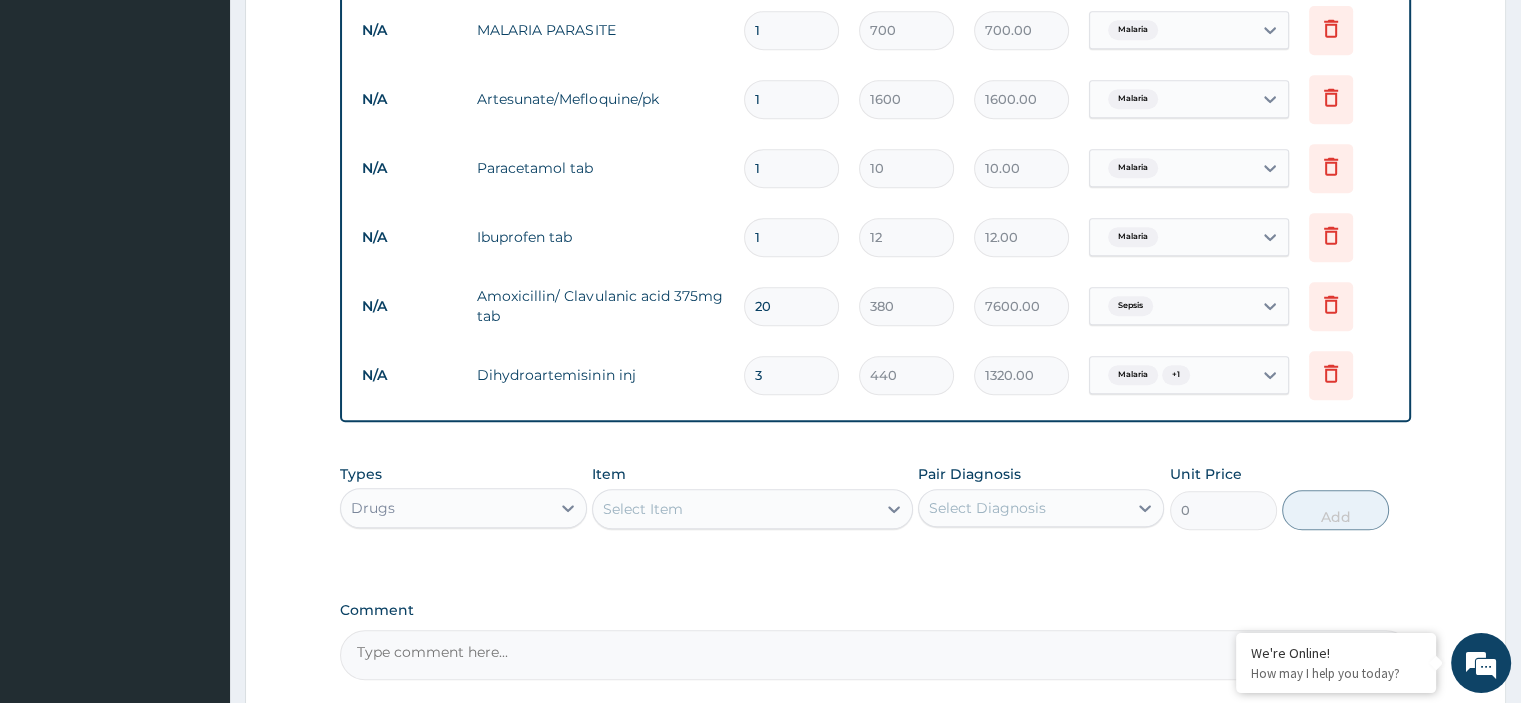 click on "Step  2  of 2 PA Code / Prescription Code Enter Code(Secondary Care Only) Encounter Date 05-08-2025 Important Notice Please enter PA codes before entering items that are not attached to a PA code   All diagnoses entered must be linked to a claim item. Diagnosis & Claim Items that are visible but inactive cannot be edited because they were imported from an already approved PA code. Diagnosis Sepsis Confirmed Malaria Confirmed NB: All diagnosis must be linked to a claim item Claim Items Type Name Quantity Unit Price Total Price Pair Diagnosis Actions N/A General Consultation 1 2000 2000.00 Malaria  + 1 Delete N/A FULL BLOOD COUNT (FBC) 1 2000 2000.00 Sepsis Delete N/A MALARIA PARASITE 1 700 700.00 Malaria Delete N/A  Artesunate/Mefloquine/pk 1 1600 1600.00 Malaria Delete N/A Paracetamol tab 1 10 10.00 Malaria Delete N/A Ibuprofen tab 1 12 12.00 Malaria Delete N/A Amoxicillin/ Clavulanic acid 375mg tab 20 380 7600.00 Sepsis Delete N/A Dihydroartemisinin inj 3 440 1320.00 Malaria  + 1 Delete Types Drugs Item 0" at bounding box center (875, -6) 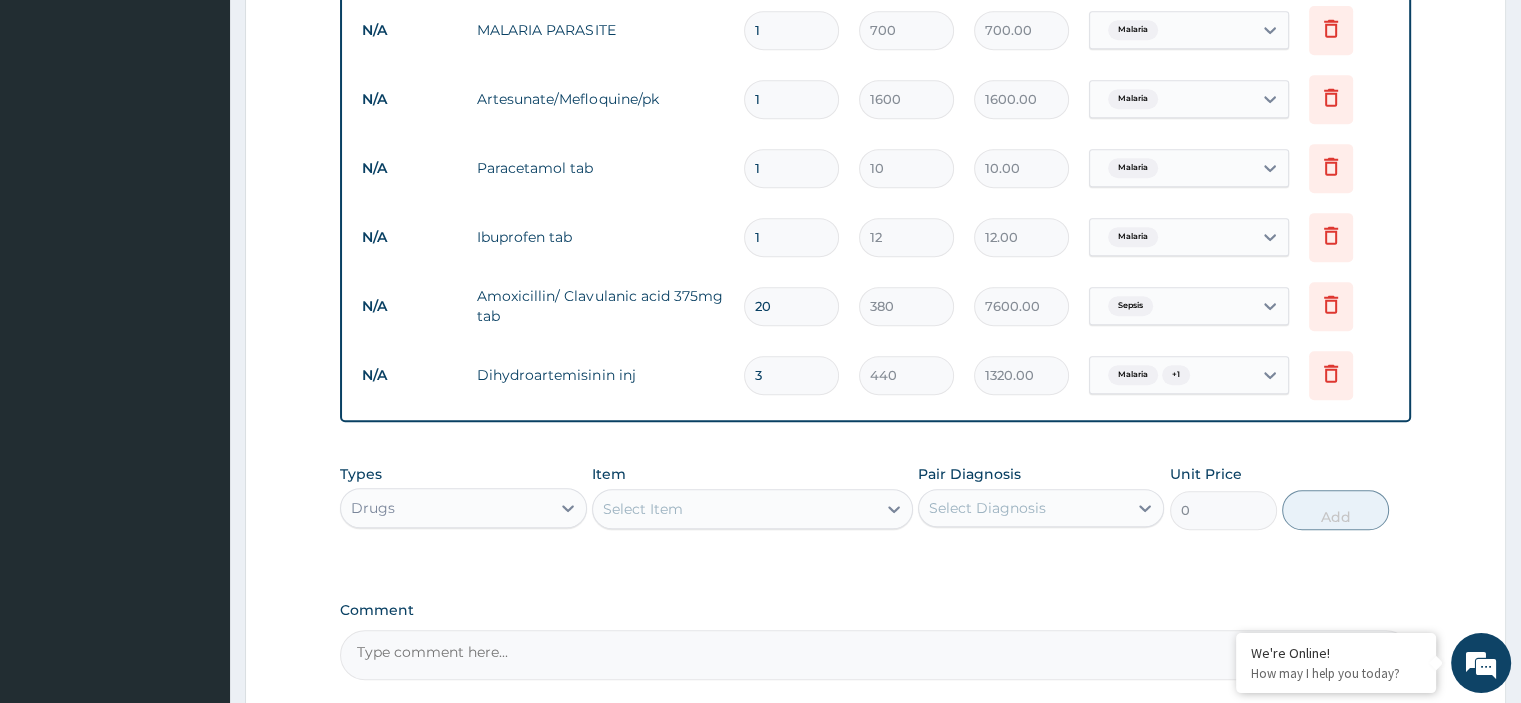 scroll, scrollTop: 840, scrollLeft: 0, axis: vertical 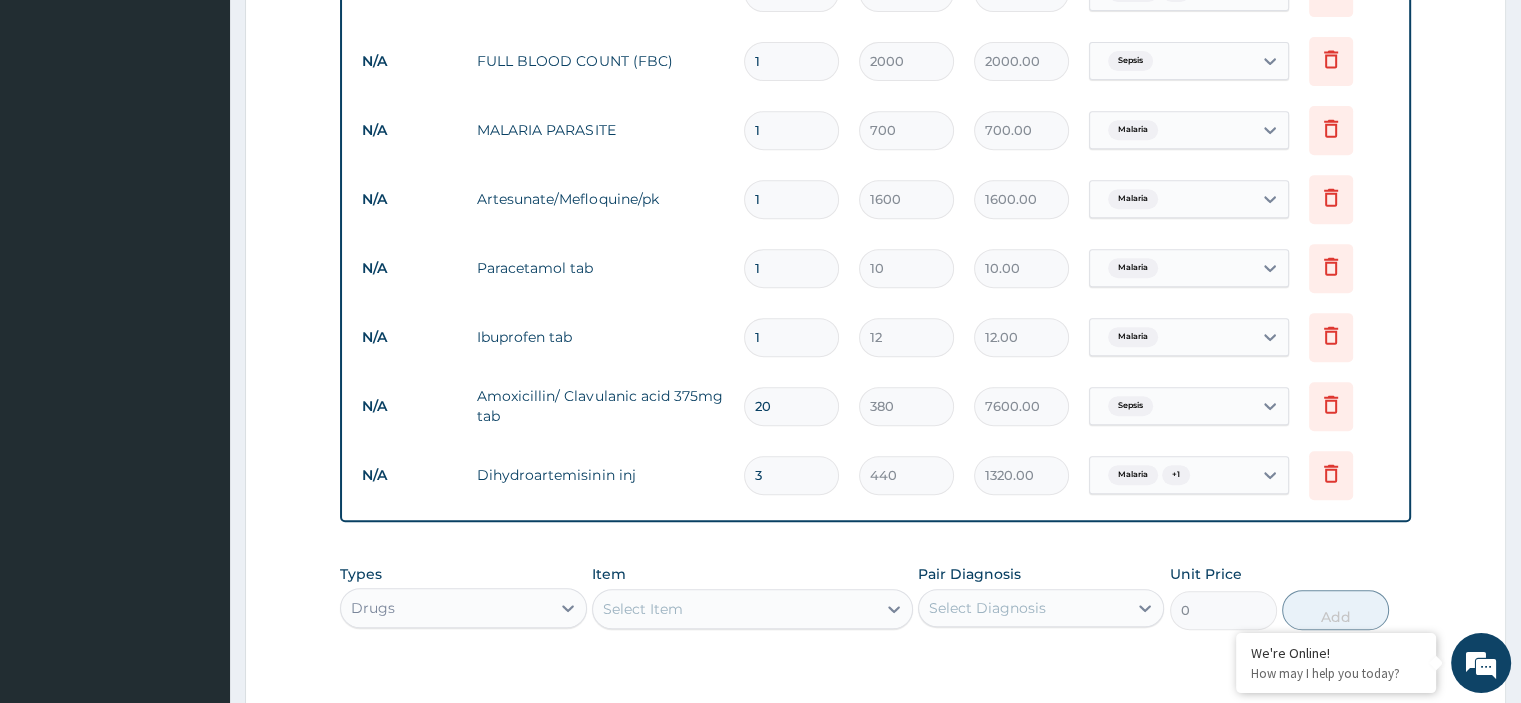 drag, startPoint x: 778, startPoint y: 325, endPoint x: 728, endPoint y: 317, distance: 50.635956 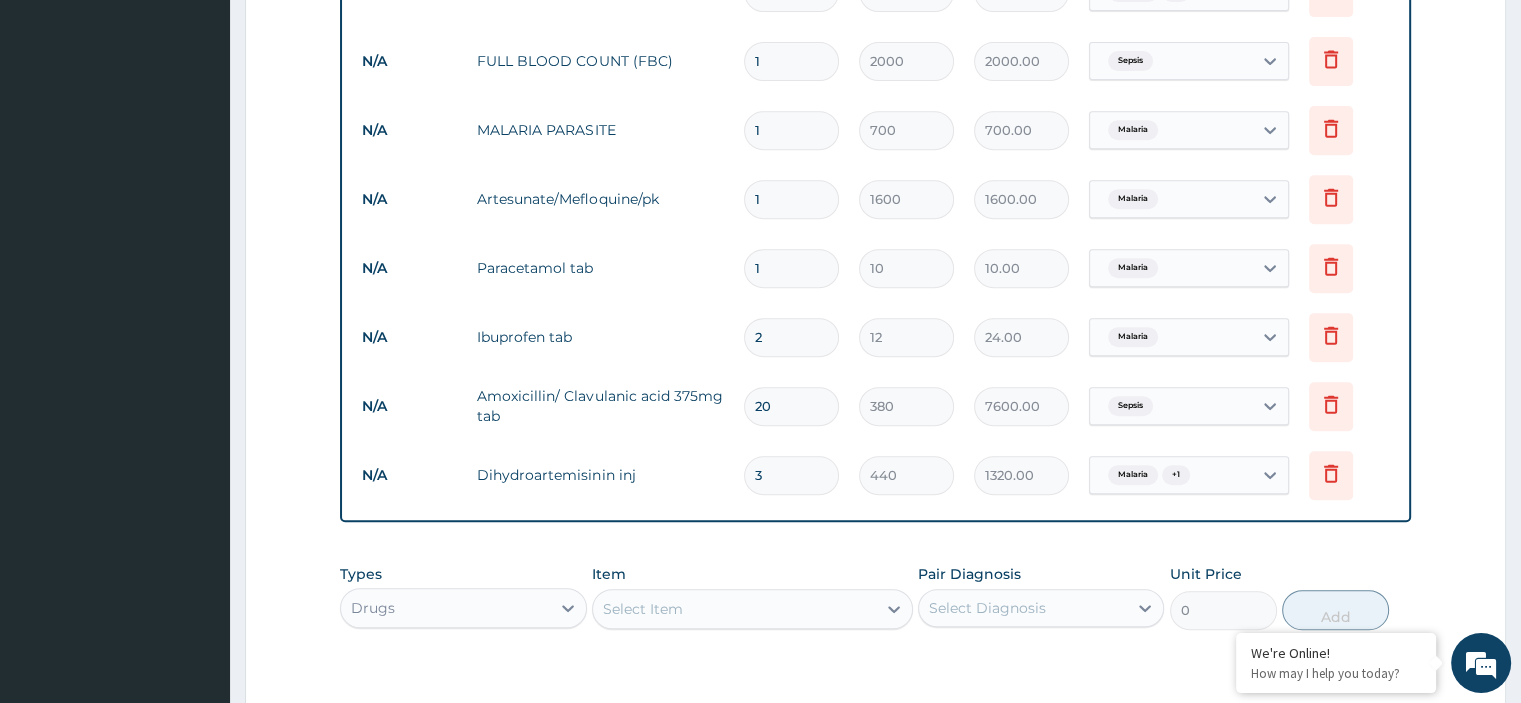 type on "20" 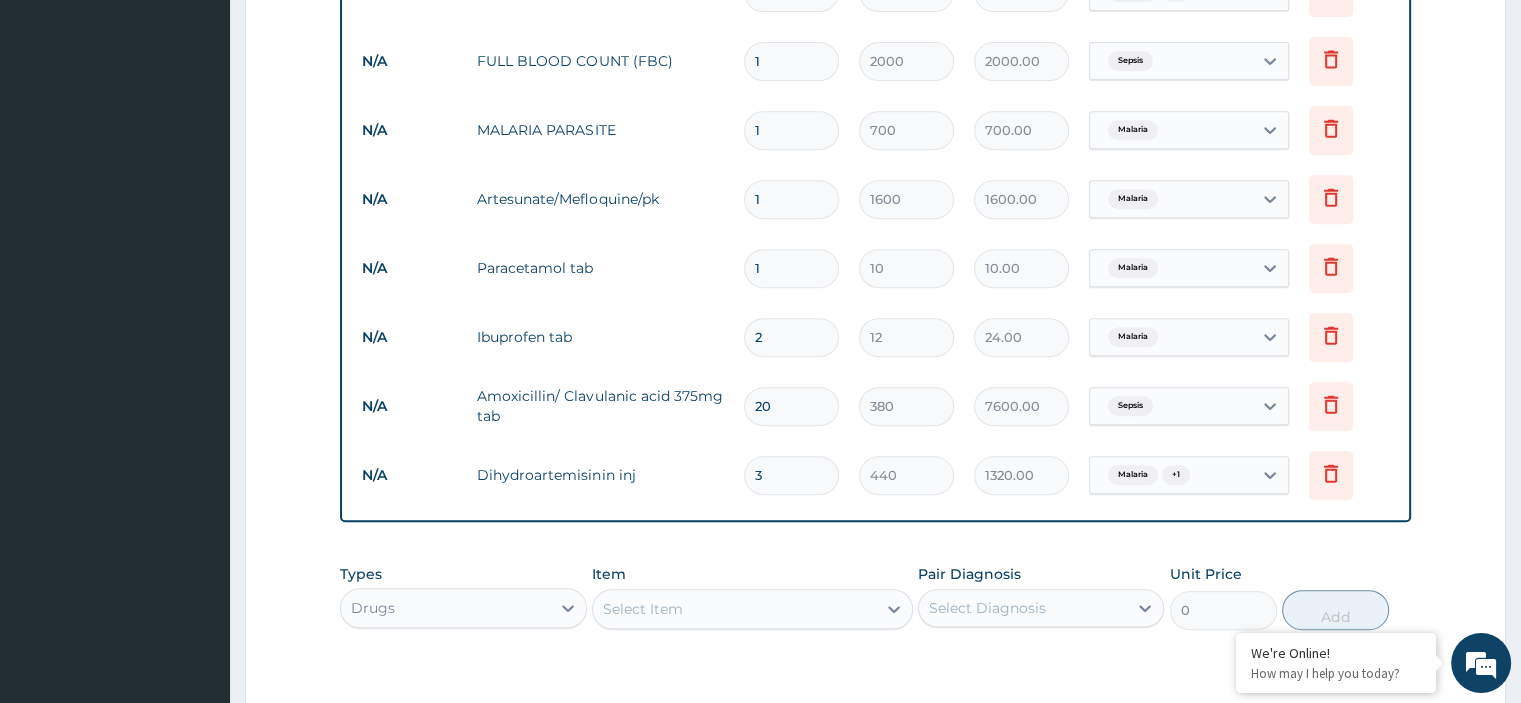 type on "240.00" 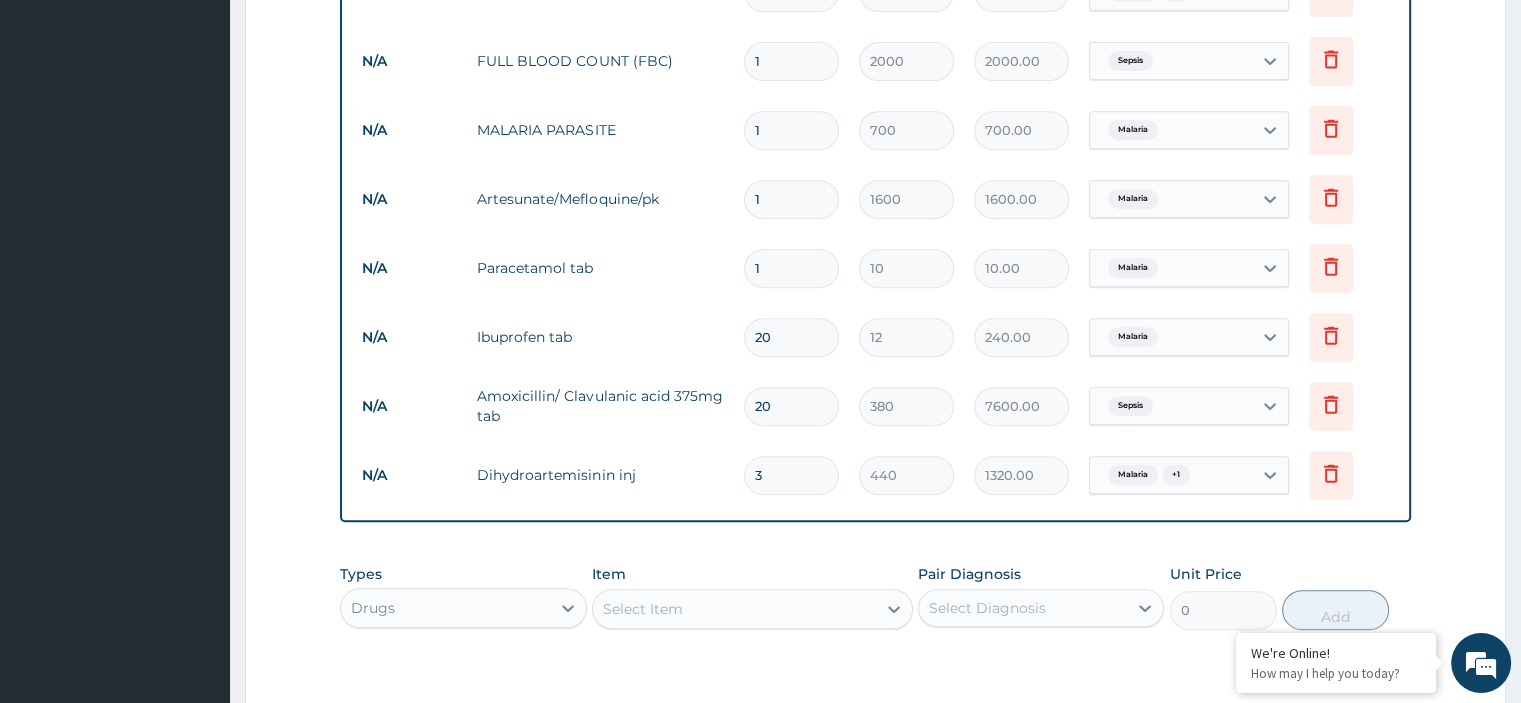 type on "20" 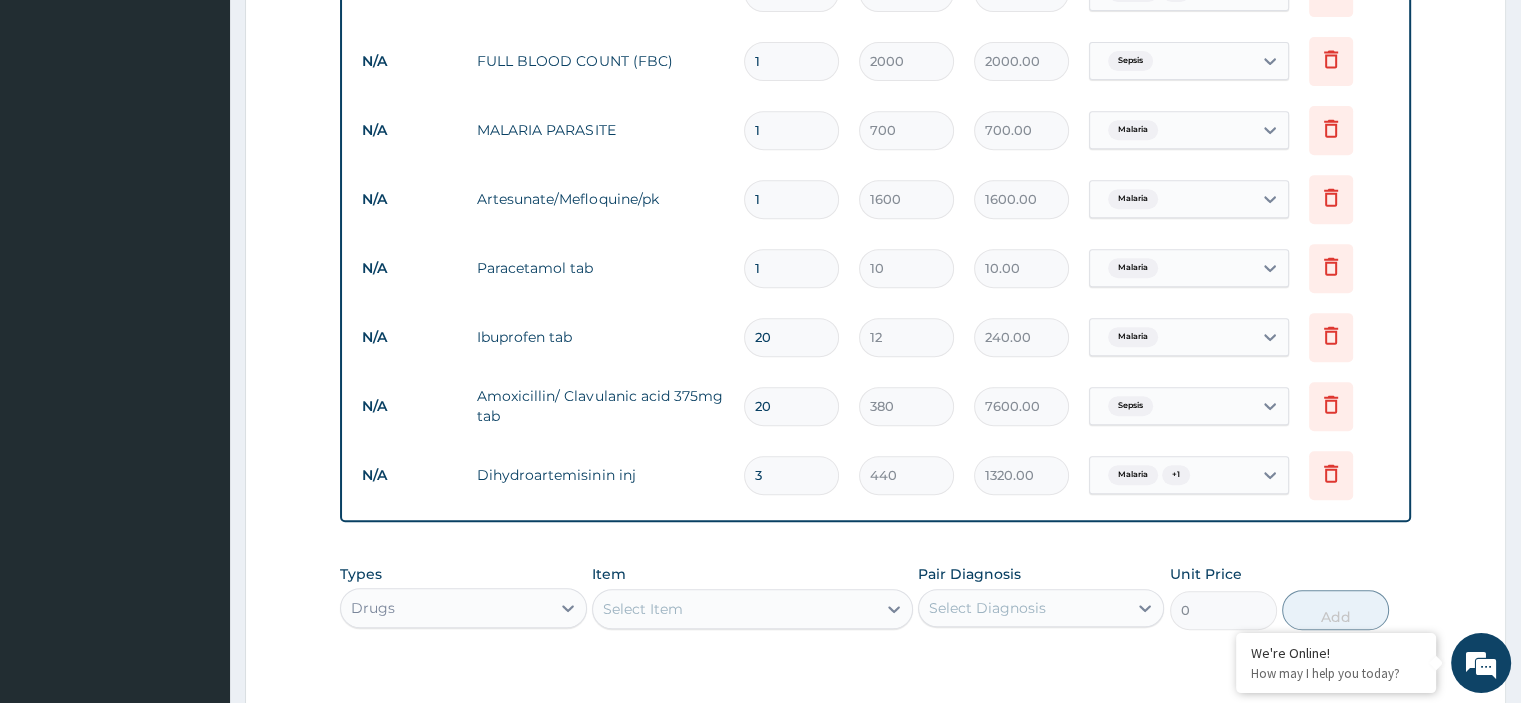 drag, startPoint x: 774, startPoint y: 259, endPoint x: 709, endPoint y: 259, distance: 65 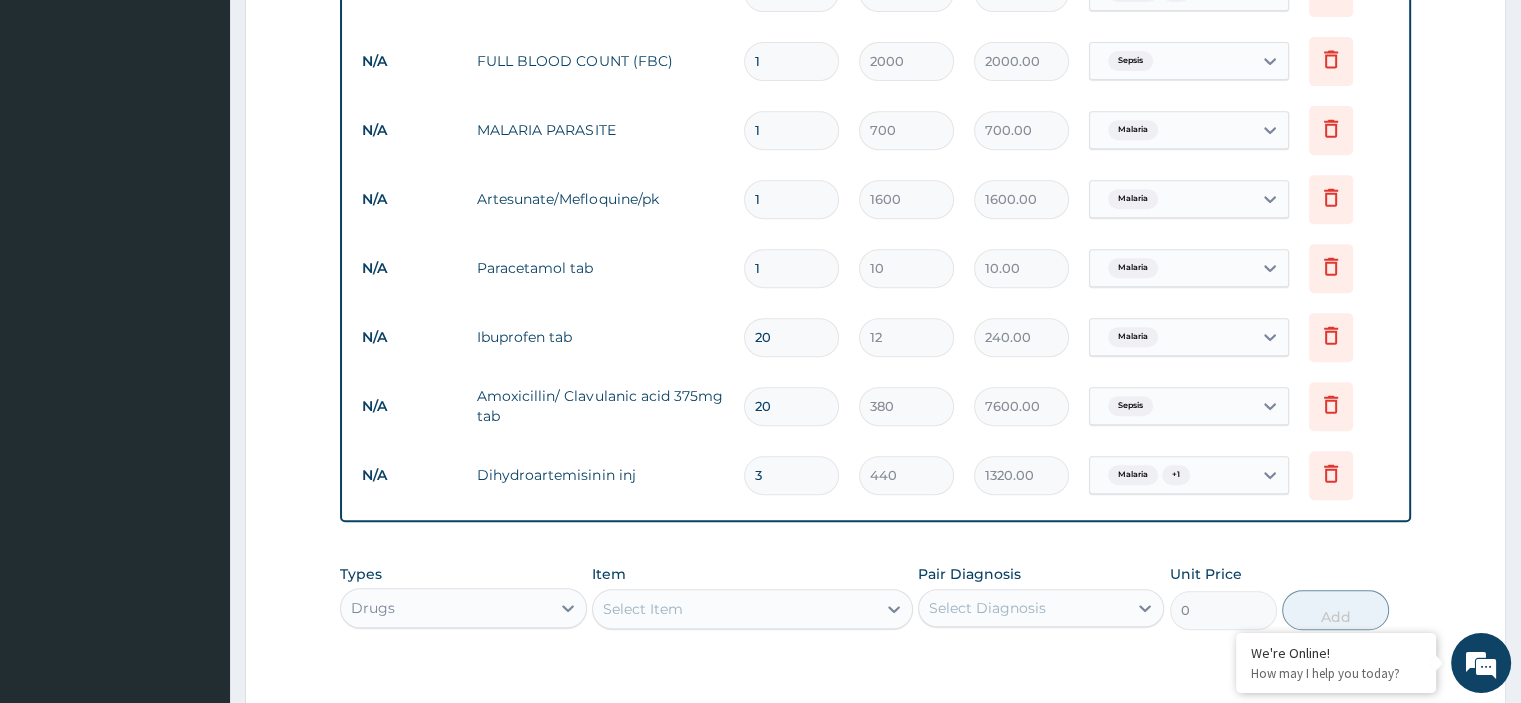 click on "N/A Paracetamol tab 1 10 10.00 Malaria Delete" at bounding box center [875, 268] 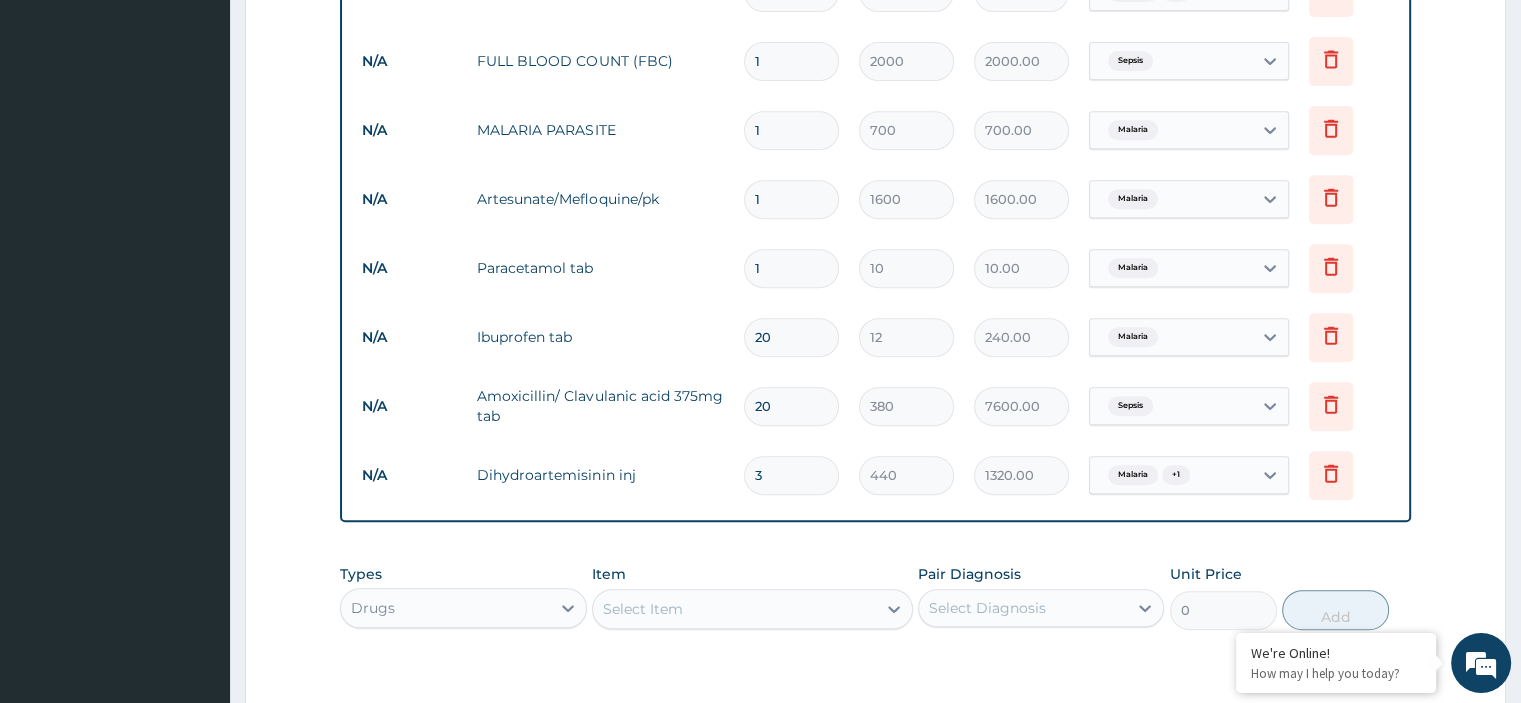 type on "3" 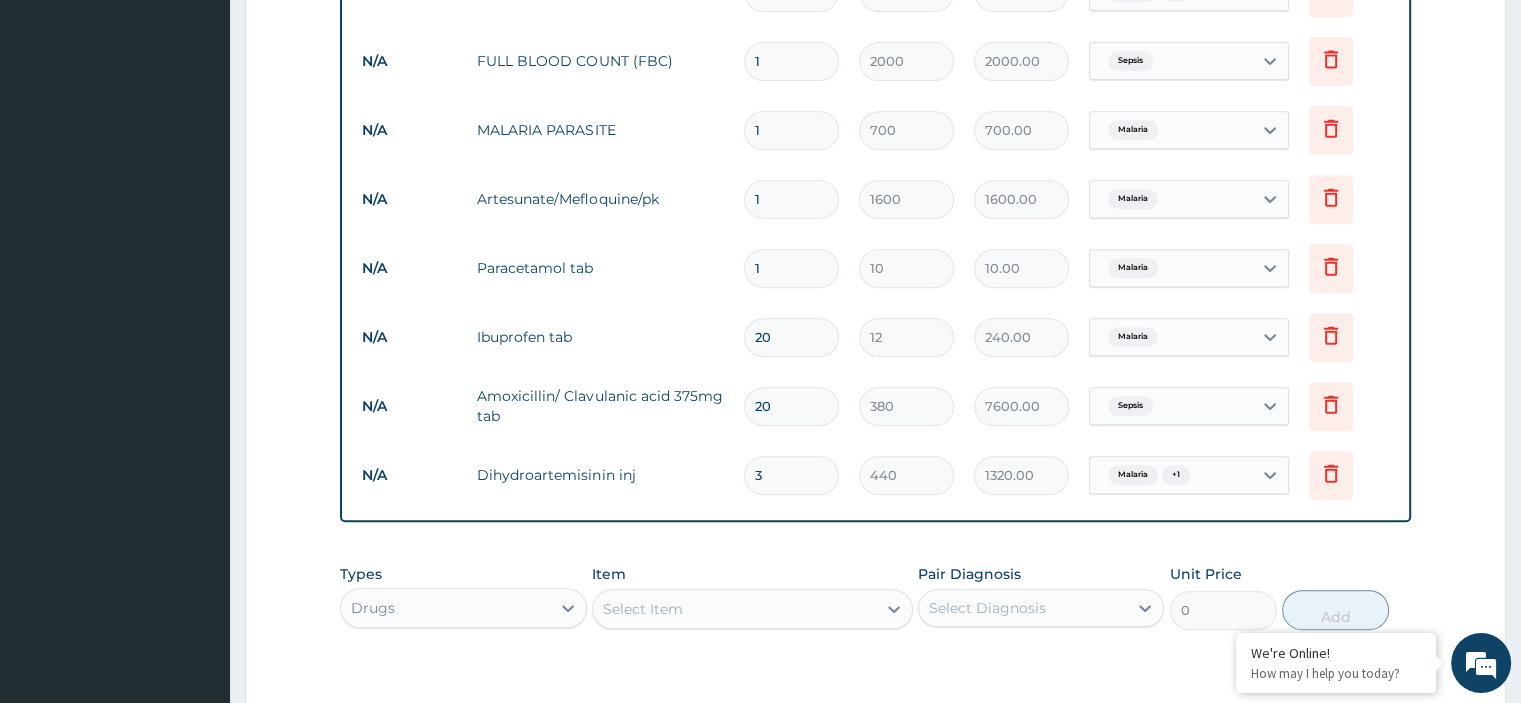 type on "30.00" 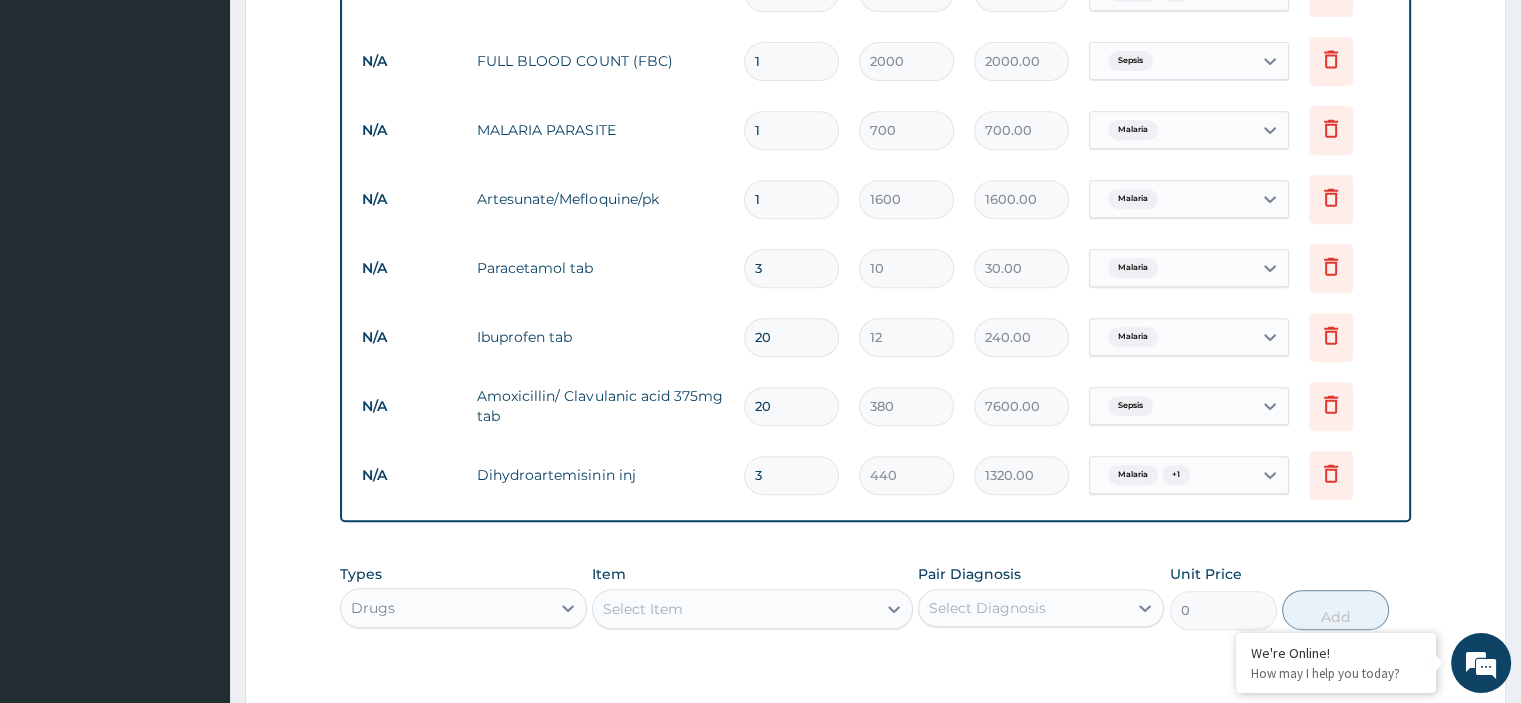 type on "30" 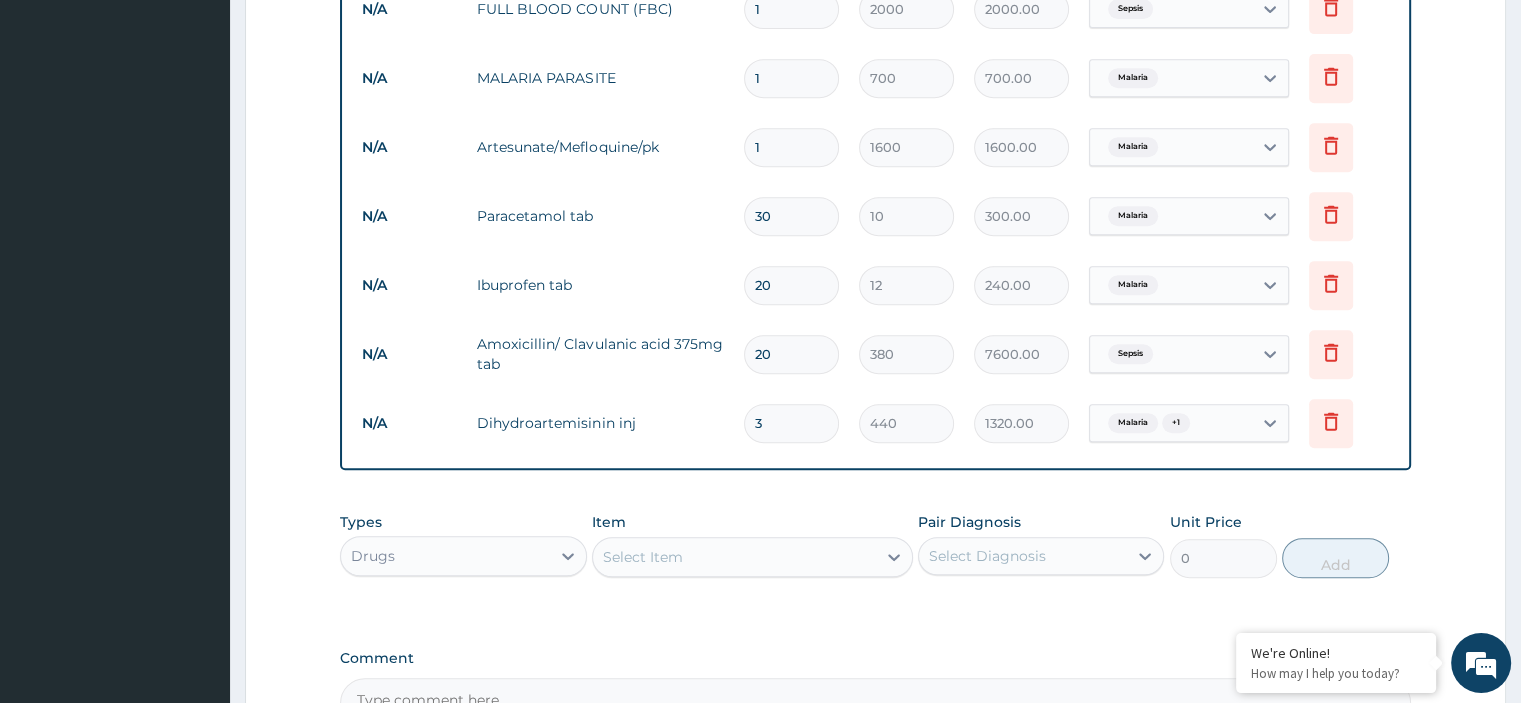 scroll, scrollTop: 940, scrollLeft: 0, axis: vertical 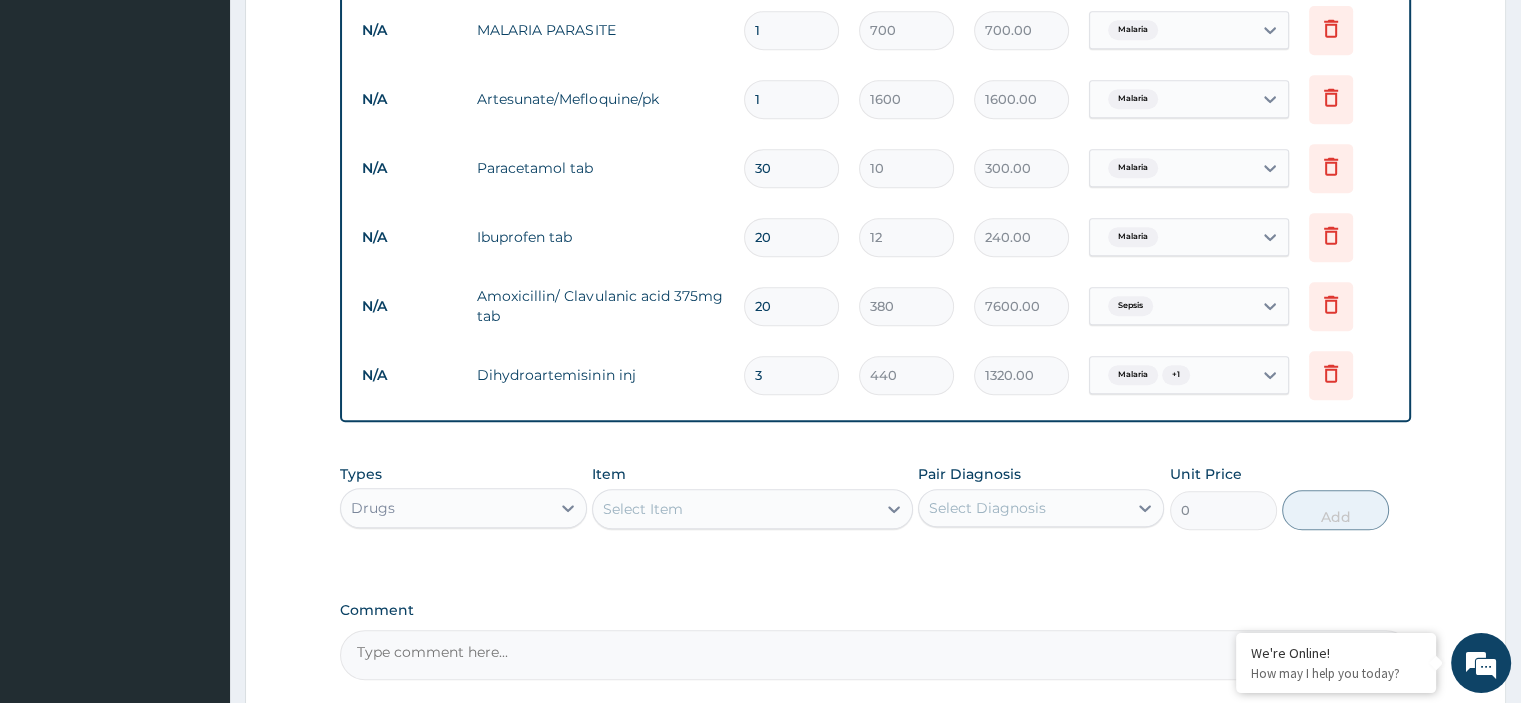 type on "30" 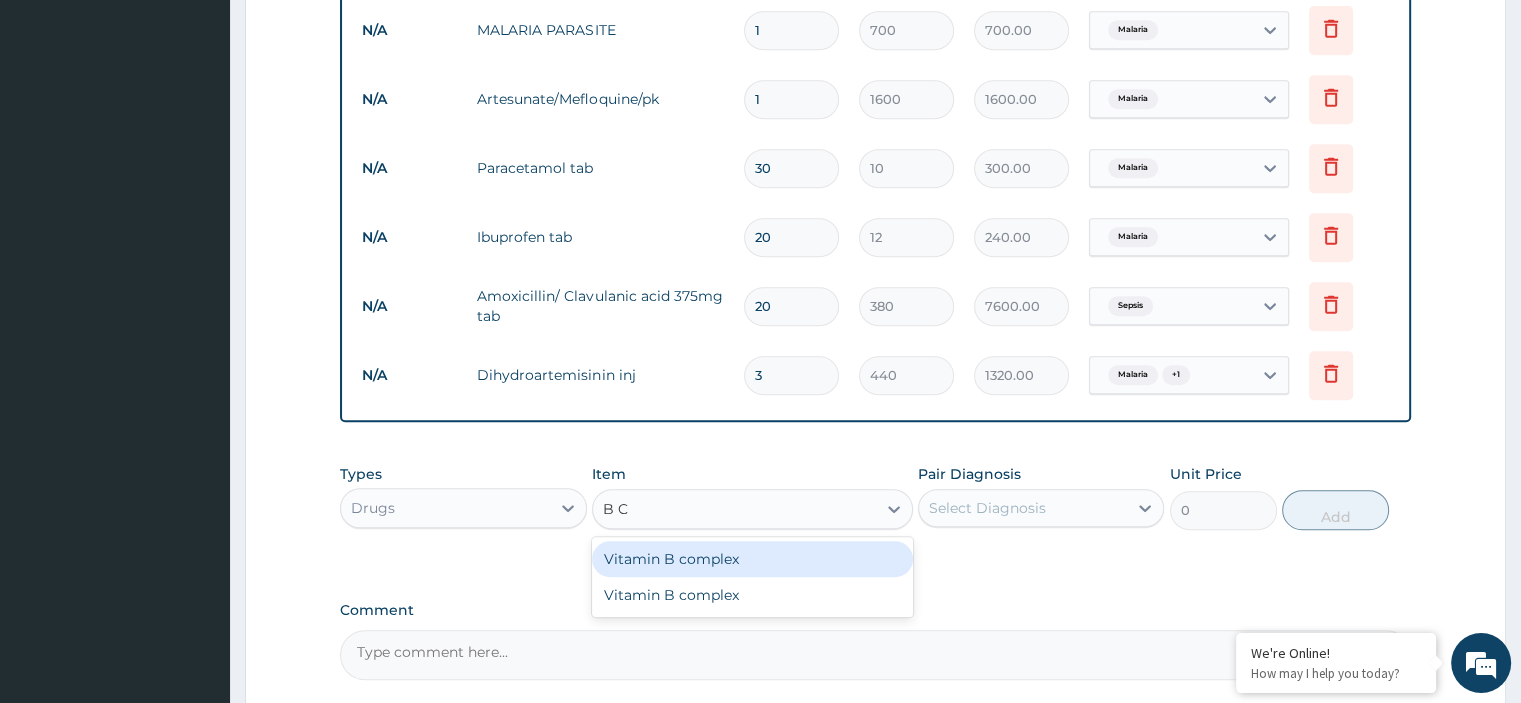 type on "B CO" 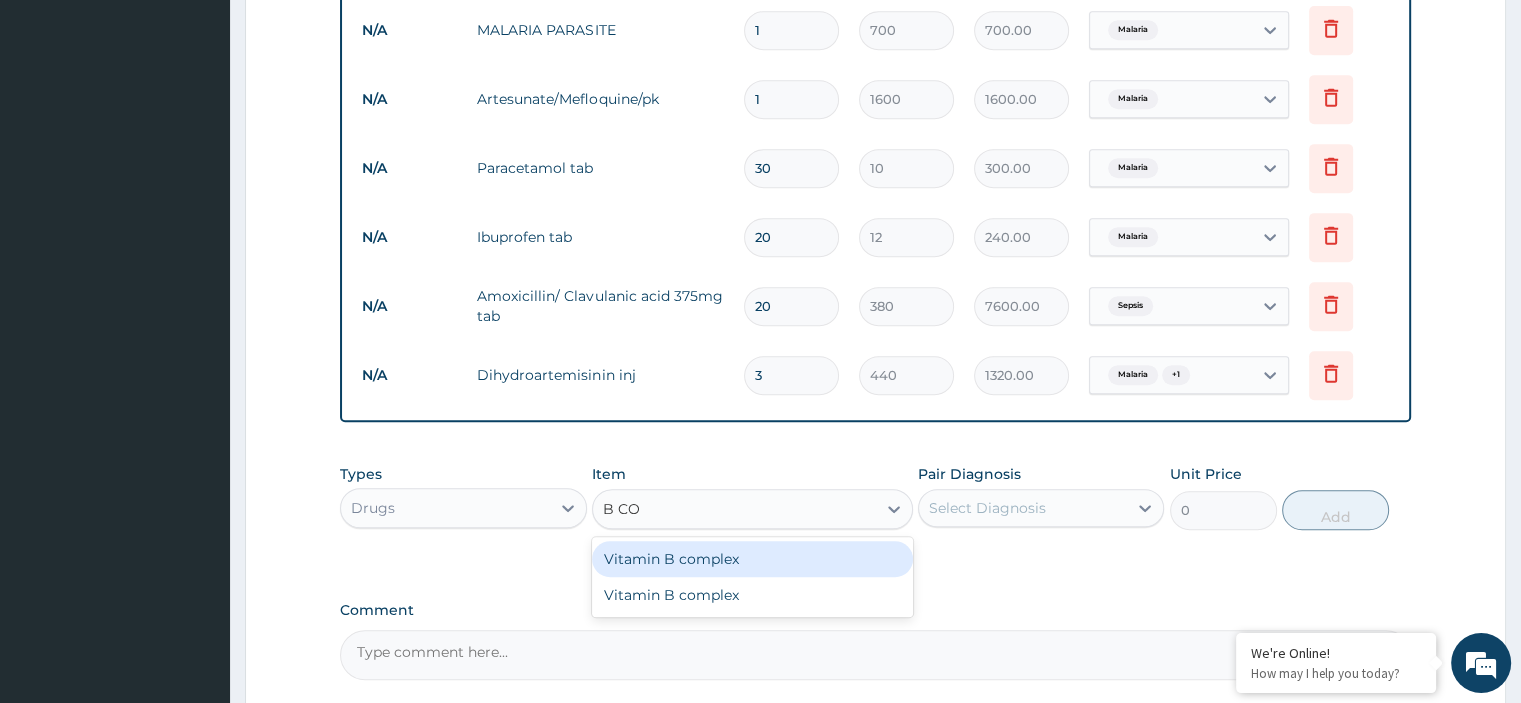 click on "Vitamin B complex" at bounding box center (752, 559) 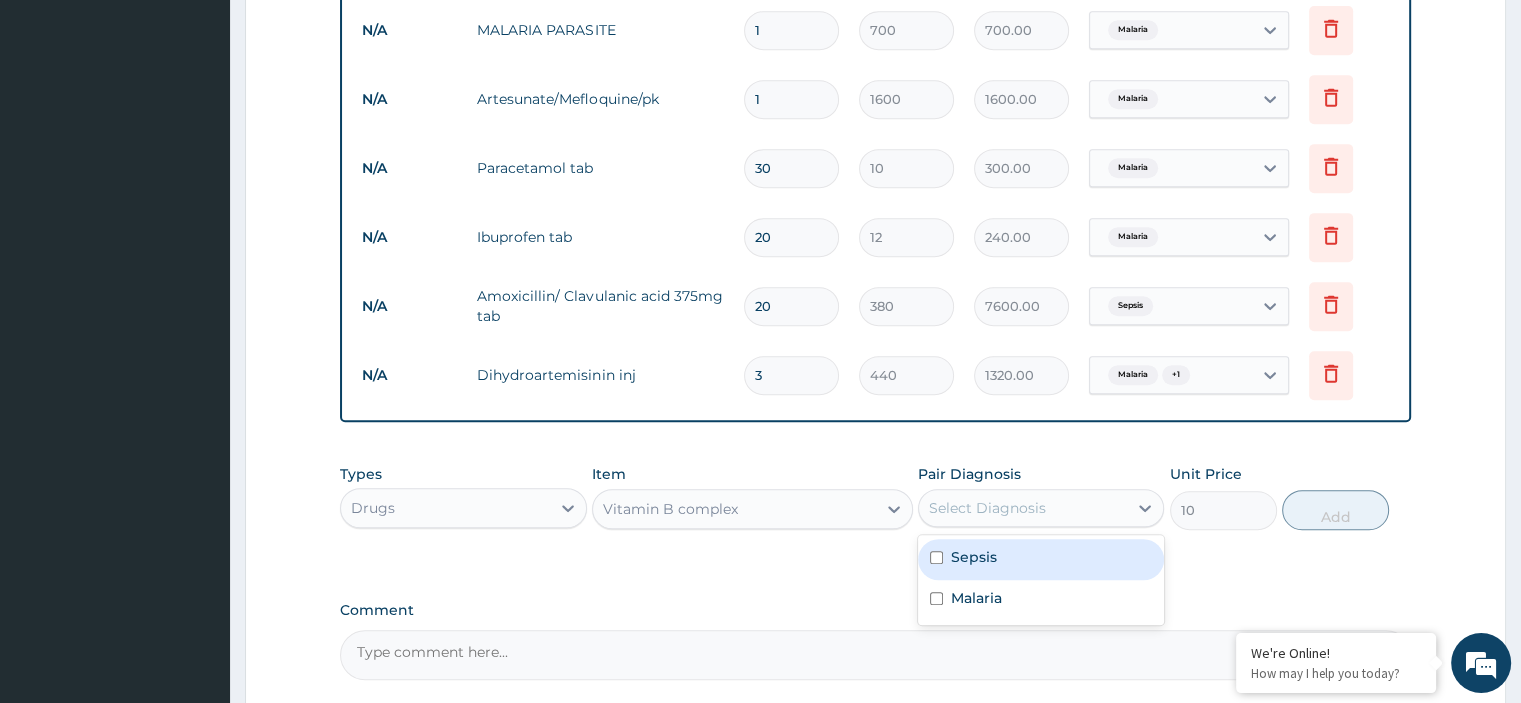 click on "Select Diagnosis" at bounding box center [987, 508] 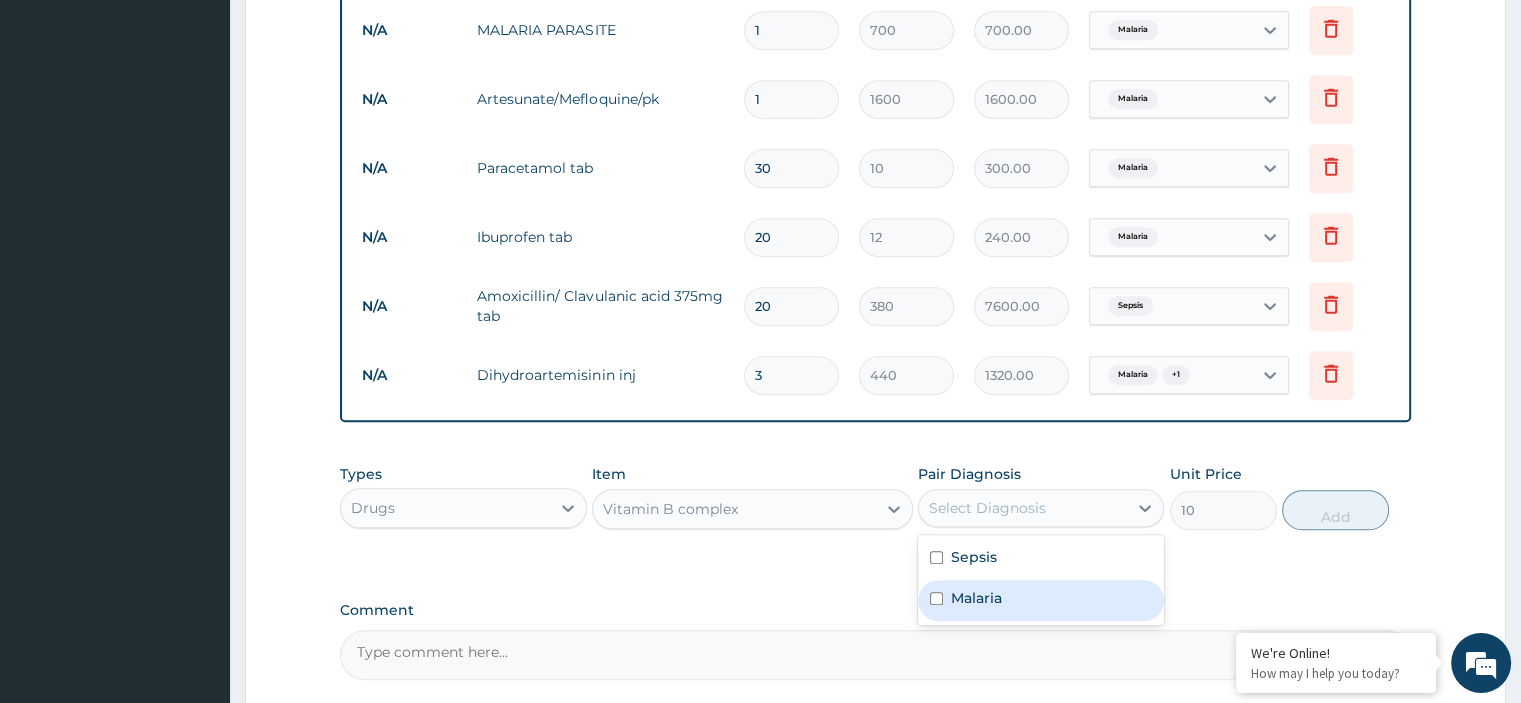 click on "Malaria" at bounding box center [976, 598] 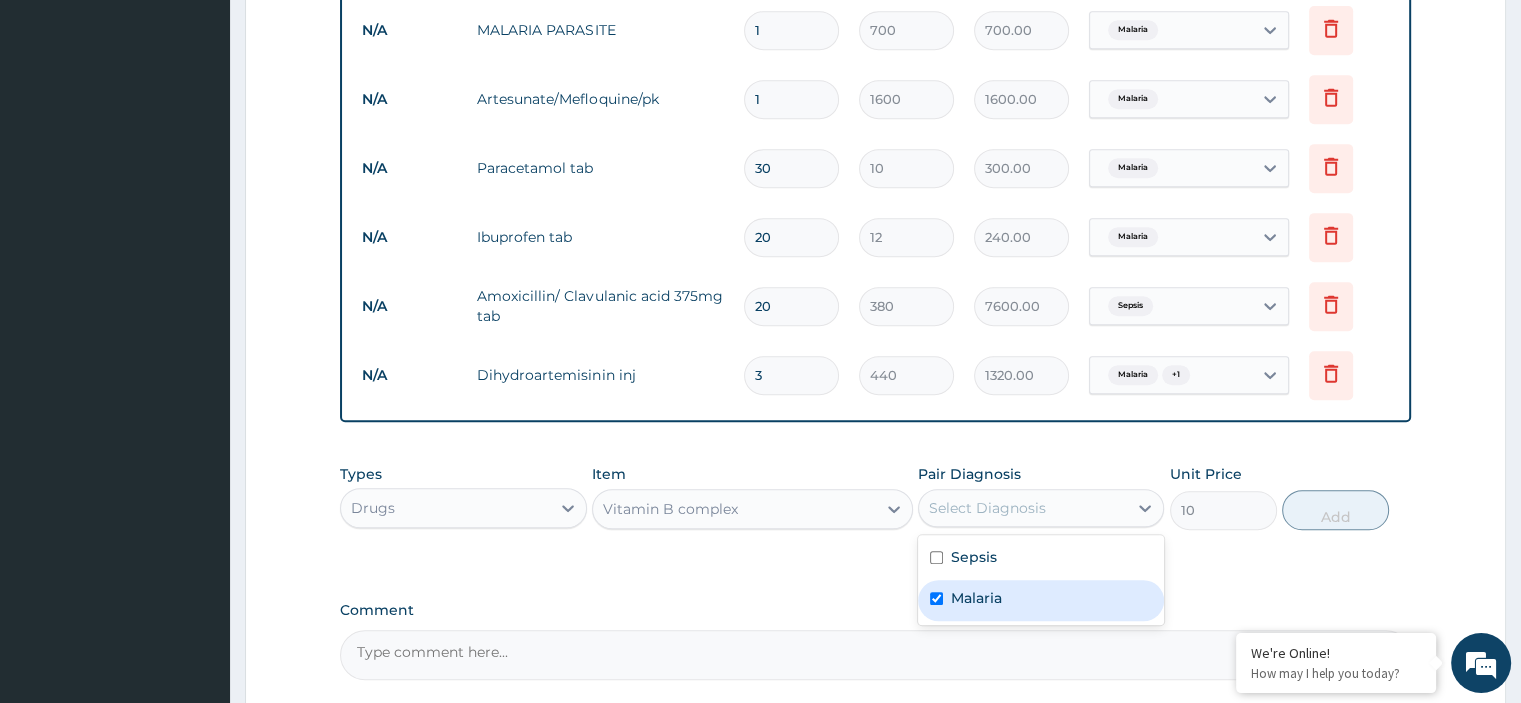 checkbox on "true" 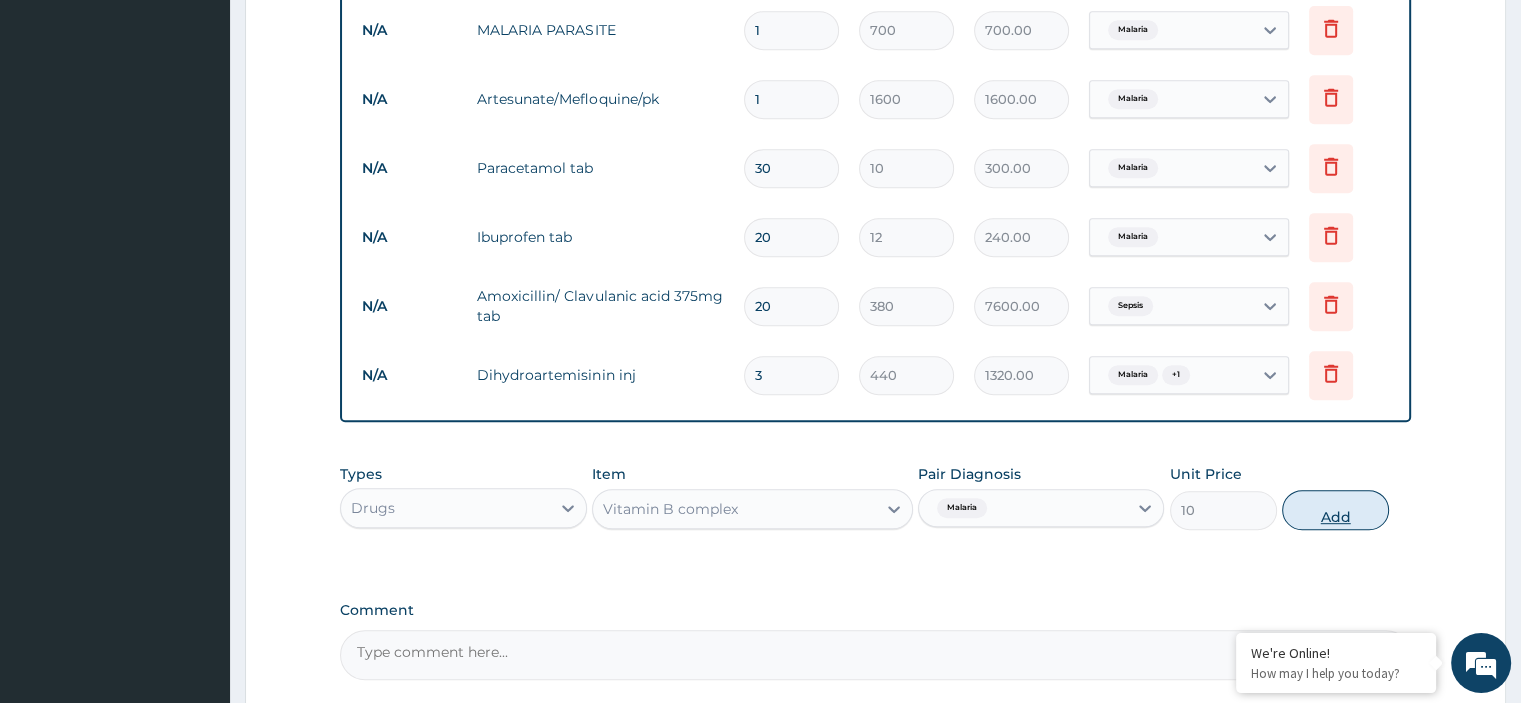 click on "Add" at bounding box center [1335, 510] 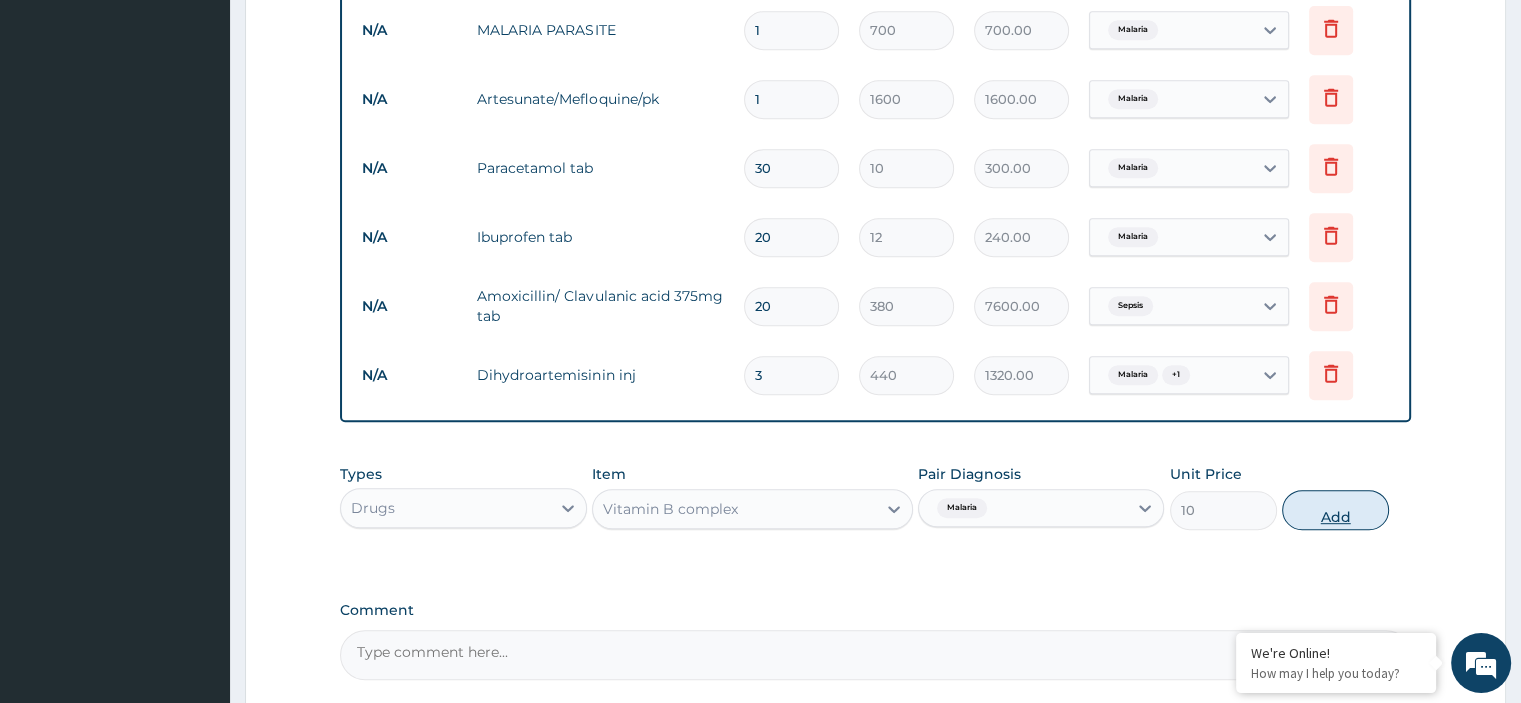 type on "0" 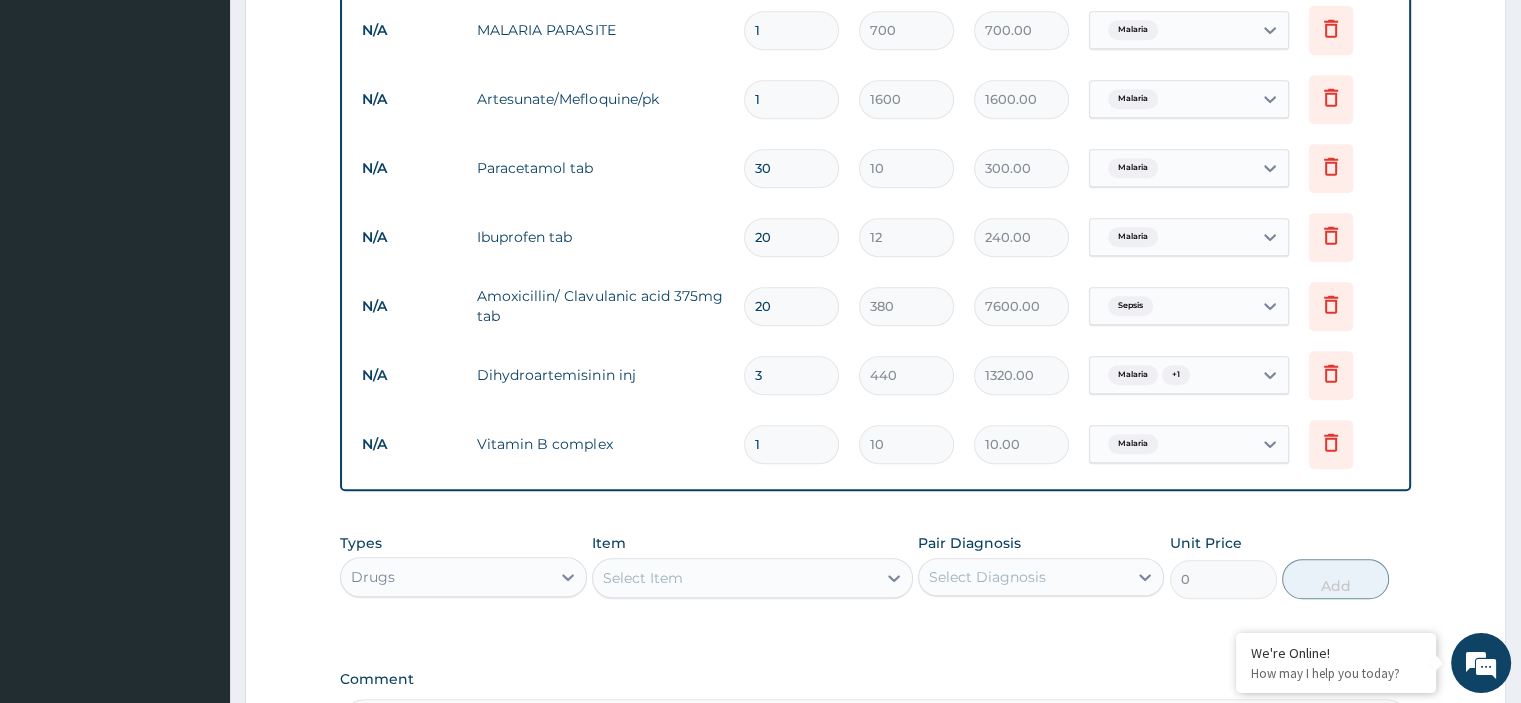 type 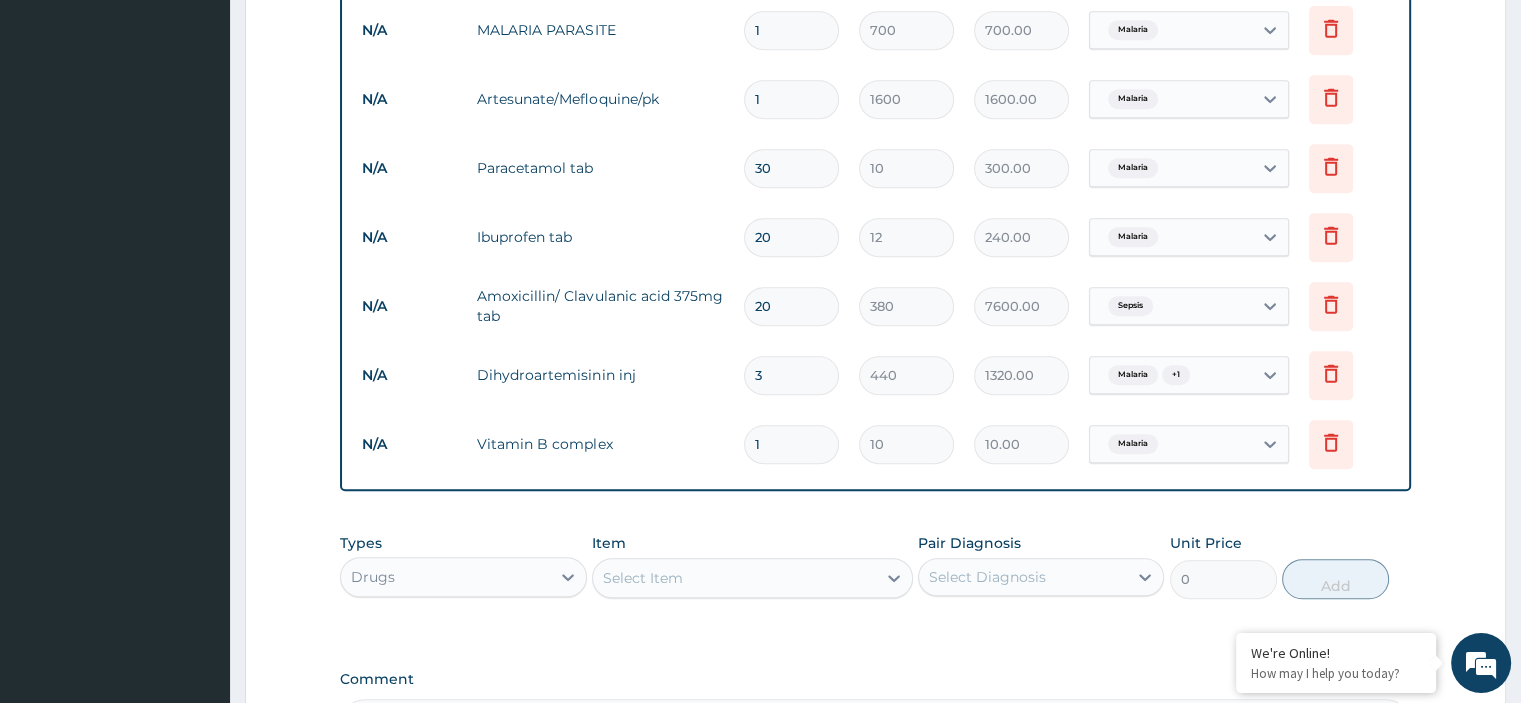 type on "0.00" 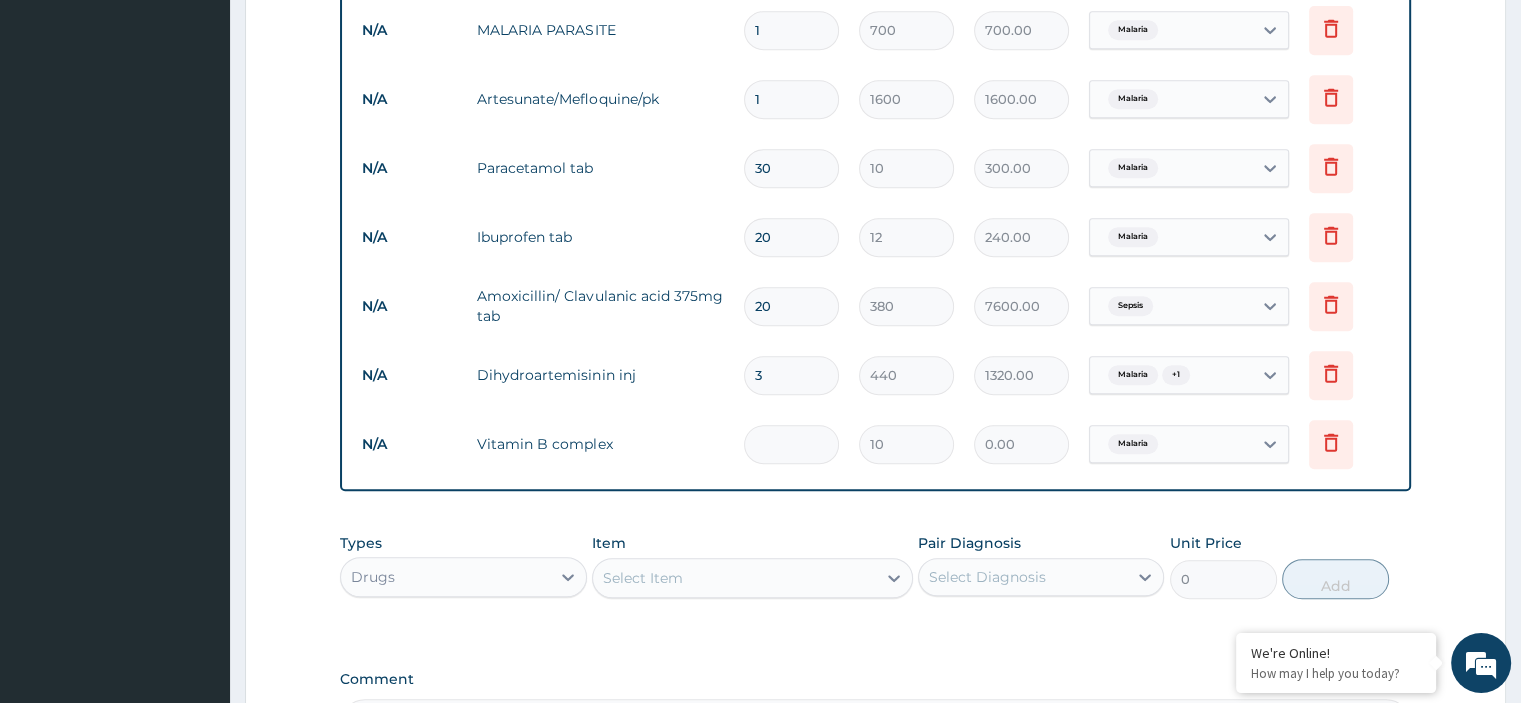 type on "2" 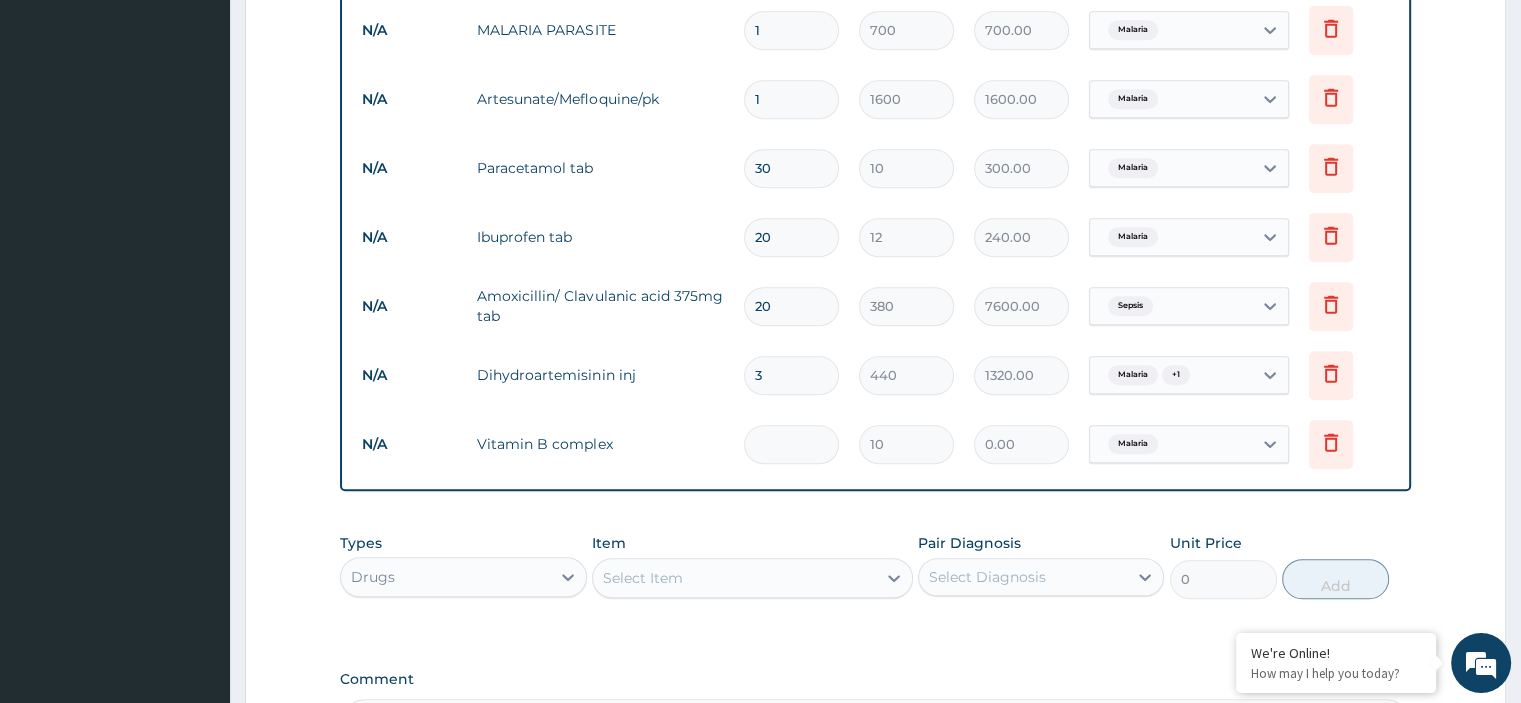 type on "20.00" 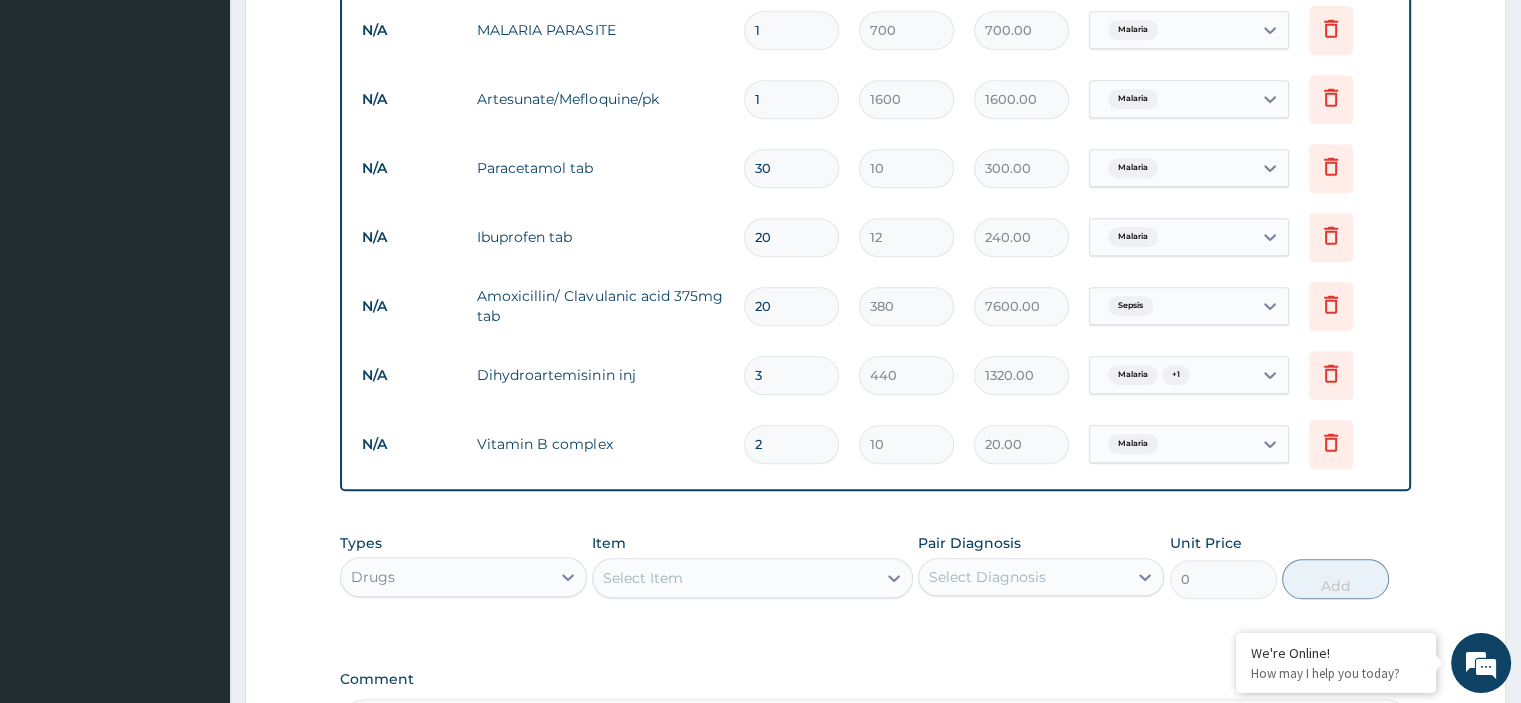 type on "20" 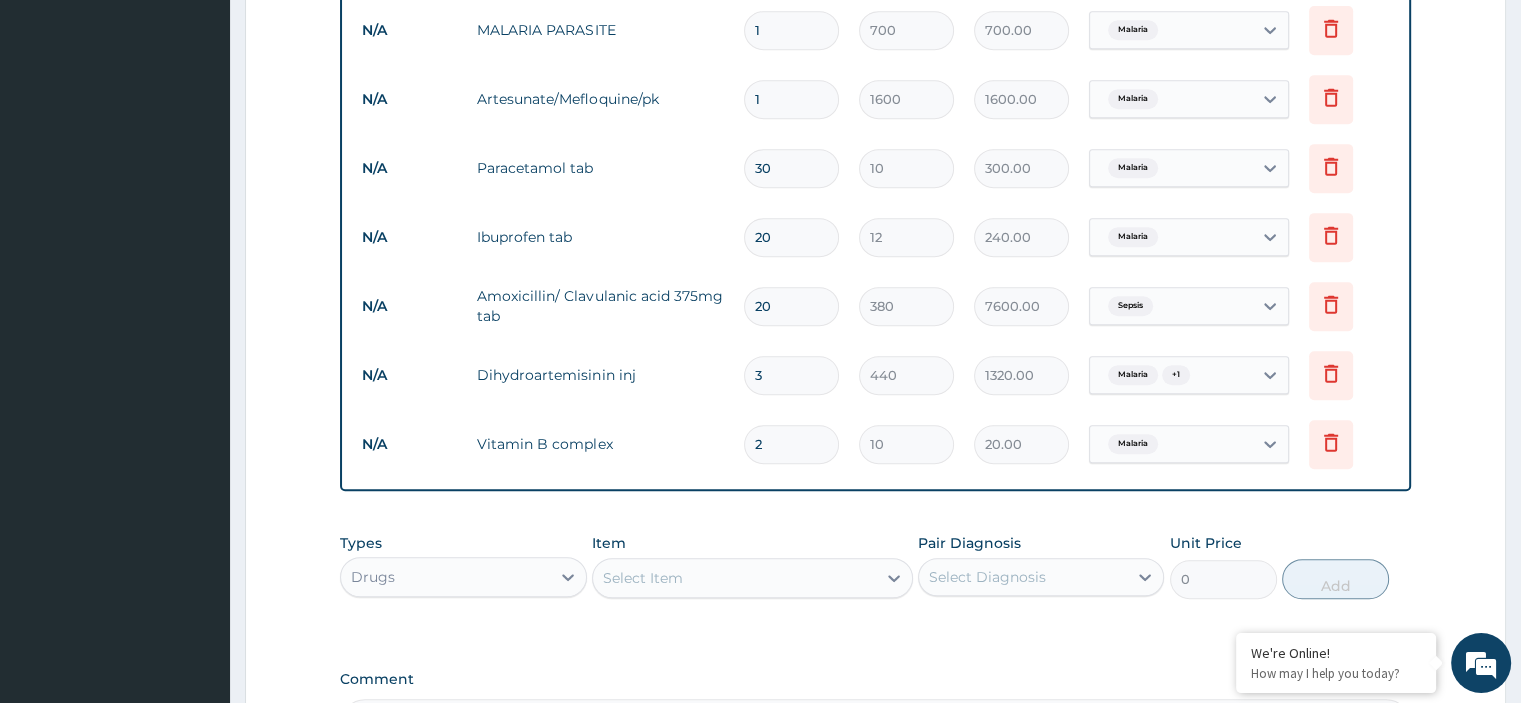 type on "200.00" 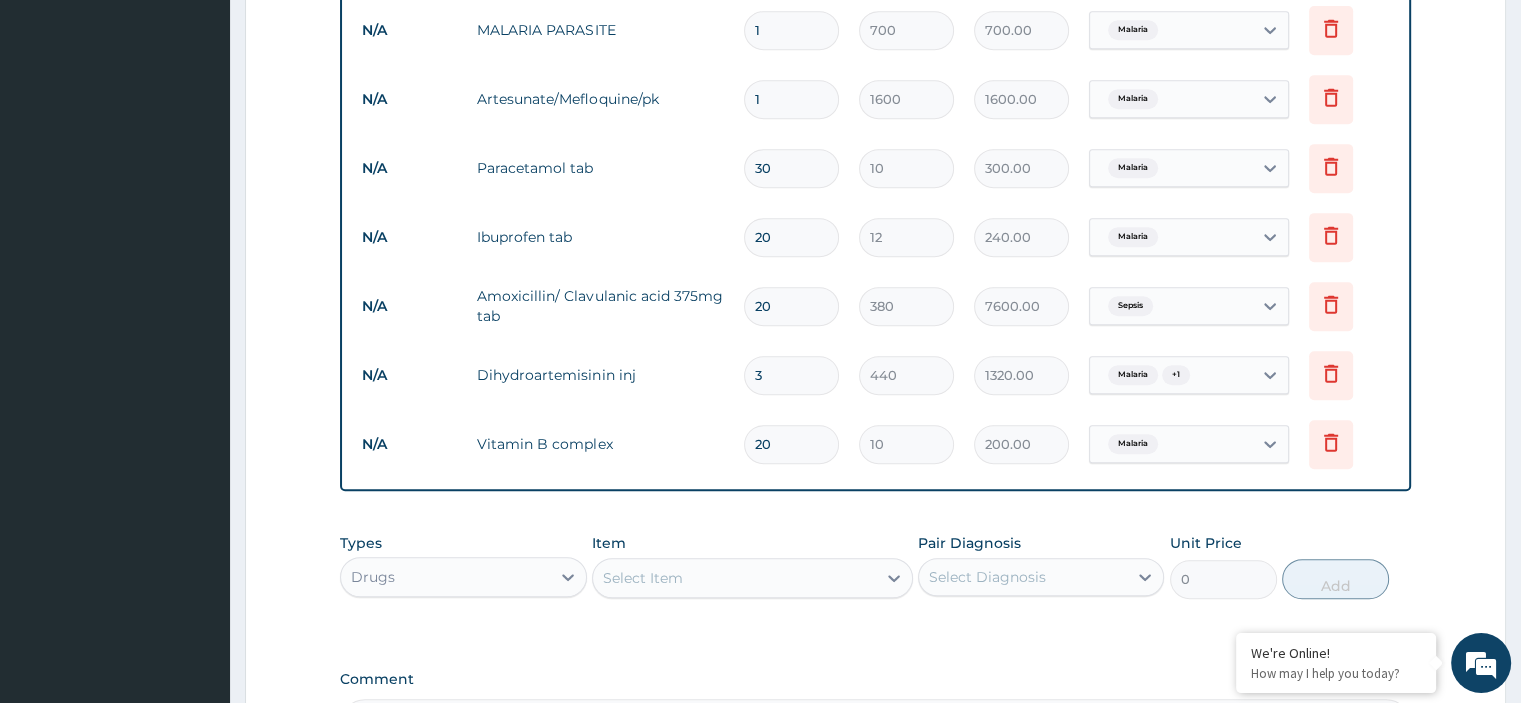 type on "20" 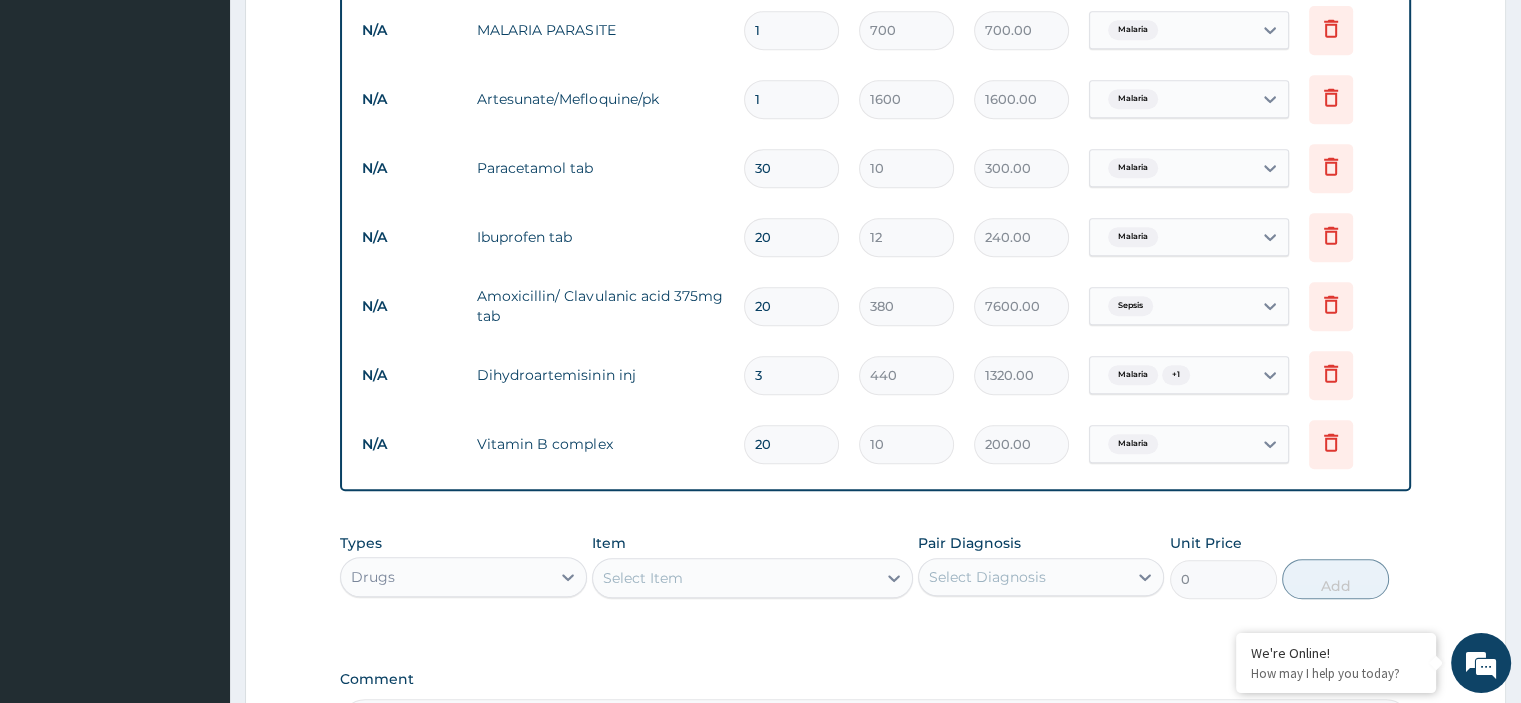 click on "PA Code / Prescription Code Enter Code(Secondary Care Only) Encounter Date 05-08-2025 Important Notice Please enter PA codes before entering items that are not attached to a PA code   All diagnoses entered must be linked to a claim item. Diagnosis & Claim Items that are visible but inactive cannot be edited because they were imported from an already approved PA code. Diagnosis Sepsis Confirmed Malaria Confirmed NB: All diagnosis must be linked to a claim item Claim Items Type Name Quantity Unit Price Total Price Pair Diagnosis Actions N/A General Consultation 1 2000 2000.00 Malaria  + 1 Delete N/A FULL BLOOD COUNT (FBC) 1 2000 2000.00 Sepsis Delete N/A MALARIA PARASITE 1 700 700.00 Malaria Delete N/A  Artesunate/Mefloquine/pk 1 1600 1600.00 Malaria Delete N/A Paracetamol tab 30 10 300.00 Malaria Delete N/A Ibuprofen tab 20 12 240.00 Malaria Delete N/A Amoxicillin/ Clavulanic acid 375mg tab 20 380 7600.00 Sepsis Delete N/A Dihydroartemisinin inj 3 440 1320.00 Malaria  + 1 Delete N/A Vitamin B complex 20 10 0" at bounding box center (875, 0) 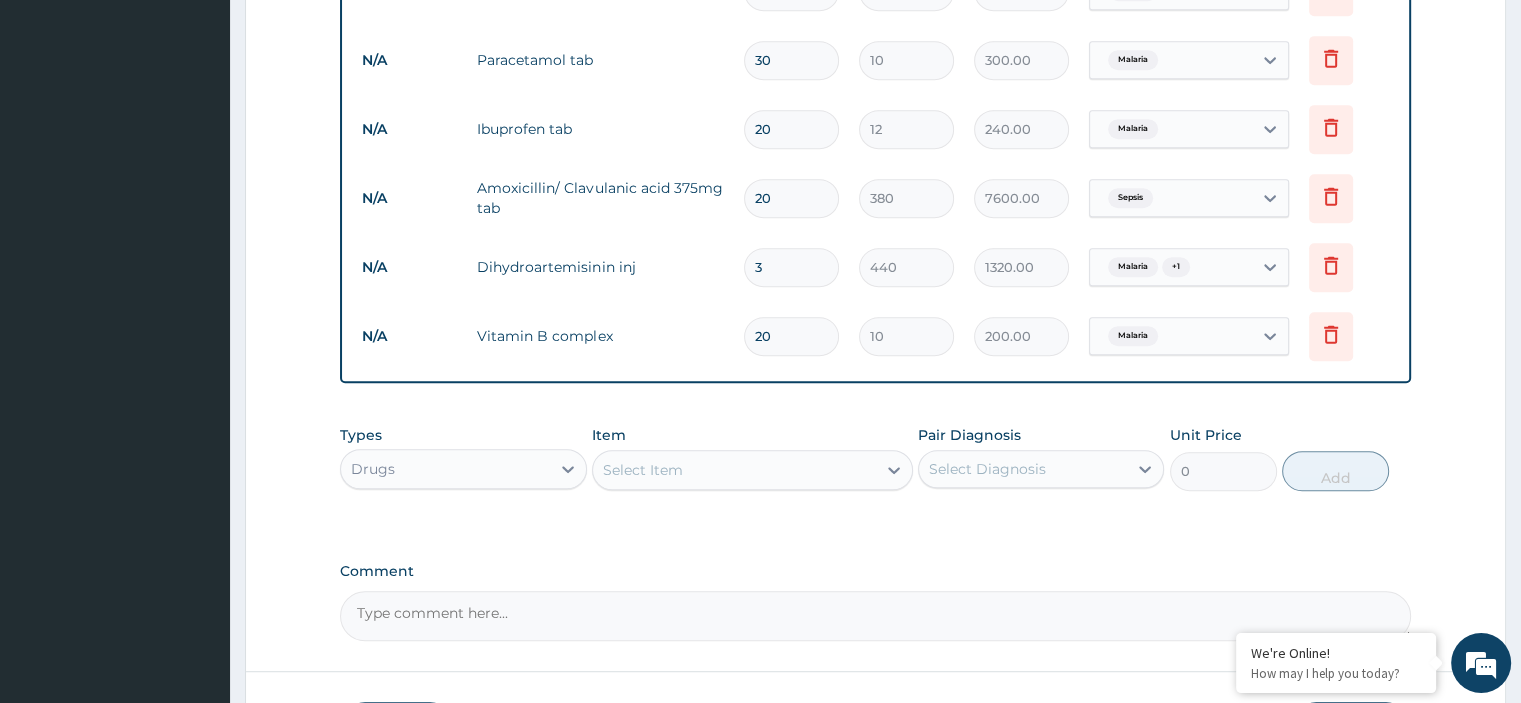 scroll, scrollTop: 1191, scrollLeft: 0, axis: vertical 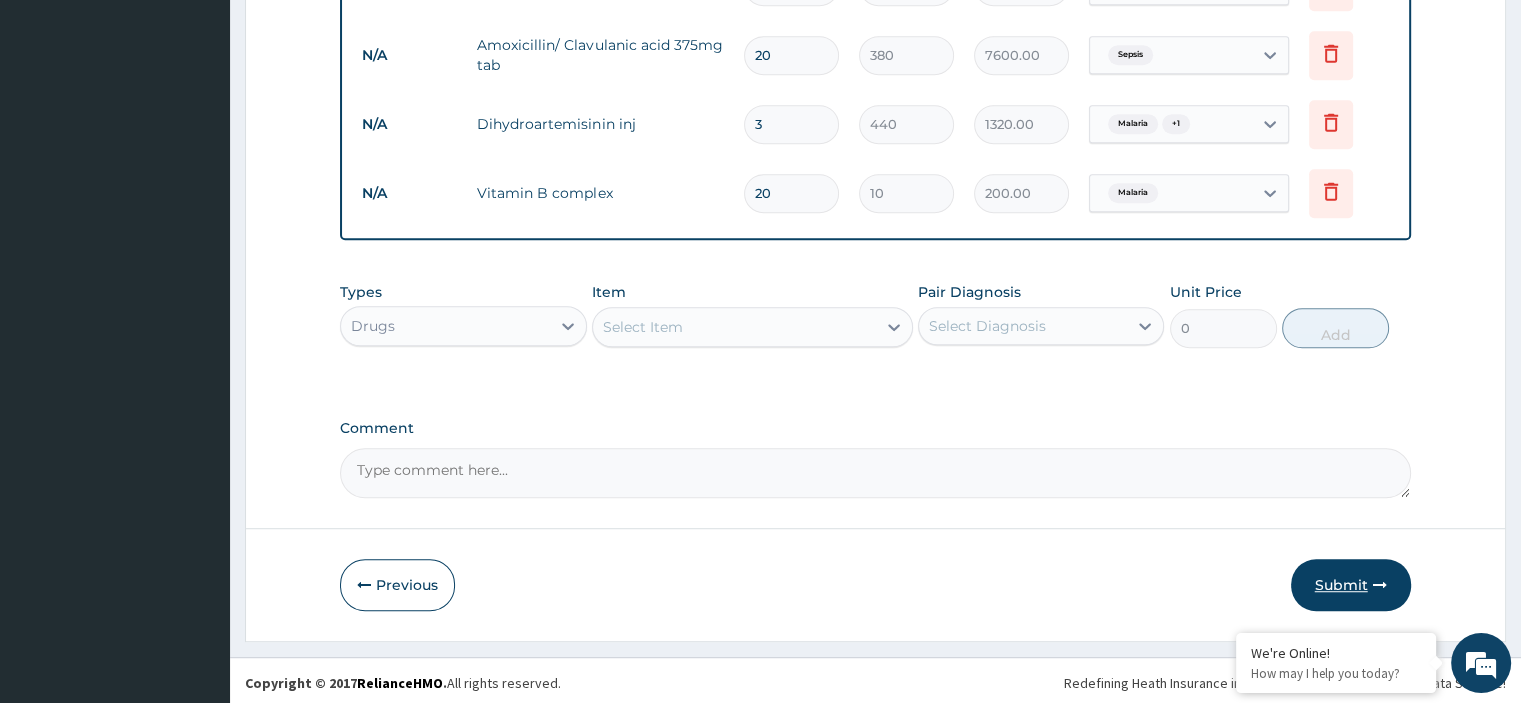 click on "Submit" at bounding box center (1351, 585) 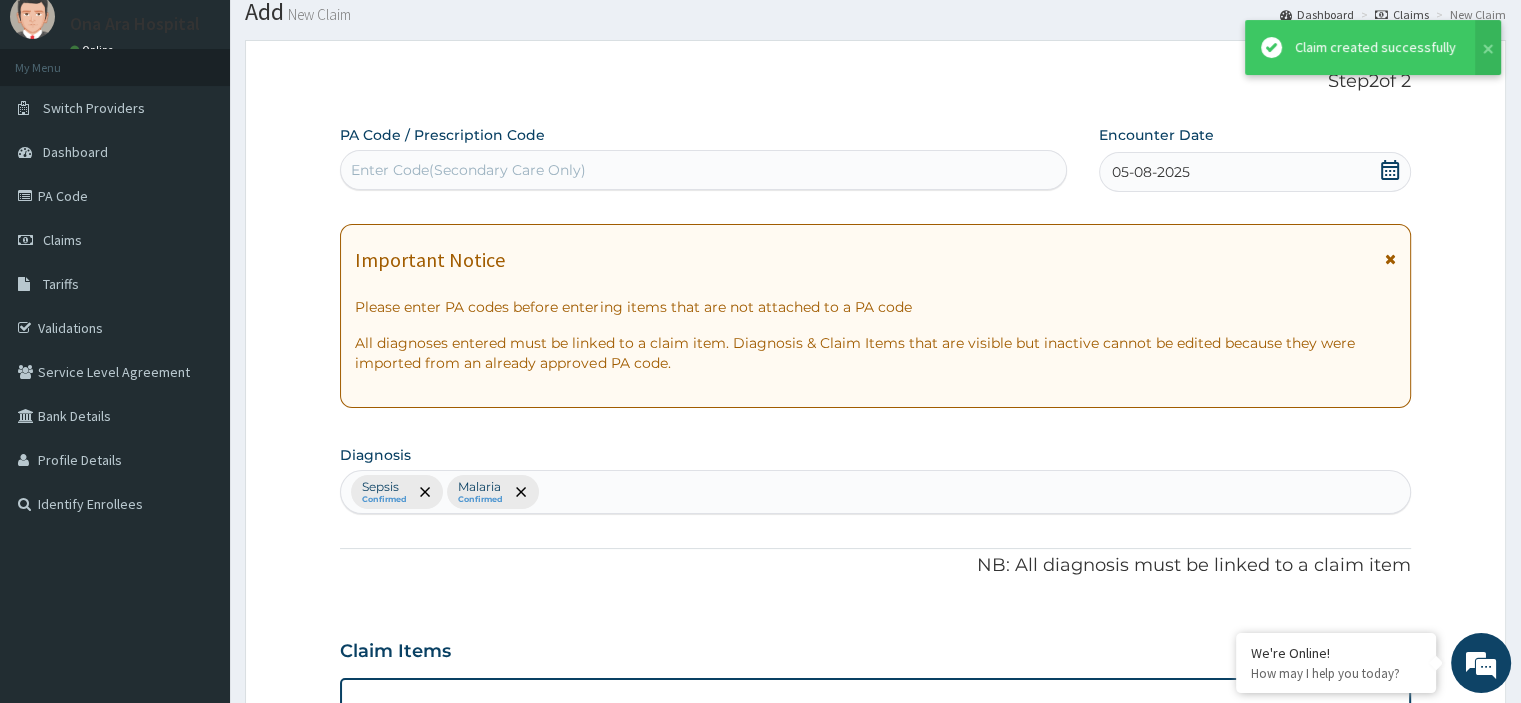 scroll, scrollTop: 1191, scrollLeft: 0, axis: vertical 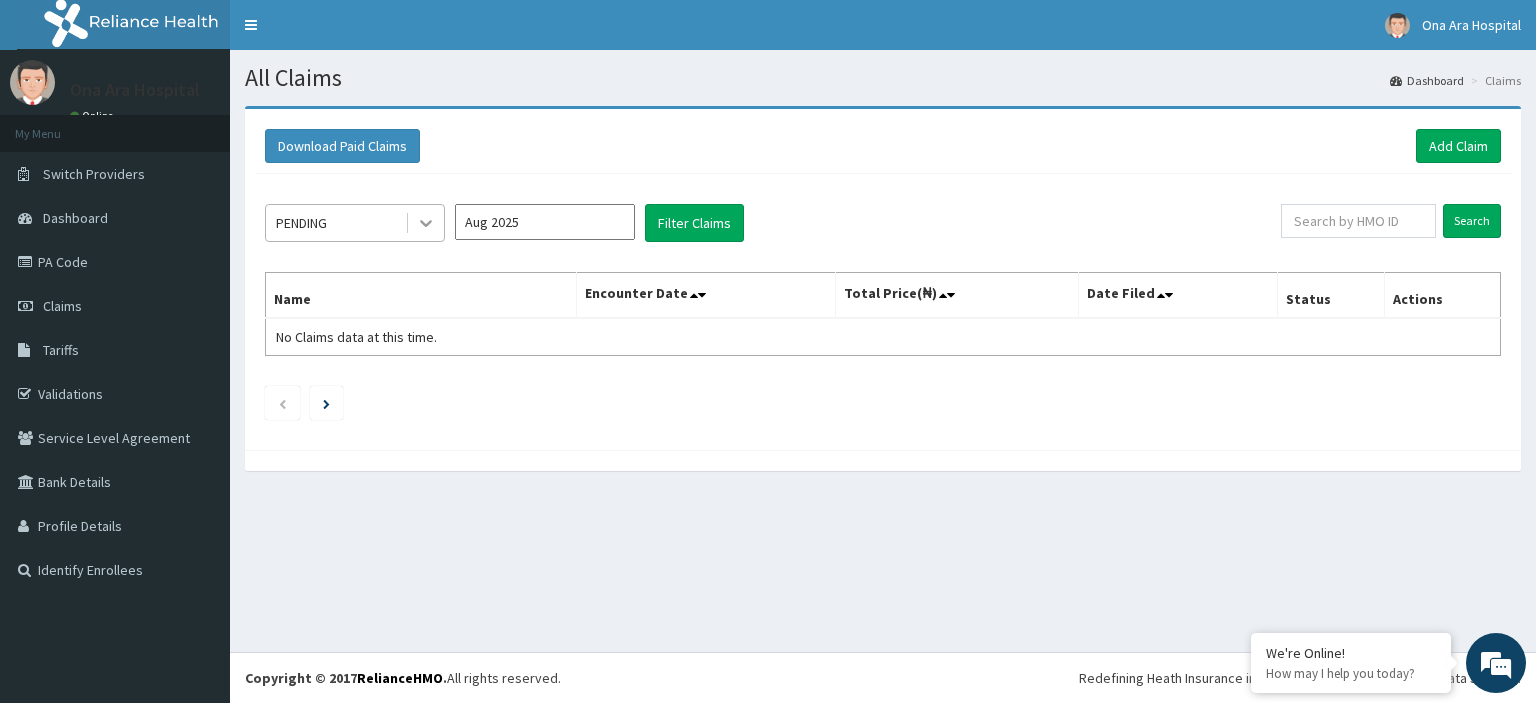 click 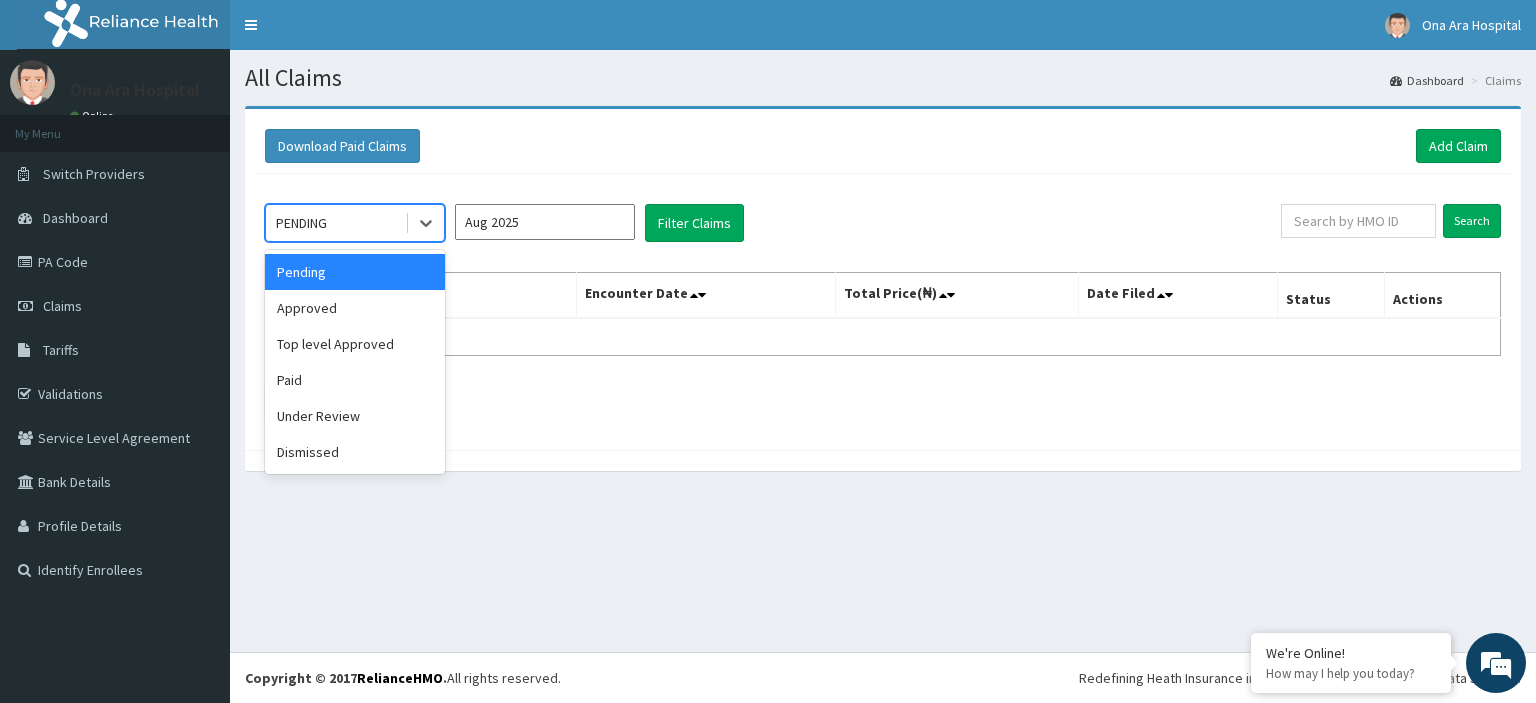 scroll, scrollTop: 0, scrollLeft: 0, axis: both 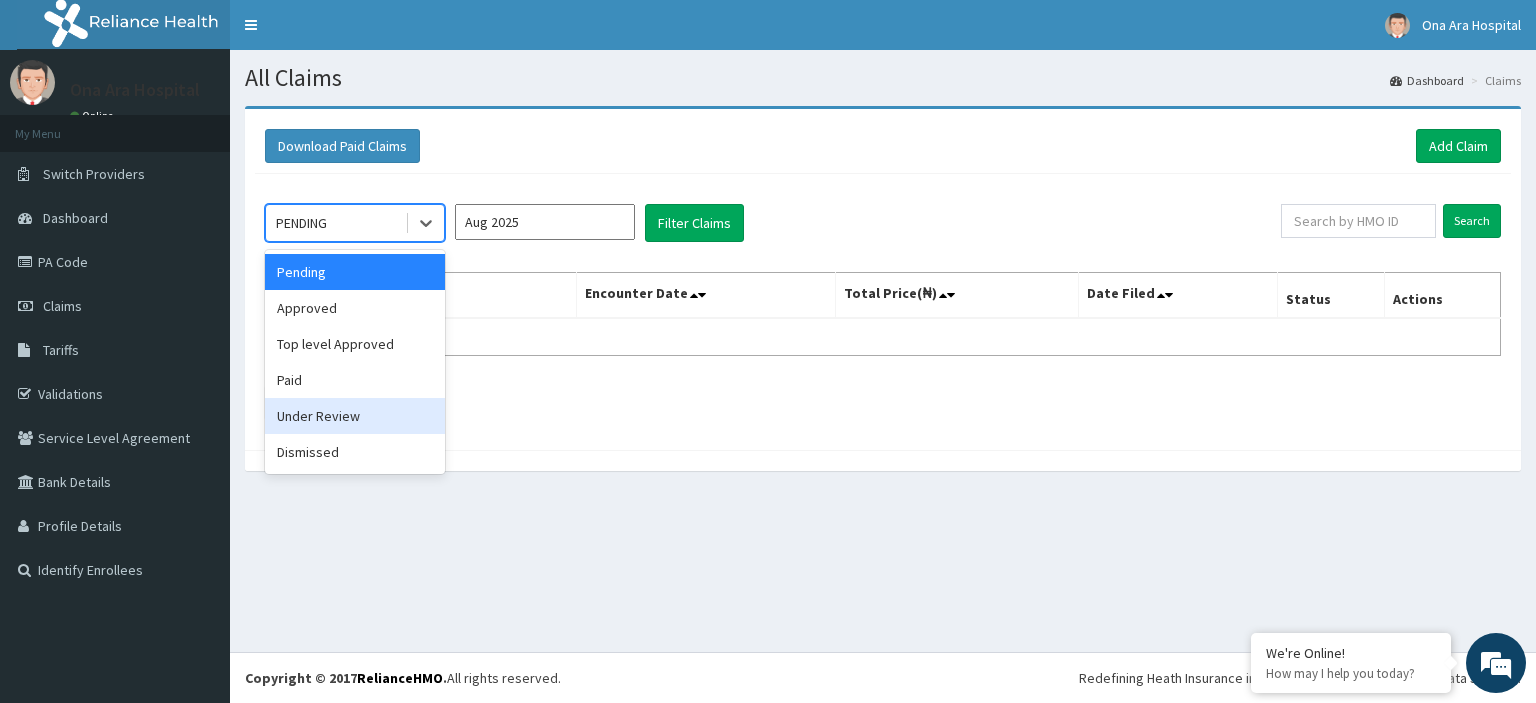 click on "Under Review" at bounding box center (355, 416) 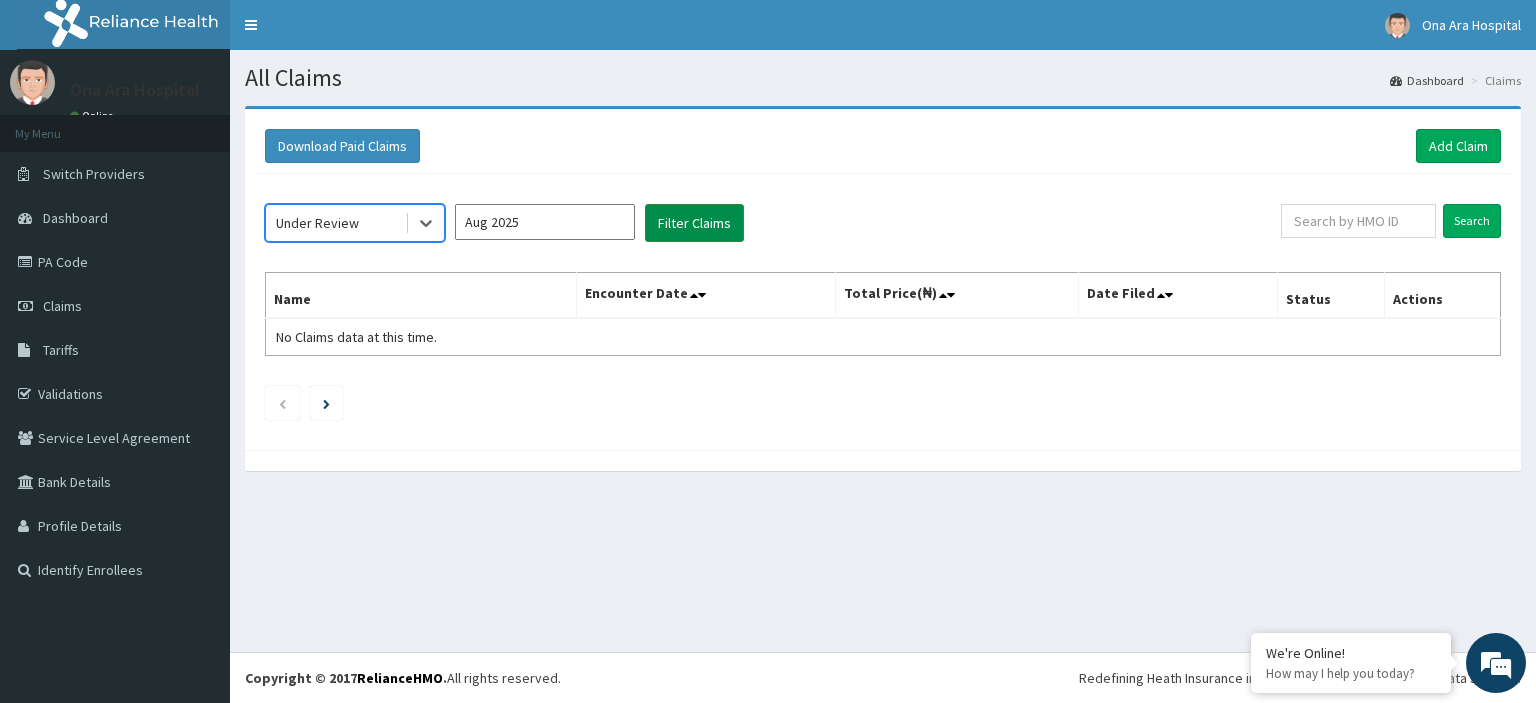 click on "Filter Claims" at bounding box center (694, 223) 